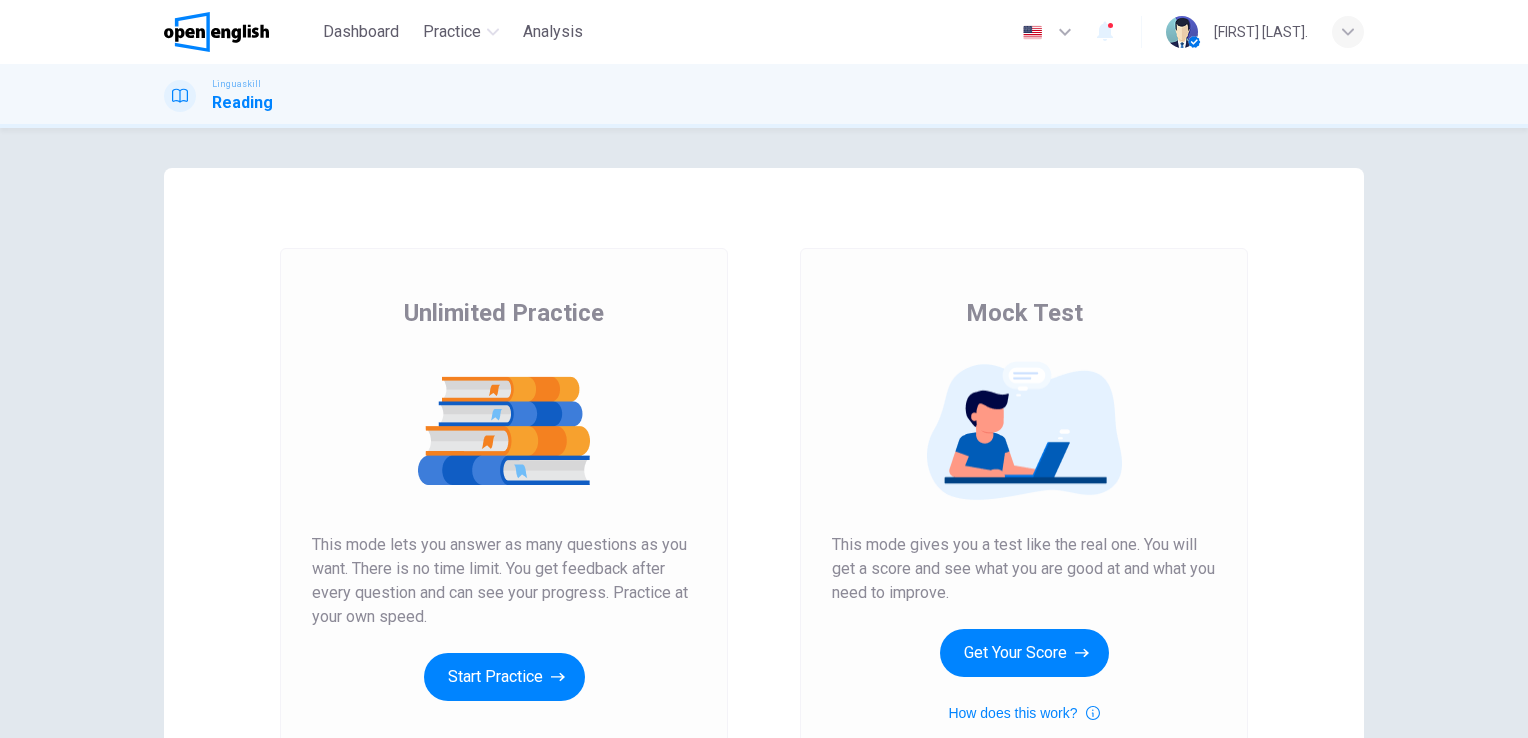 scroll, scrollTop: 0, scrollLeft: 0, axis: both 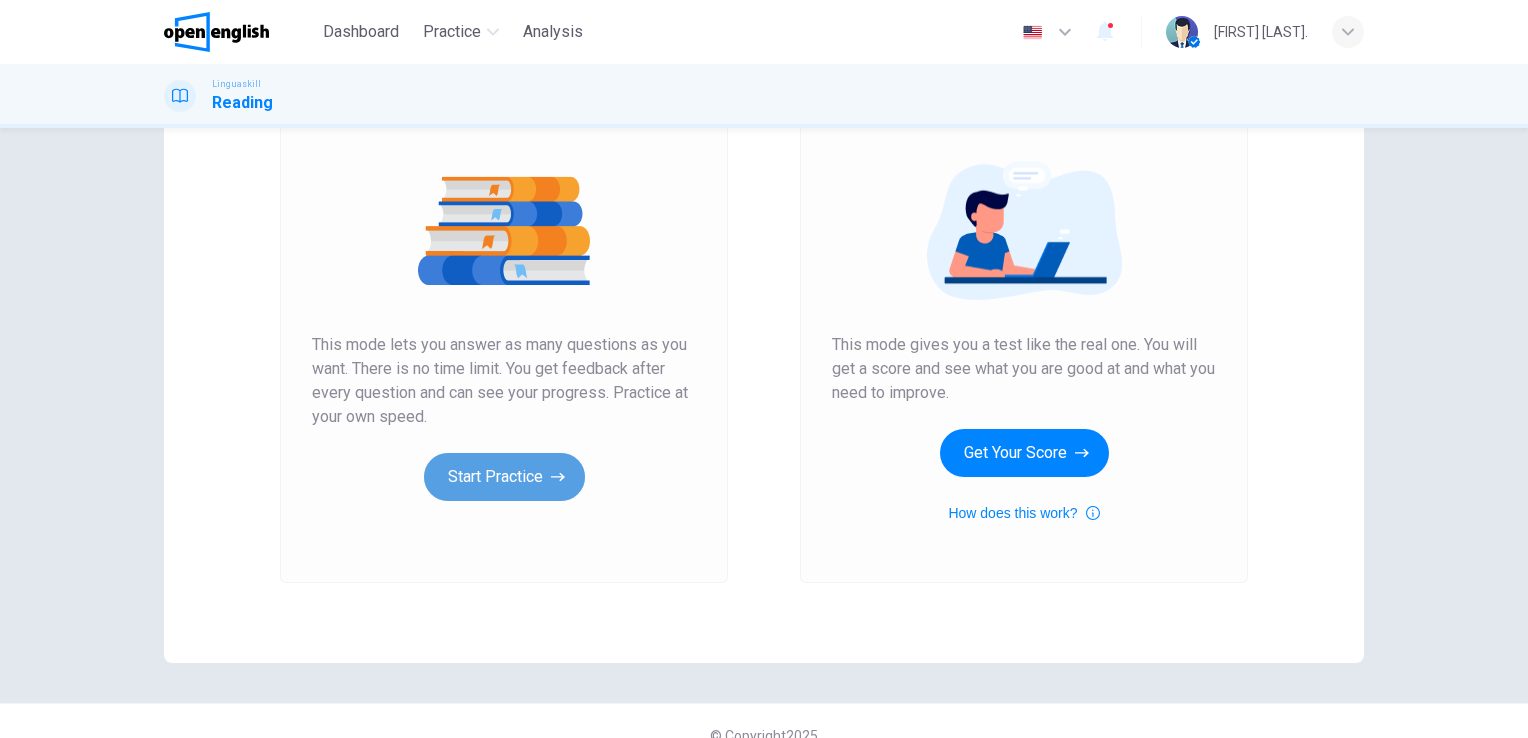 click on "Start Practice" at bounding box center [504, 477] 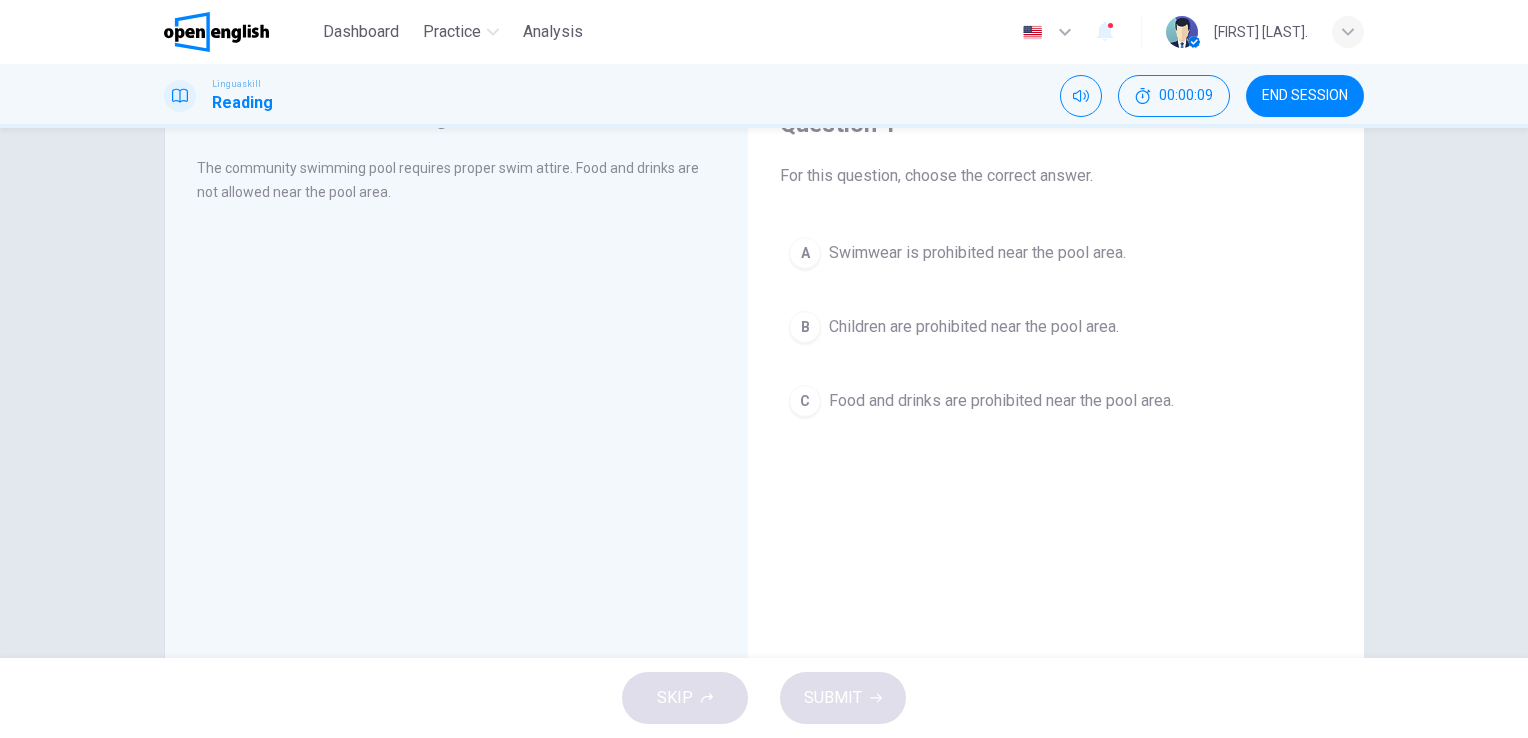scroll, scrollTop: 0, scrollLeft: 0, axis: both 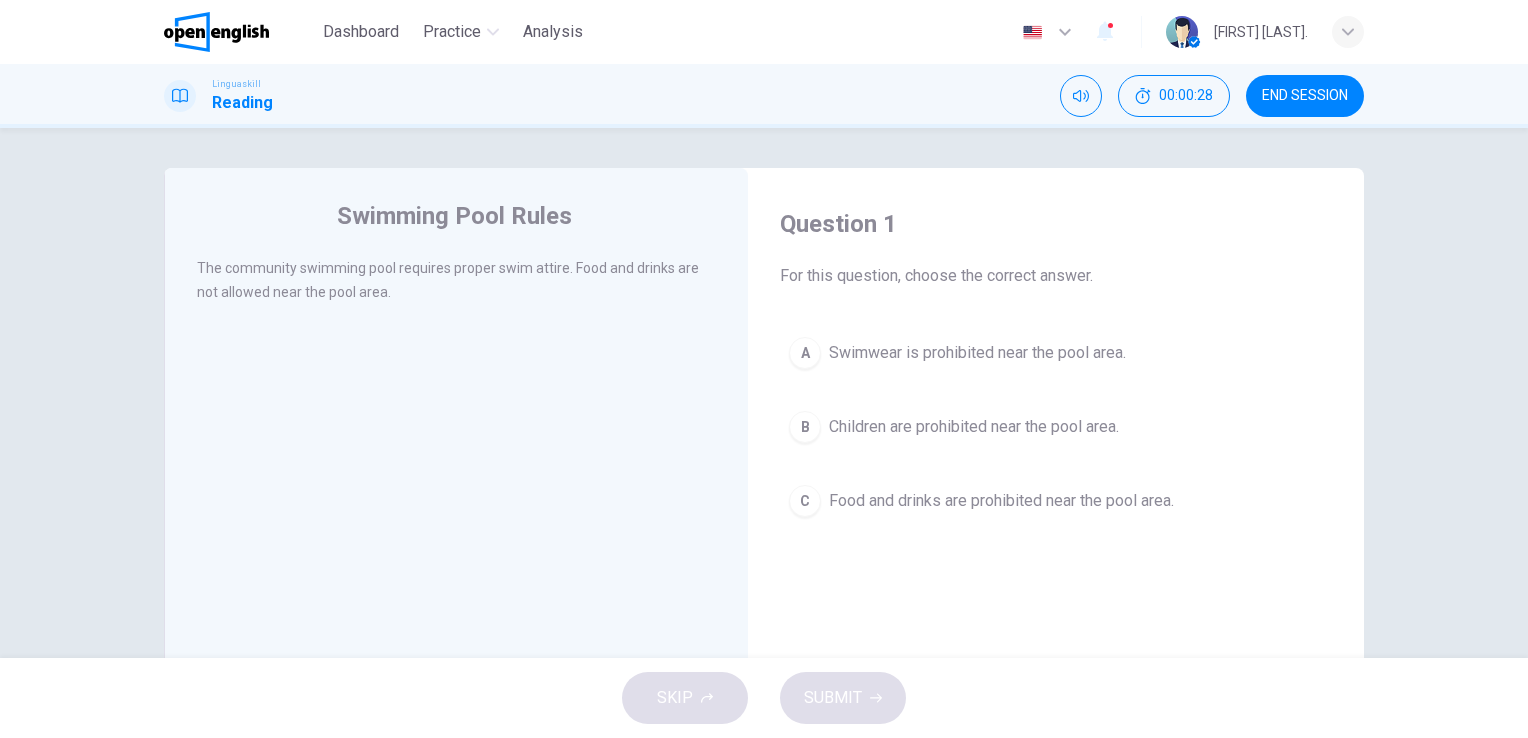 click on "Food and drinks are prohibited near the pool area." at bounding box center [1001, 501] 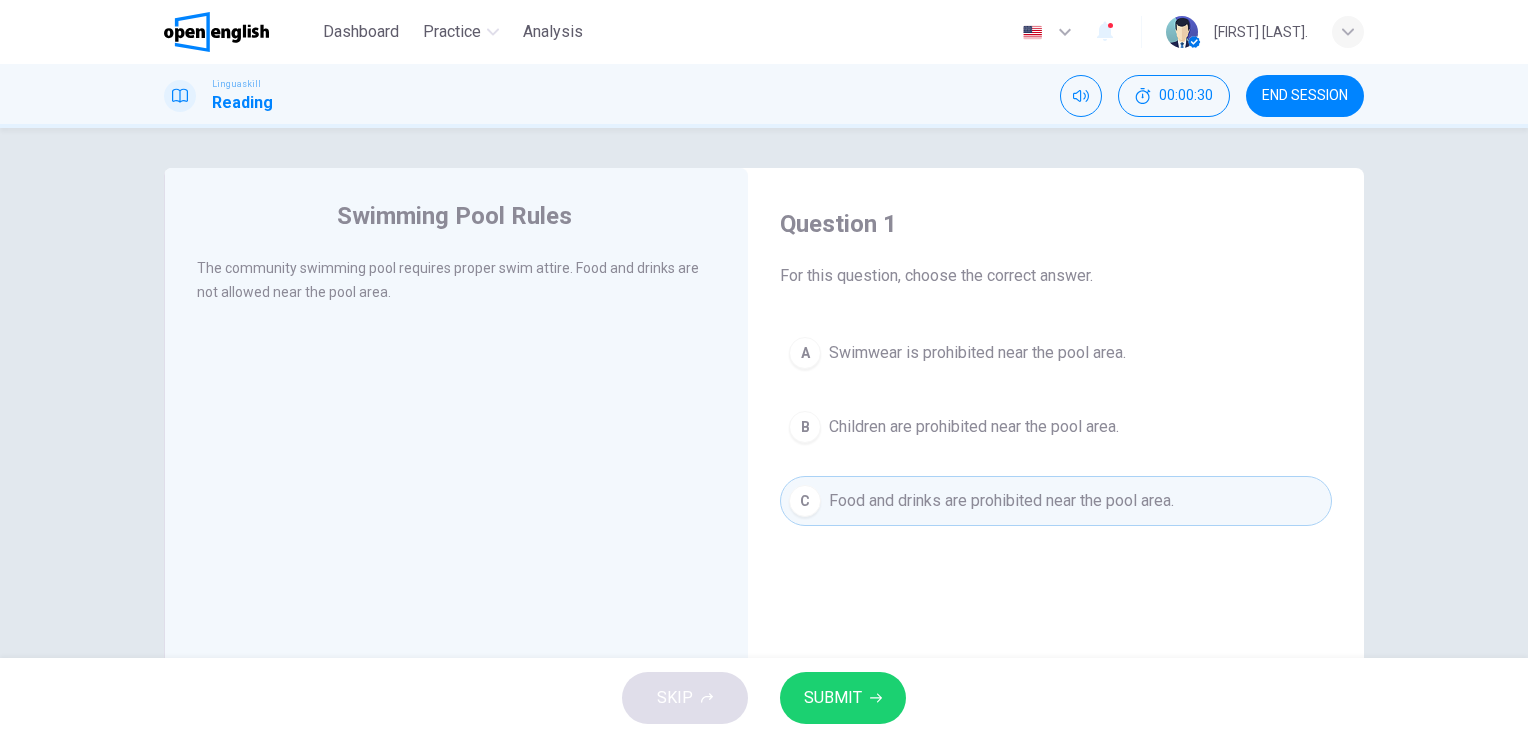 scroll, scrollTop: 100, scrollLeft: 0, axis: vertical 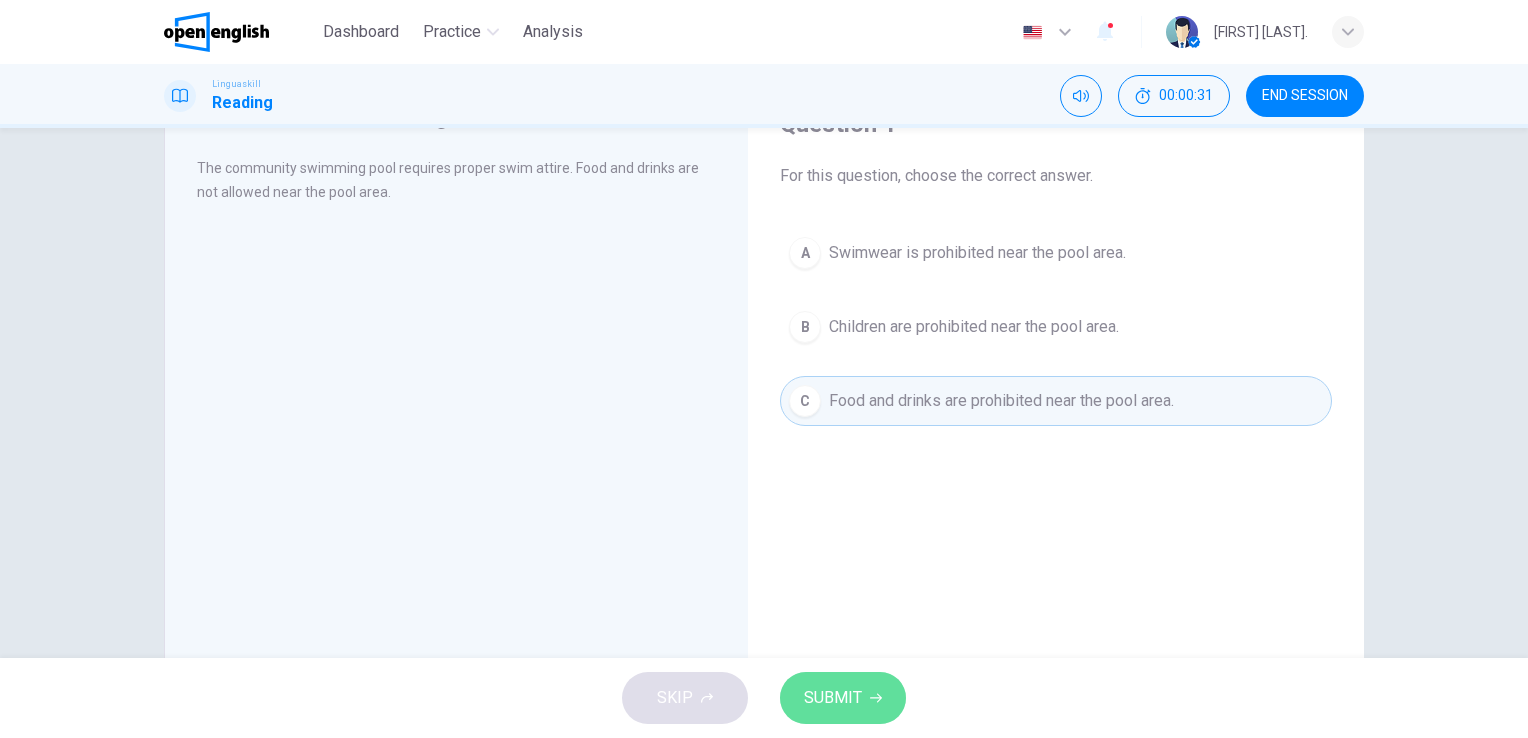 click on "SUBMIT" at bounding box center (843, 698) 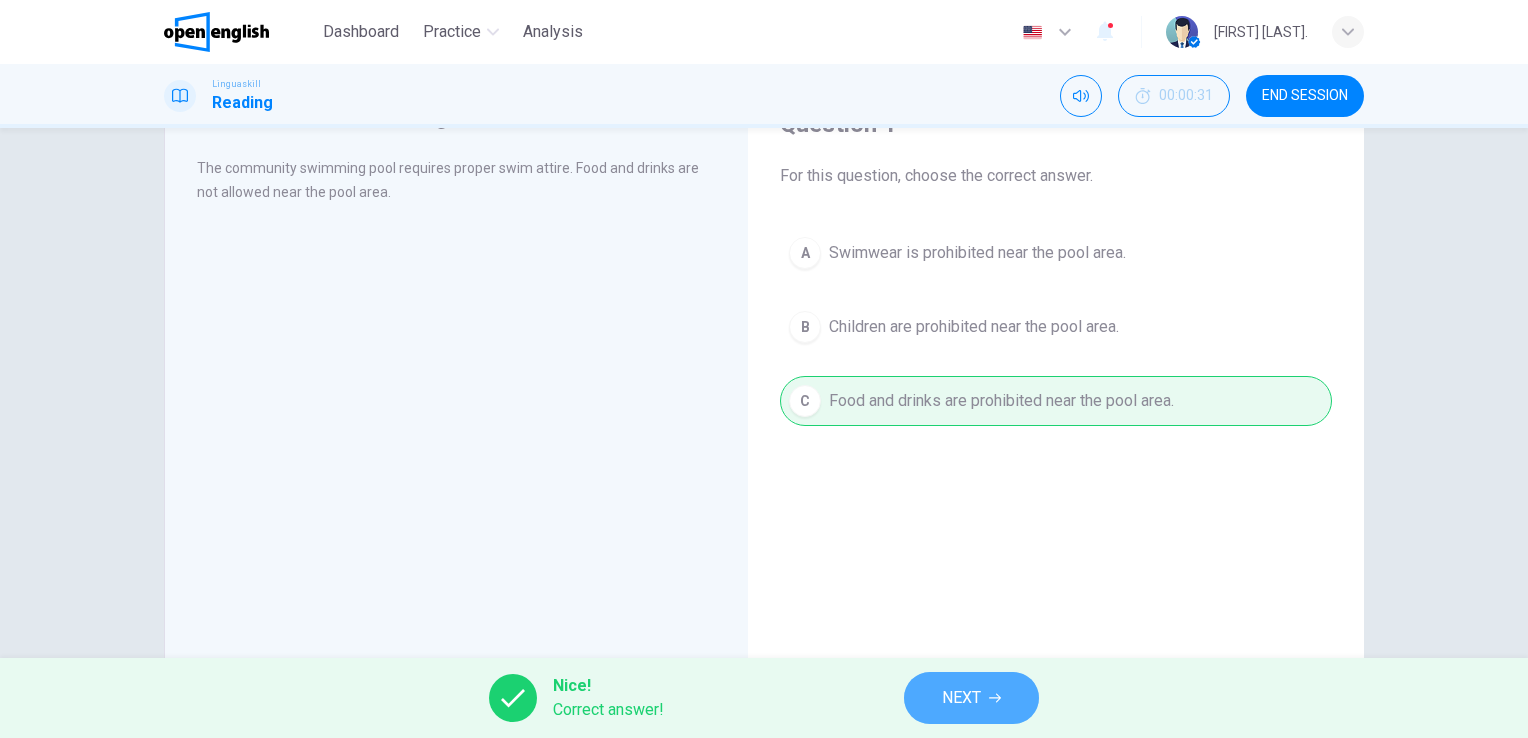 click on "NEXT" at bounding box center (971, 698) 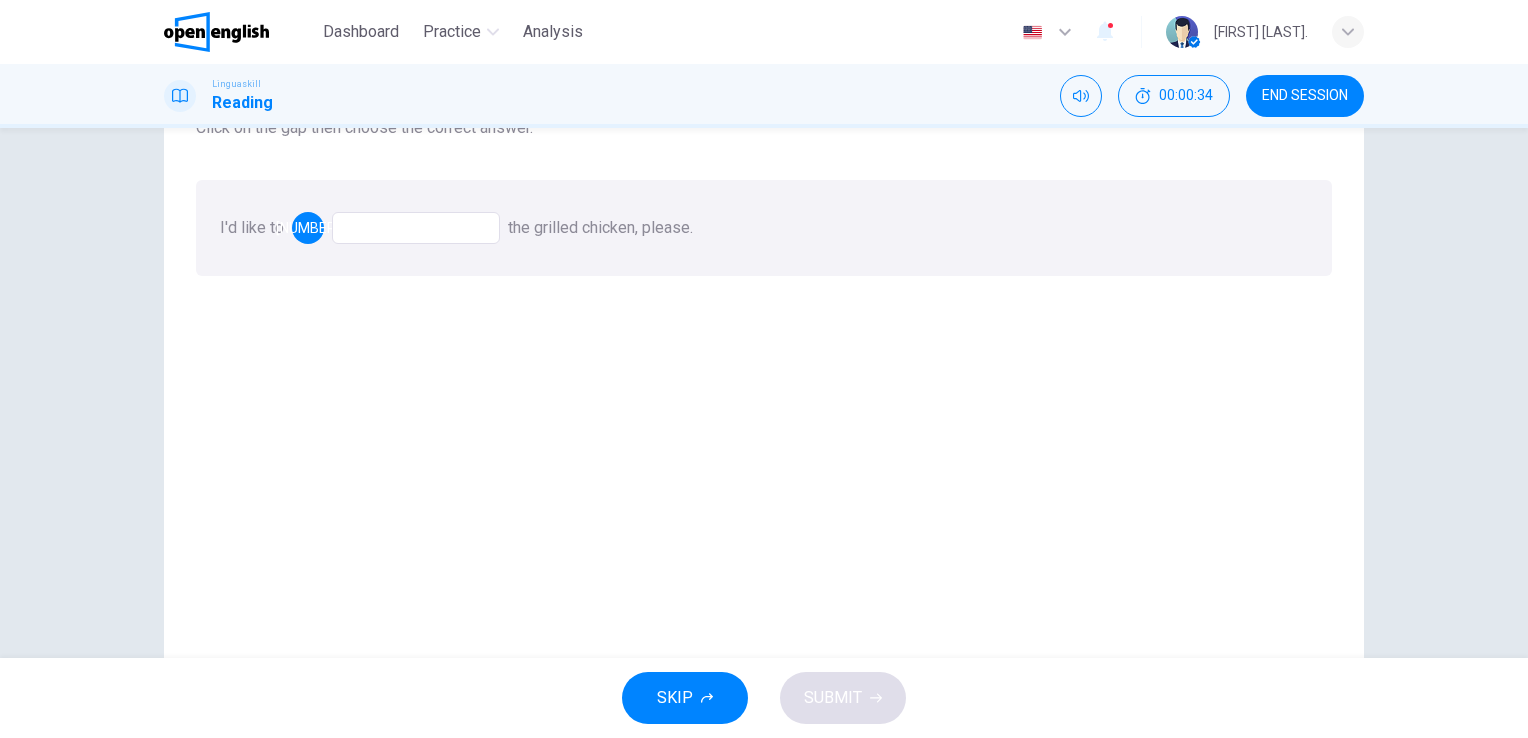 scroll, scrollTop: 200, scrollLeft: 0, axis: vertical 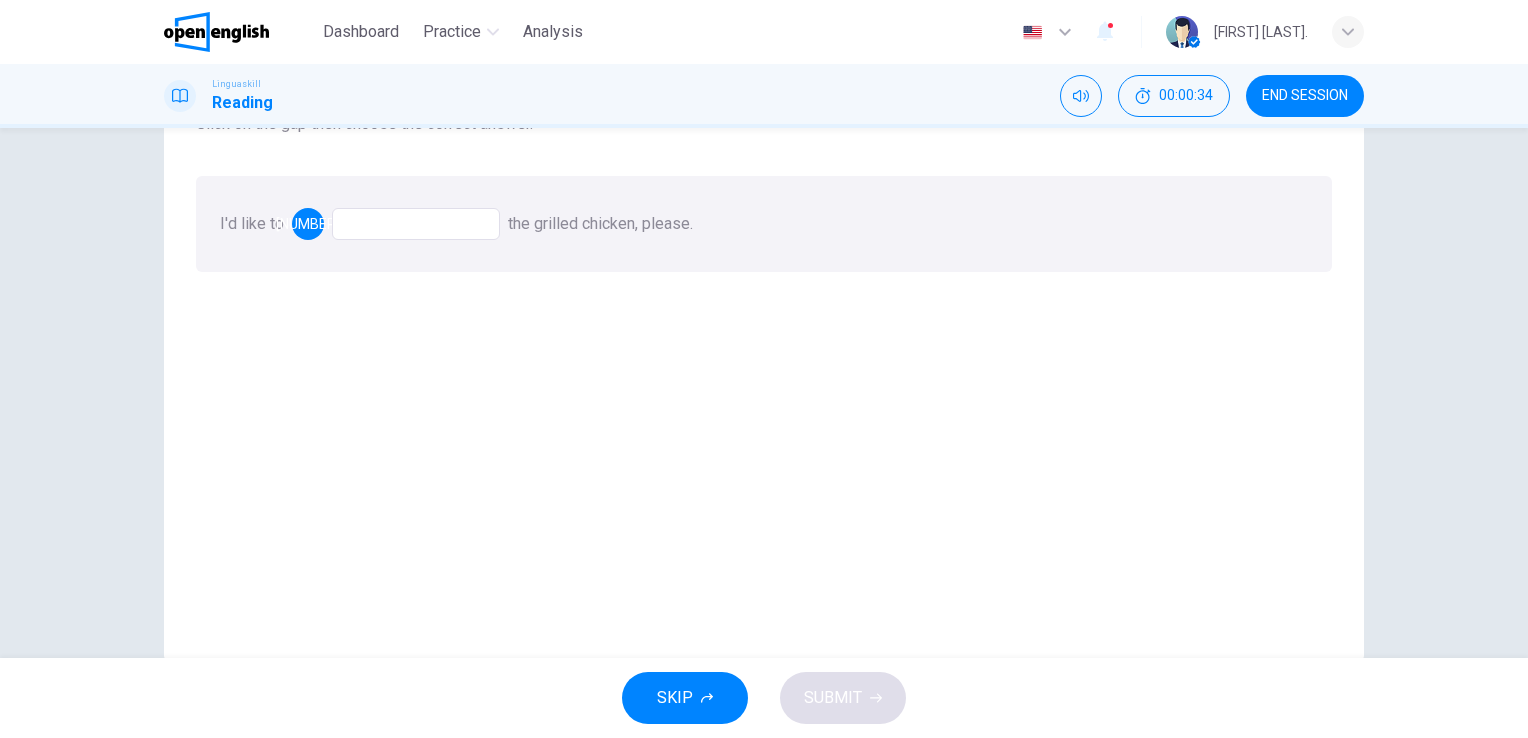 click at bounding box center [416, 224] 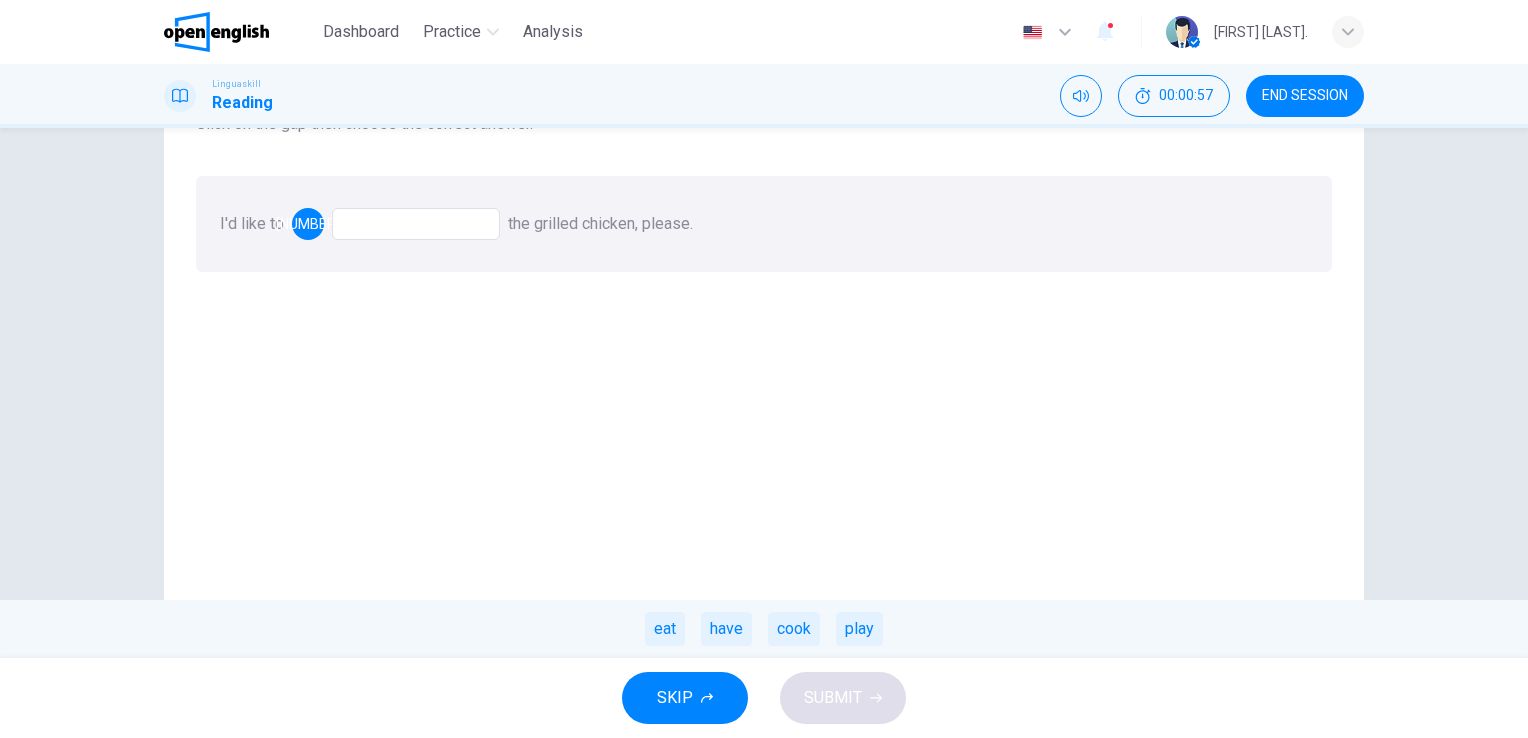 drag, startPoint x: 665, startPoint y: 638, endPoint x: 558, endPoint y: 523, distance: 157.0796 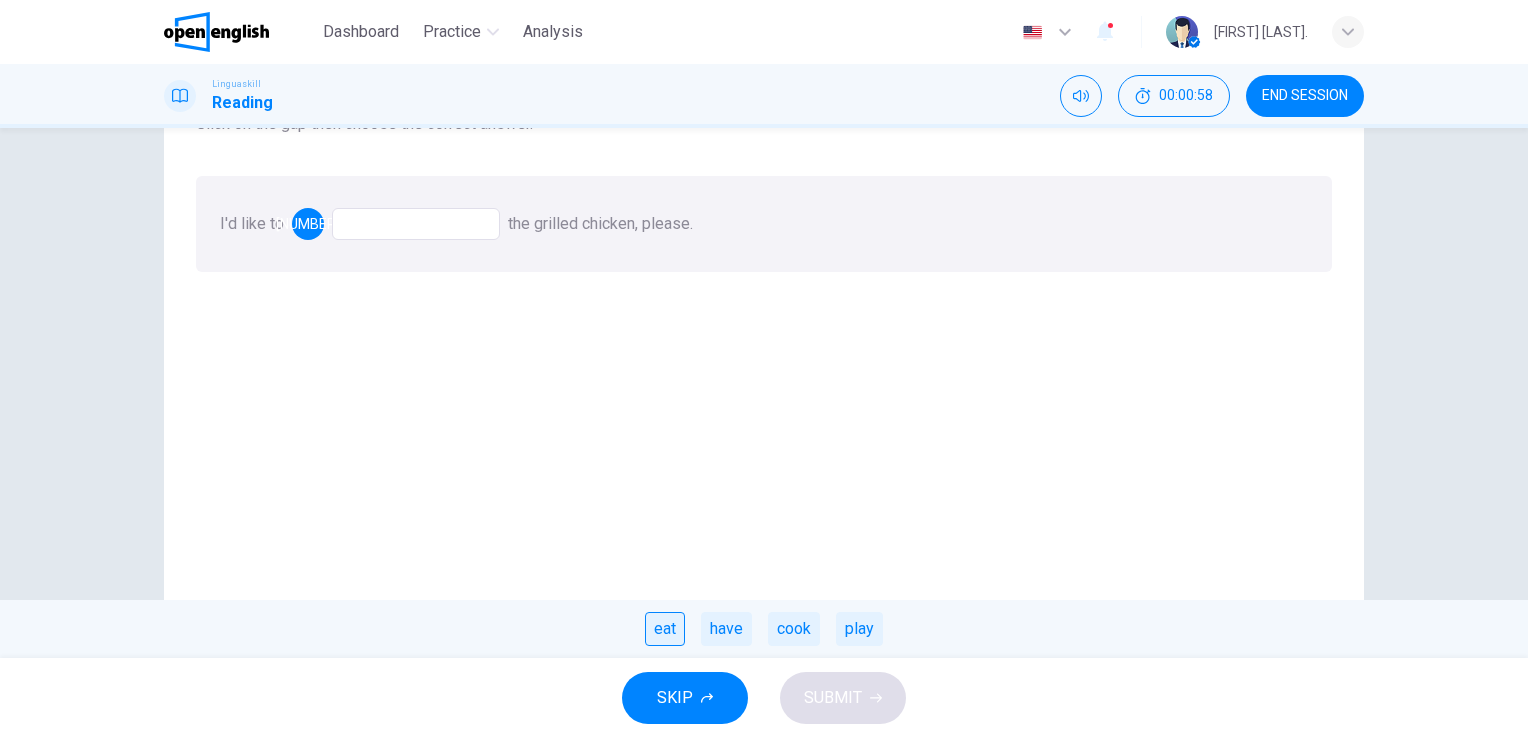 click on "eat" at bounding box center (665, 629) 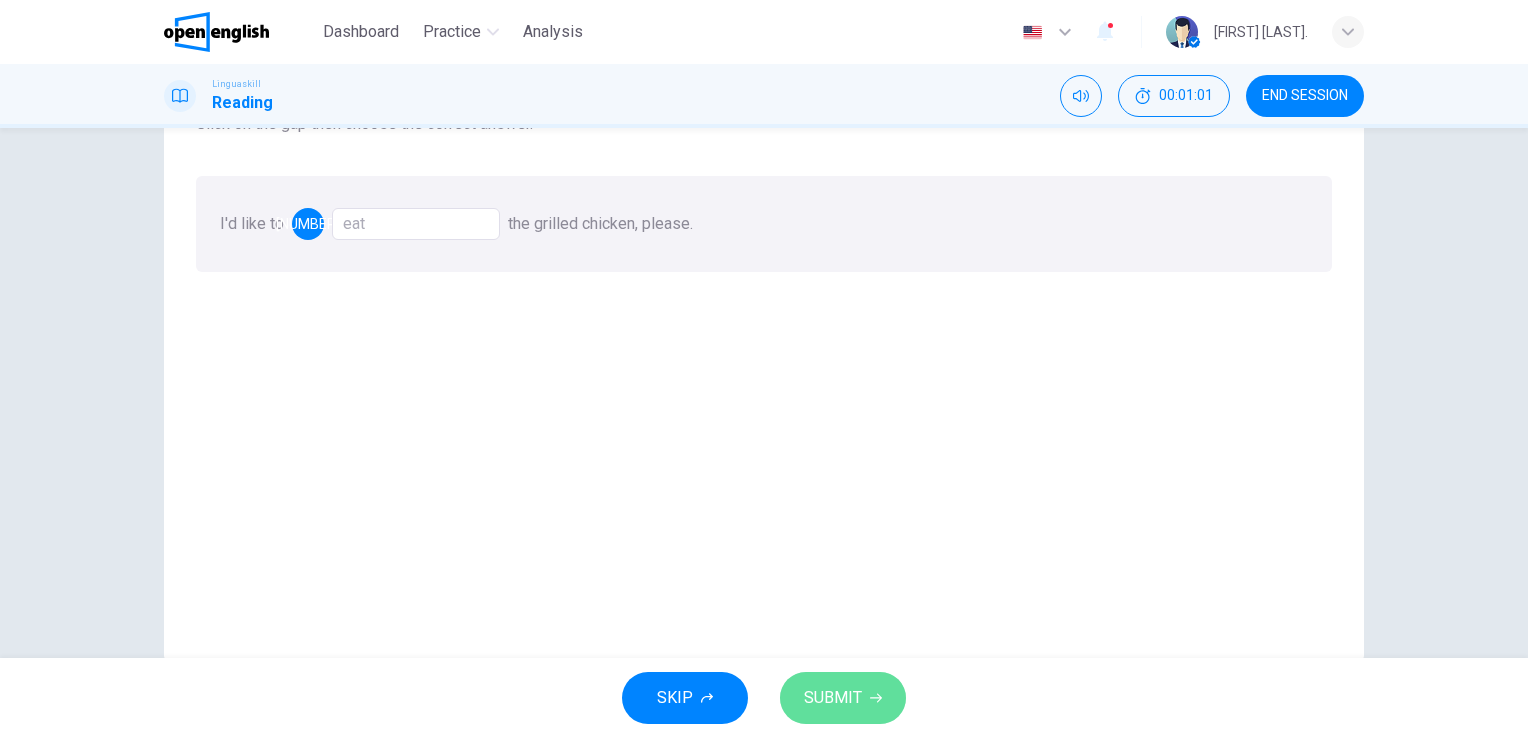 click on "SUBMIT" at bounding box center [833, 698] 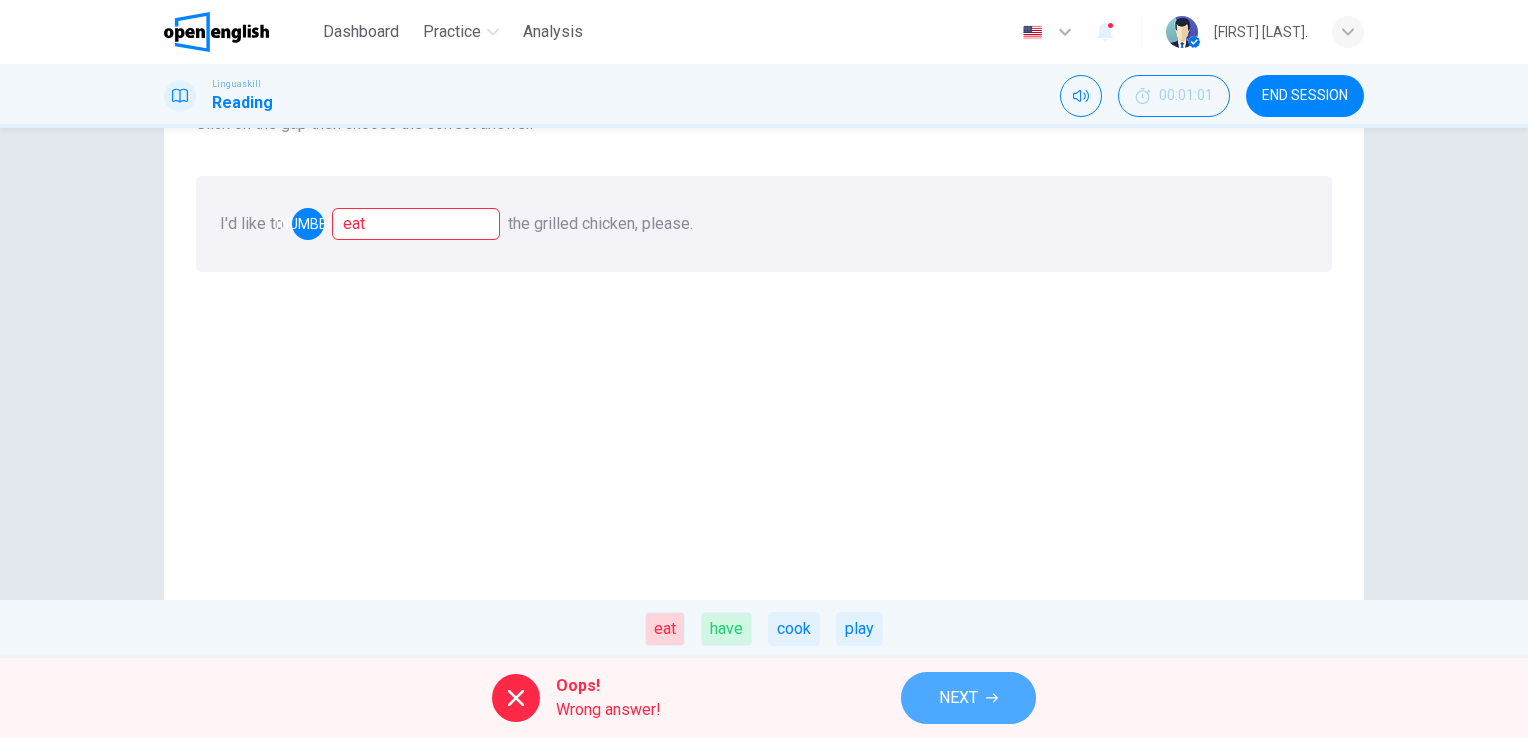 click on "NEXT" at bounding box center (968, 698) 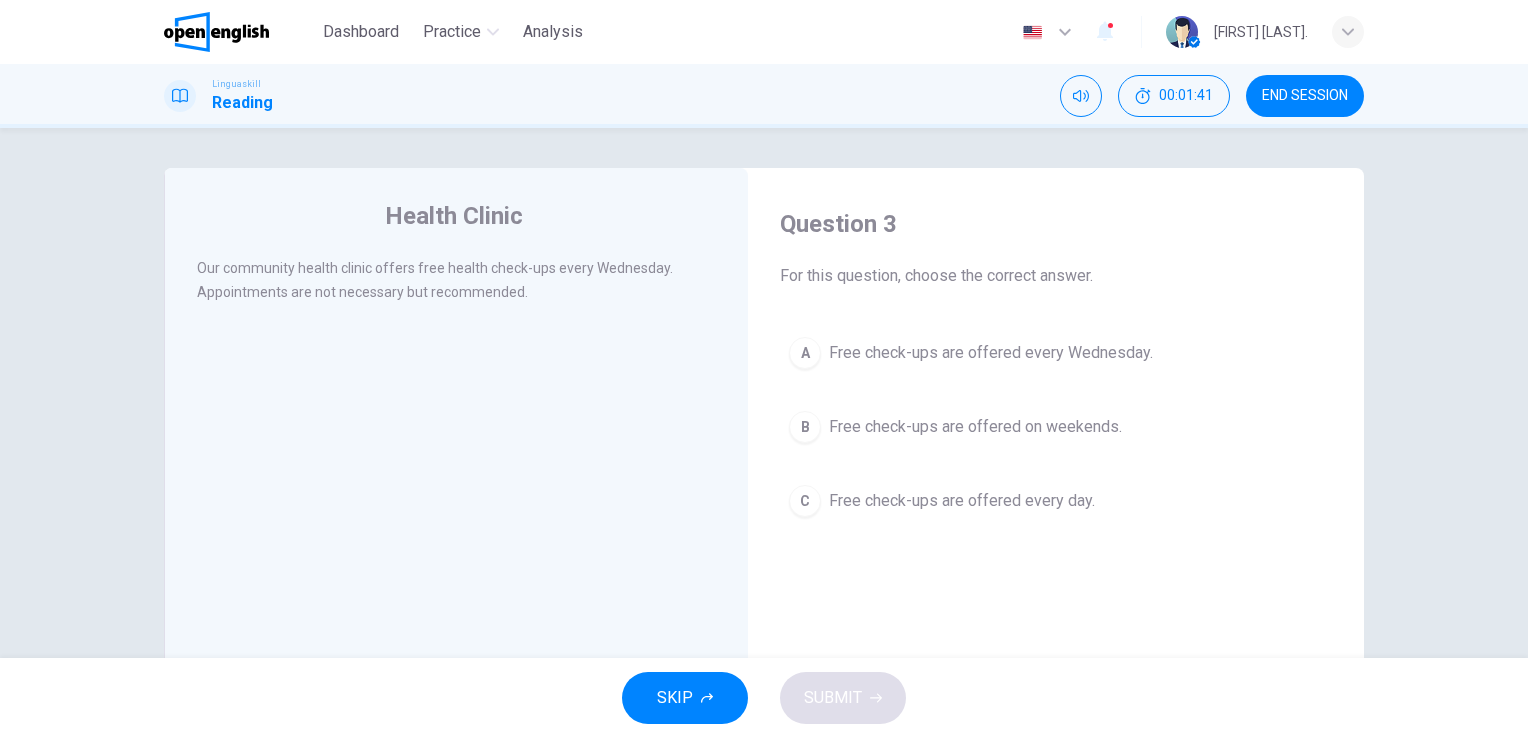 click on "A Free check-ups are offered every Wednesday." at bounding box center (1056, 353) 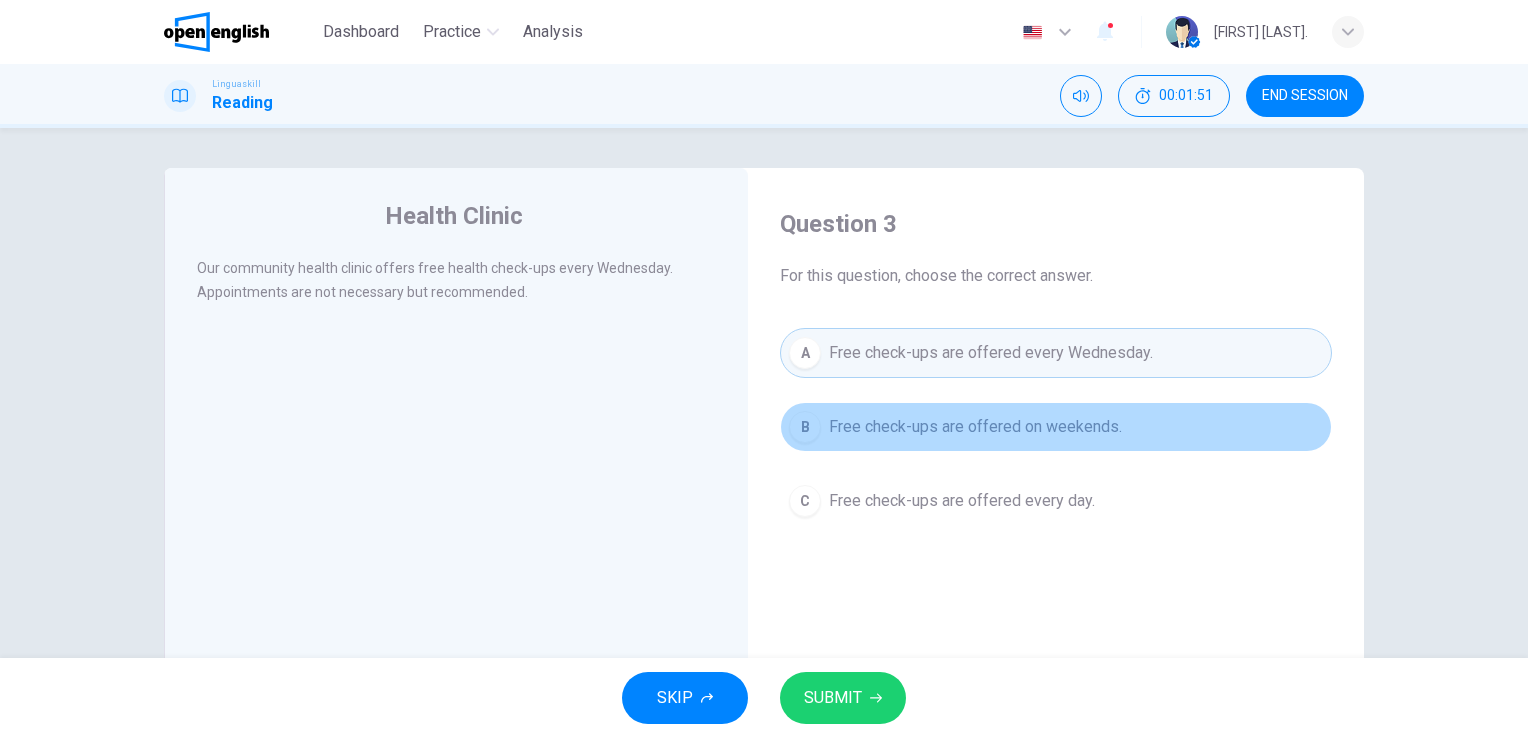 click on "Free check-ups are offered on weekends." at bounding box center [975, 427] 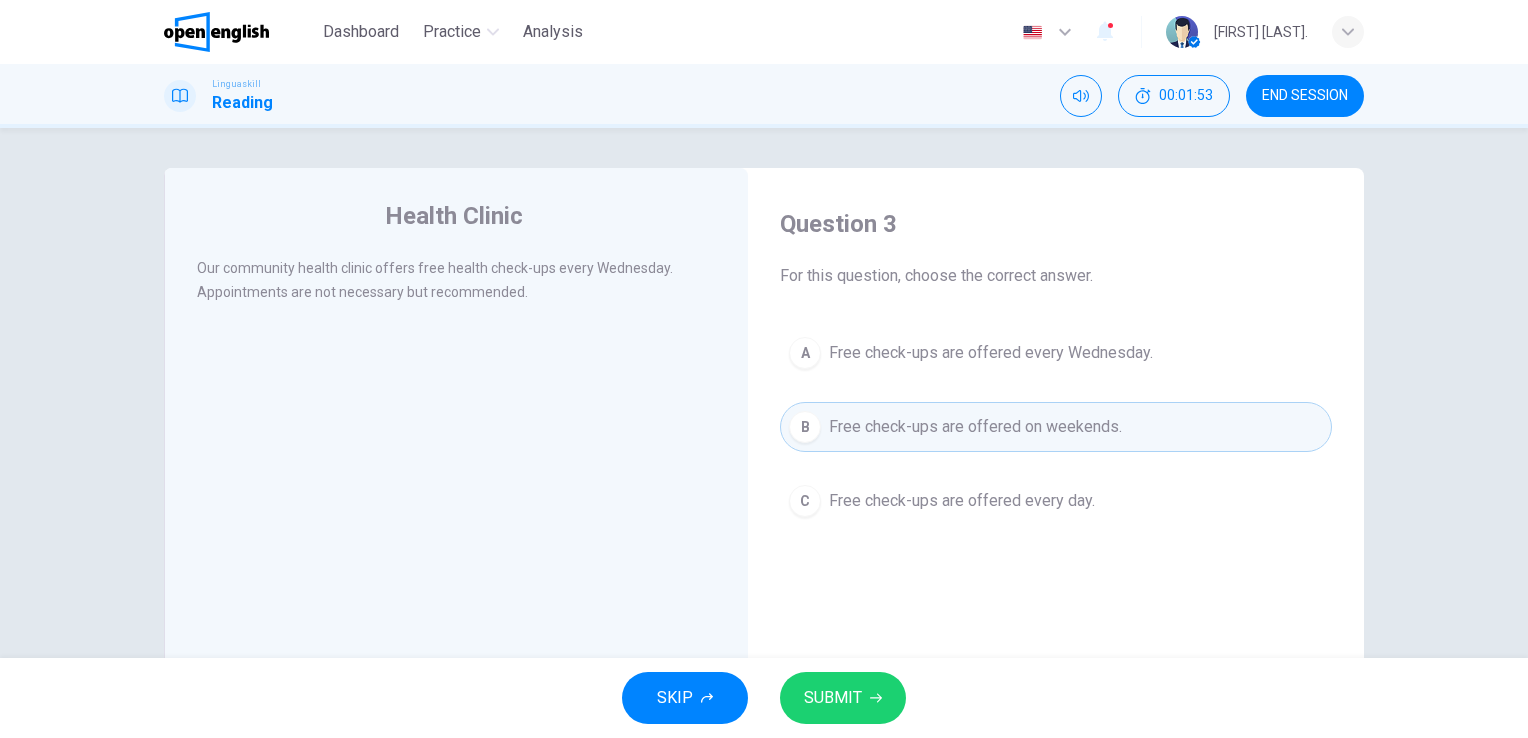 click on "SUBMIT" at bounding box center [843, 698] 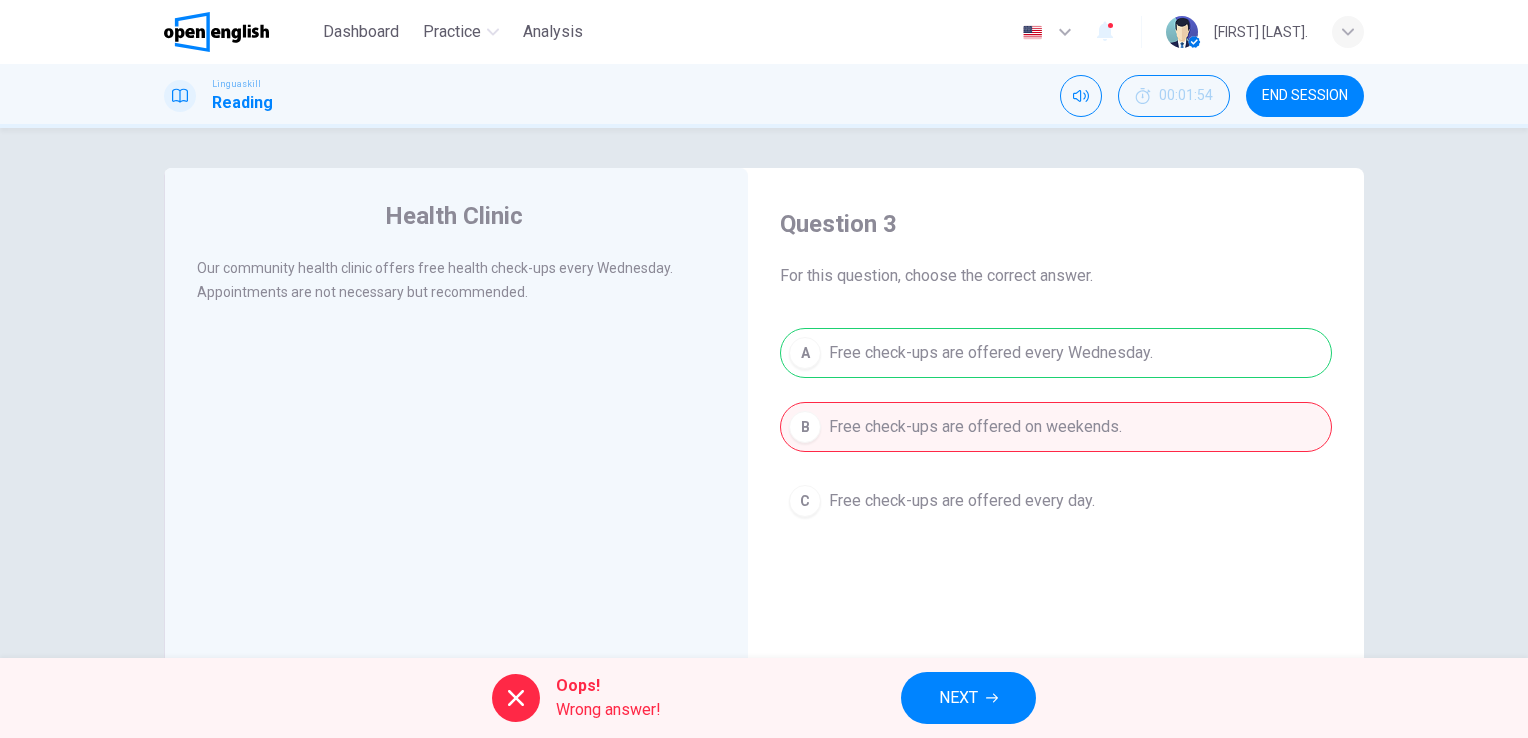 click on "NEXT" at bounding box center [968, 698] 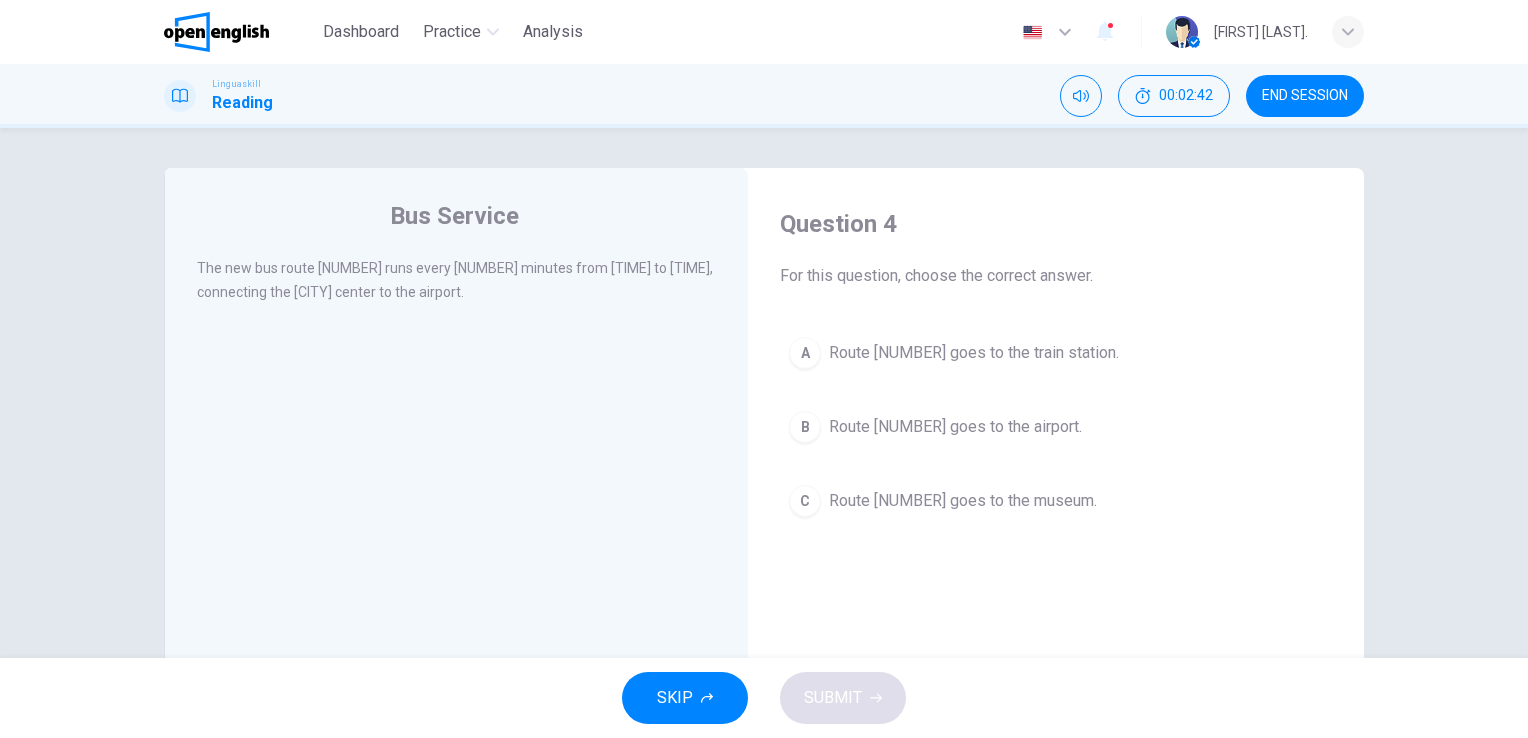 drag, startPoint x: 564, startPoint y: 263, endPoint x: 506, endPoint y: 271, distance: 58.549126 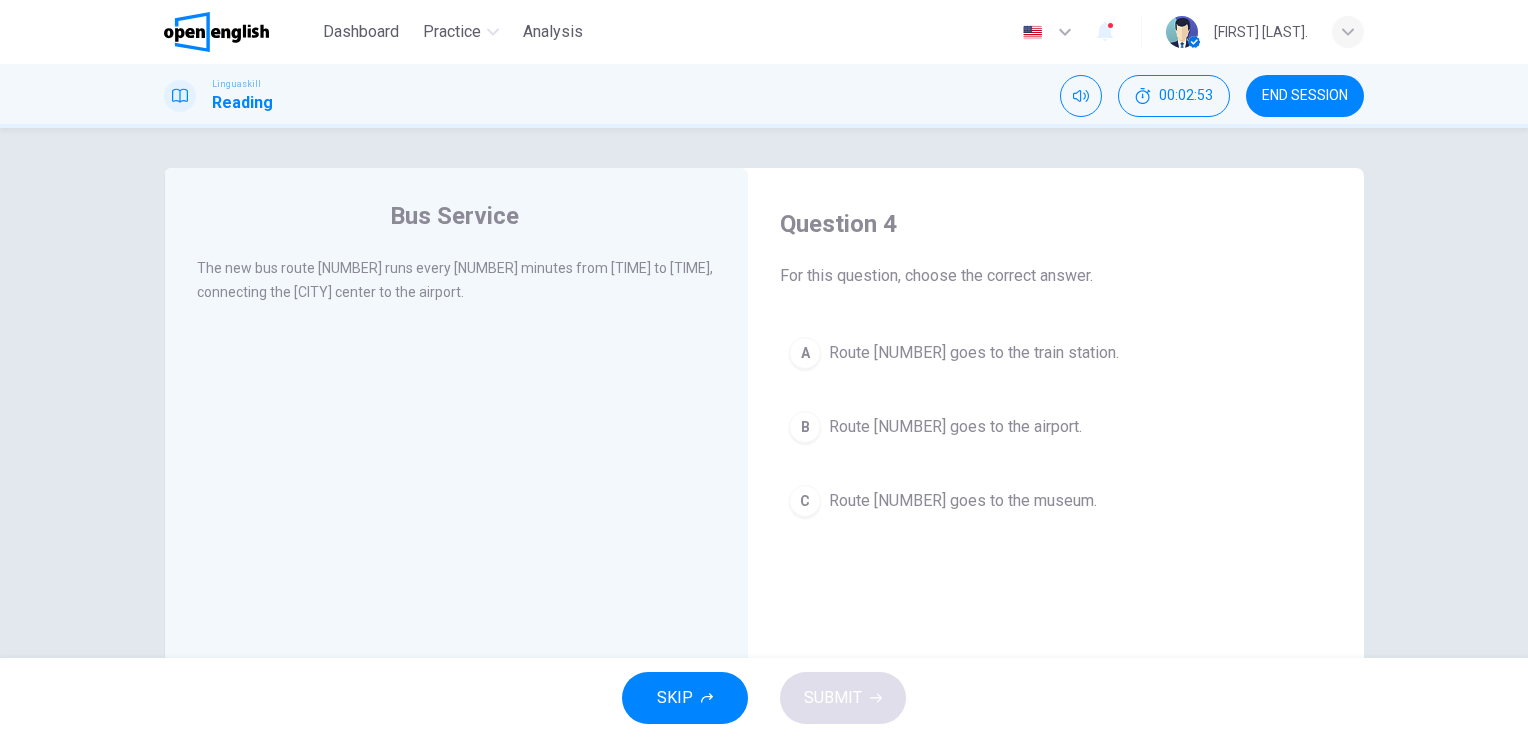 click on "Route 12 goes to the airport." at bounding box center [955, 427] 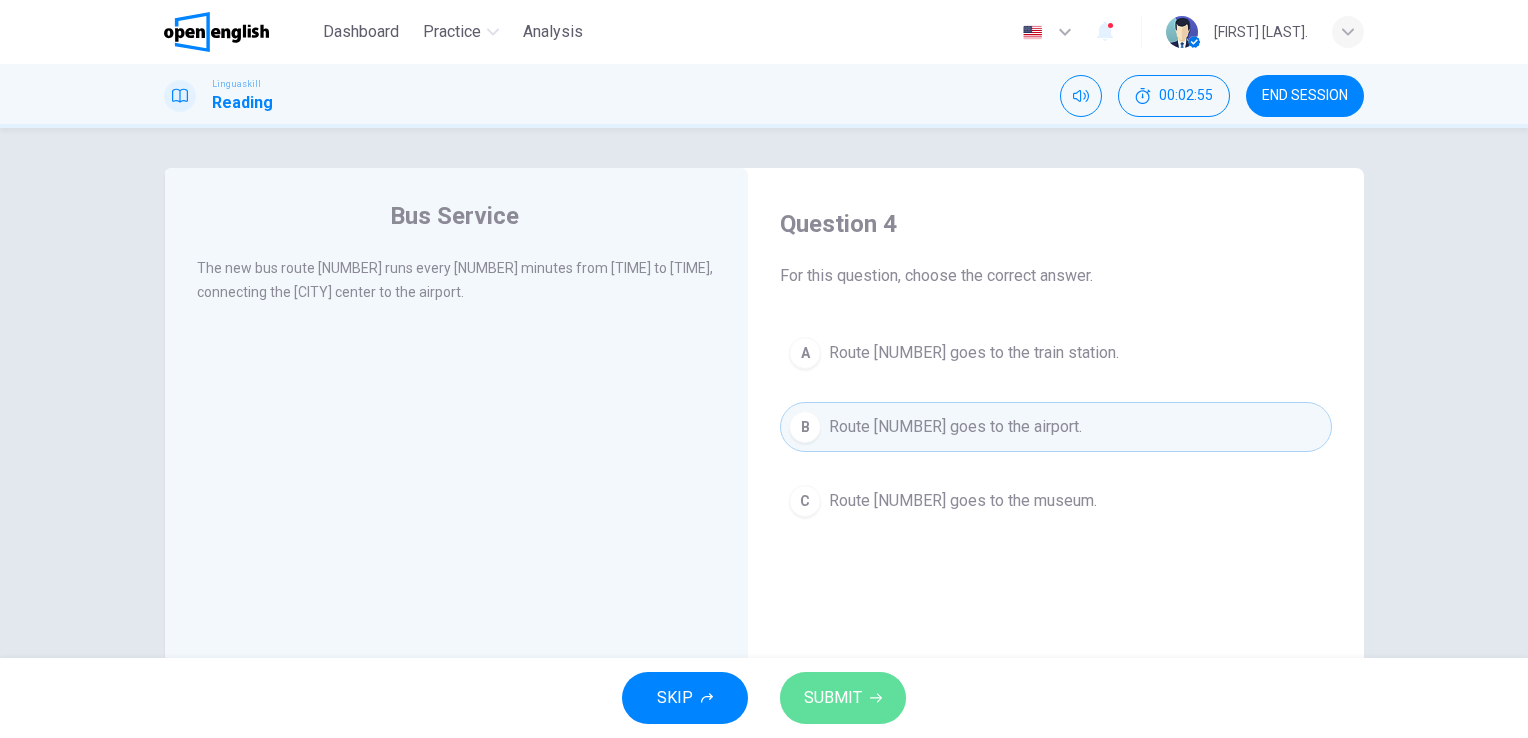 click on "SUBMIT" at bounding box center [843, 698] 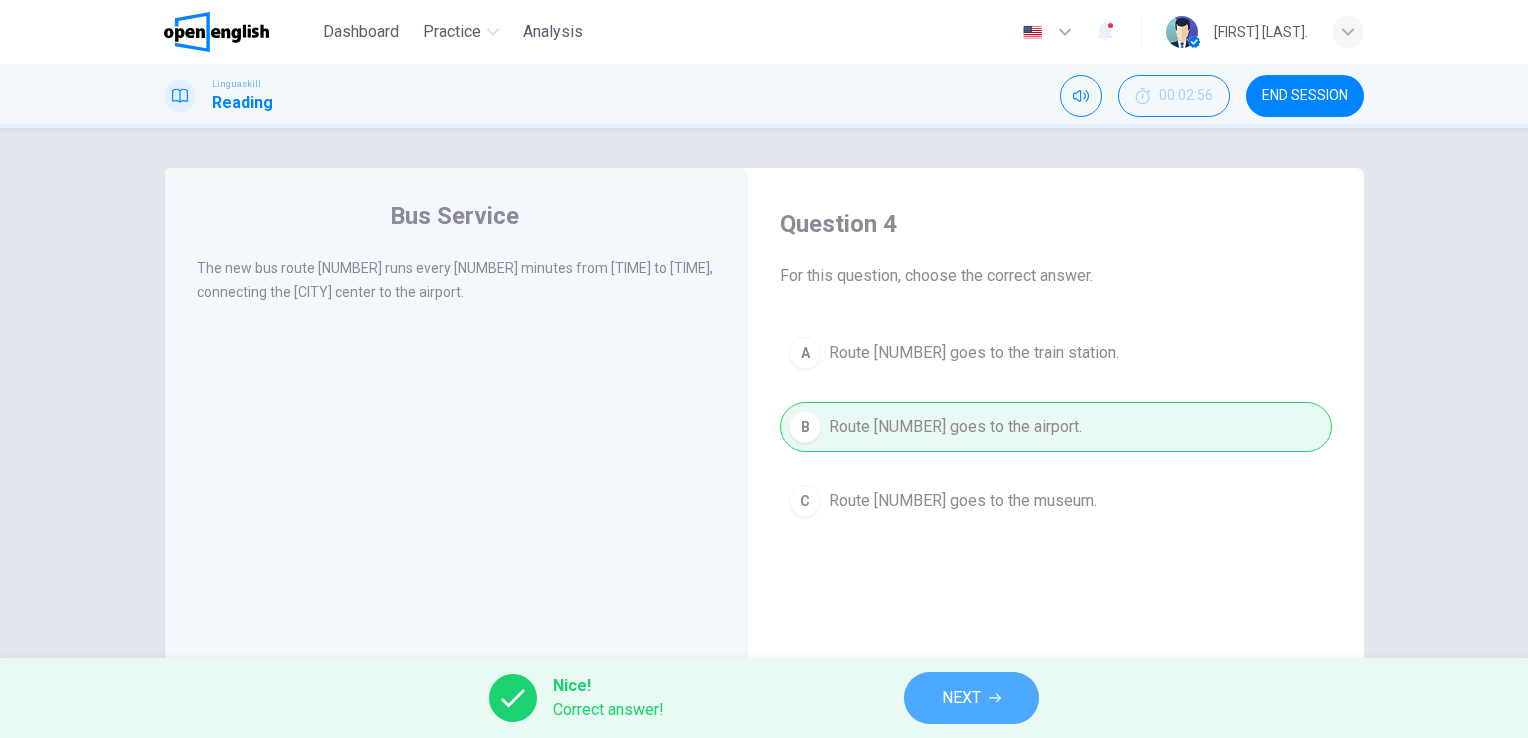 click 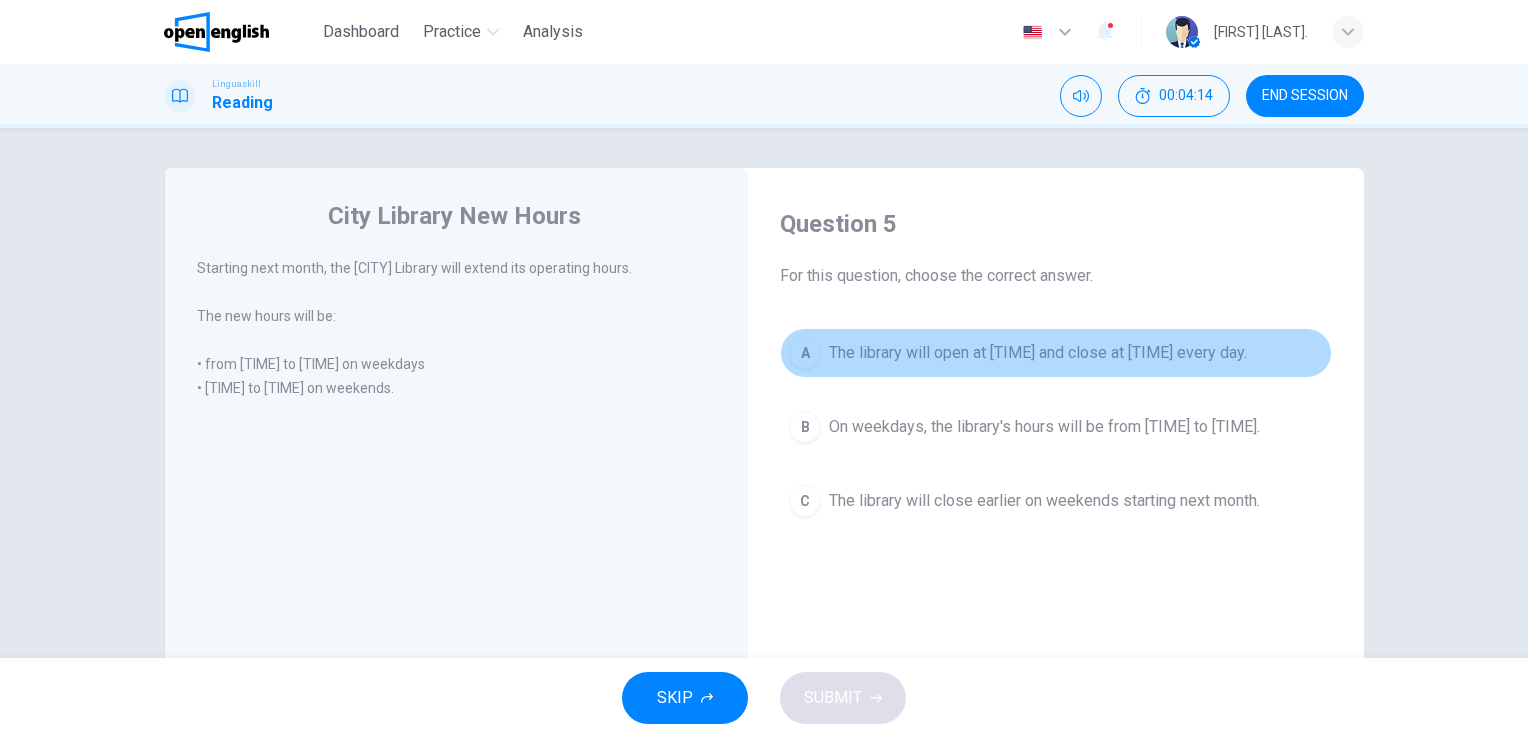 click on "The library will open at 10 AM and close at 6 PM every day." at bounding box center [1038, 353] 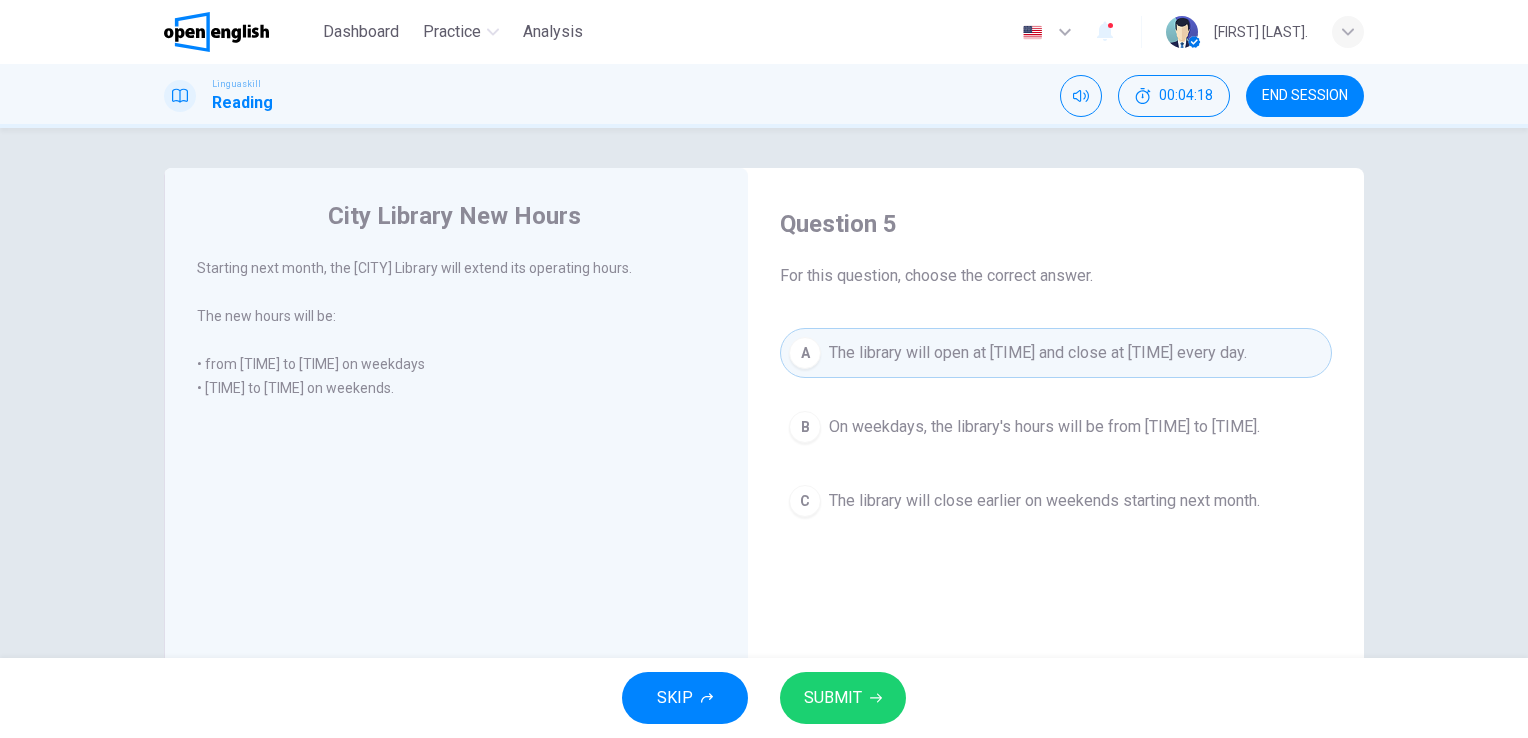 click on "SUBMIT" at bounding box center (833, 698) 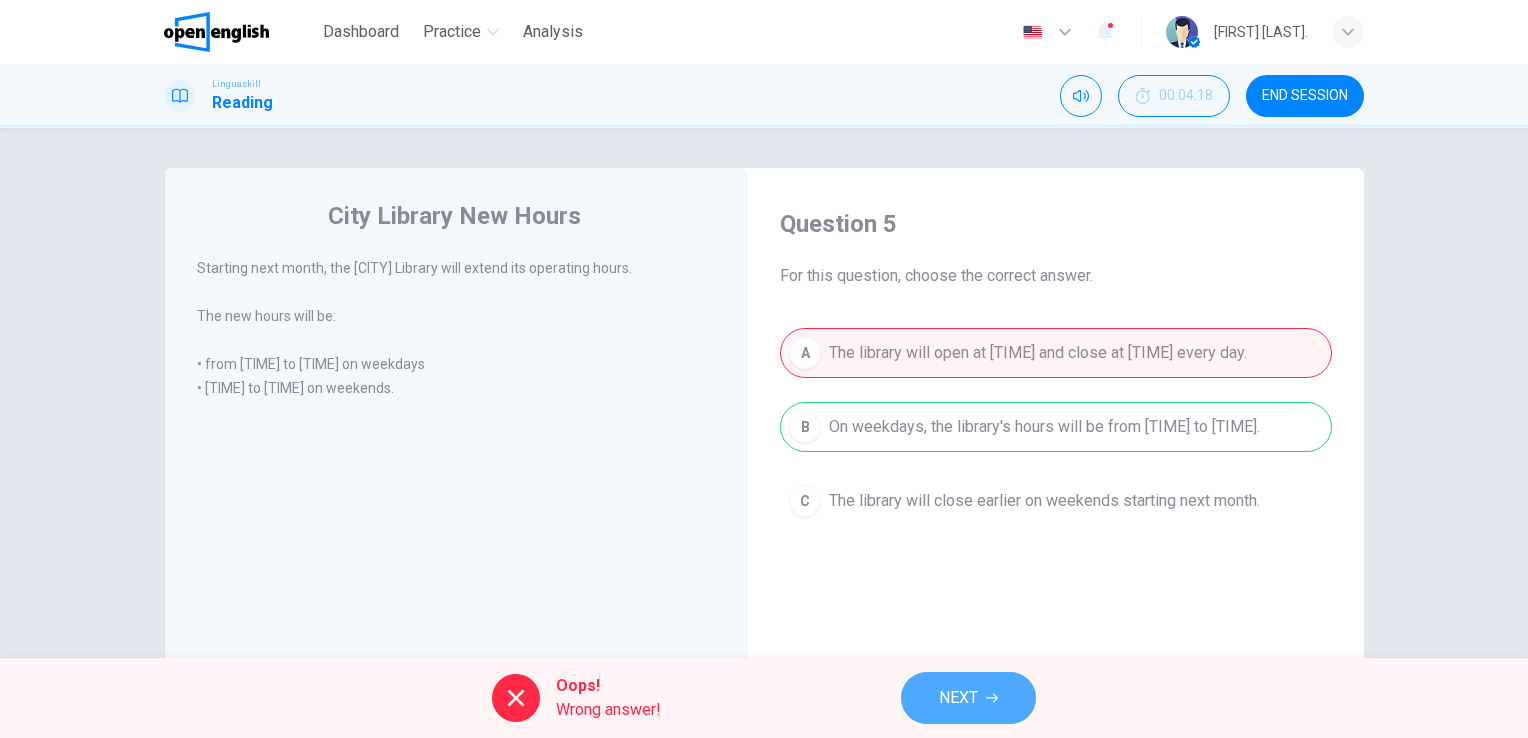 click on "NEXT" at bounding box center (968, 698) 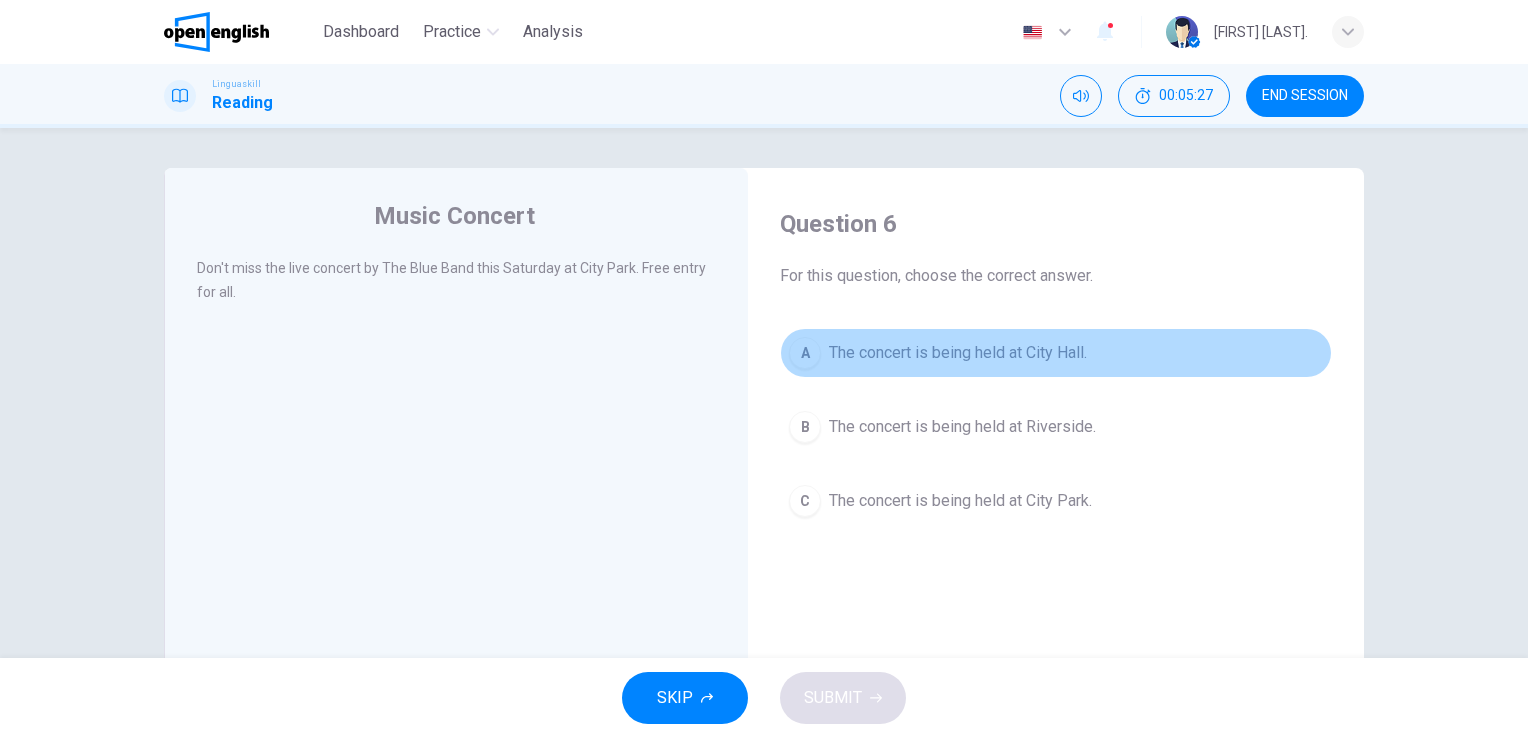 drag, startPoint x: 1060, startPoint y: 337, endPoint x: 1152, endPoint y: 352, distance: 93.214806 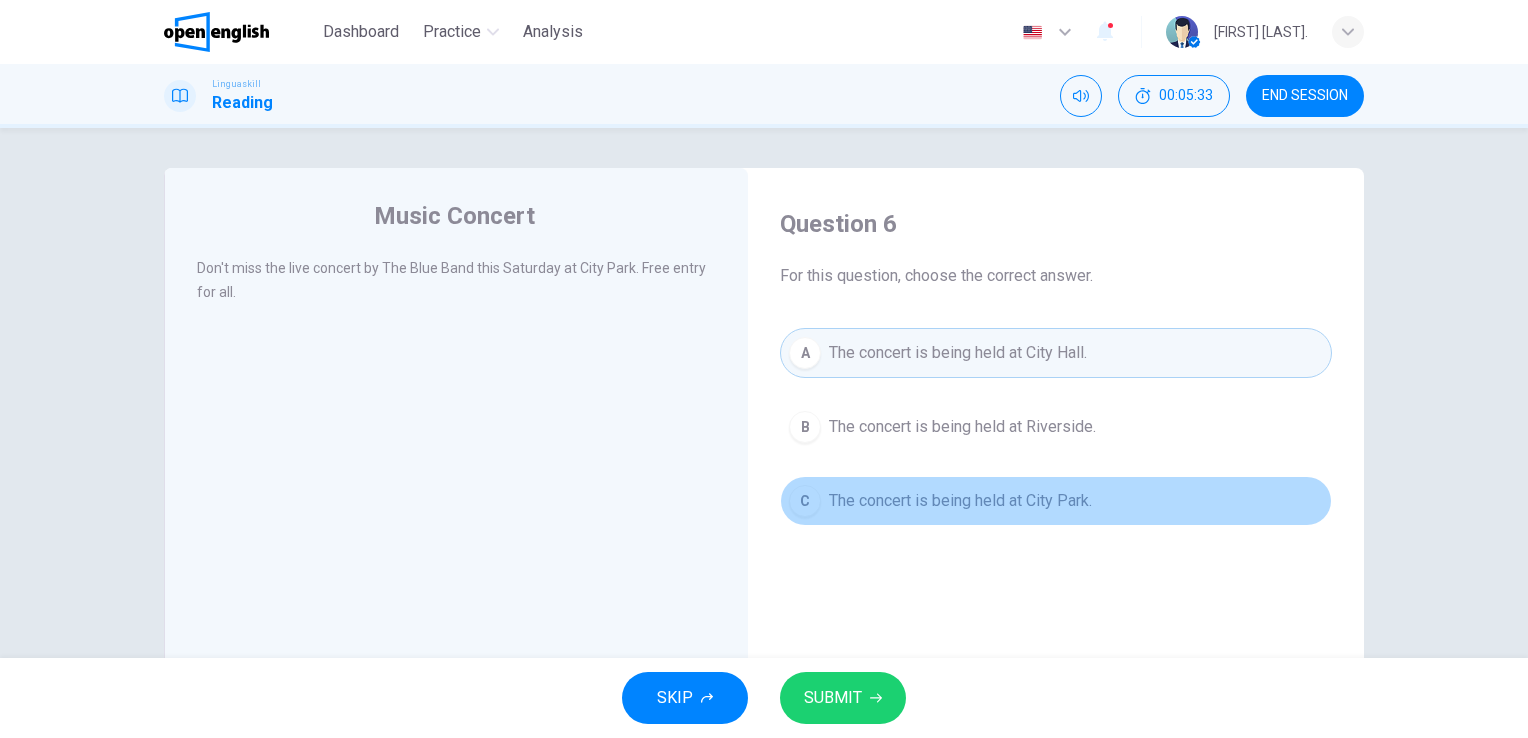 click on "The concert is being held at City Park." at bounding box center [960, 501] 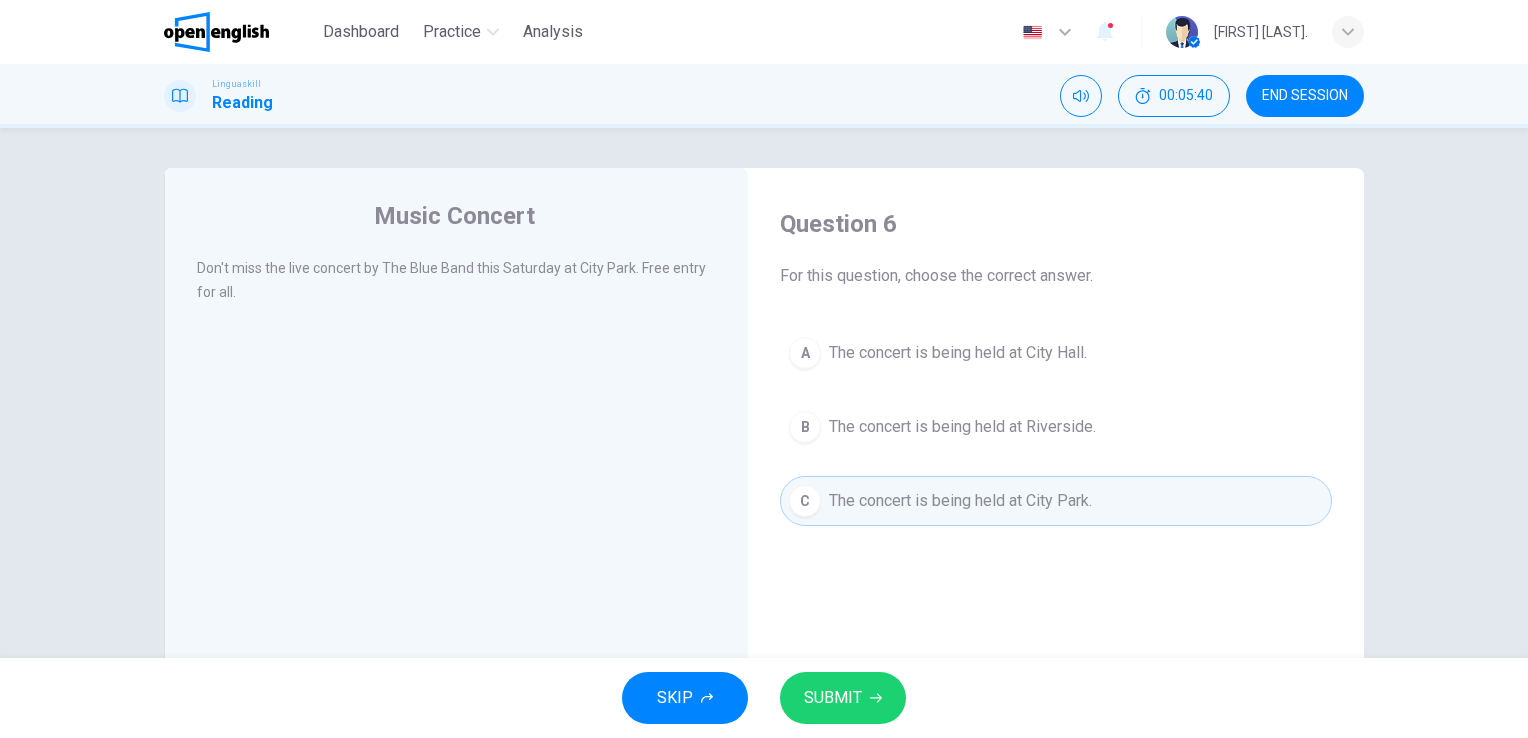 click on "SUBMIT" at bounding box center (833, 698) 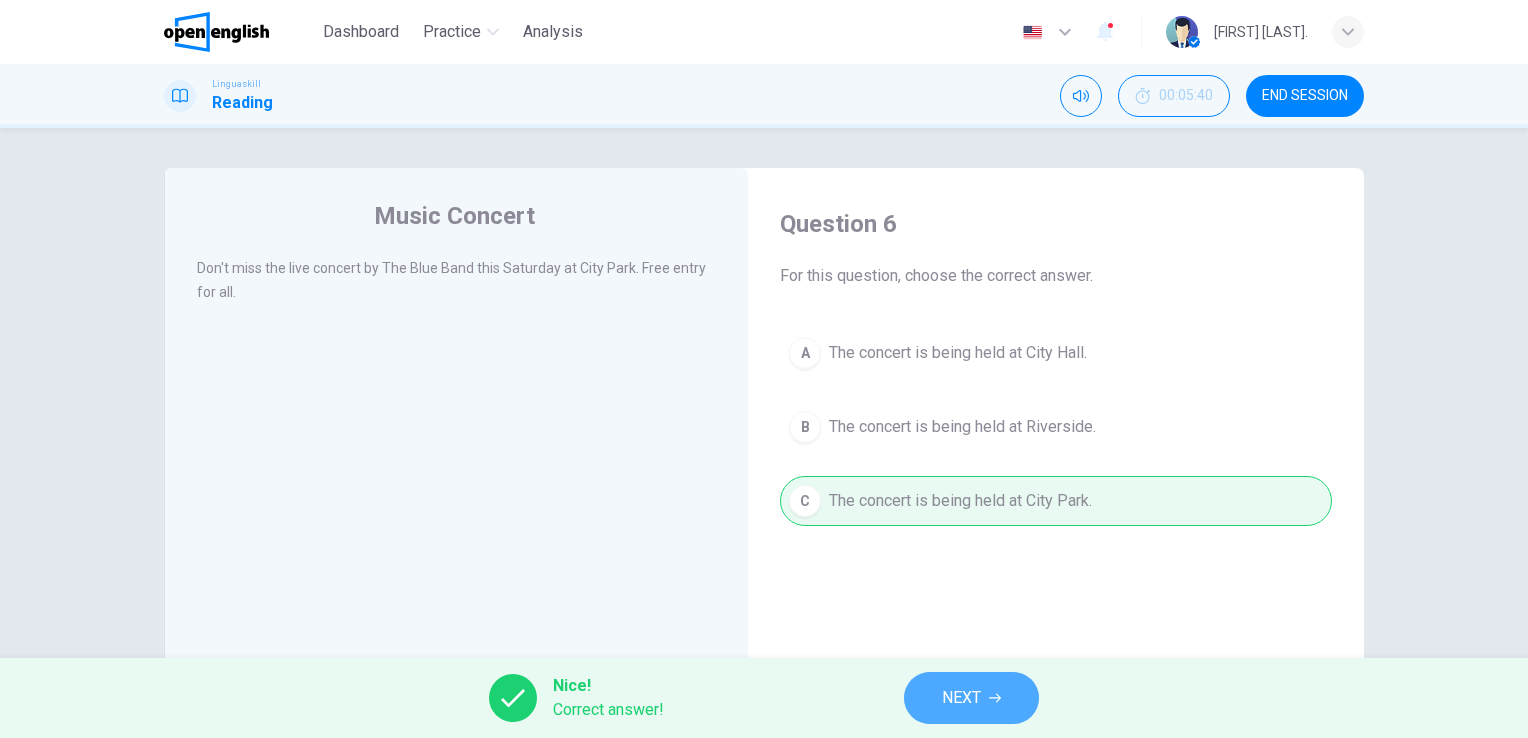 click on "NEXT" at bounding box center (961, 698) 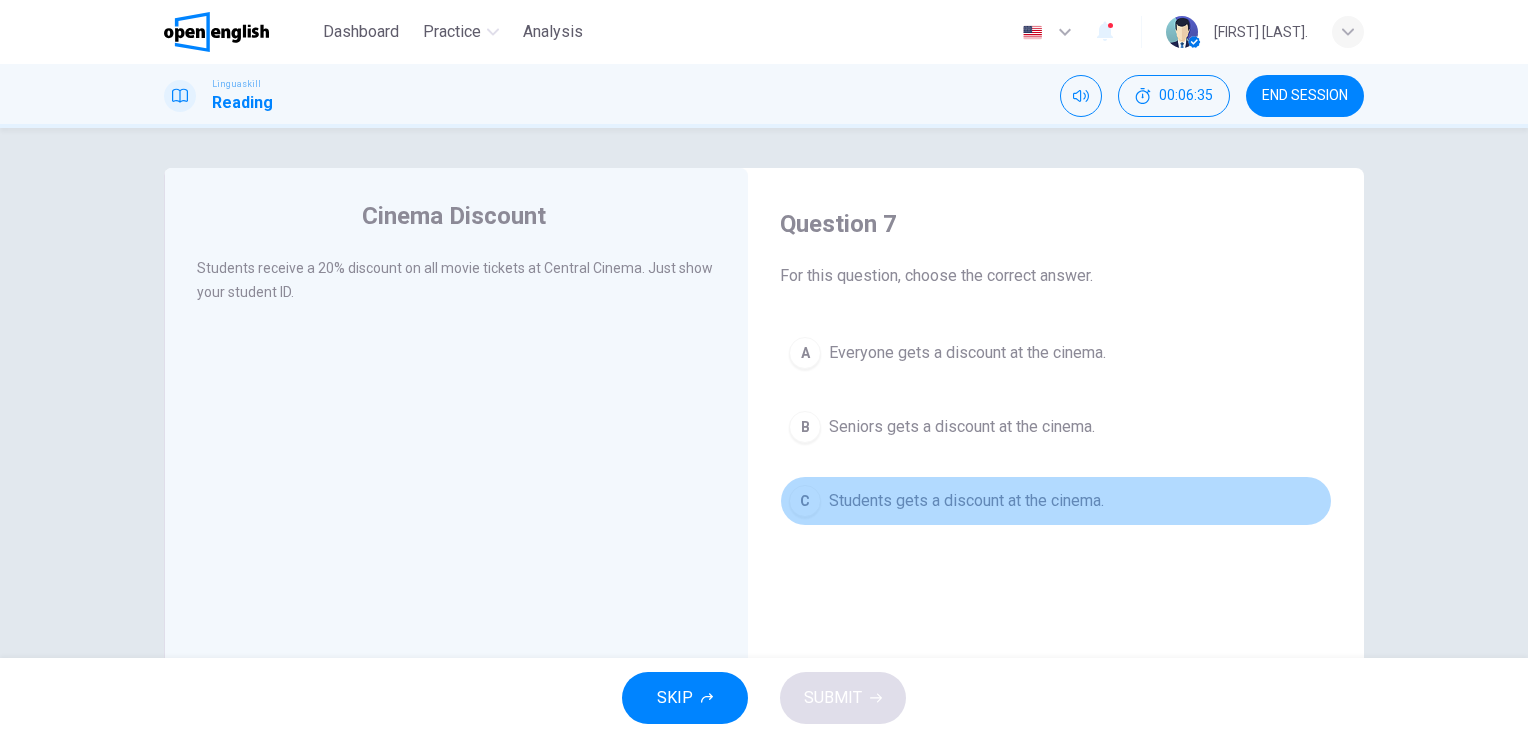 click on "Students gets a discount at the cinema." at bounding box center (966, 501) 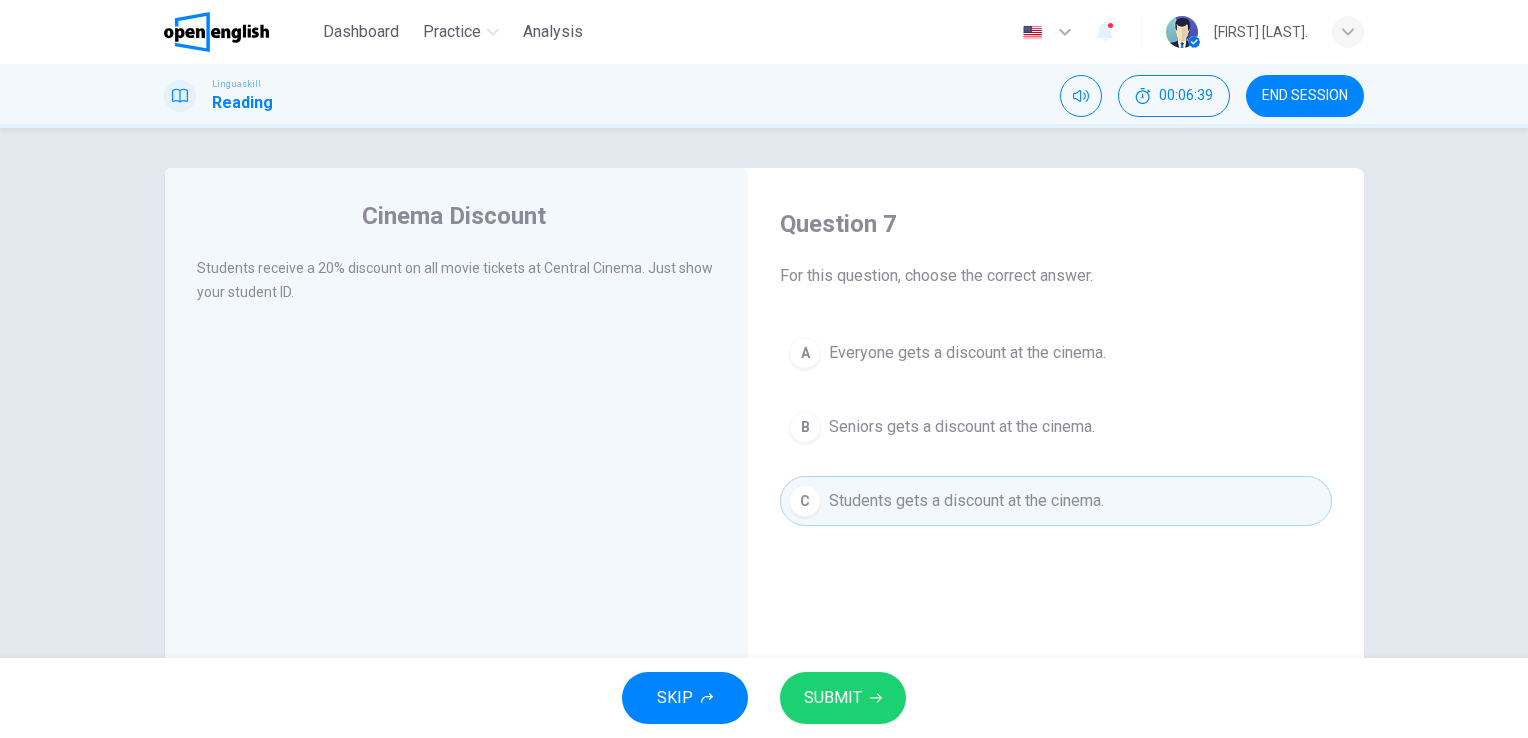 click on "SUBMIT" at bounding box center [833, 698] 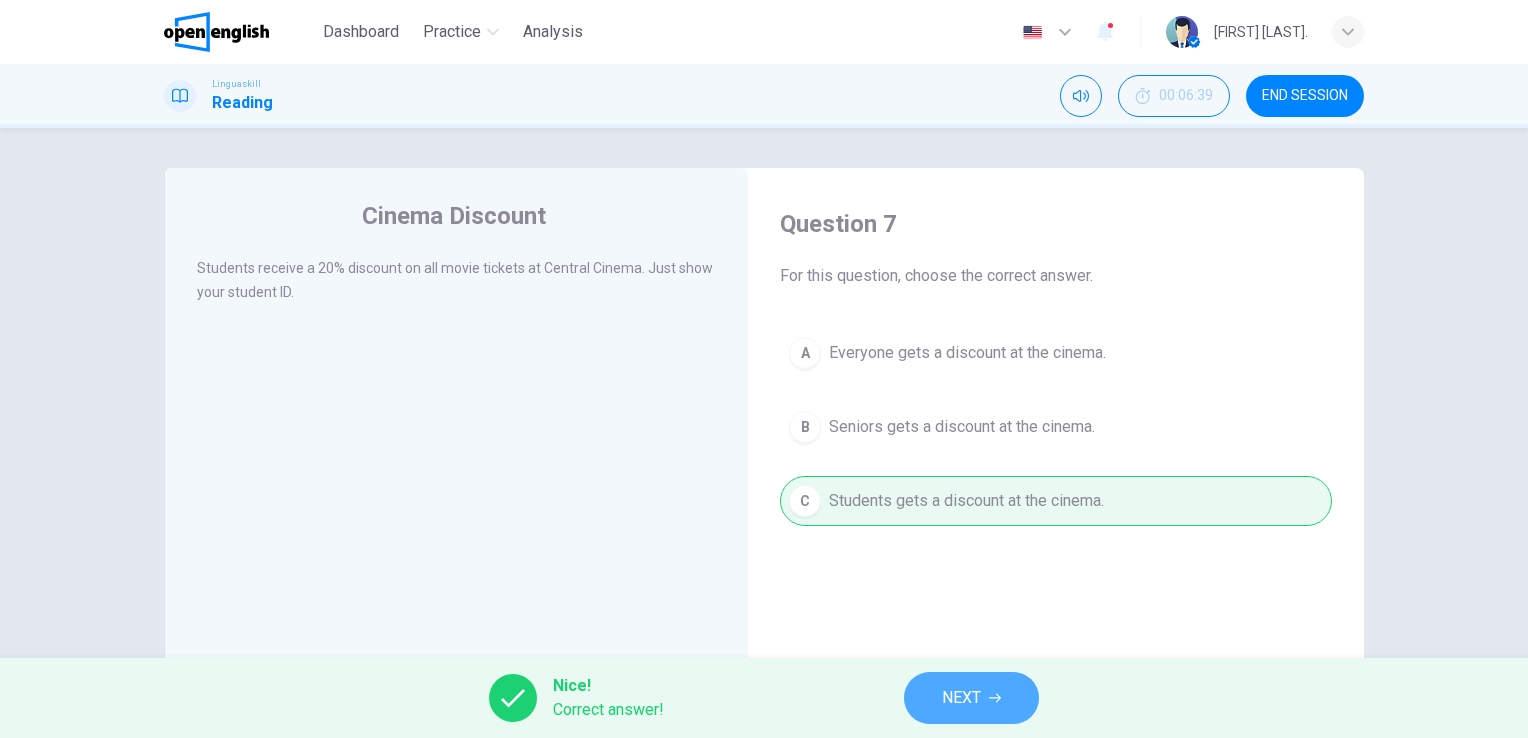 click on "NEXT" at bounding box center (971, 698) 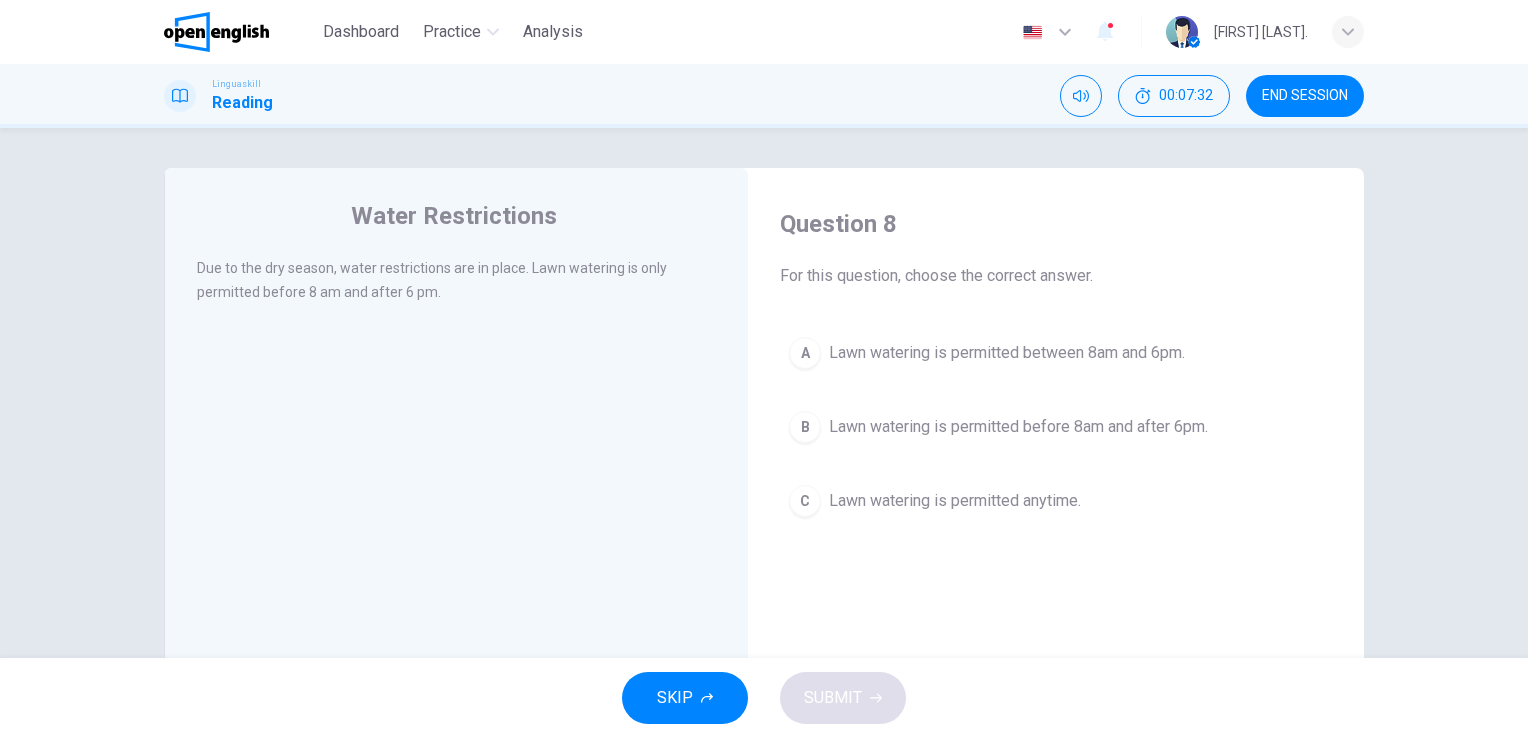 click on "Lawn watering is permitted before 8am and after 6pm." at bounding box center [1018, 427] 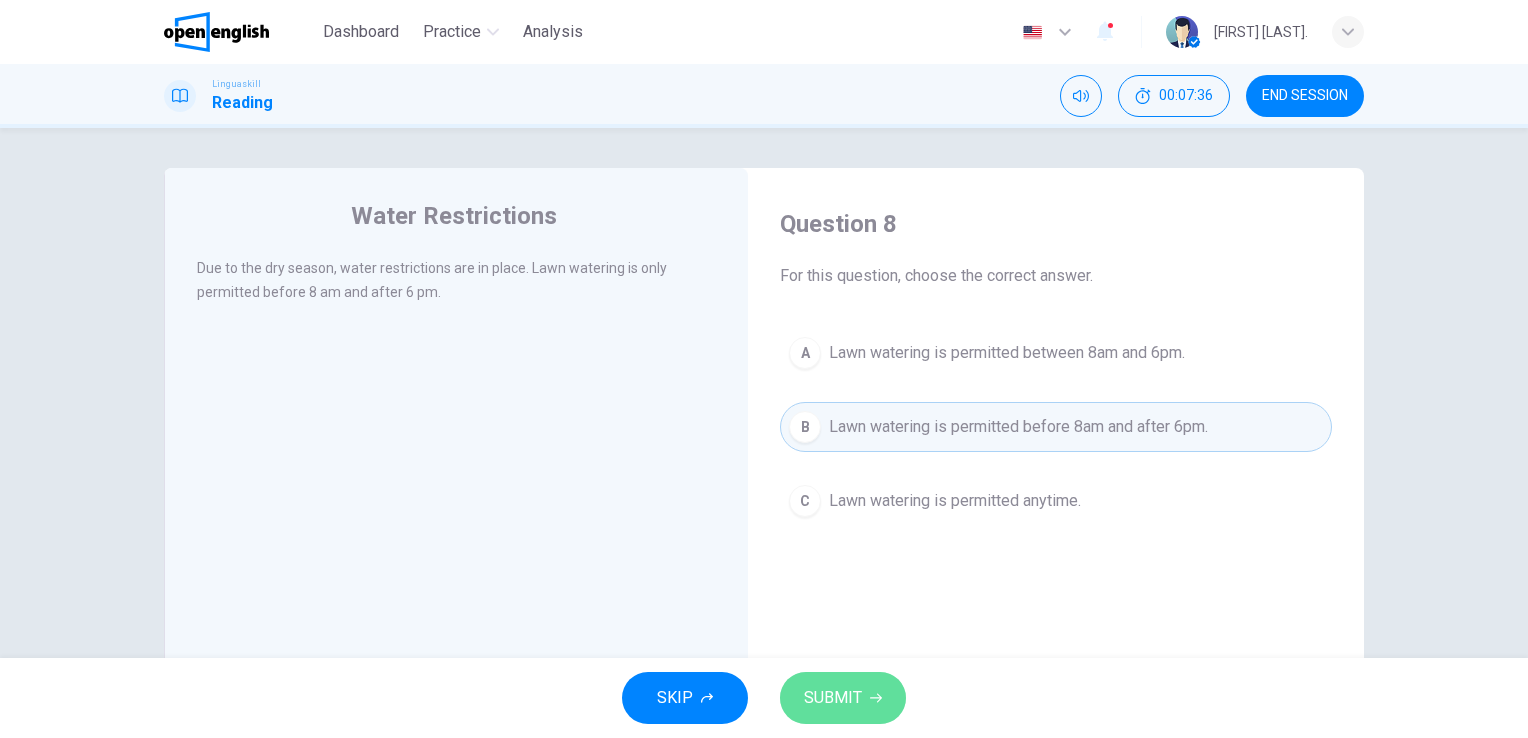 click on "SUBMIT" at bounding box center (833, 698) 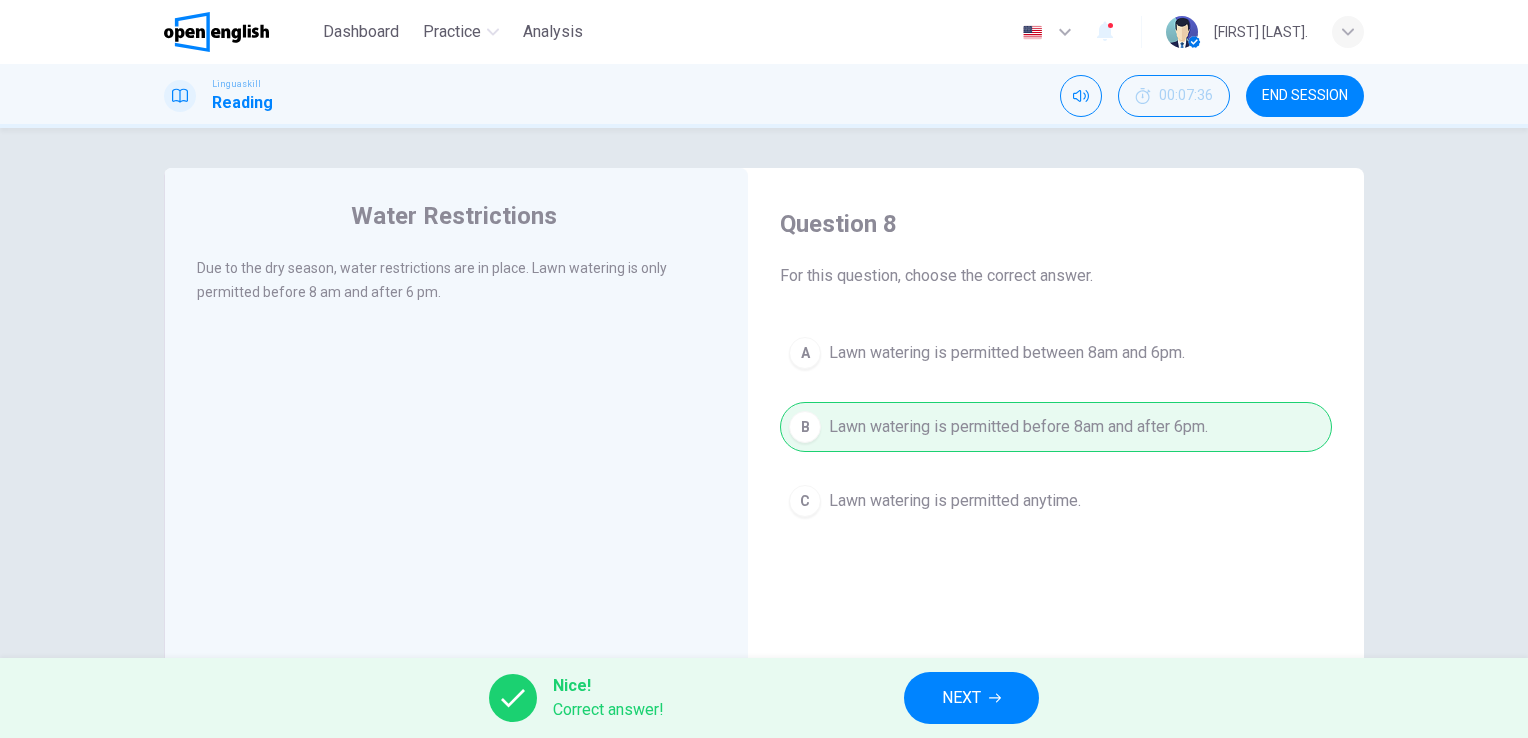 click on "NEXT" at bounding box center [961, 698] 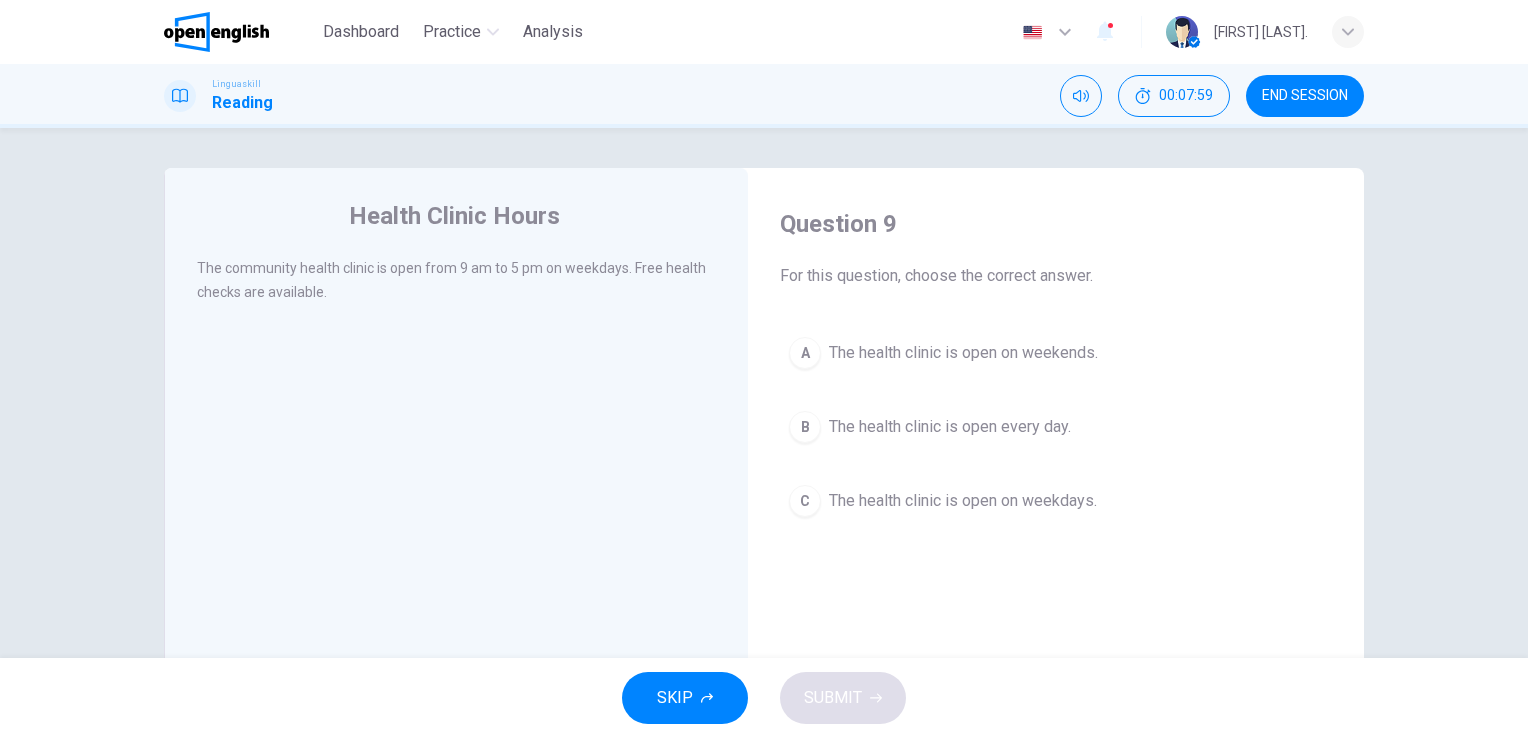 drag, startPoint x: 536, startPoint y: 271, endPoint x: 617, endPoint y: 267, distance: 81.09871 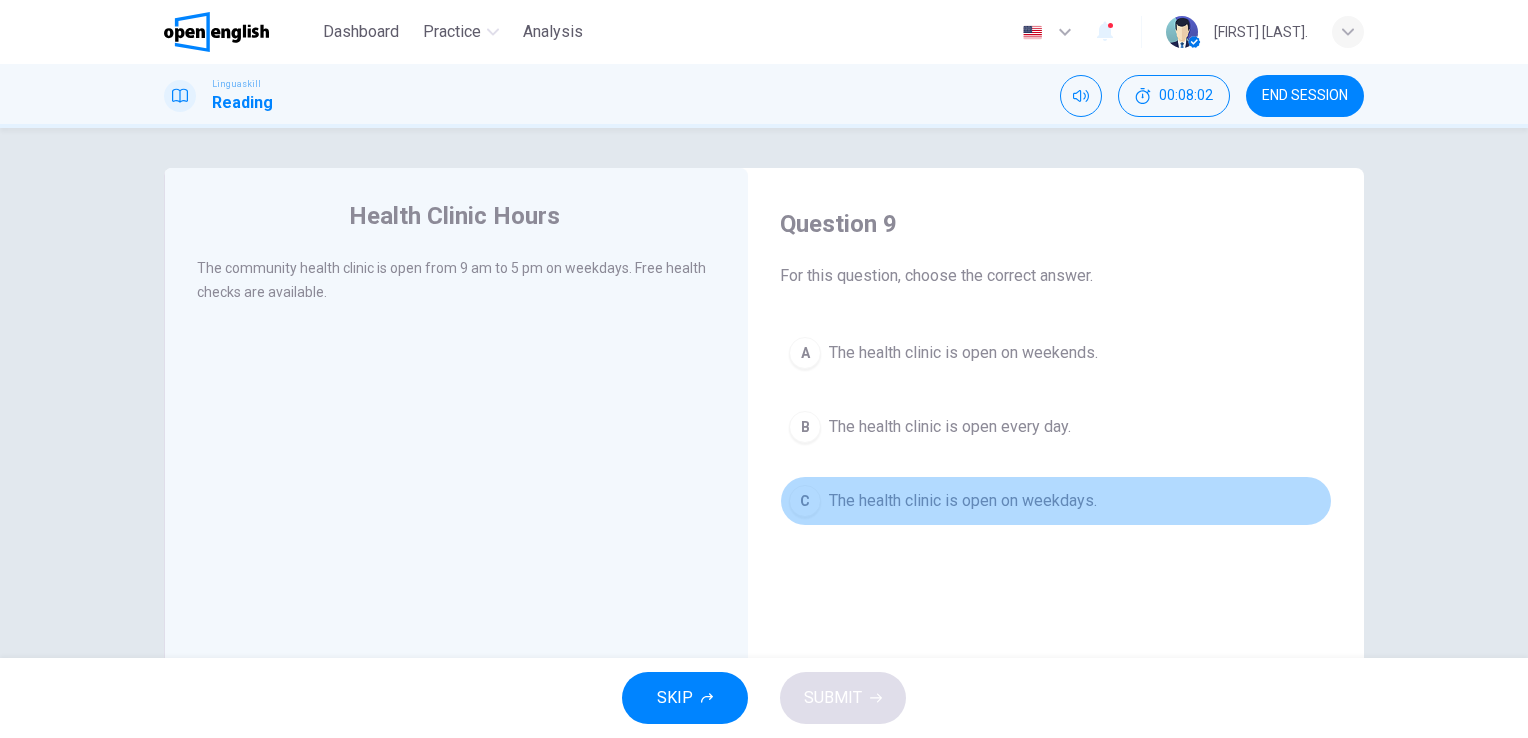 click on "The health clinic is open on weekdays." at bounding box center (963, 501) 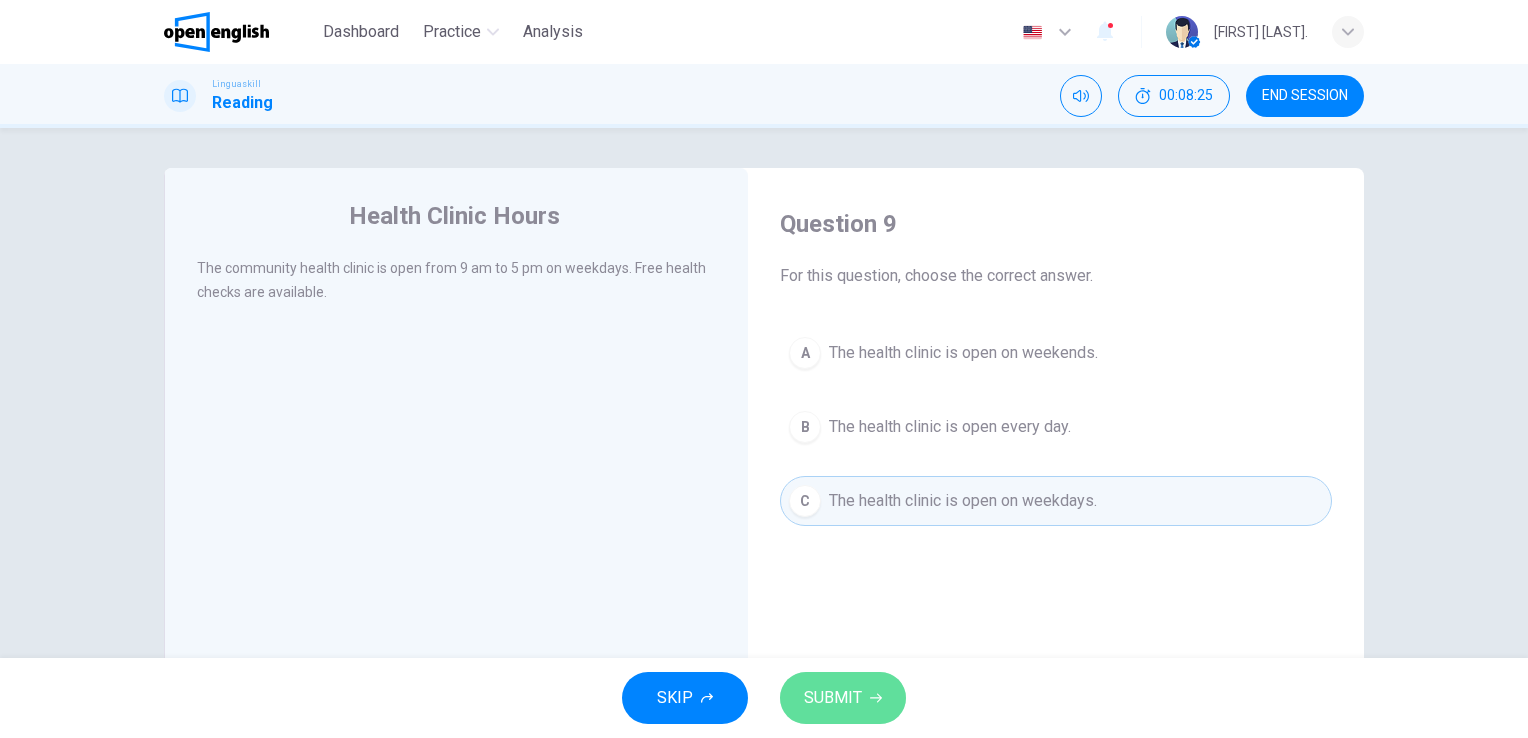 click on "SUBMIT" at bounding box center [843, 698] 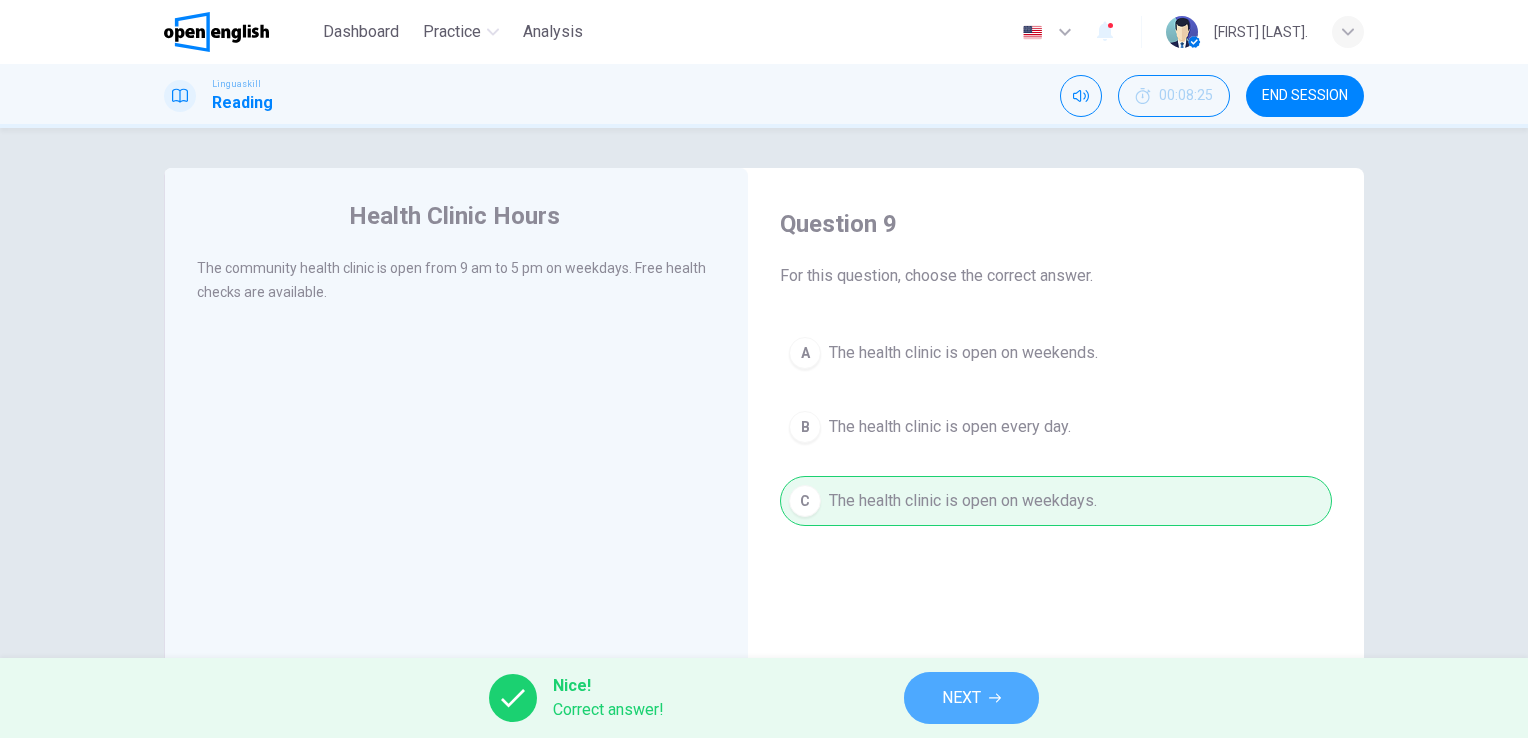 click on "NEXT" at bounding box center [961, 698] 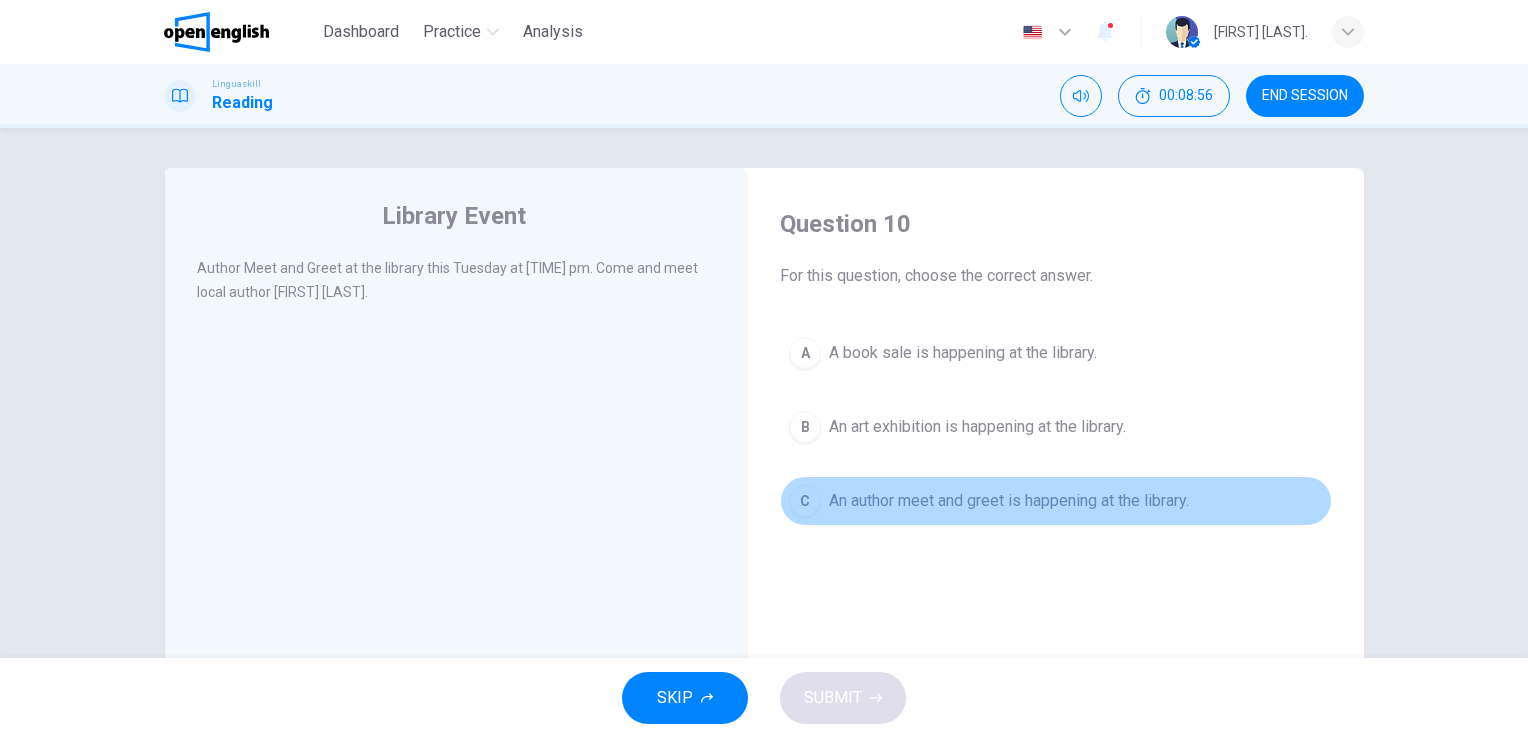 click on "An author meet and greet is happening at the library." at bounding box center (1009, 501) 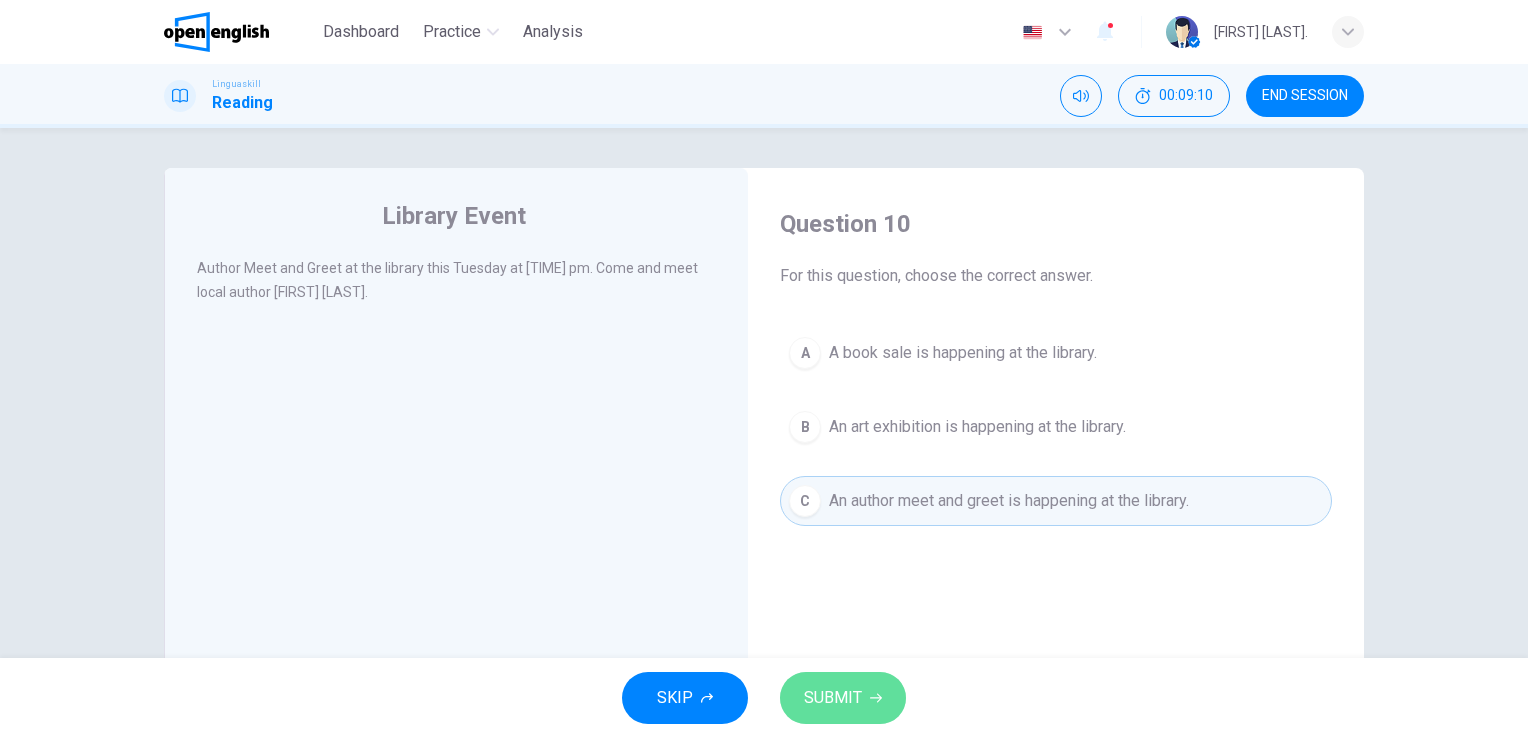 click on "SUBMIT" at bounding box center [833, 698] 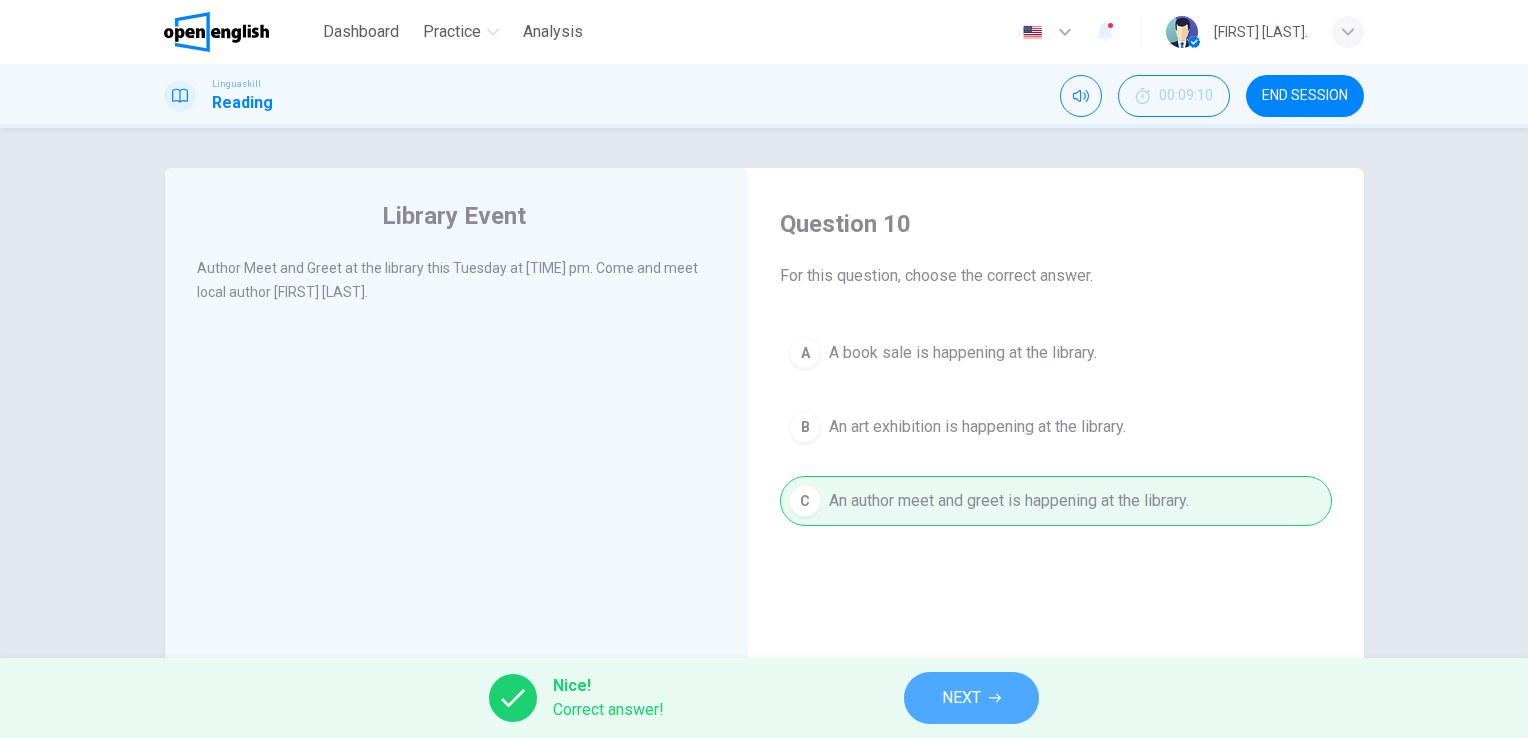 click on "NEXT" at bounding box center (961, 698) 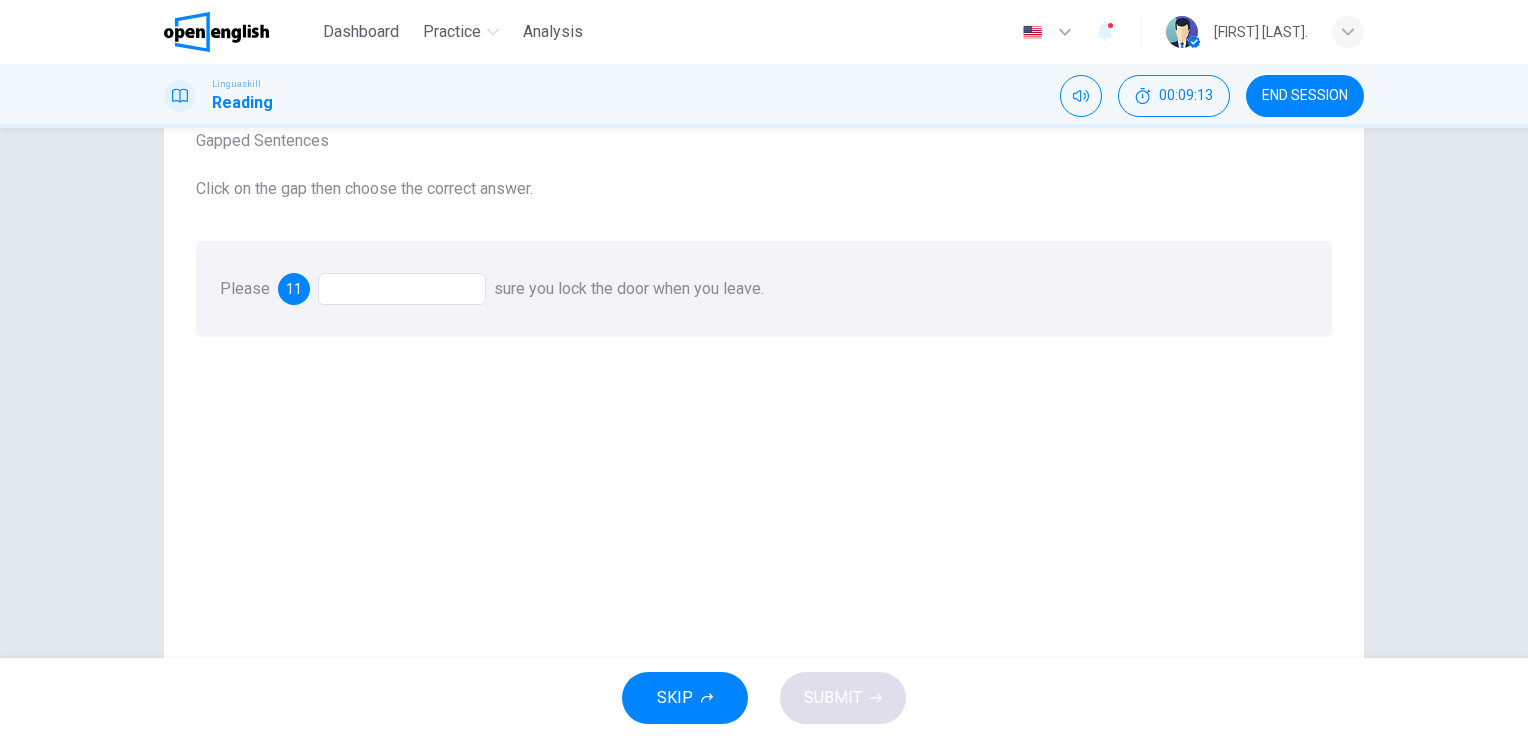 scroll, scrollTop: 0, scrollLeft: 0, axis: both 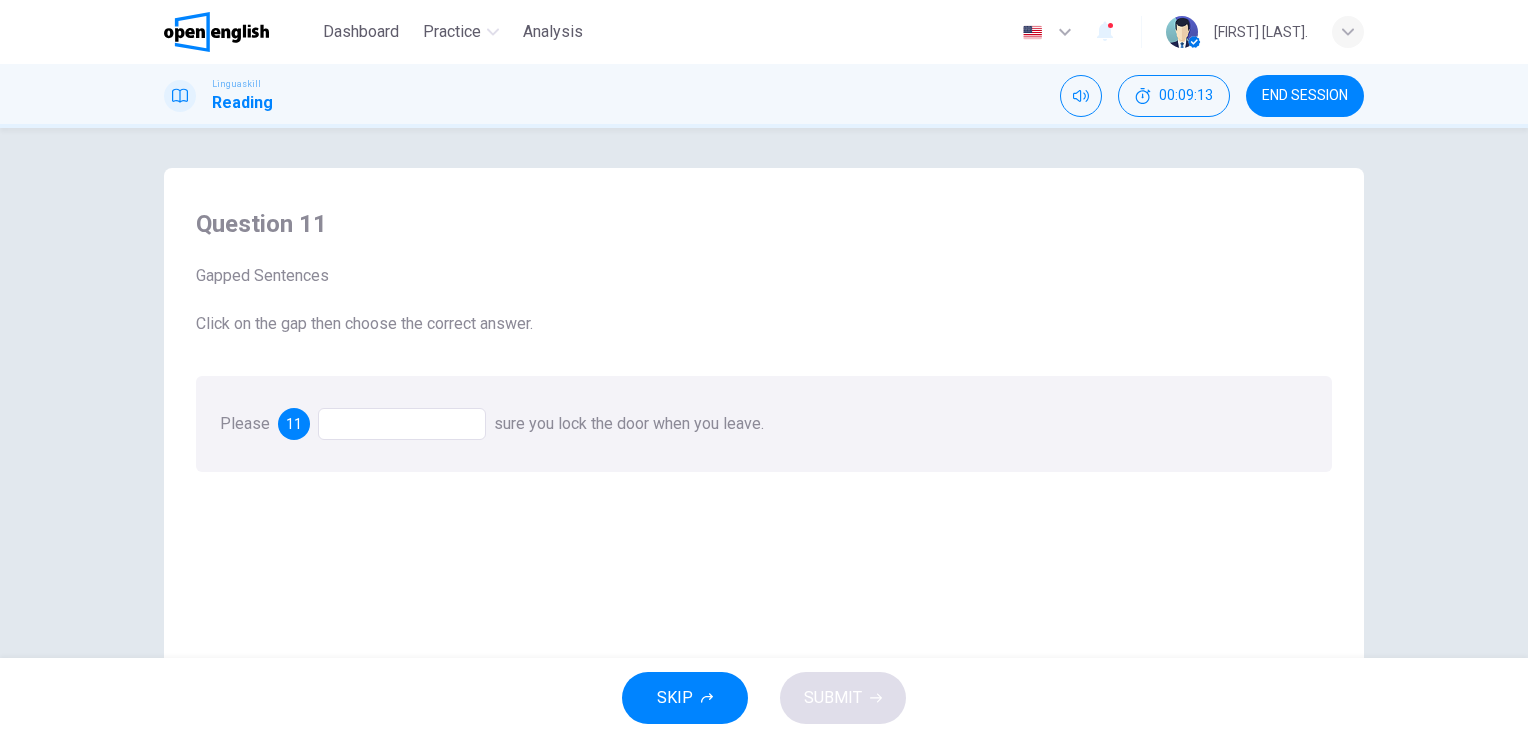 click at bounding box center [402, 424] 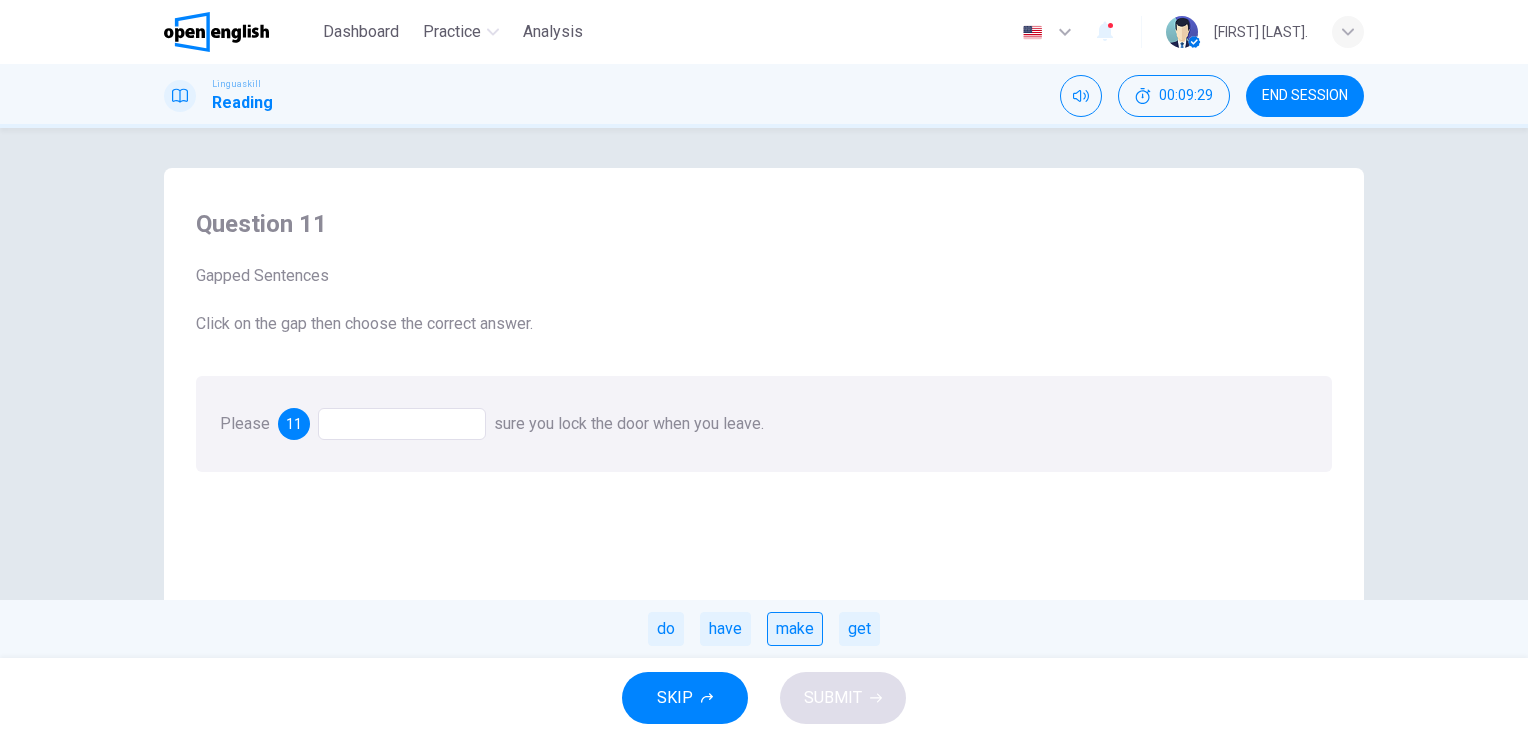 click on "make" at bounding box center [795, 629] 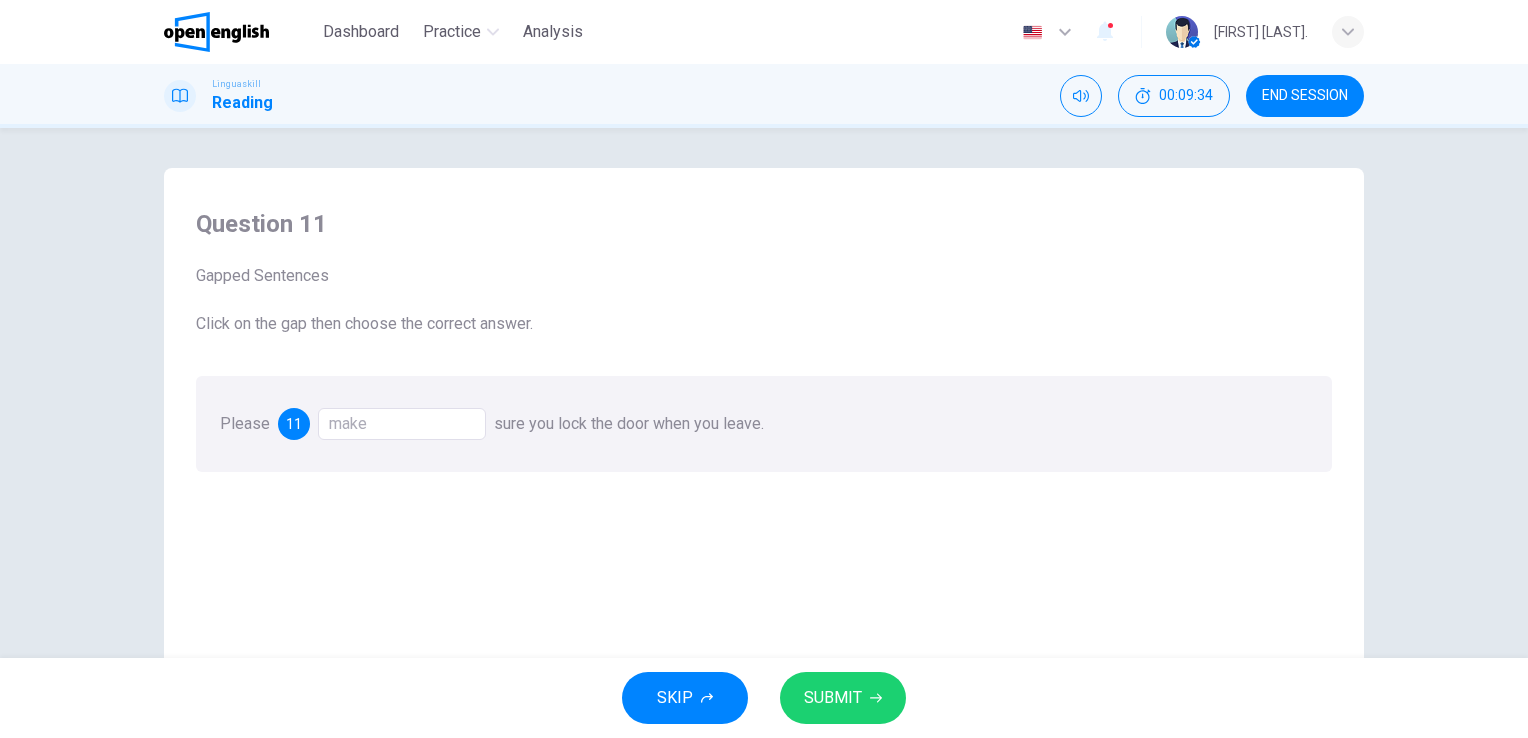 click on "make" at bounding box center (402, 424) 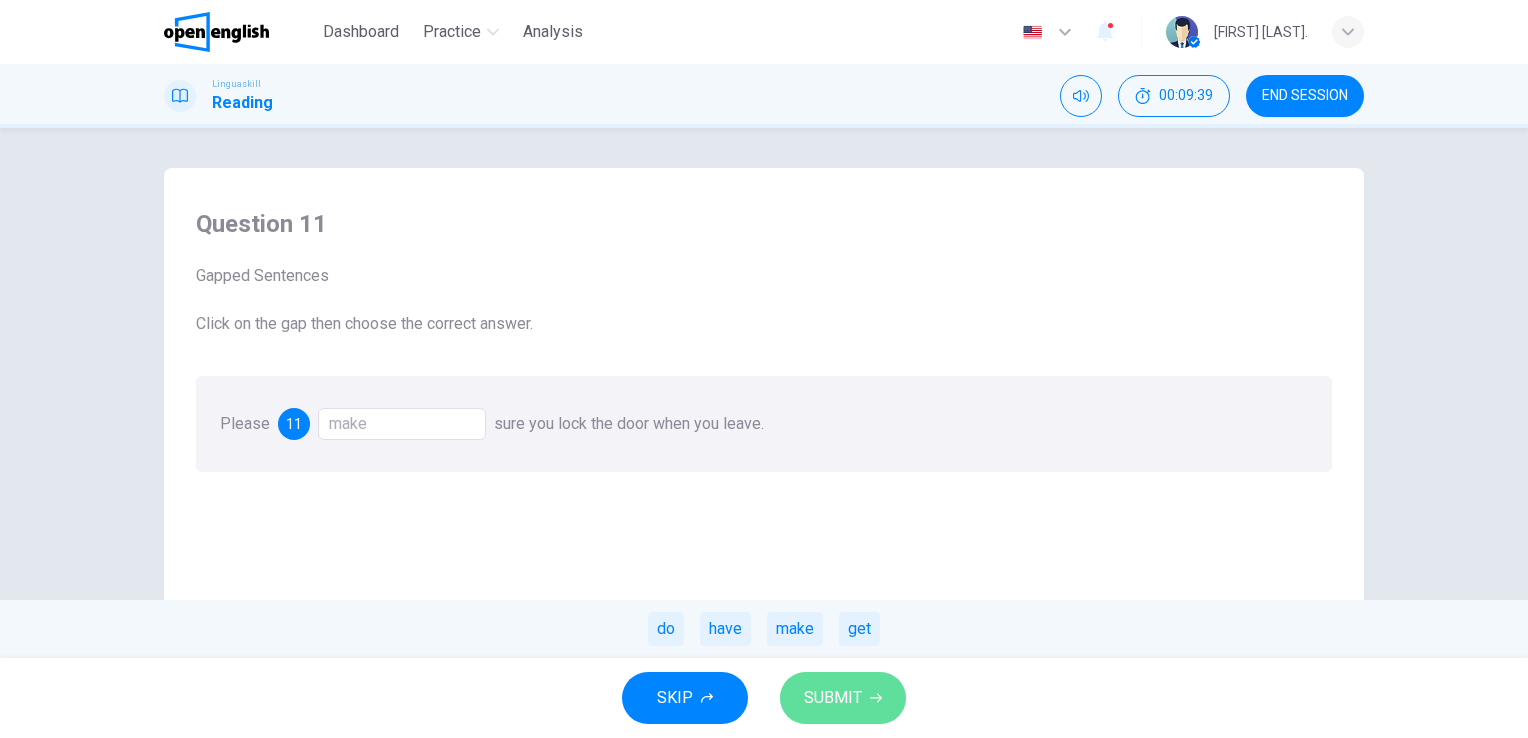 click on "SUBMIT" at bounding box center (833, 698) 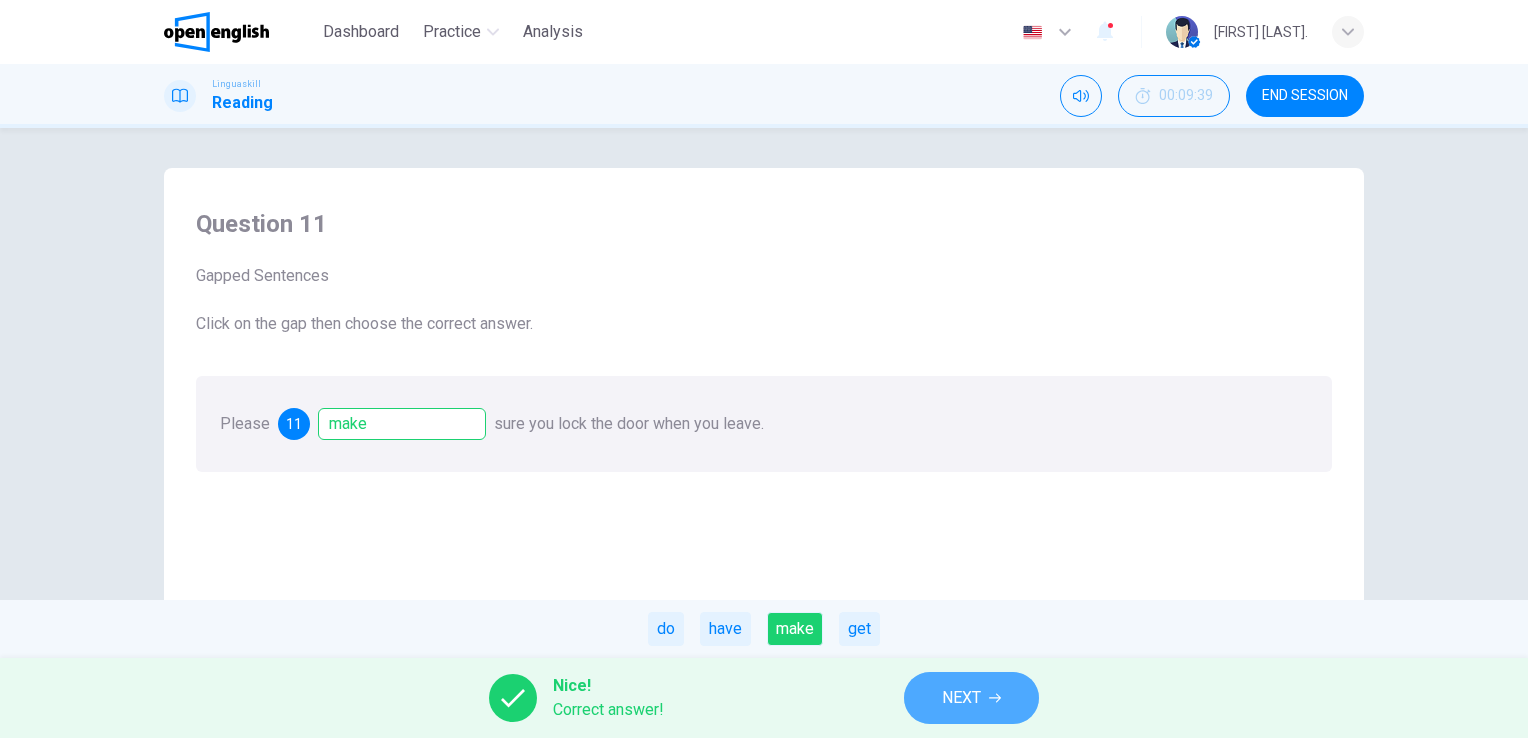 click on "NEXT" at bounding box center [961, 698] 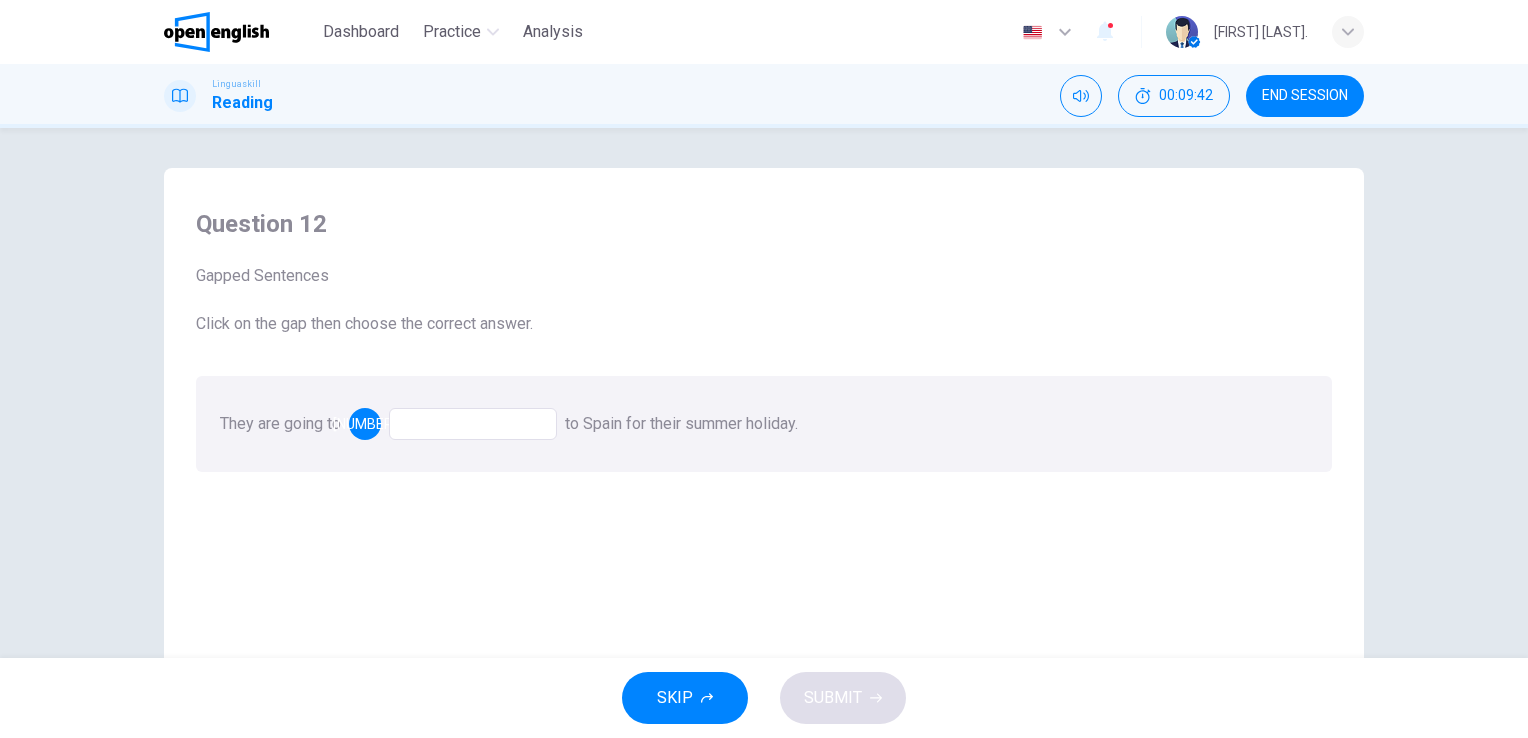 click at bounding box center [473, 424] 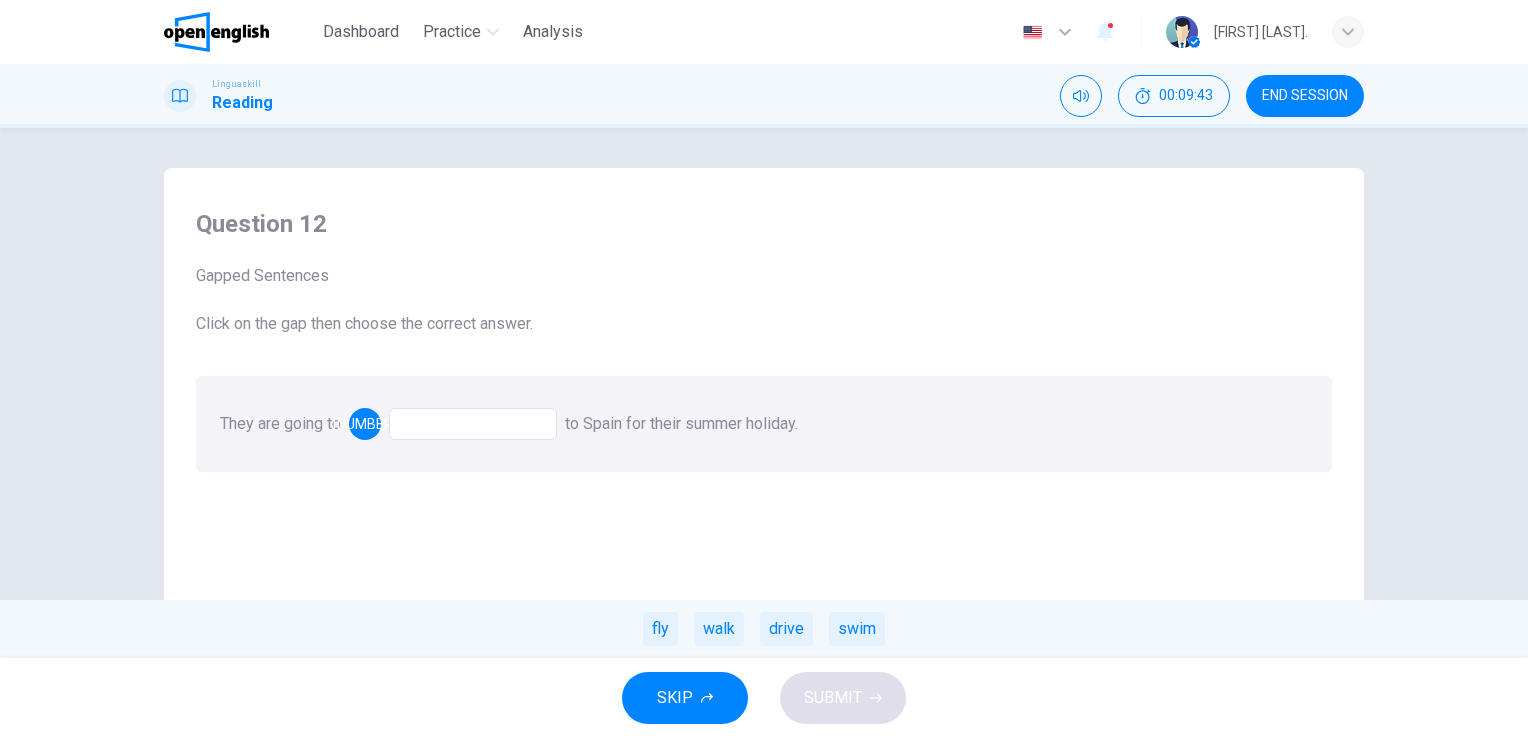 click at bounding box center [473, 424] 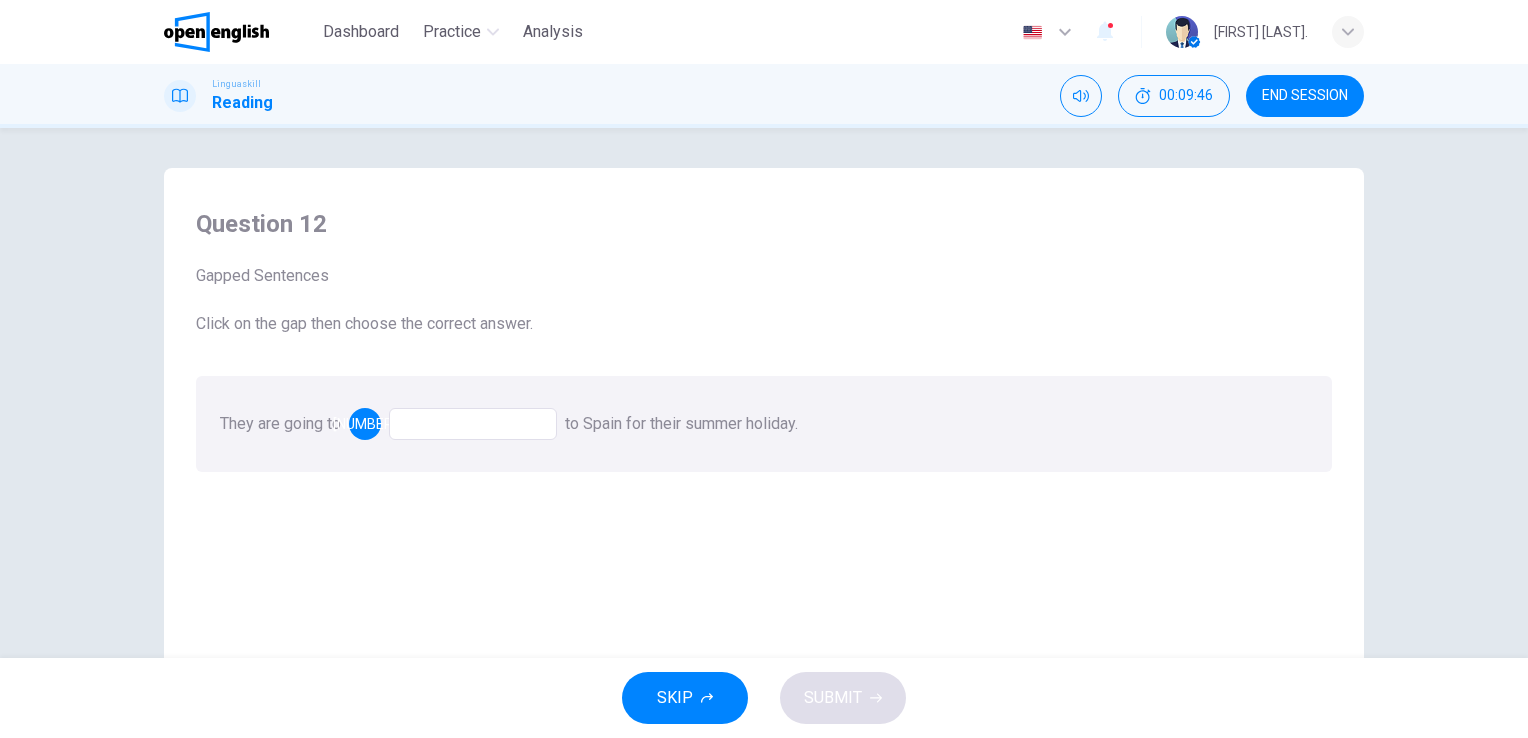 click at bounding box center [473, 424] 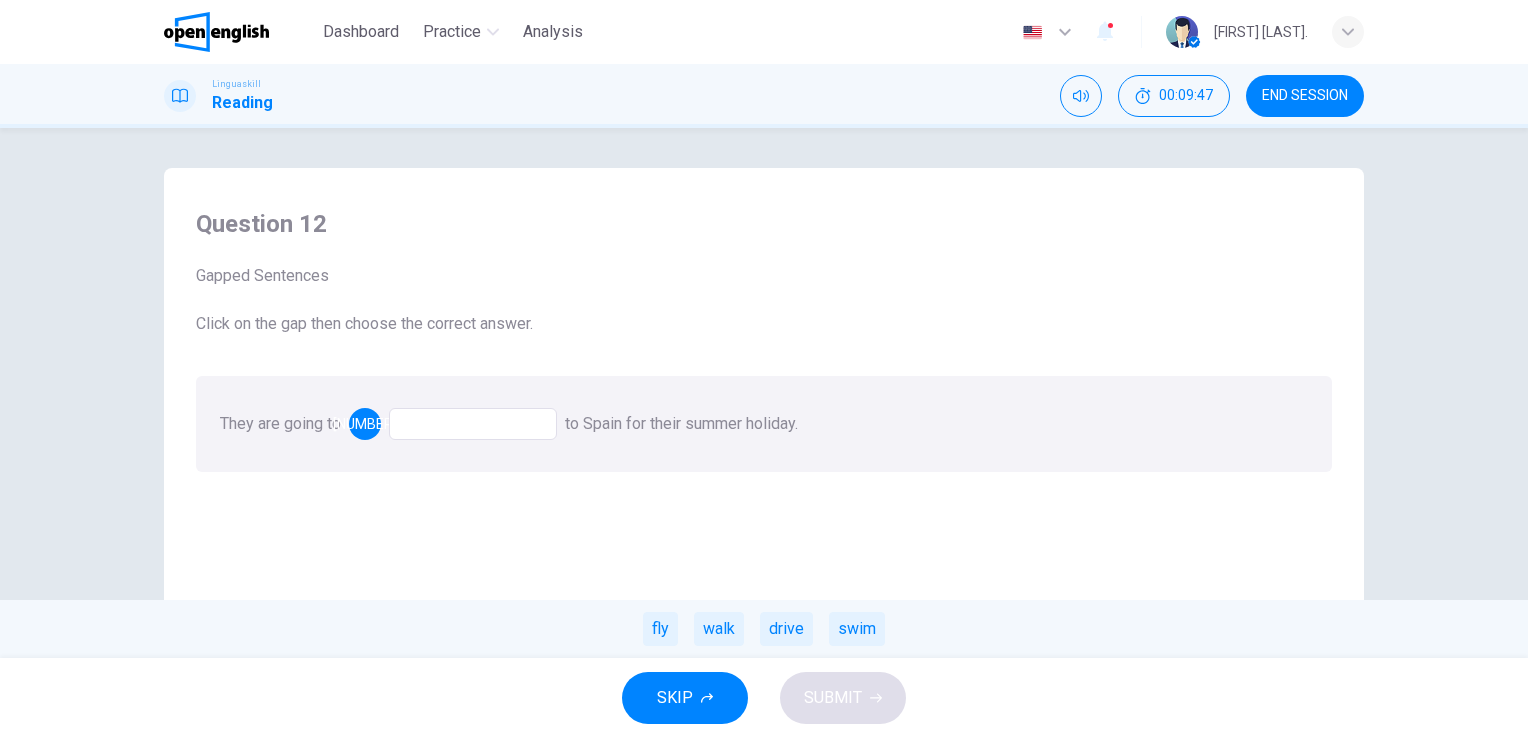 click at bounding box center [473, 424] 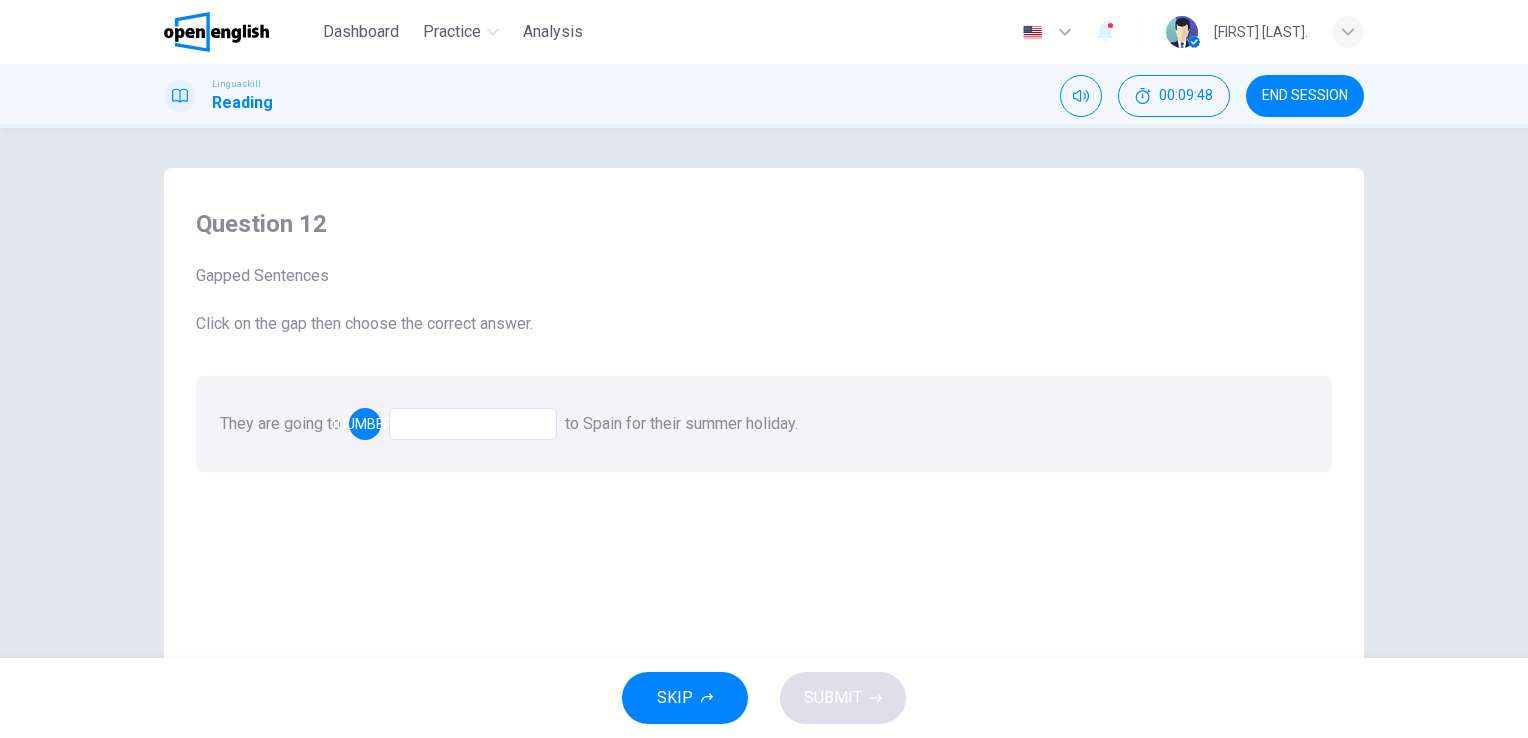 click at bounding box center (473, 424) 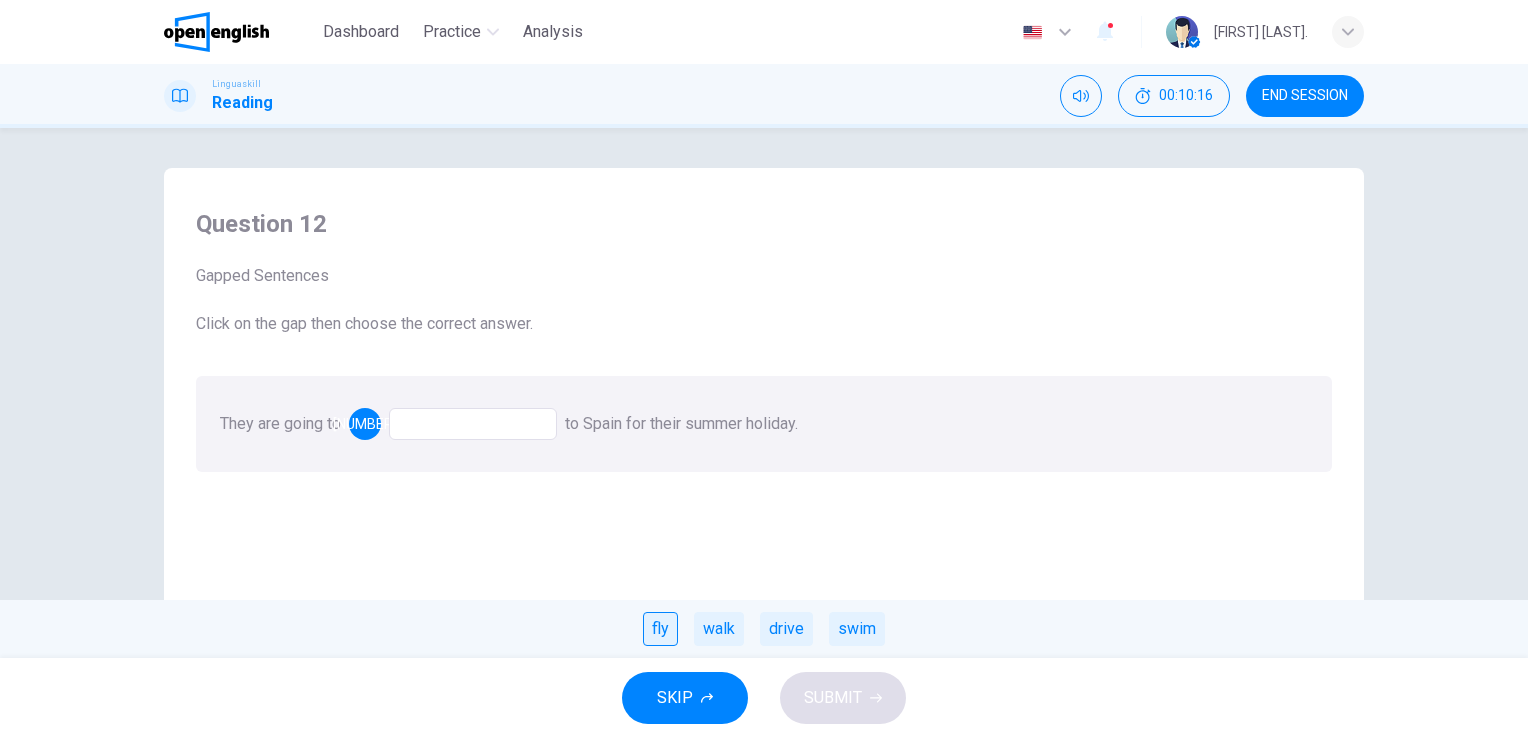 click on "fly" at bounding box center (660, 629) 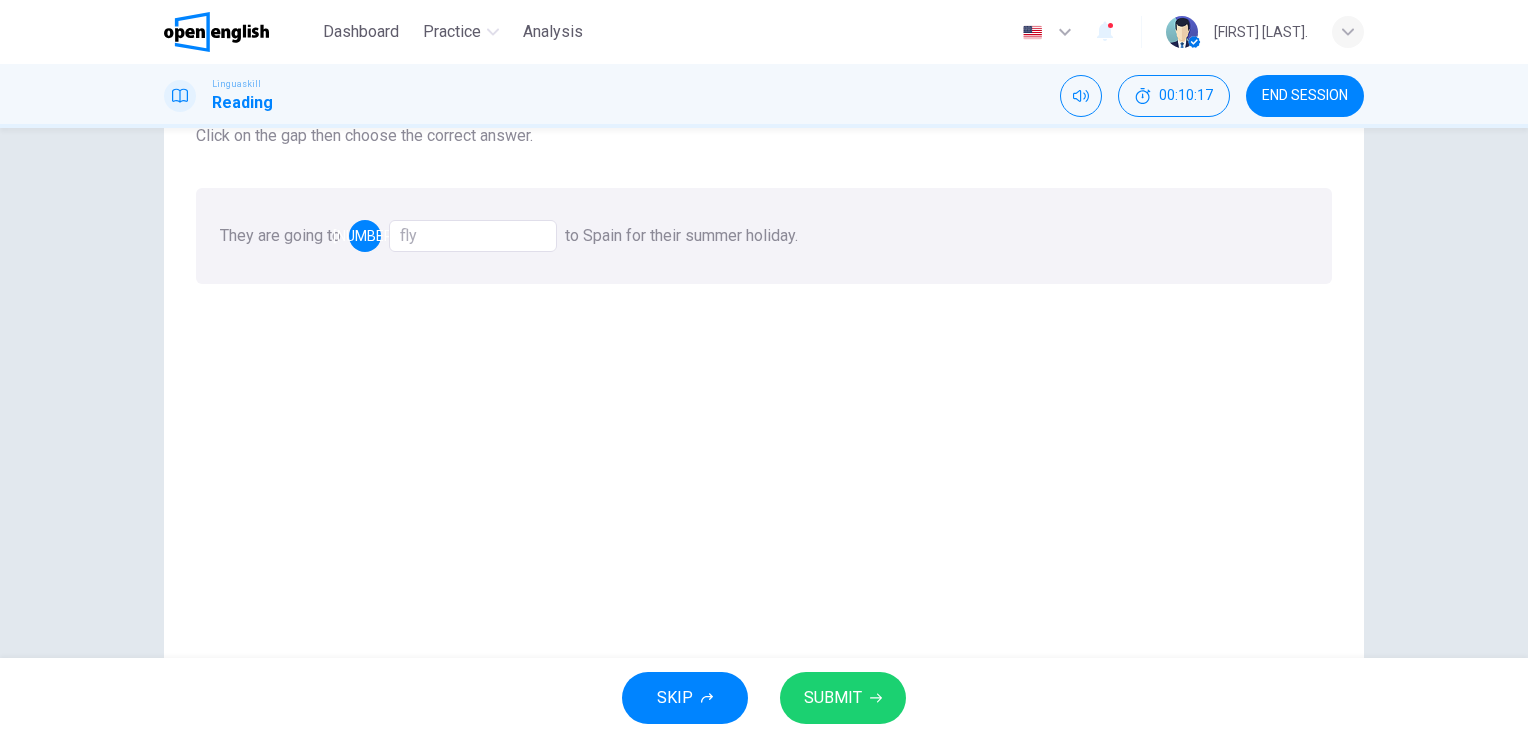 scroll, scrollTop: 200, scrollLeft: 0, axis: vertical 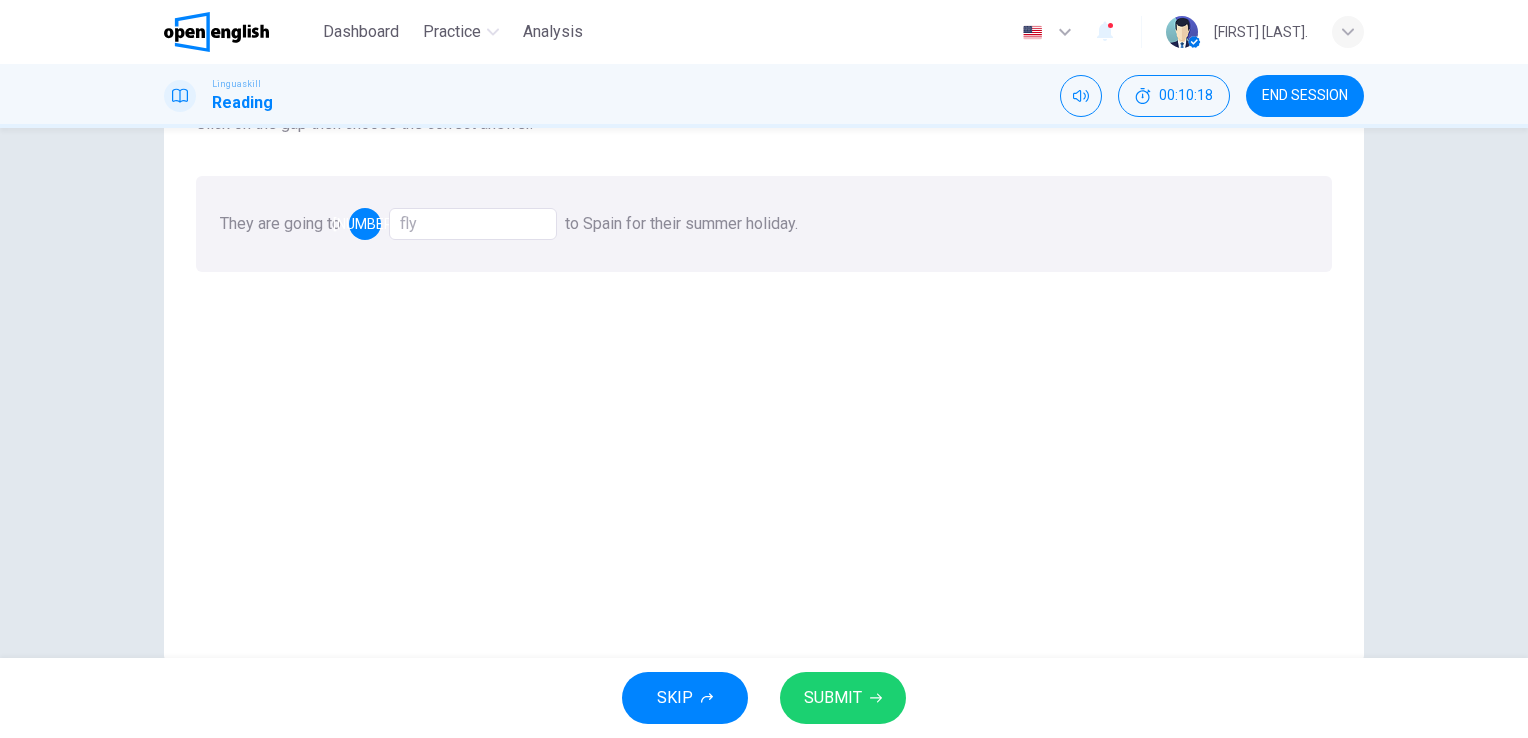 click on "SUBMIT" at bounding box center (833, 698) 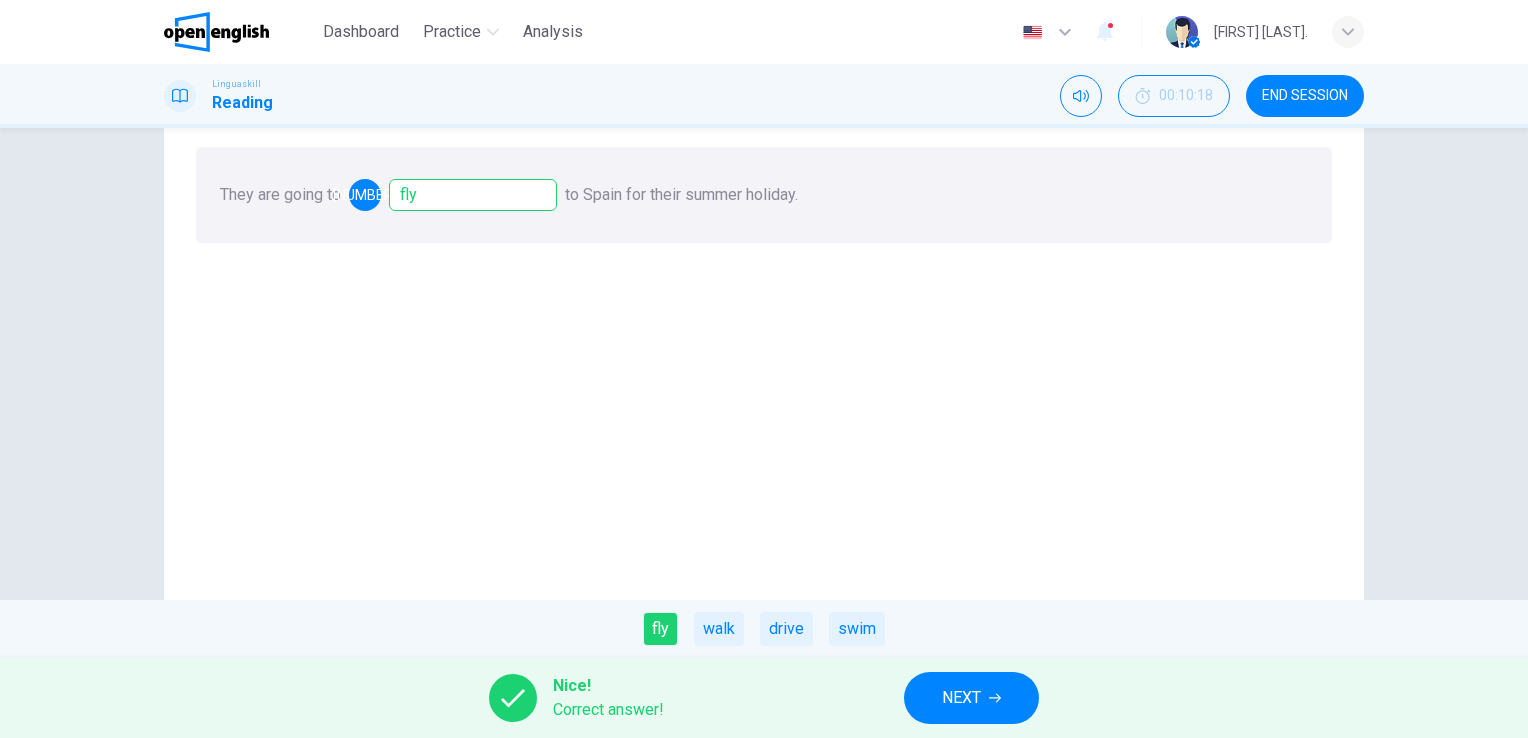 scroll, scrollTop: 244, scrollLeft: 0, axis: vertical 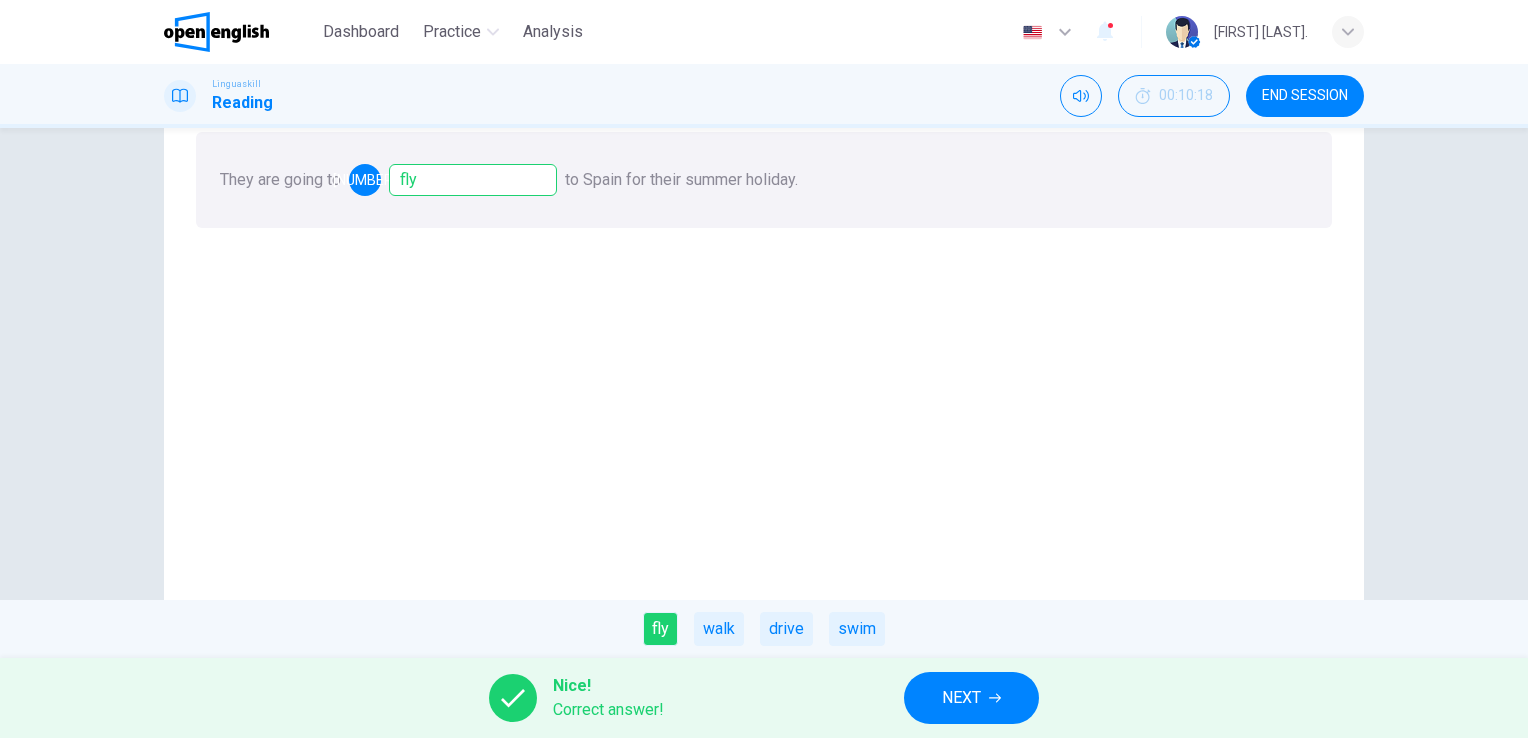click on "NEXT" at bounding box center (971, 698) 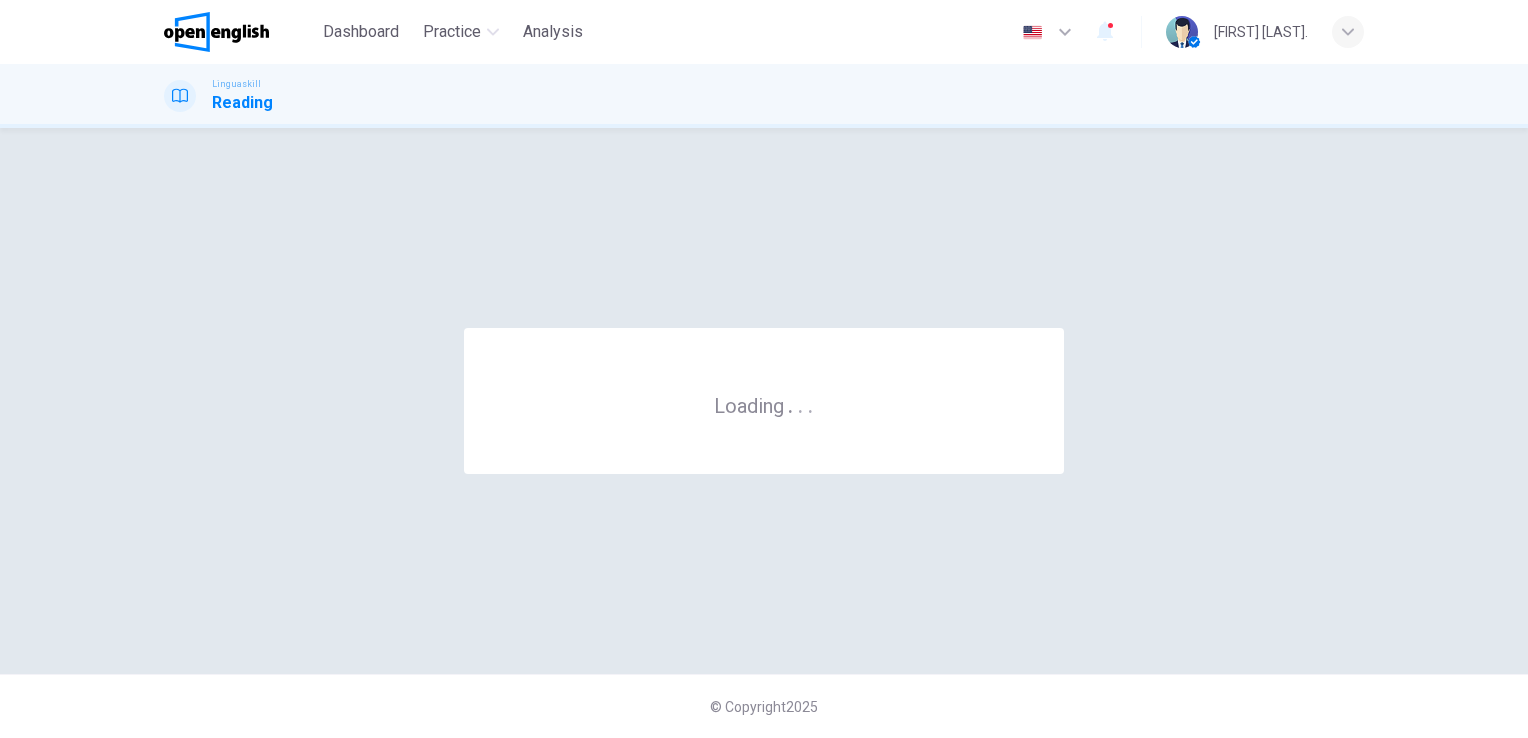 scroll, scrollTop: 0, scrollLeft: 0, axis: both 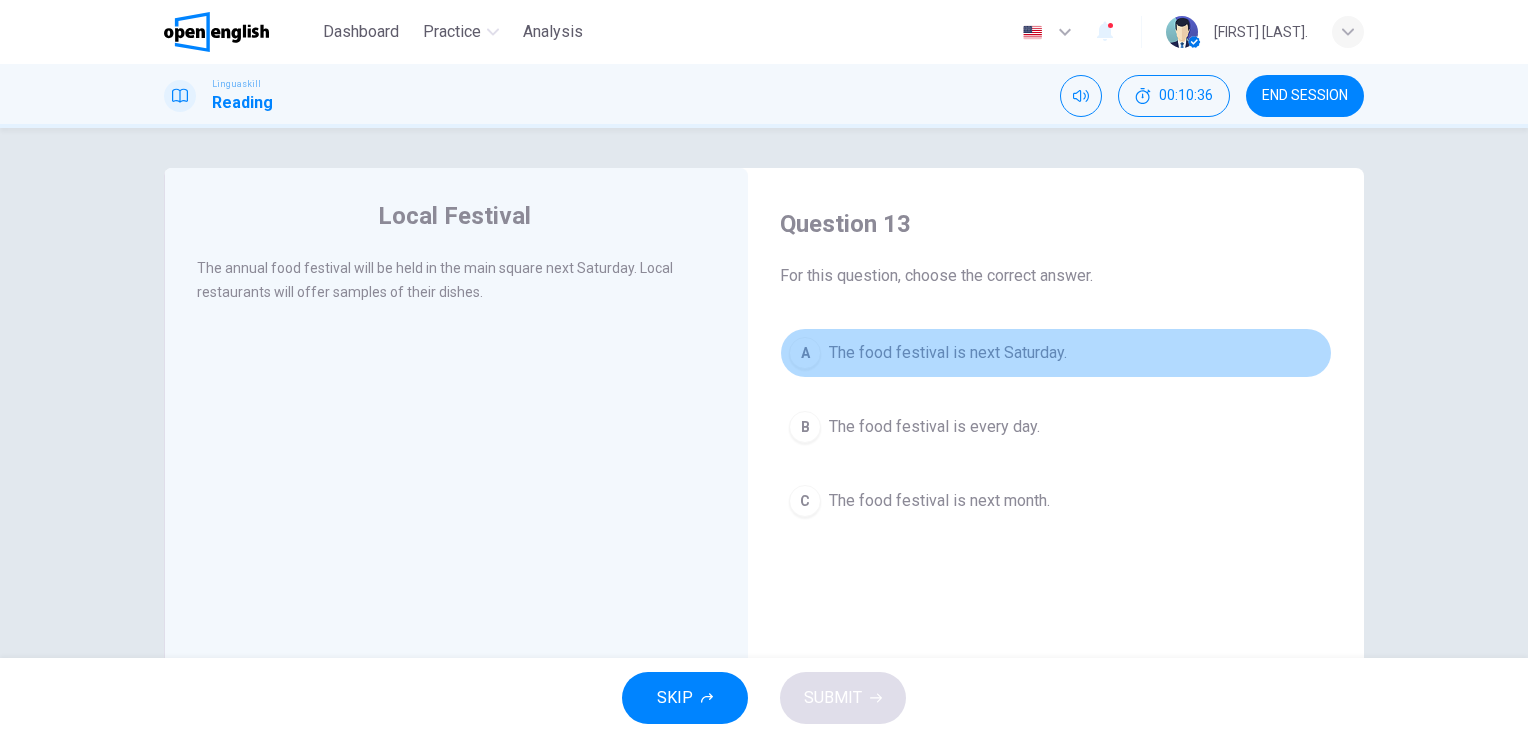 click on "A The food festival is next Saturday." at bounding box center (1056, 353) 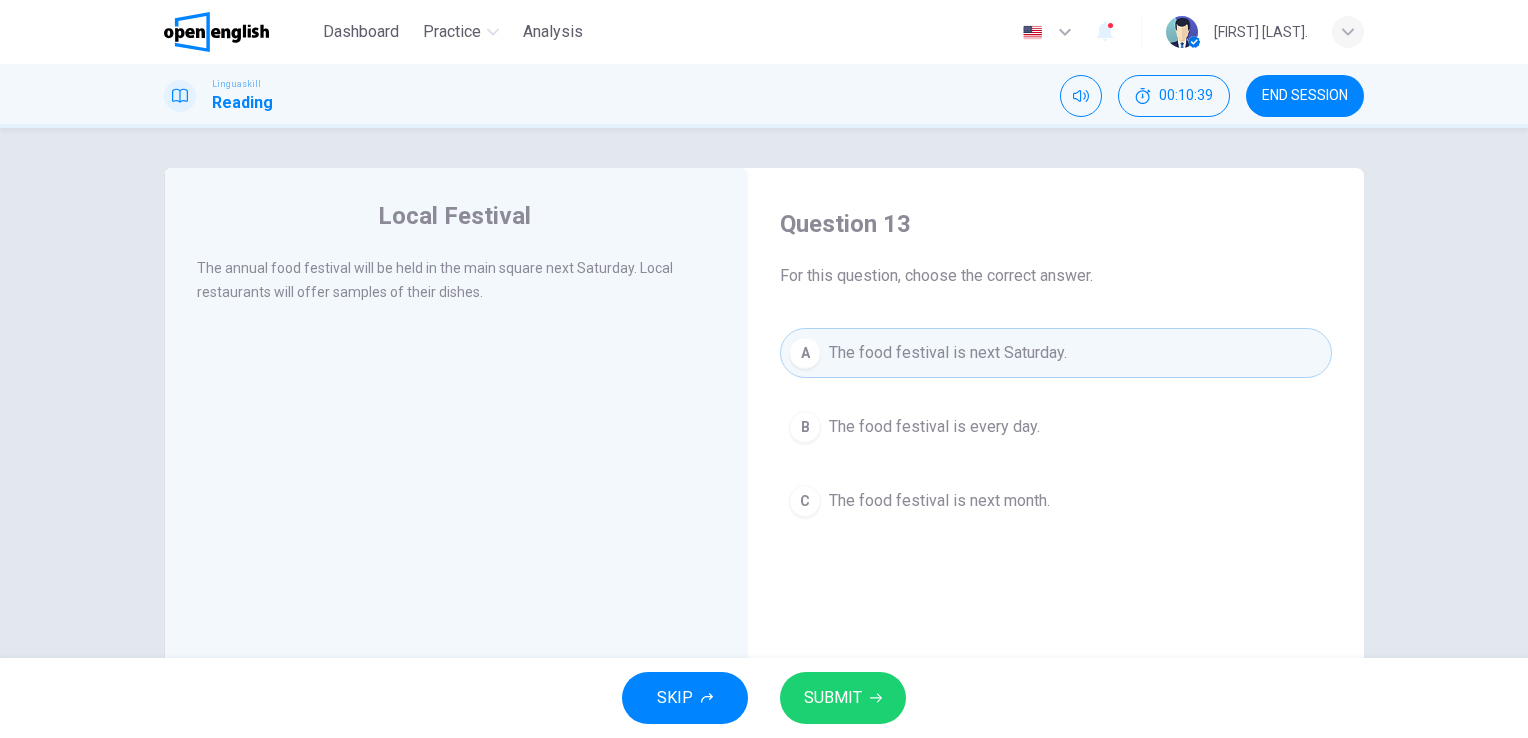 click on "SUBMIT" at bounding box center [833, 698] 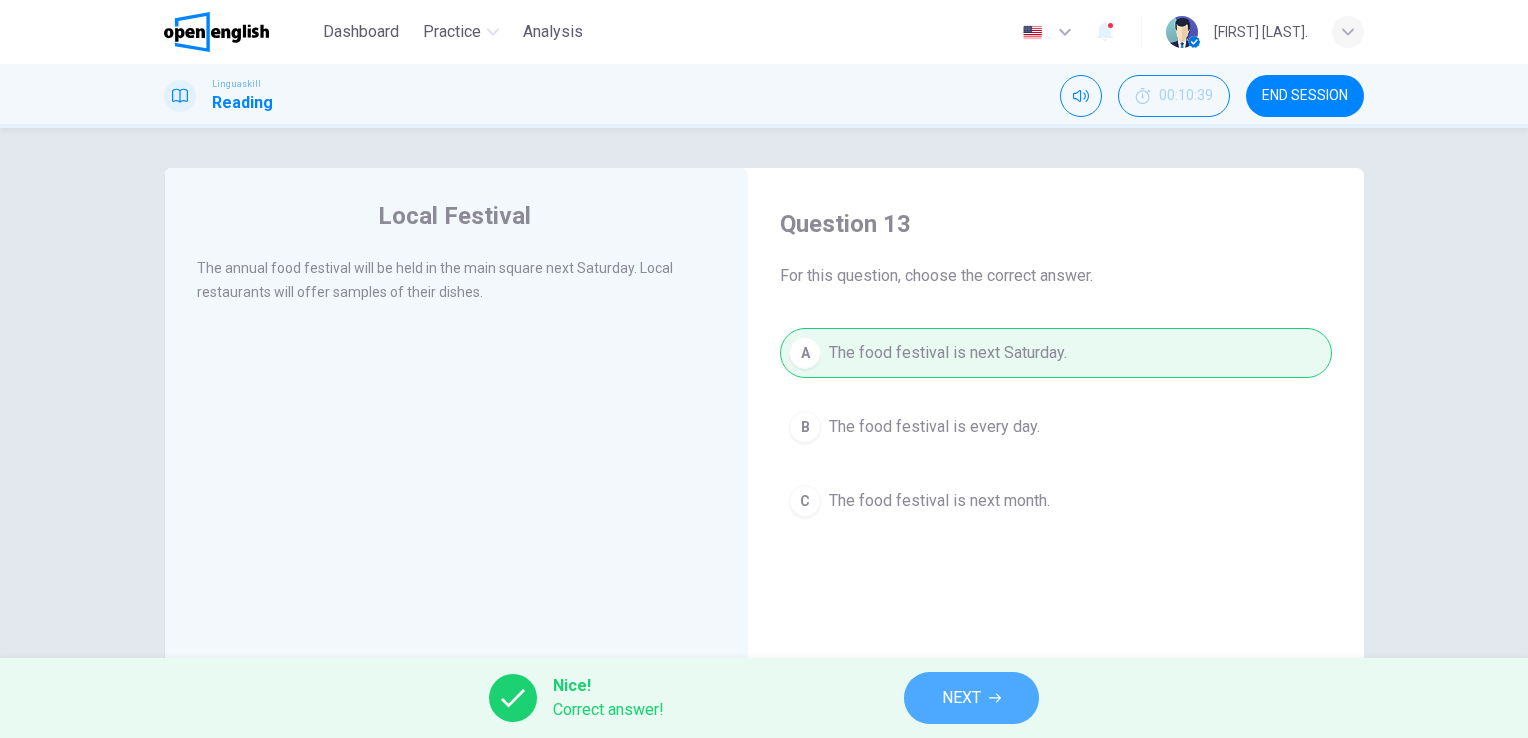 click on "NEXT" at bounding box center (971, 698) 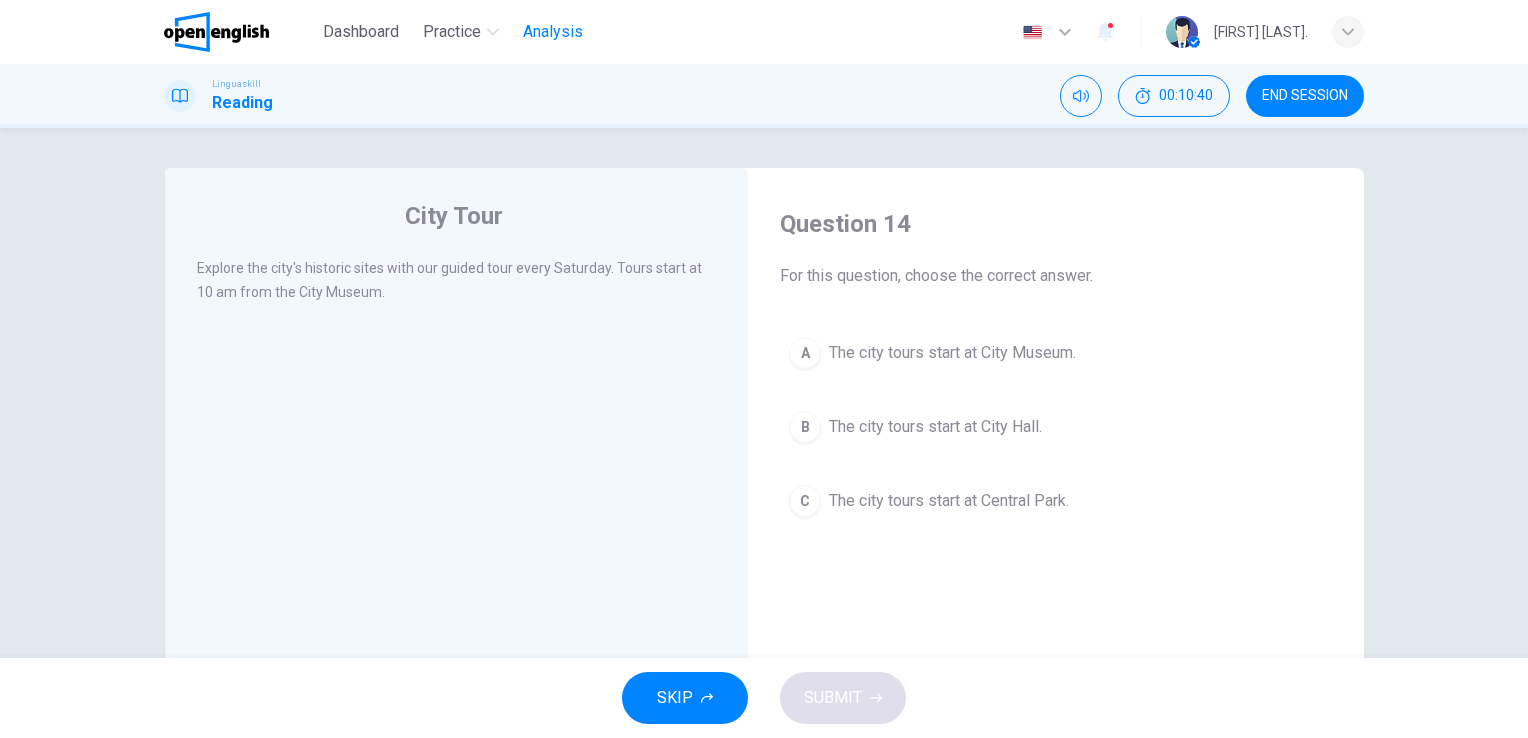 click on "Analysis" at bounding box center [553, 32] 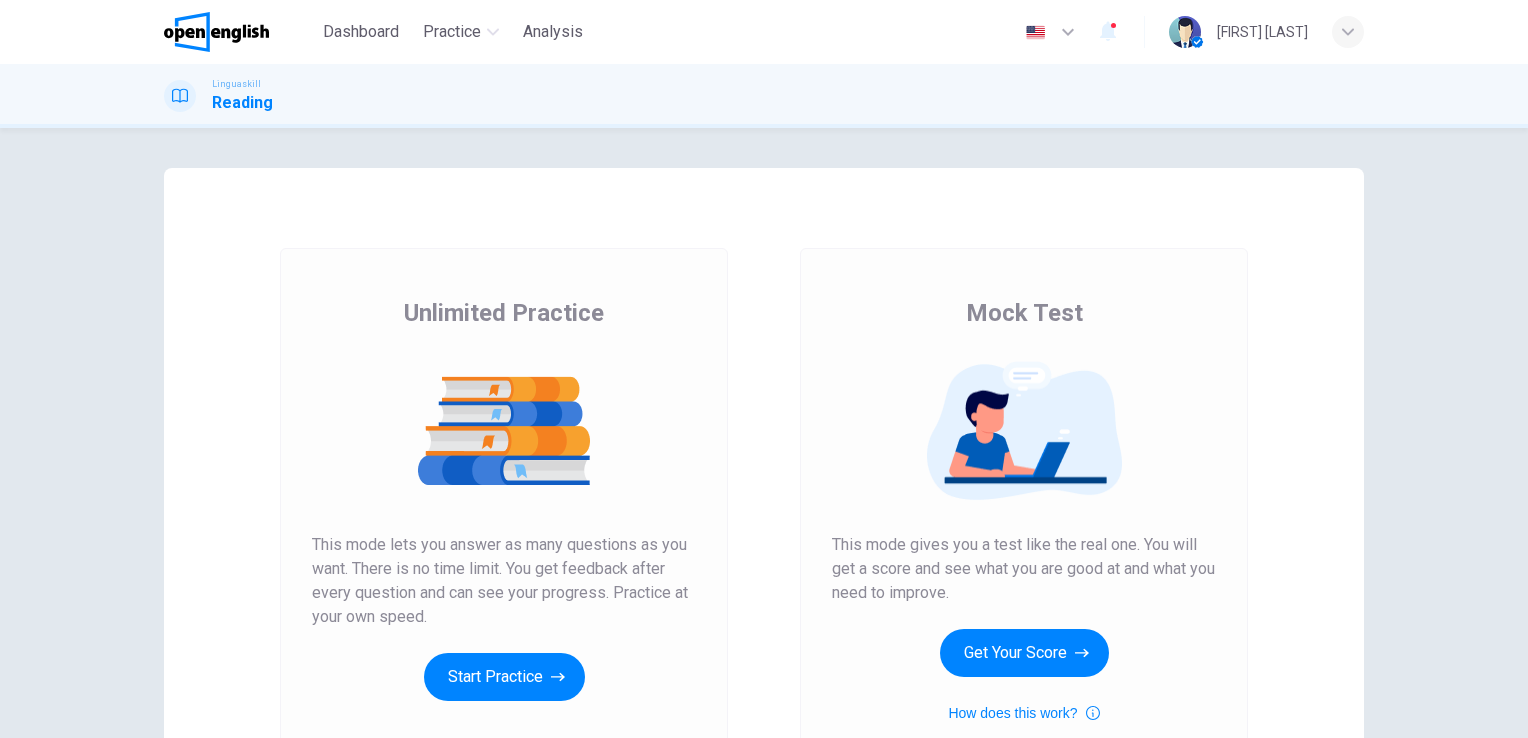 scroll, scrollTop: 0, scrollLeft: 0, axis: both 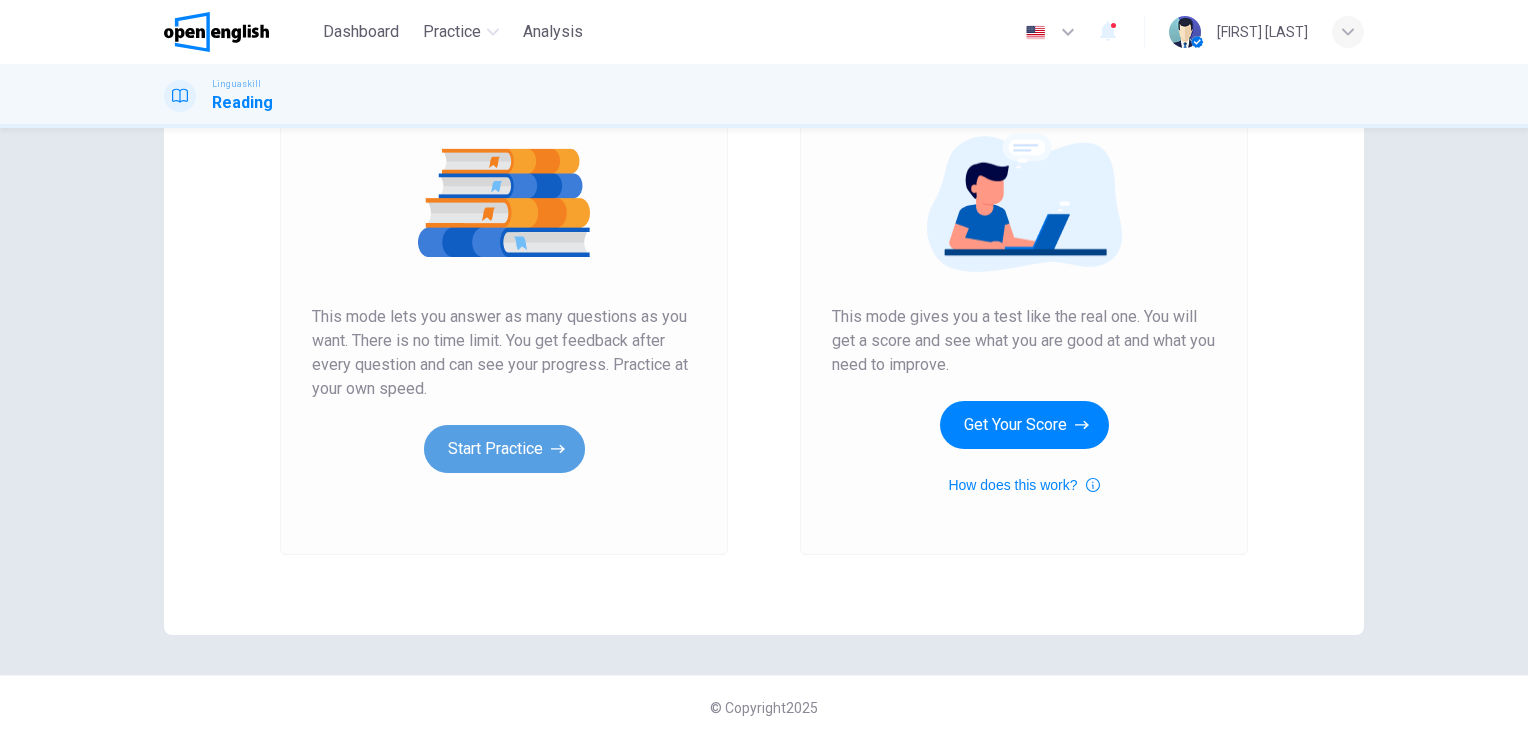 click on "Start Practice" at bounding box center (504, 449) 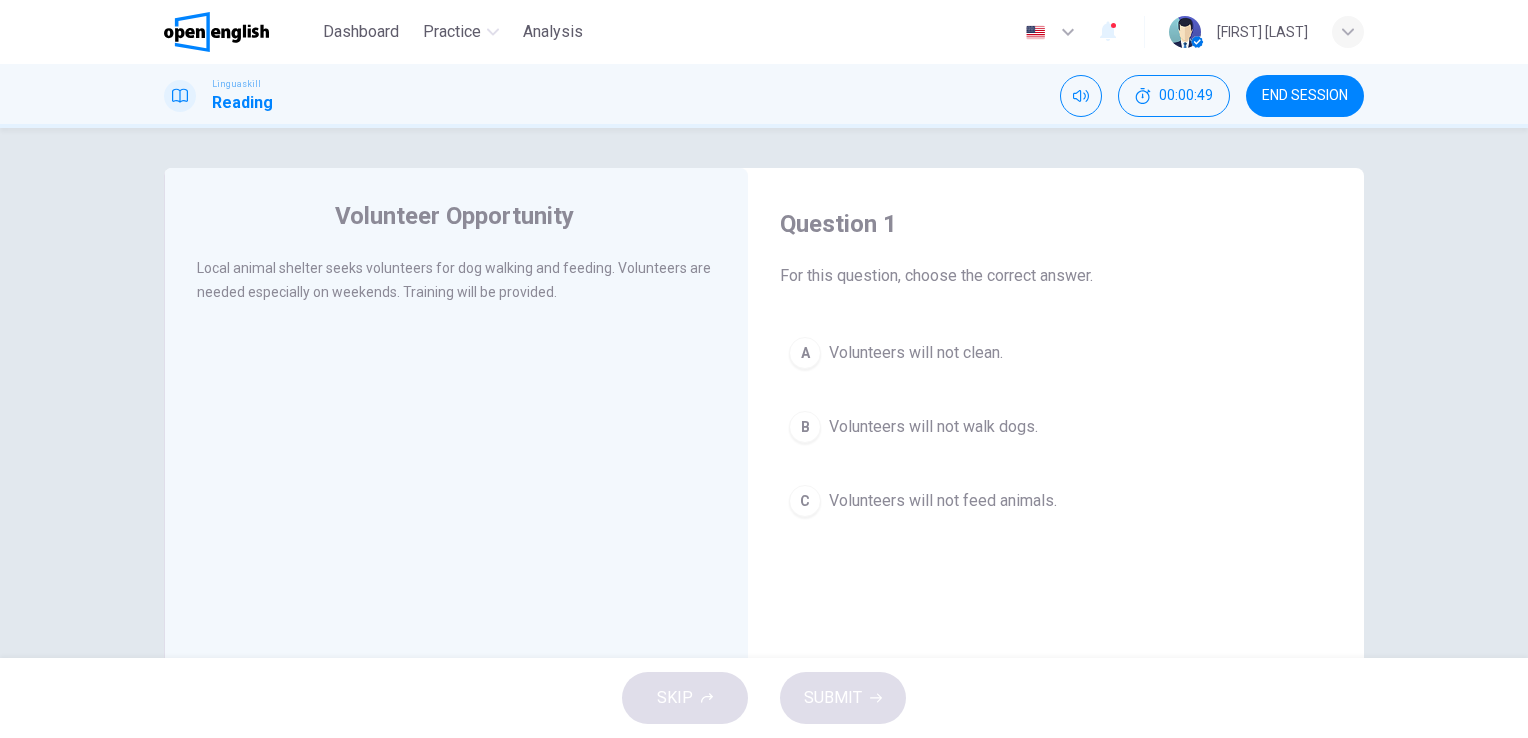 click on "Volunteers will not clean." at bounding box center (916, 353) 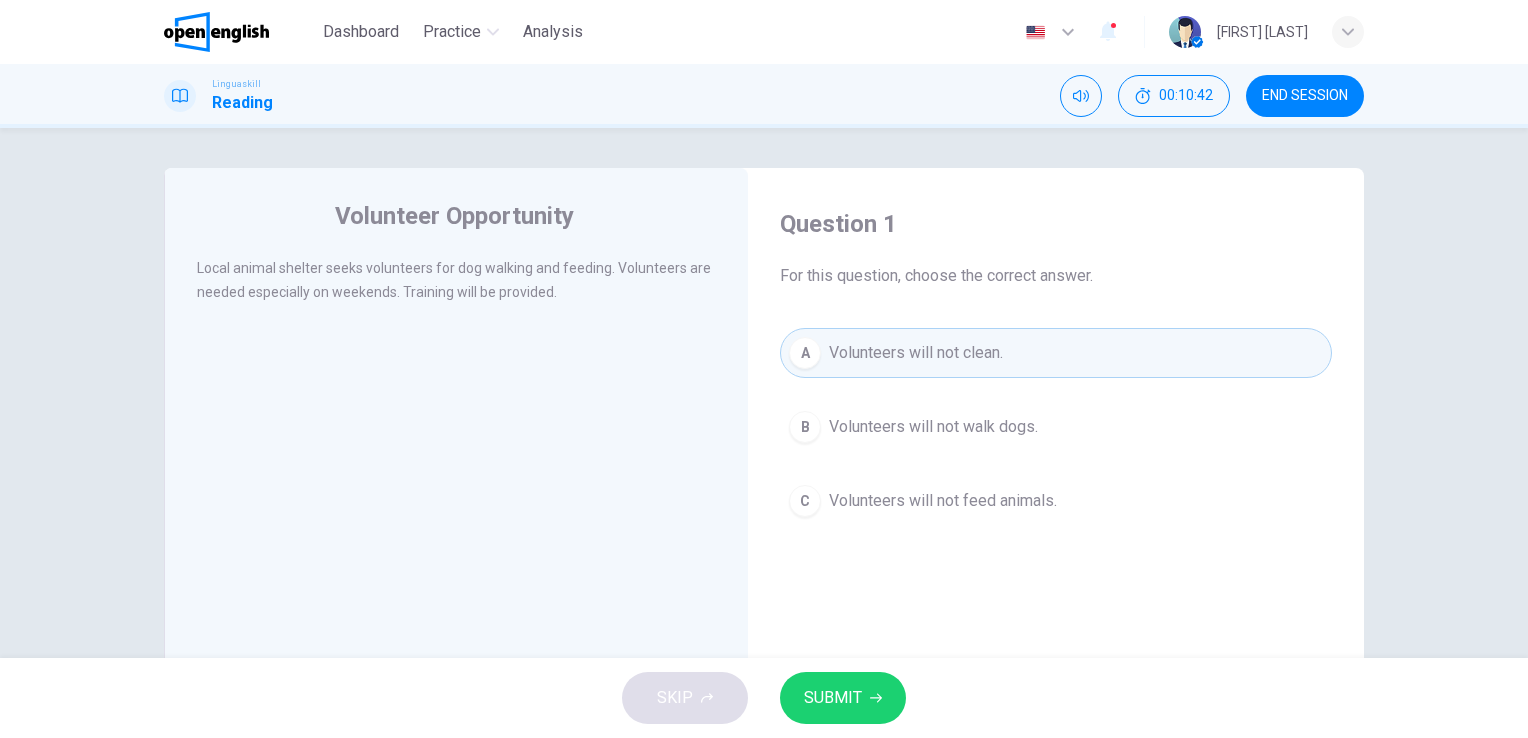drag, startPoint x: 327, startPoint y: 268, endPoint x: 350, endPoint y: 267, distance: 23.021729 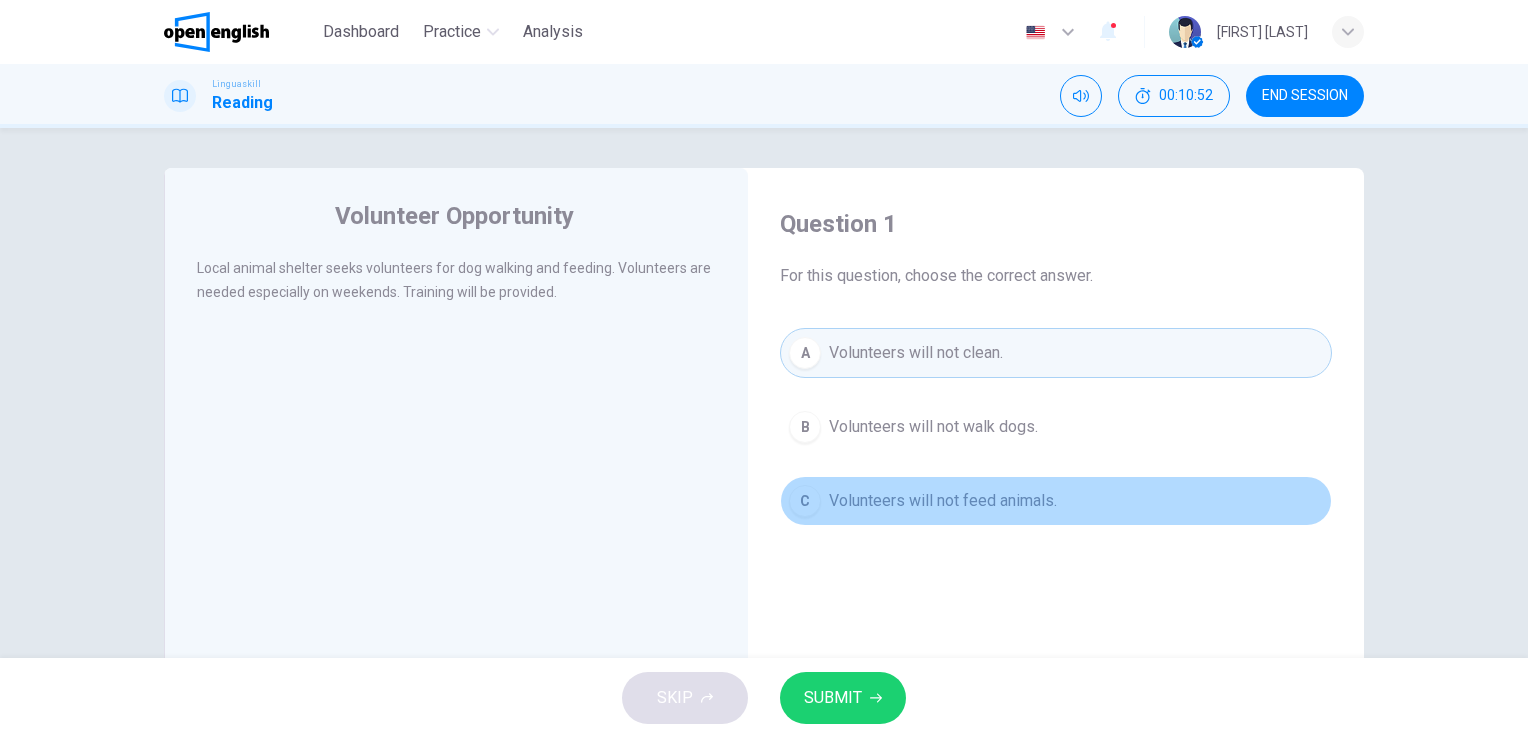 click on "Volunteers will not feed animals." at bounding box center [943, 501] 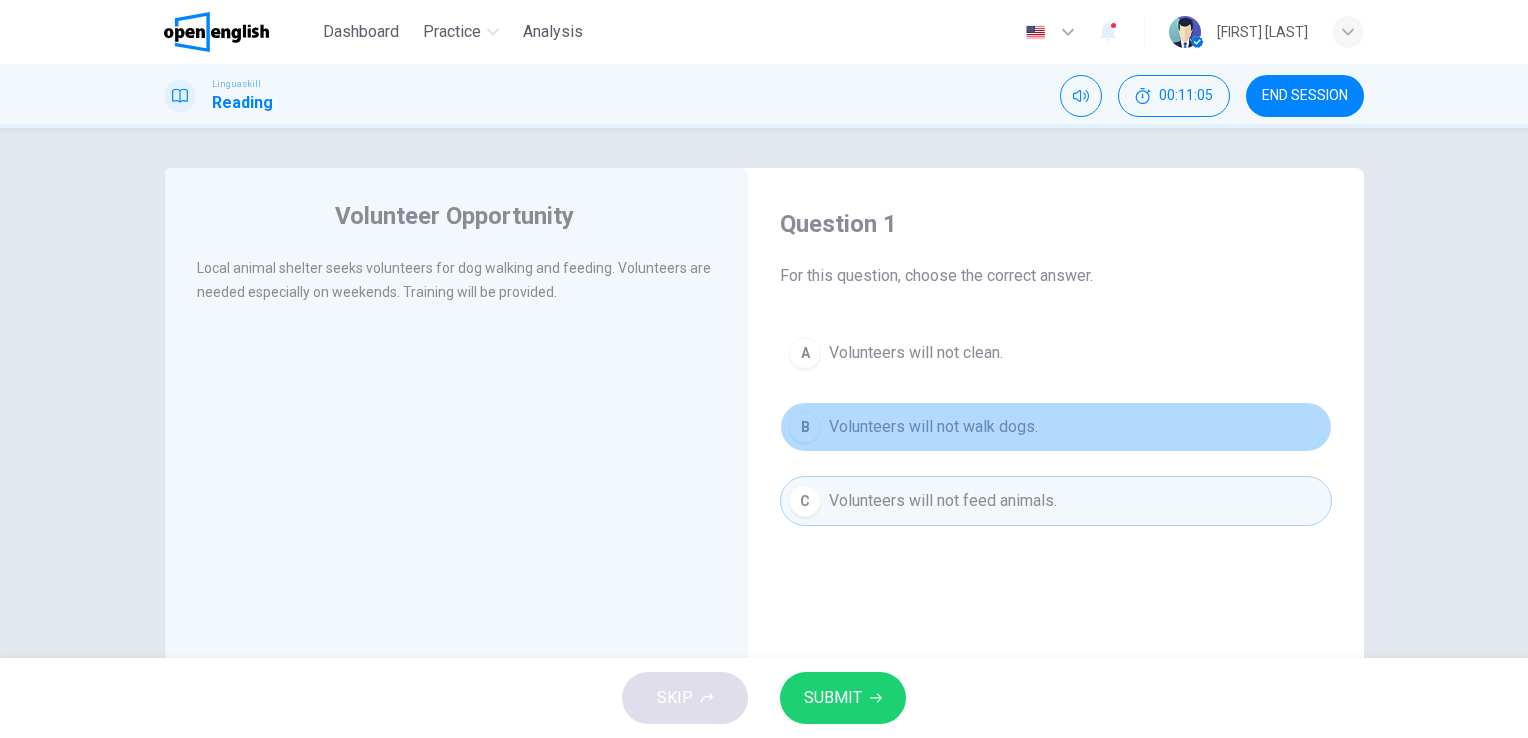 click on "Volunteers will not walk dogs." at bounding box center (933, 427) 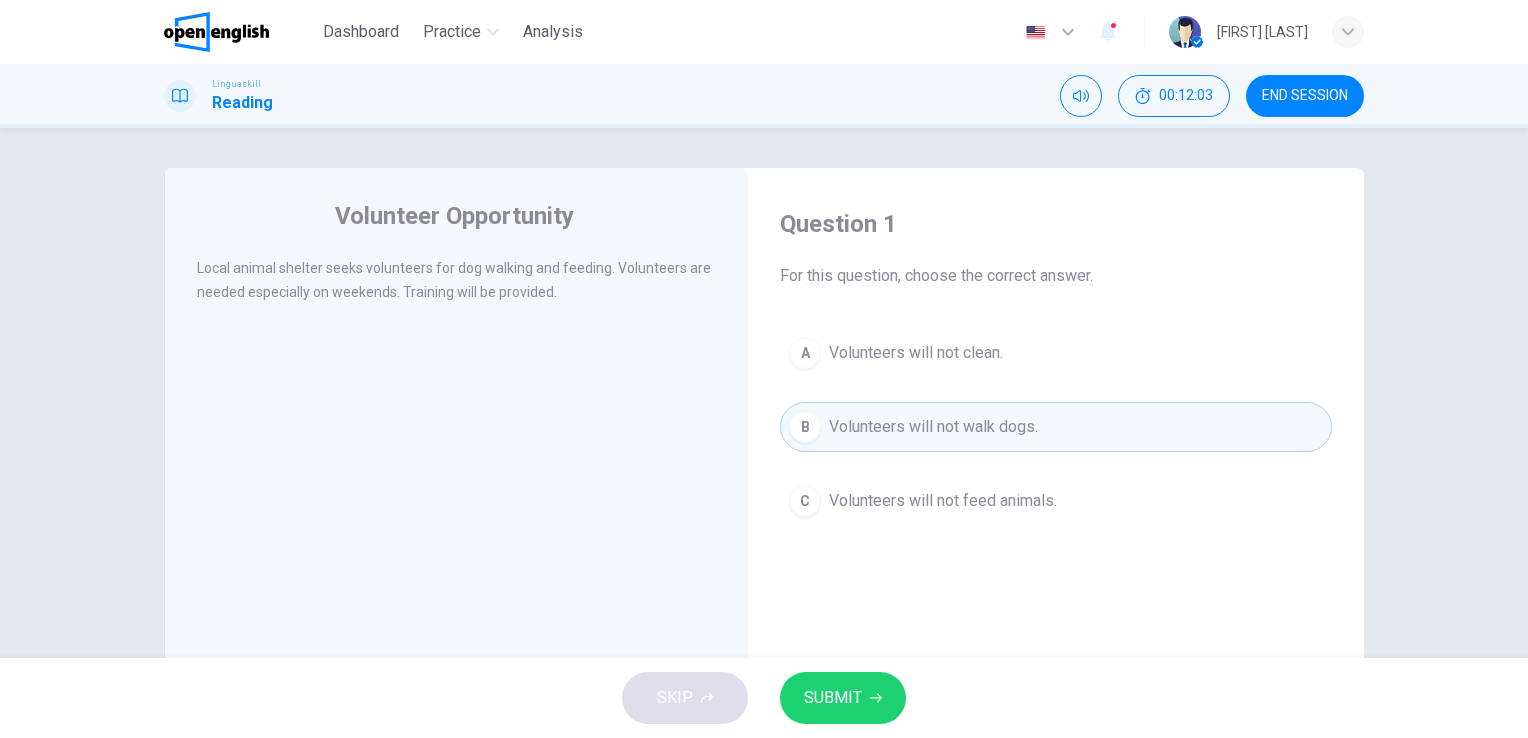 drag, startPoint x: 193, startPoint y: 264, endPoint x: 368, endPoint y: 252, distance: 175.41095 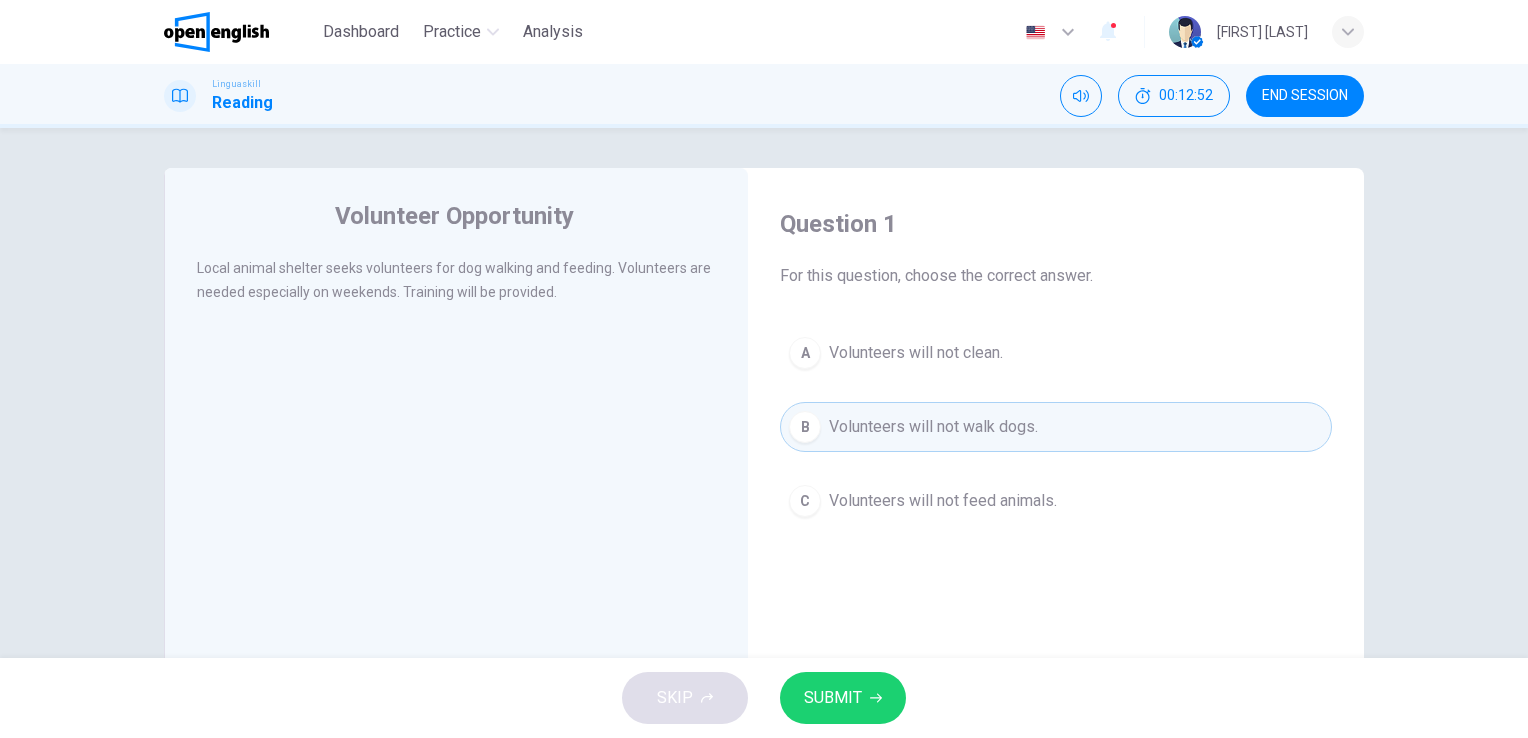 click on "SUBMIT" at bounding box center (833, 698) 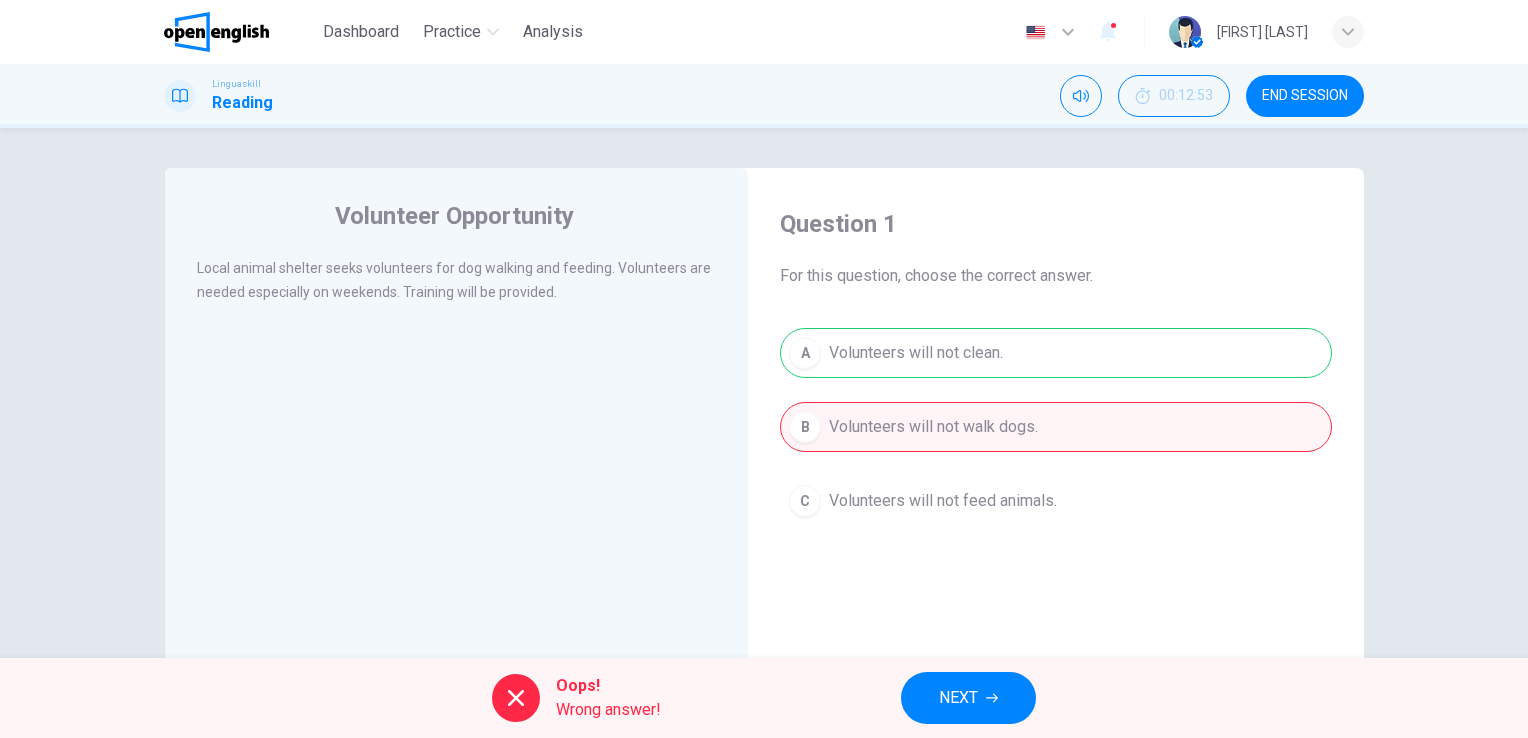 scroll, scrollTop: 244, scrollLeft: 0, axis: vertical 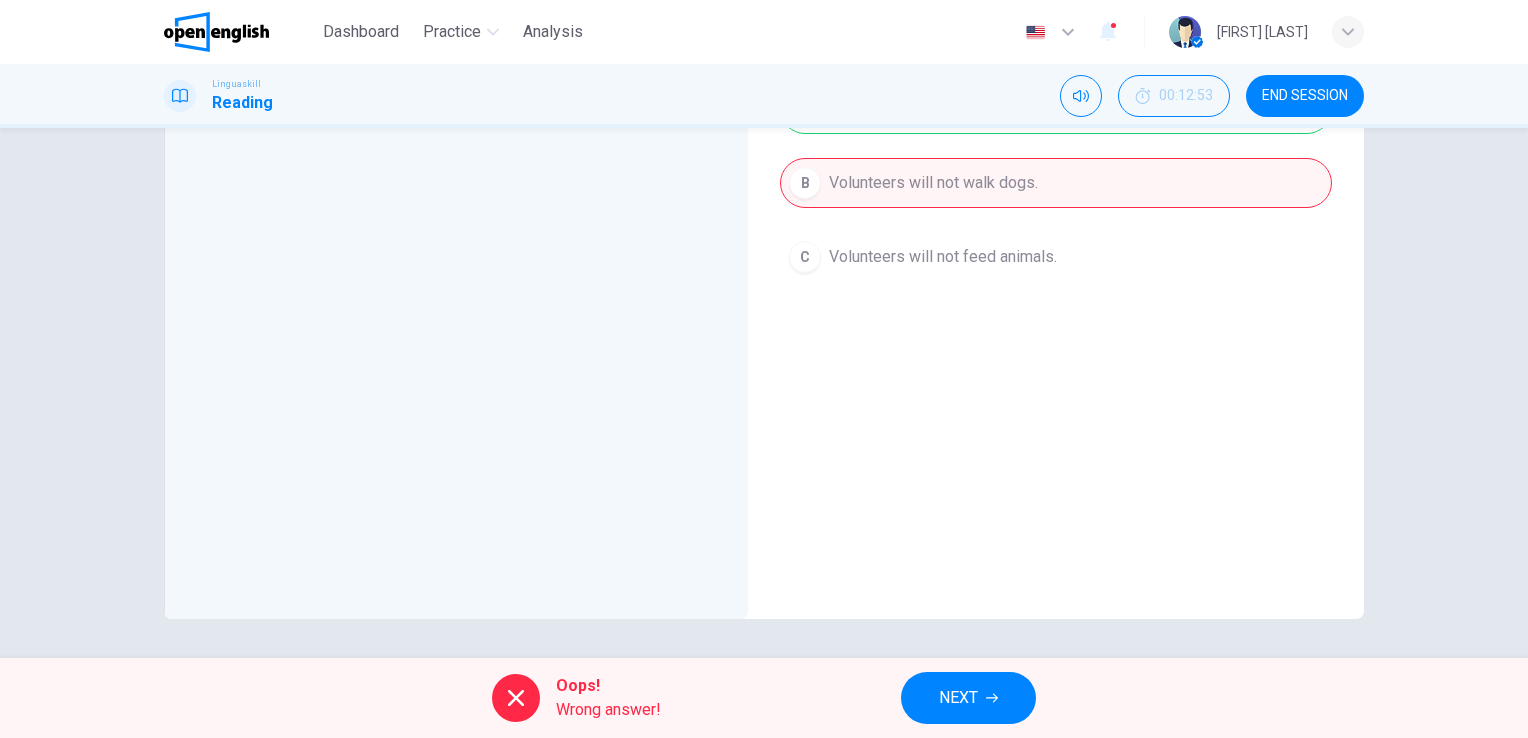click on "NEXT" at bounding box center (968, 698) 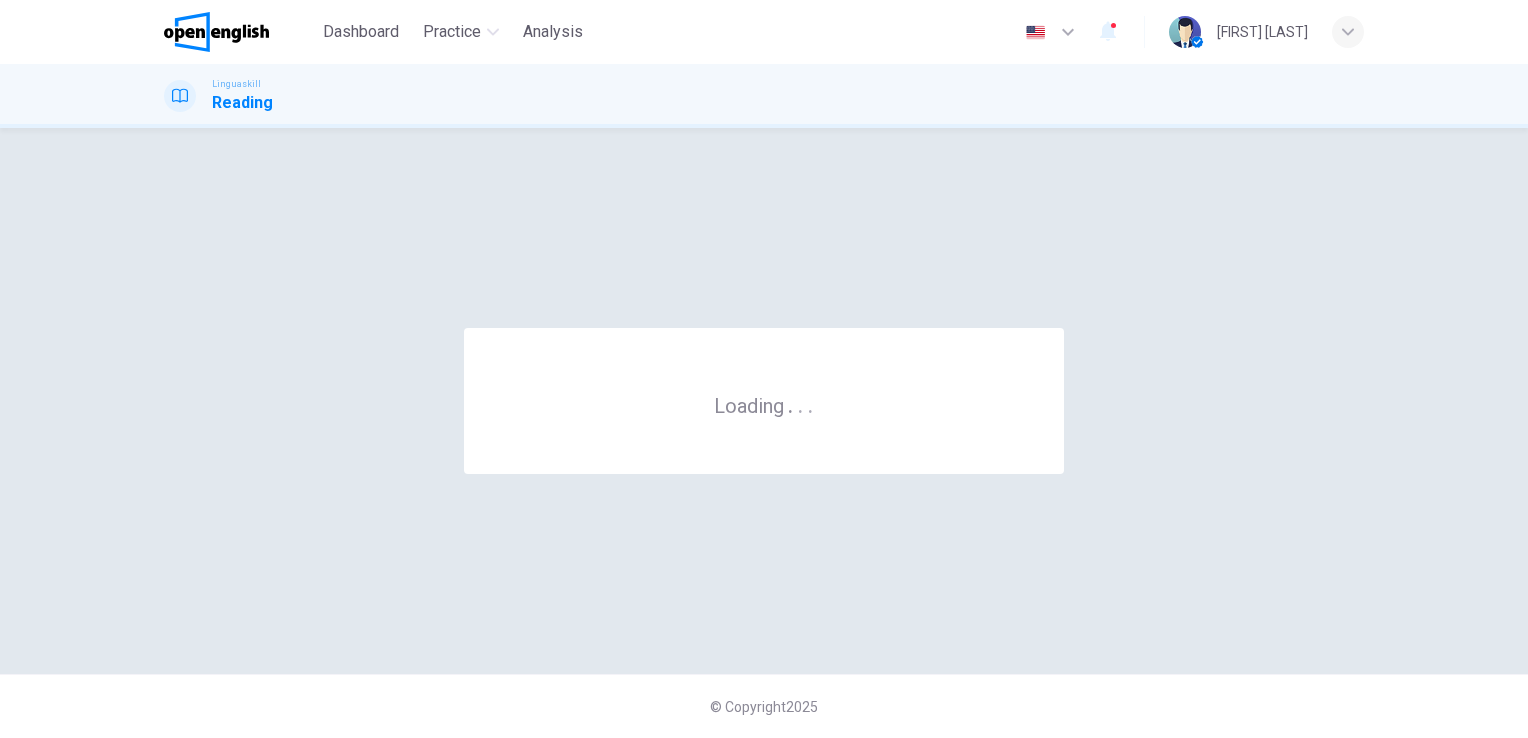 scroll, scrollTop: 0, scrollLeft: 0, axis: both 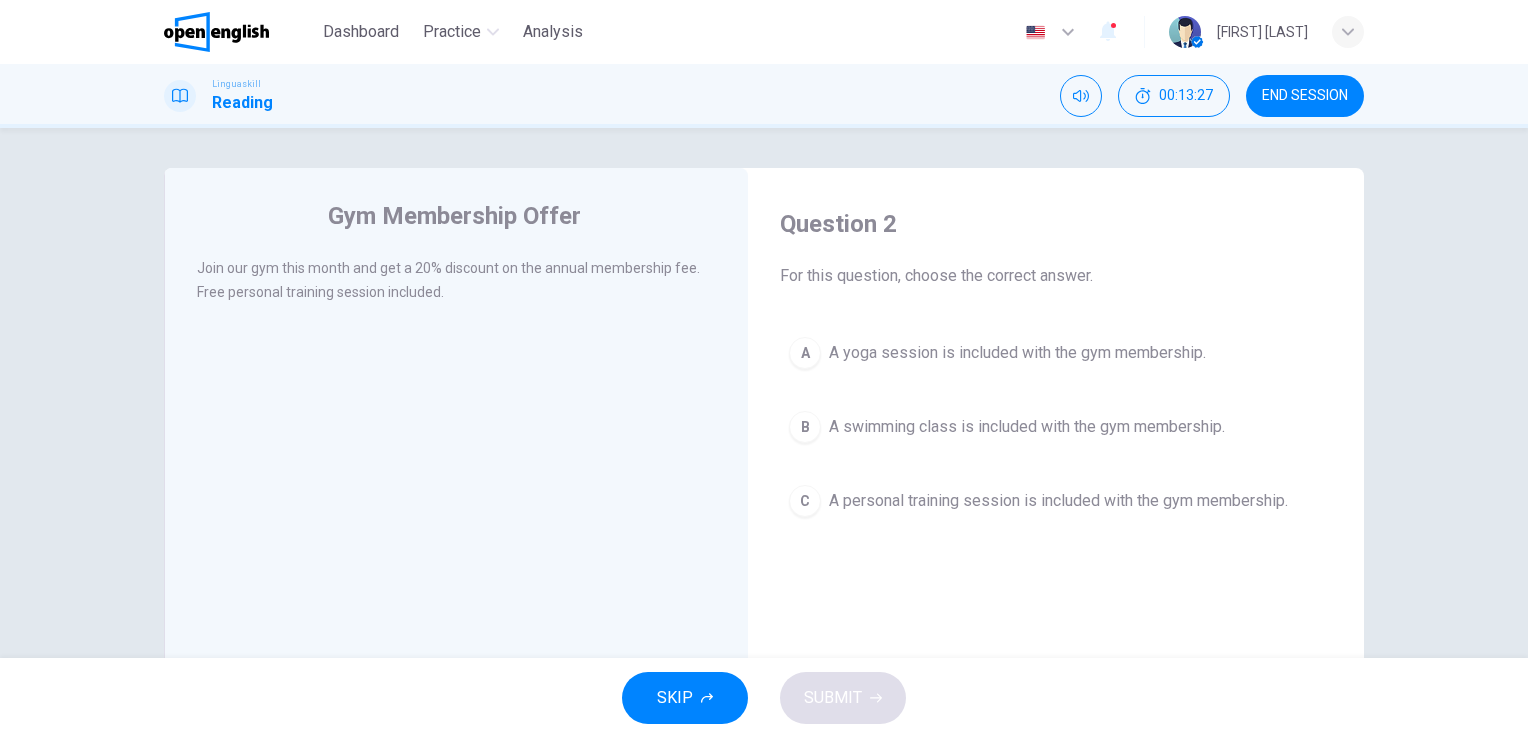 drag, startPoint x: 232, startPoint y: 270, endPoint x: 429, endPoint y: 287, distance: 197.73215 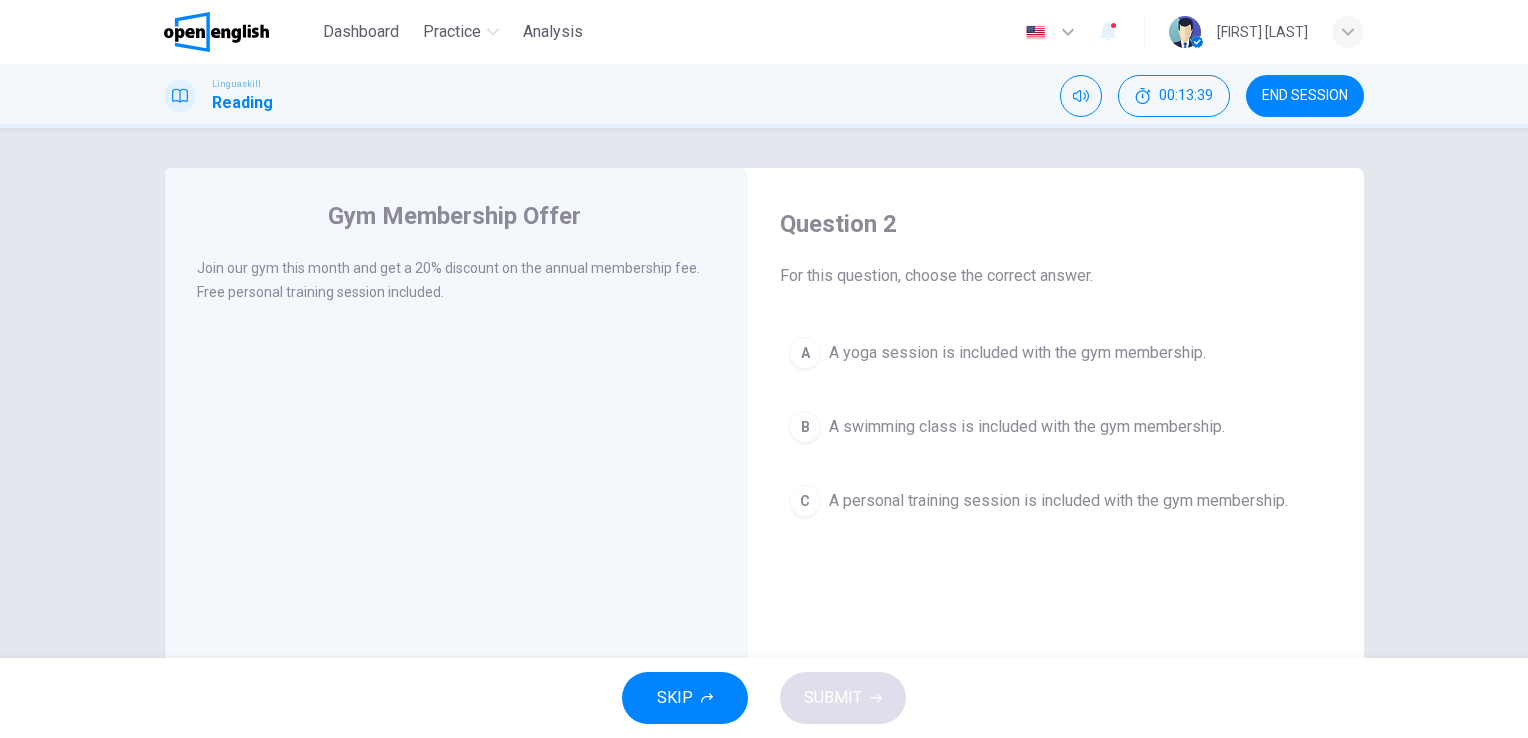 click on "C A personal training session is included with the gym membership." at bounding box center (1056, 501) 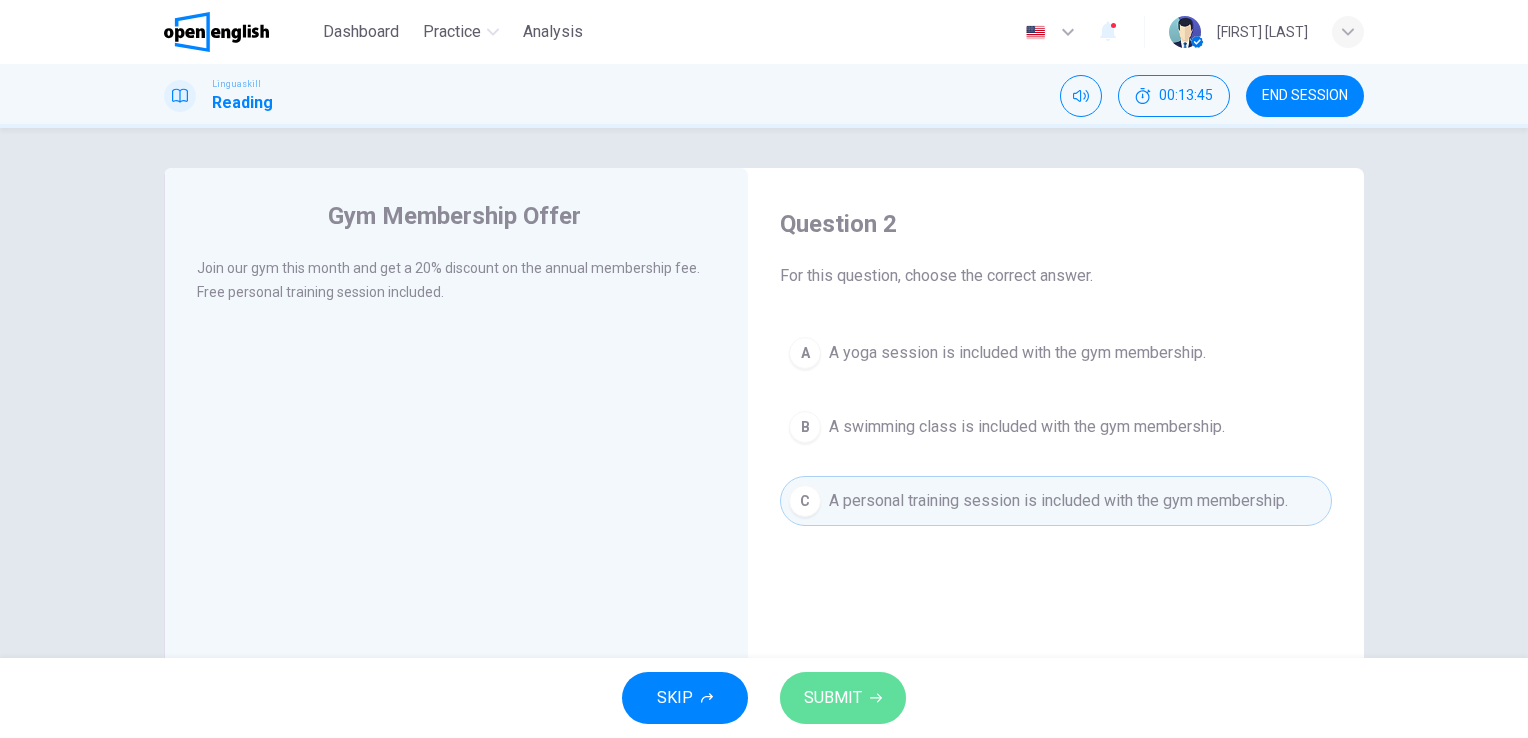 click on "SUBMIT" at bounding box center [833, 698] 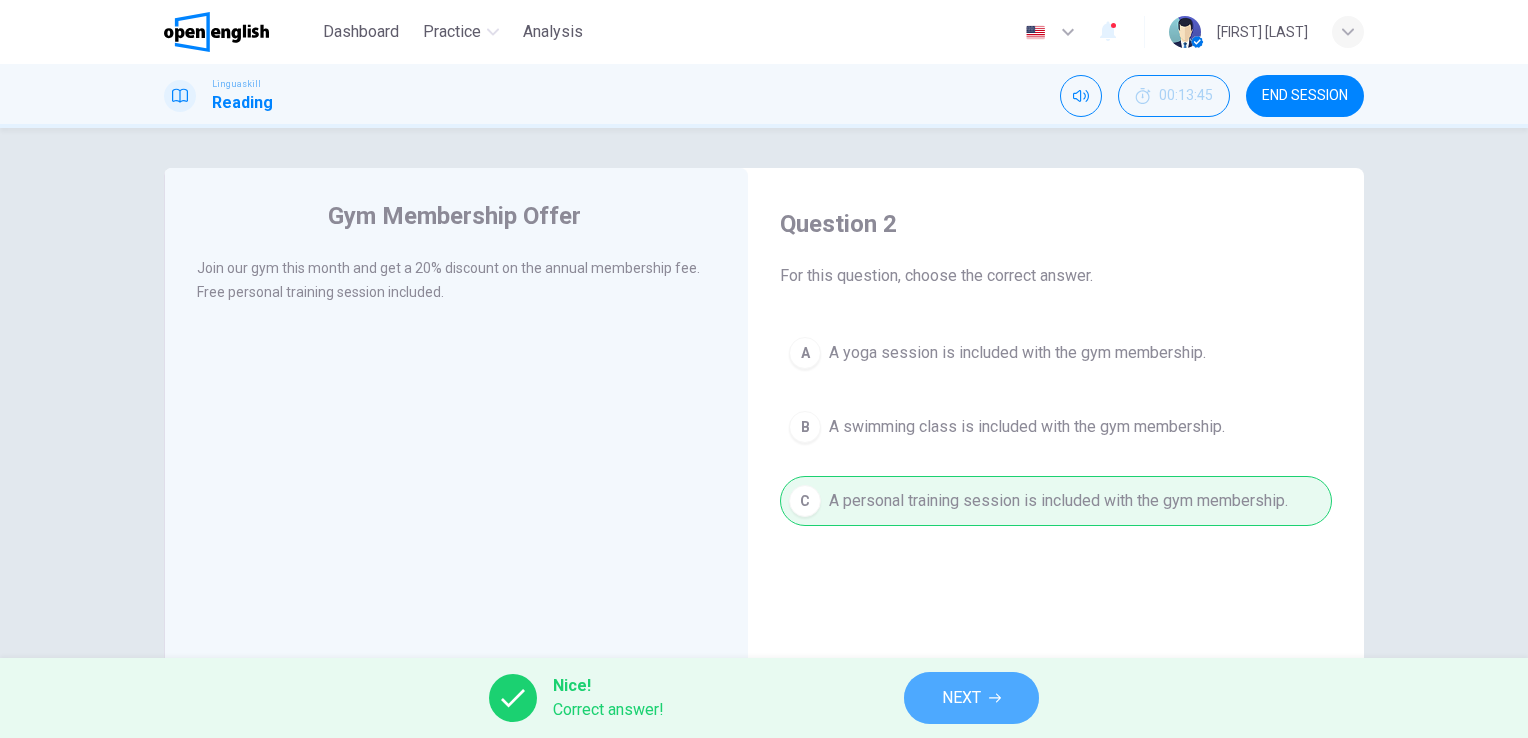 click on "NEXT" at bounding box center [971, 698] 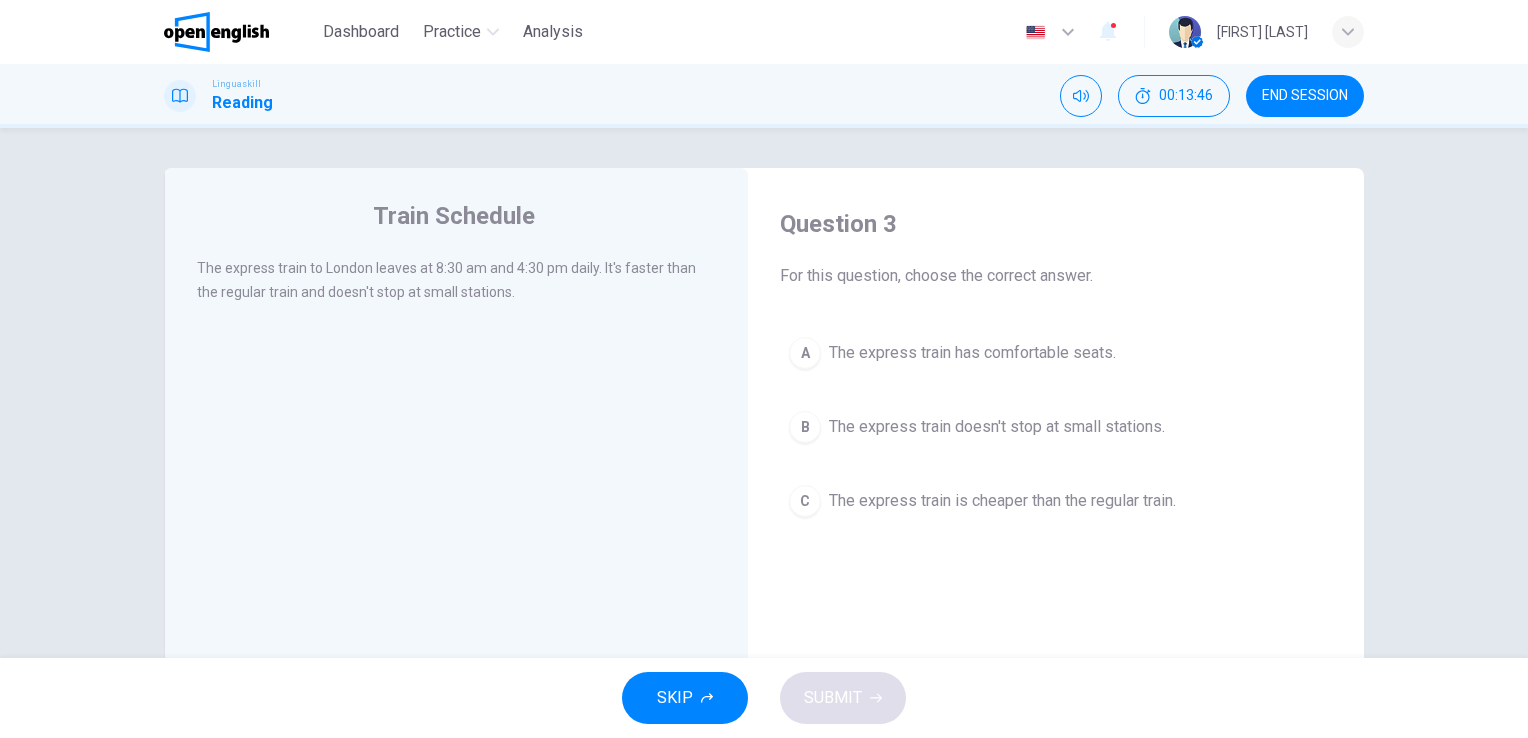 click 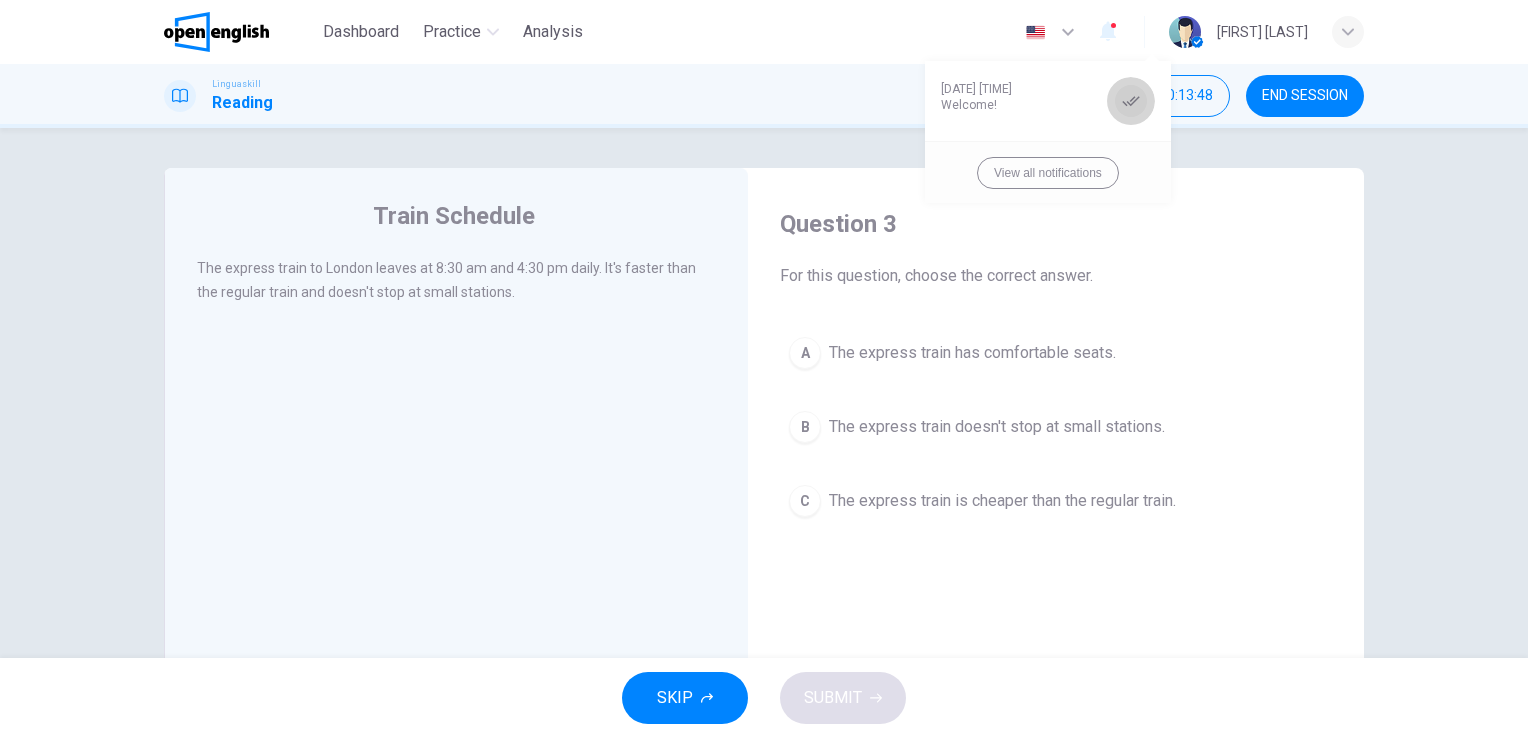 click 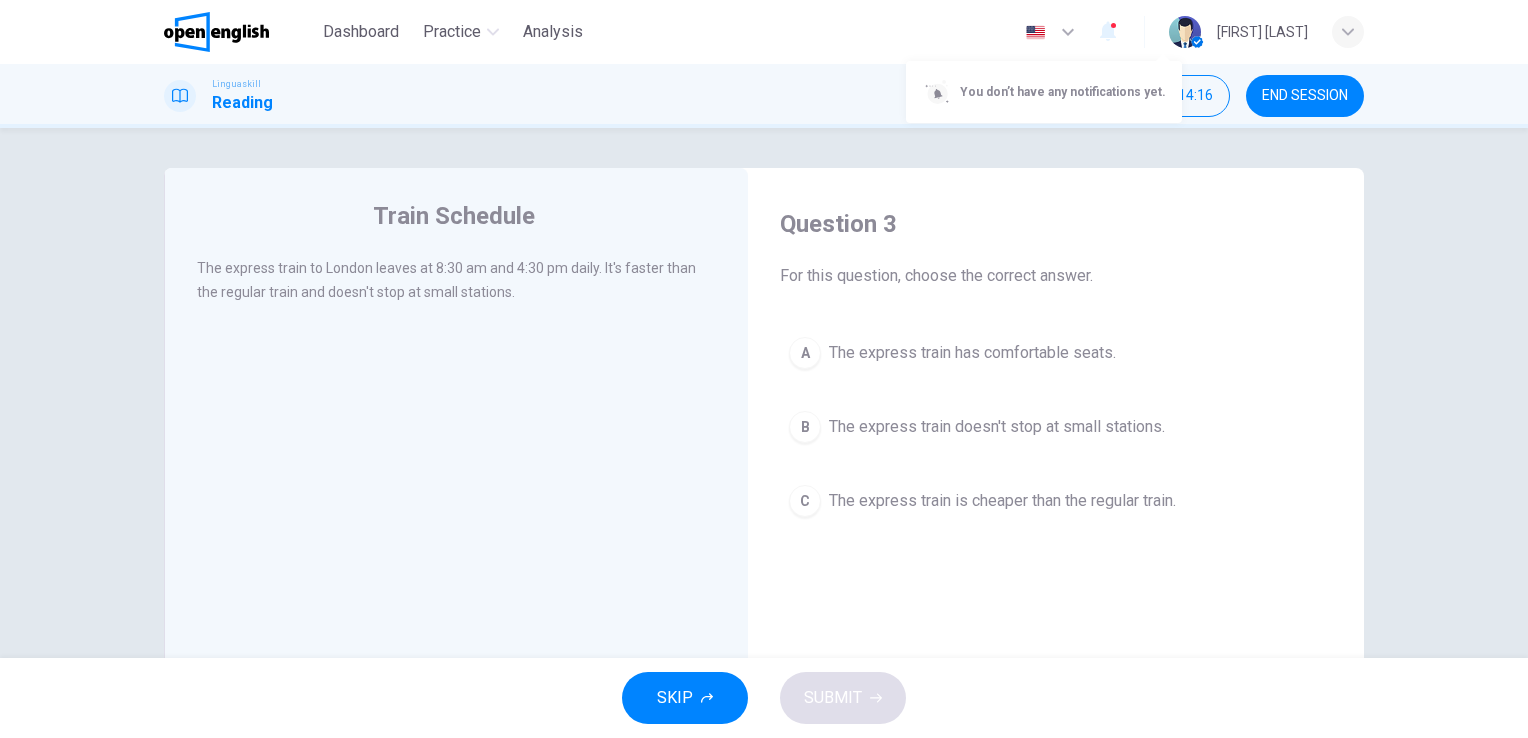 click on "You don’t have any notifications yet." at bounding box center [1063, 92] 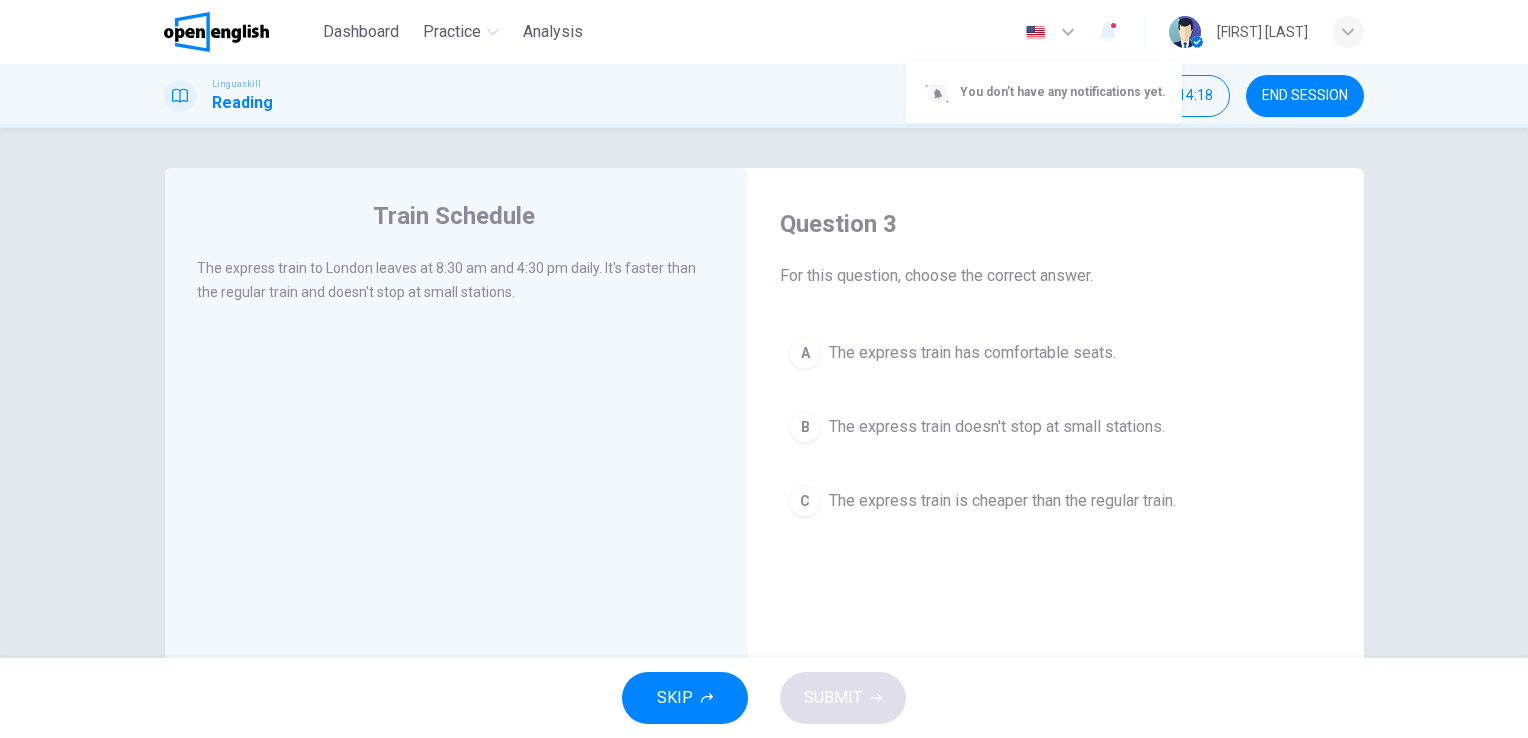 click on "You don’t have any notifications yet." at bounding box center (1044, 92) 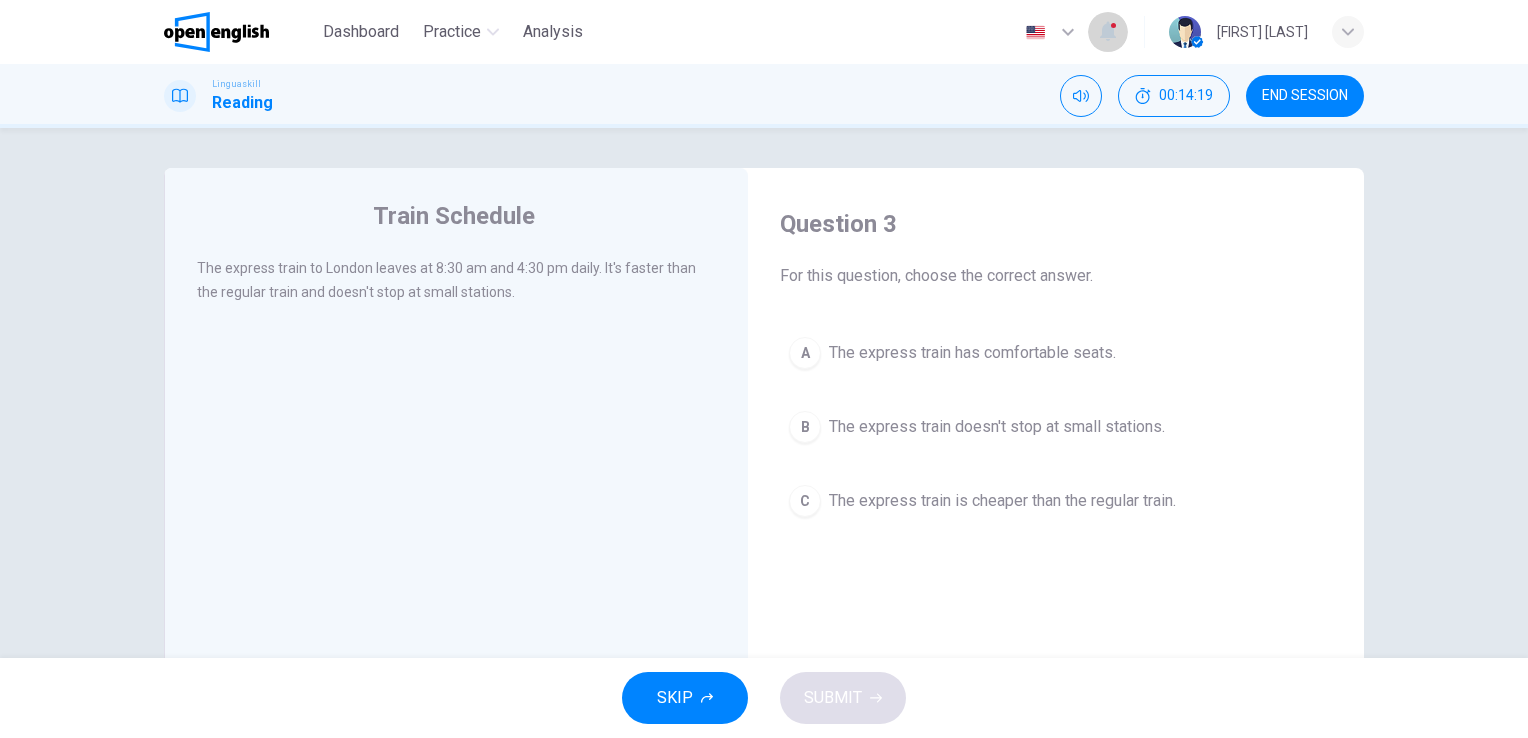 click 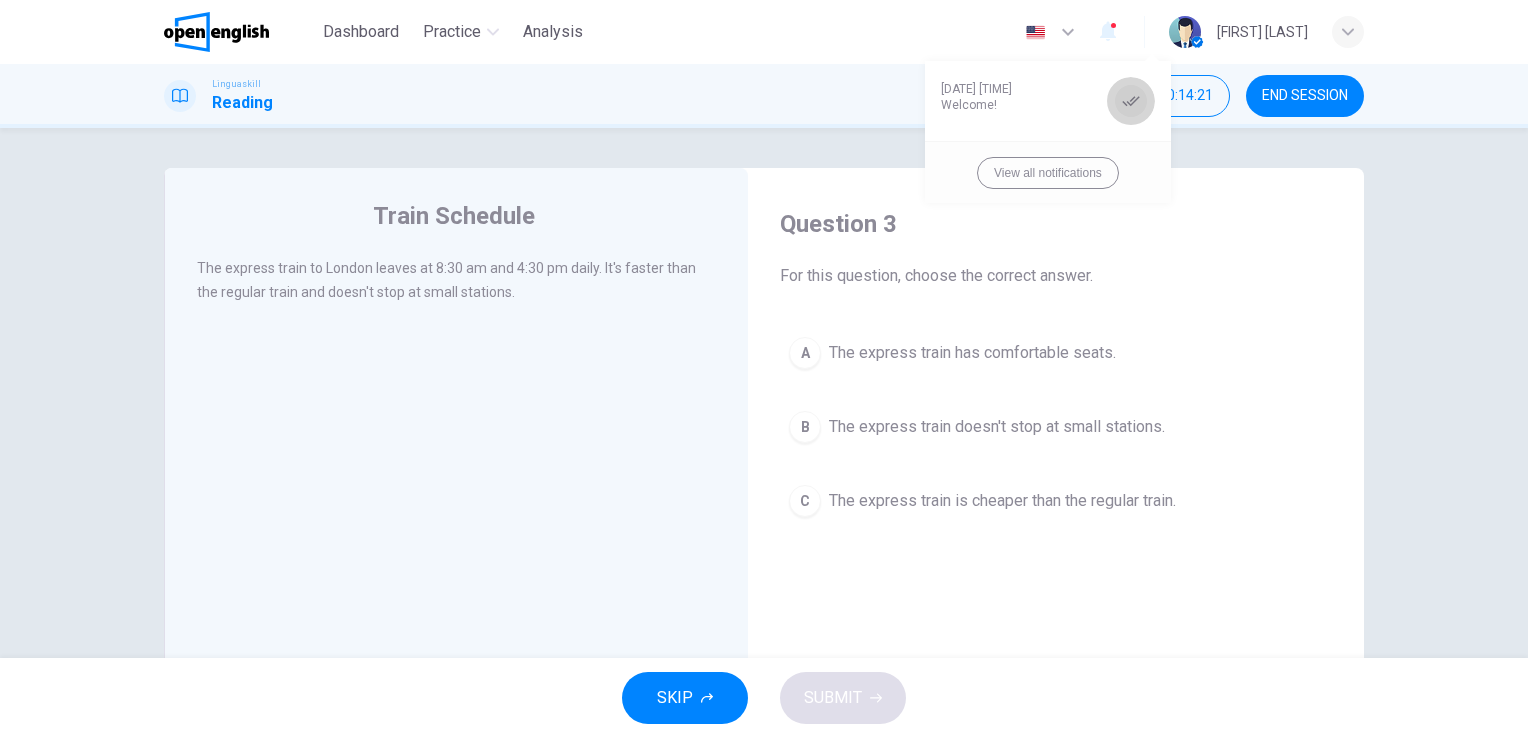 click at bounding box center (1131, 101) 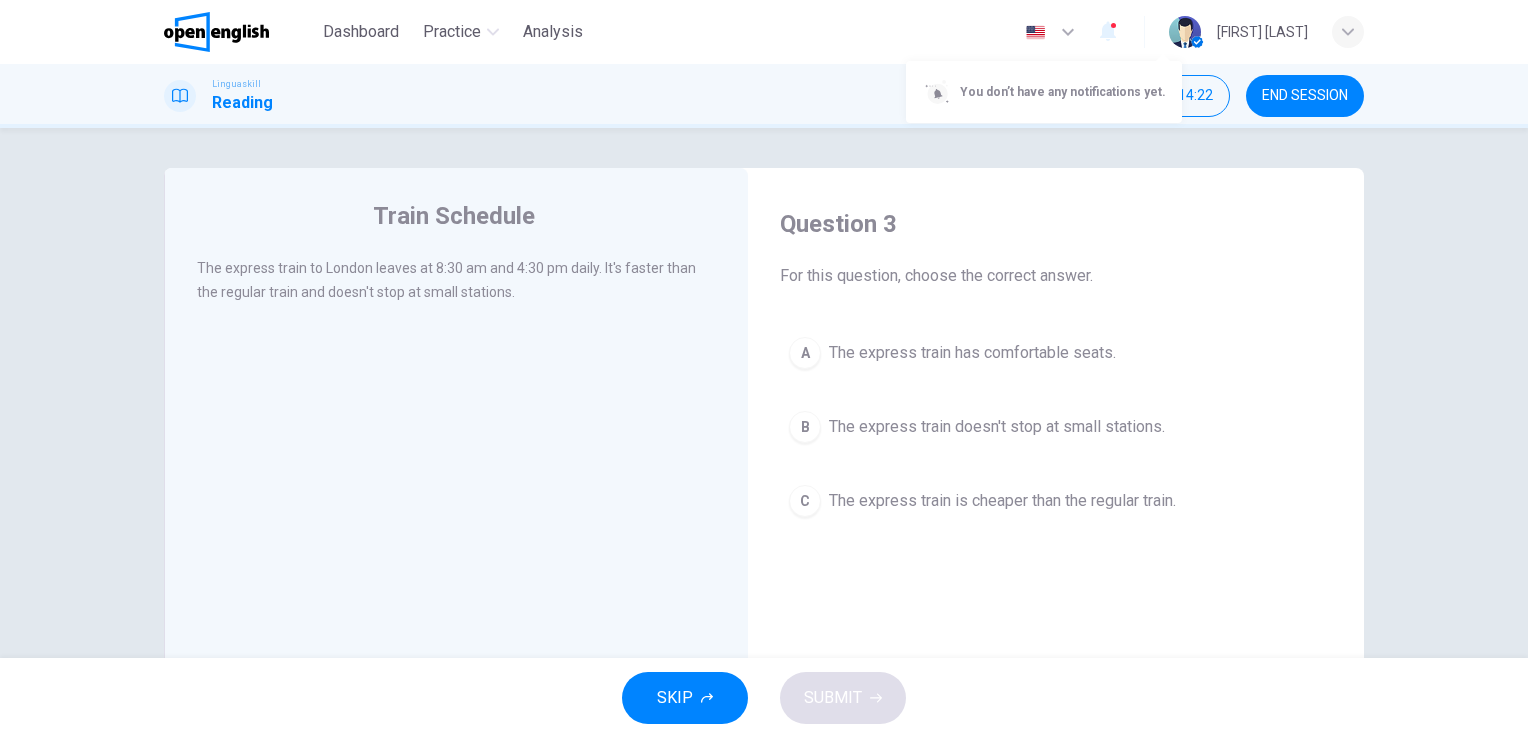 drag, startPoint x: 830, startPoint y: 69, endPoint x: 938, endPoint y: 72, distance: 108.04166 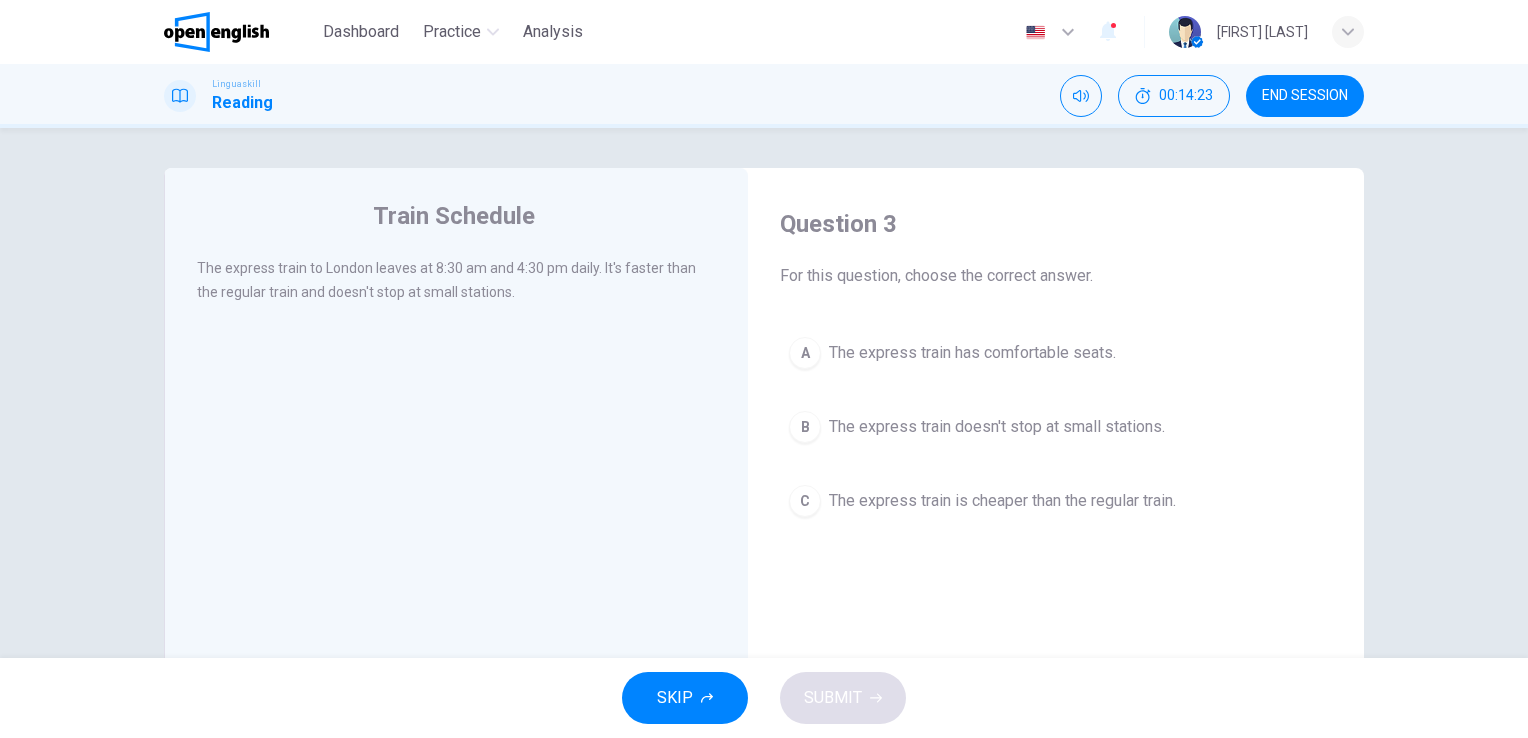 click 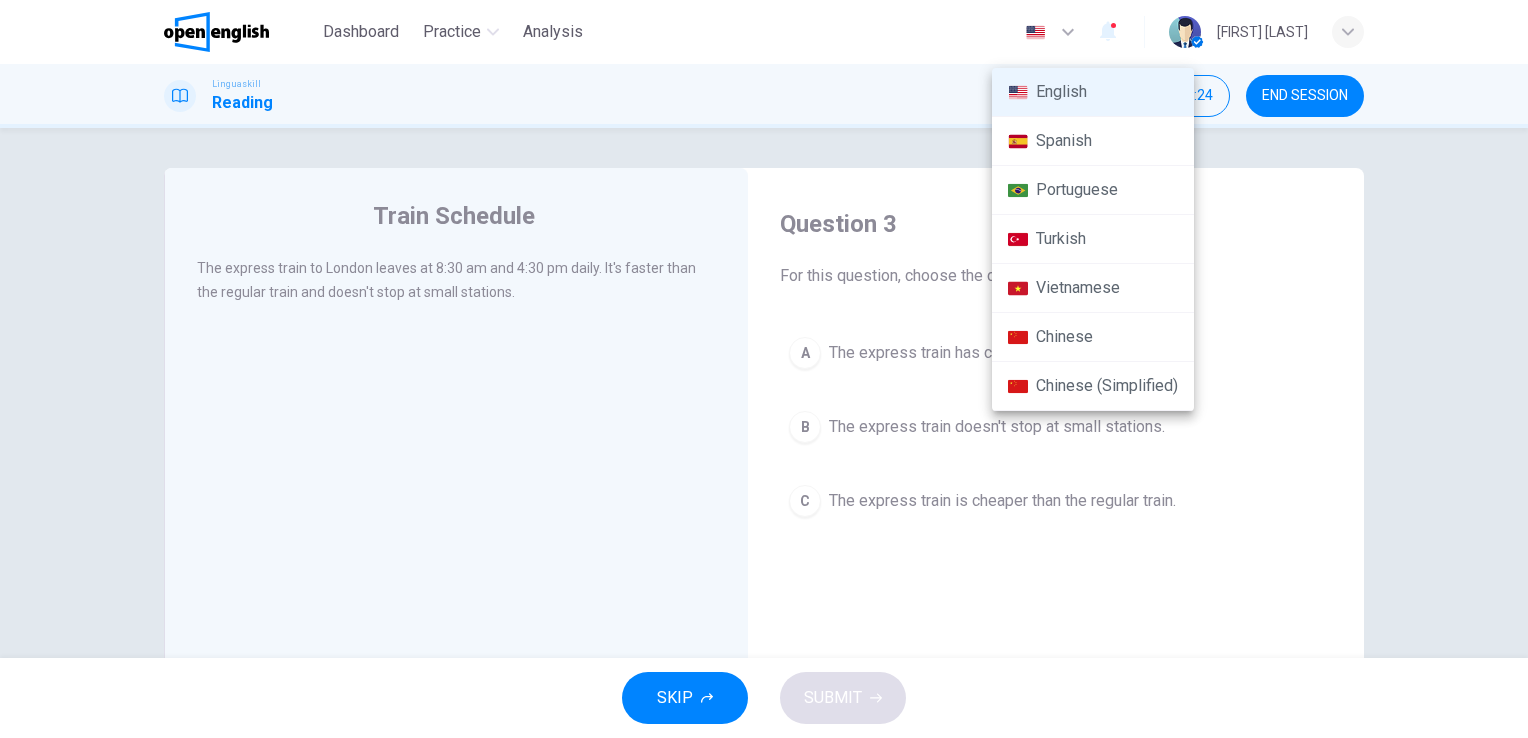 click at bounding box center [764, 369] 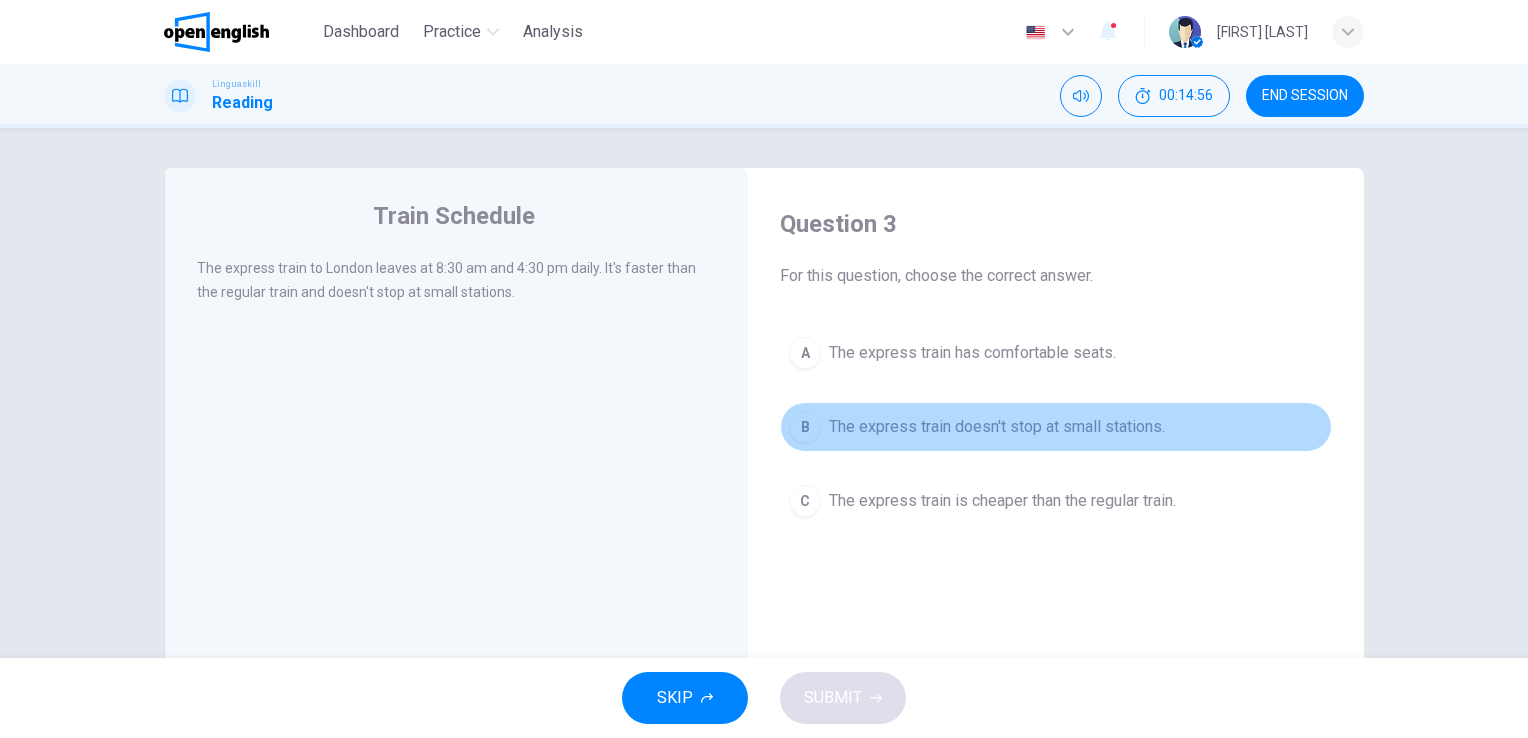 click on "The express train doesn't stop at small stations." at bounding box center (997, 427) 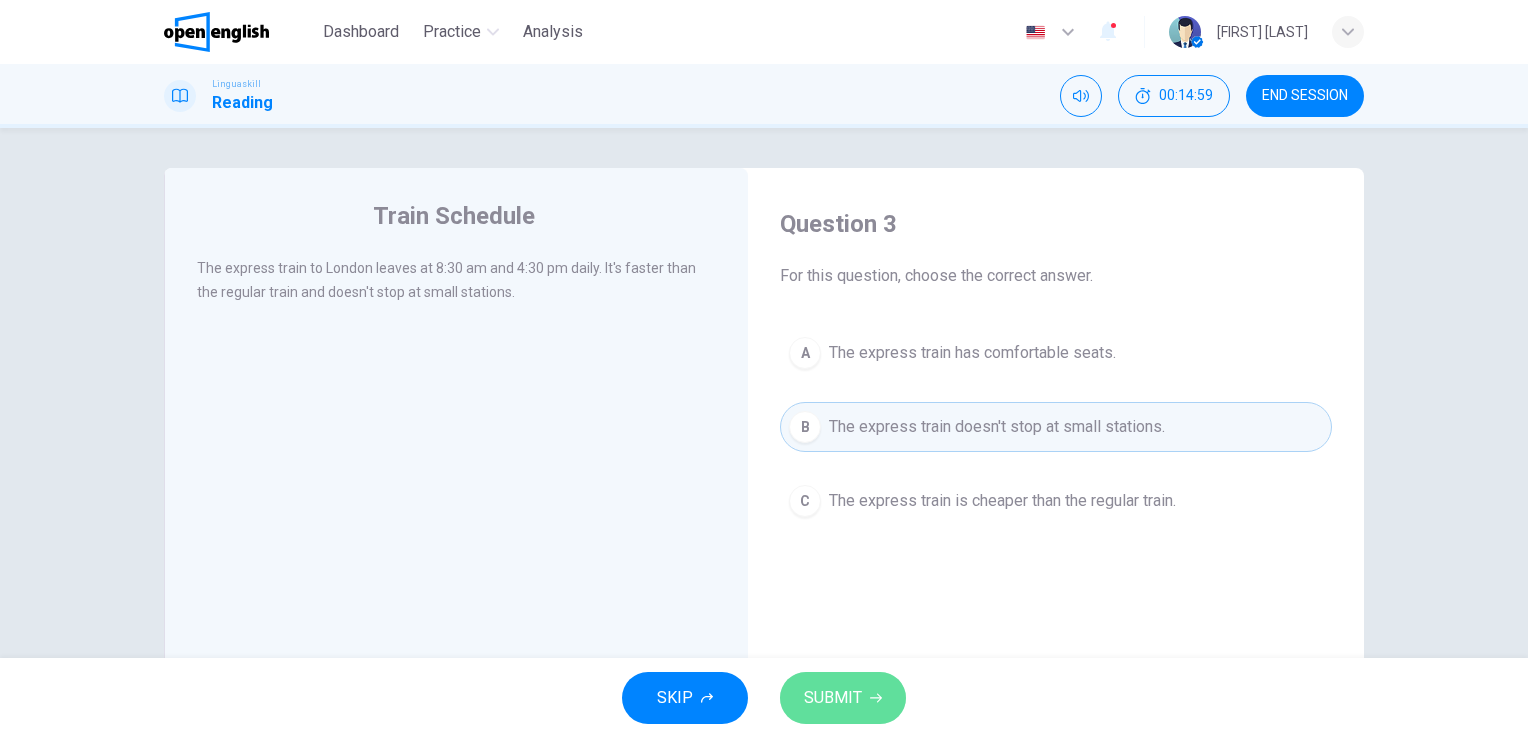 click on "SUBMIT" at bounding box center [833, 698] 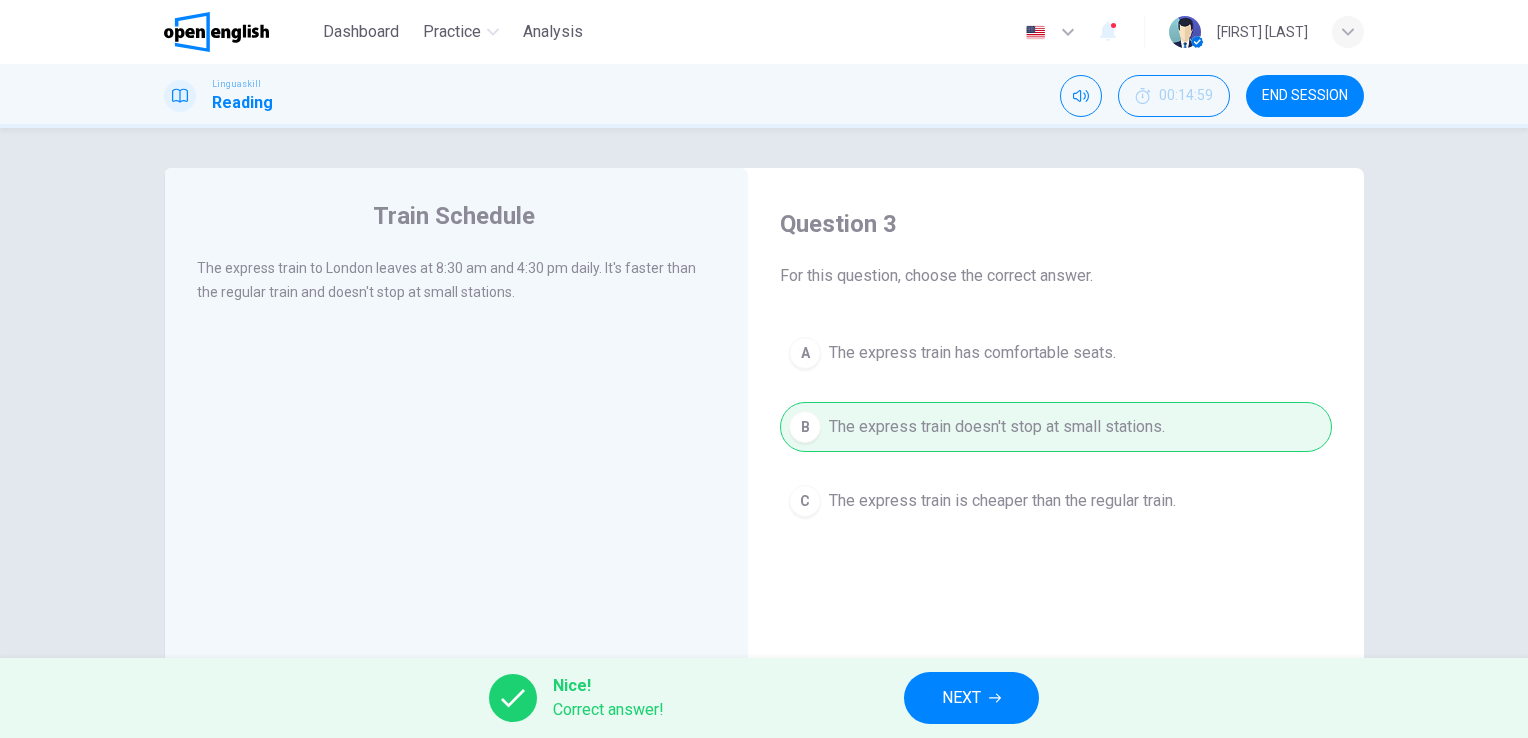 click on "NEXT" at bounding box center (961, 698) 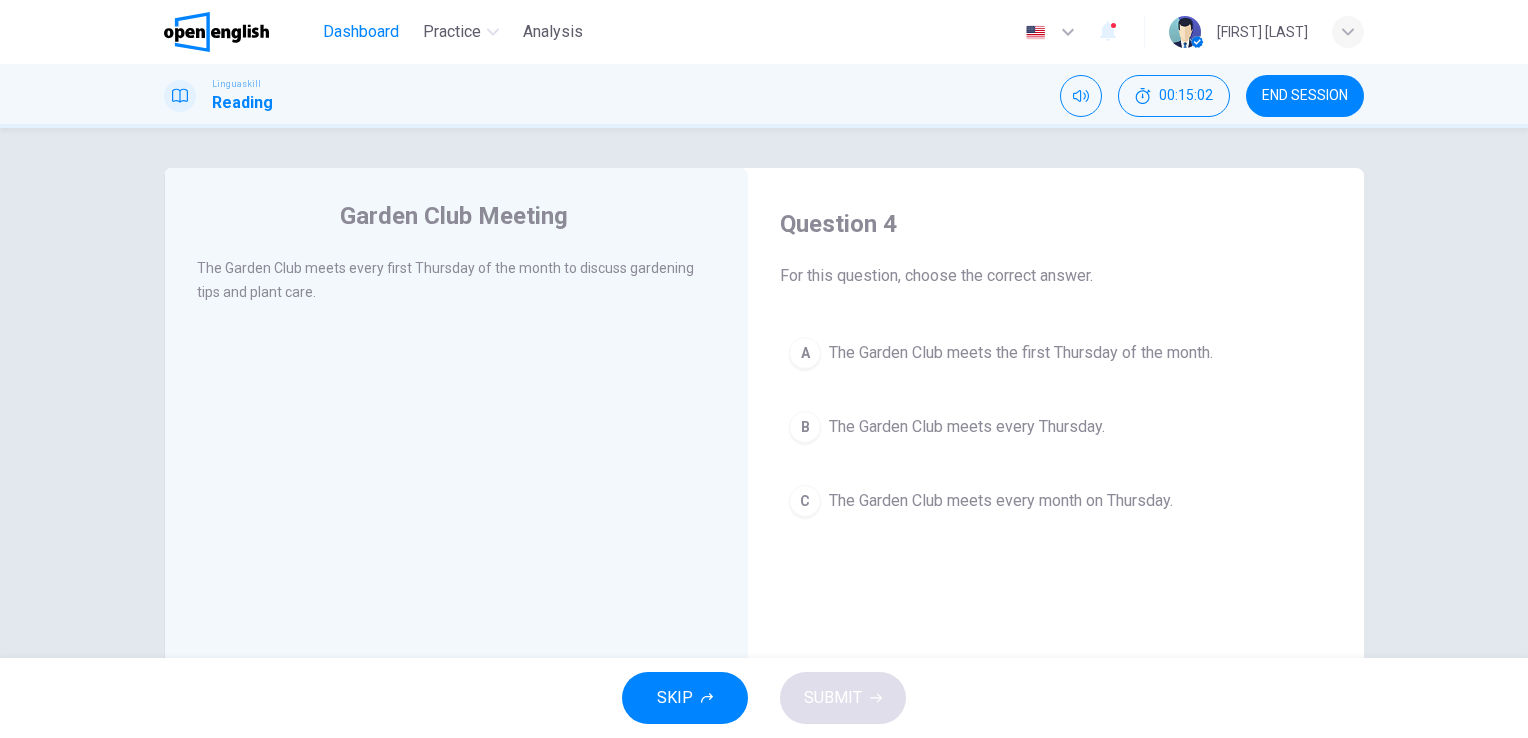 click on "Dashboard" at bounding box center [361, 32] 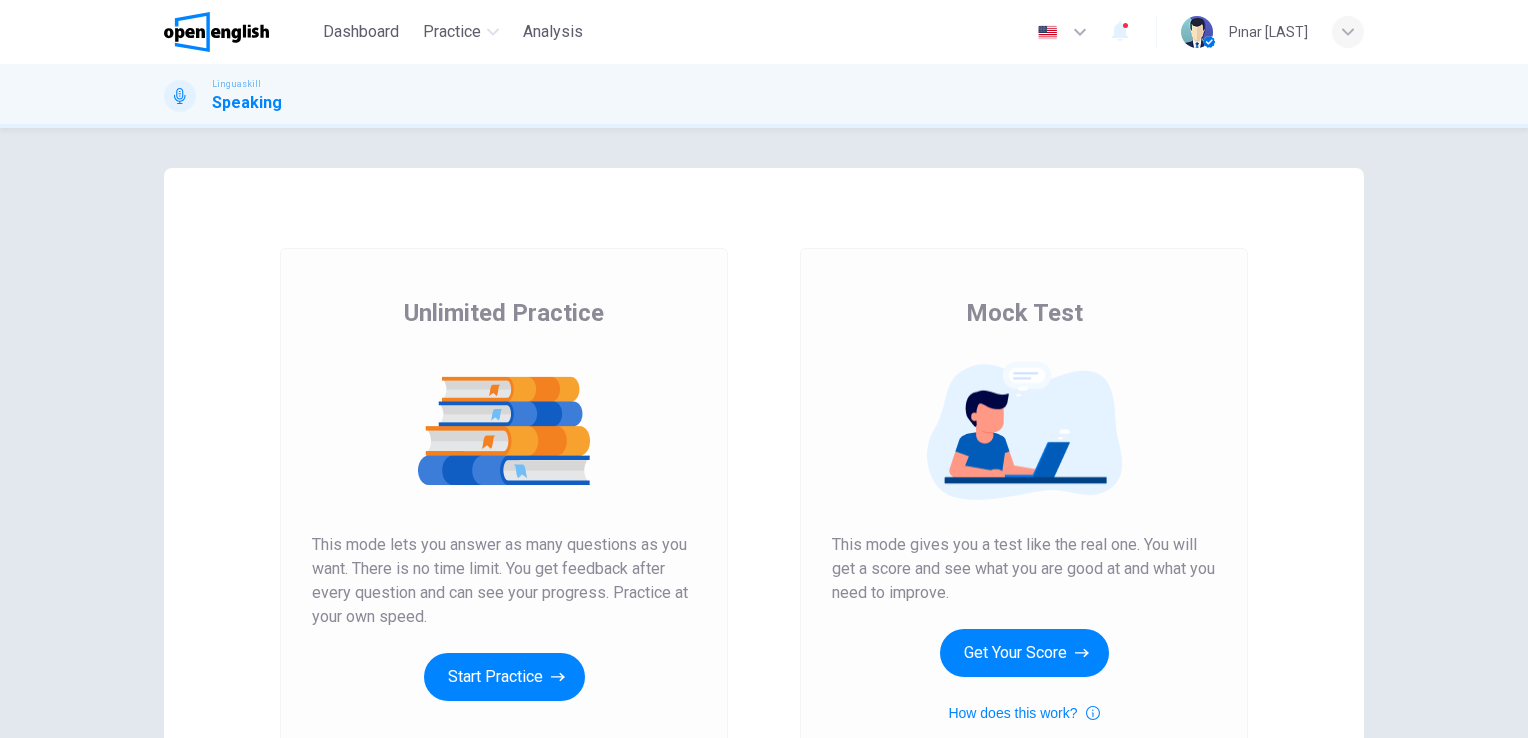 scroll, scrollTop: 0, scrollLeft: 0, axis: both 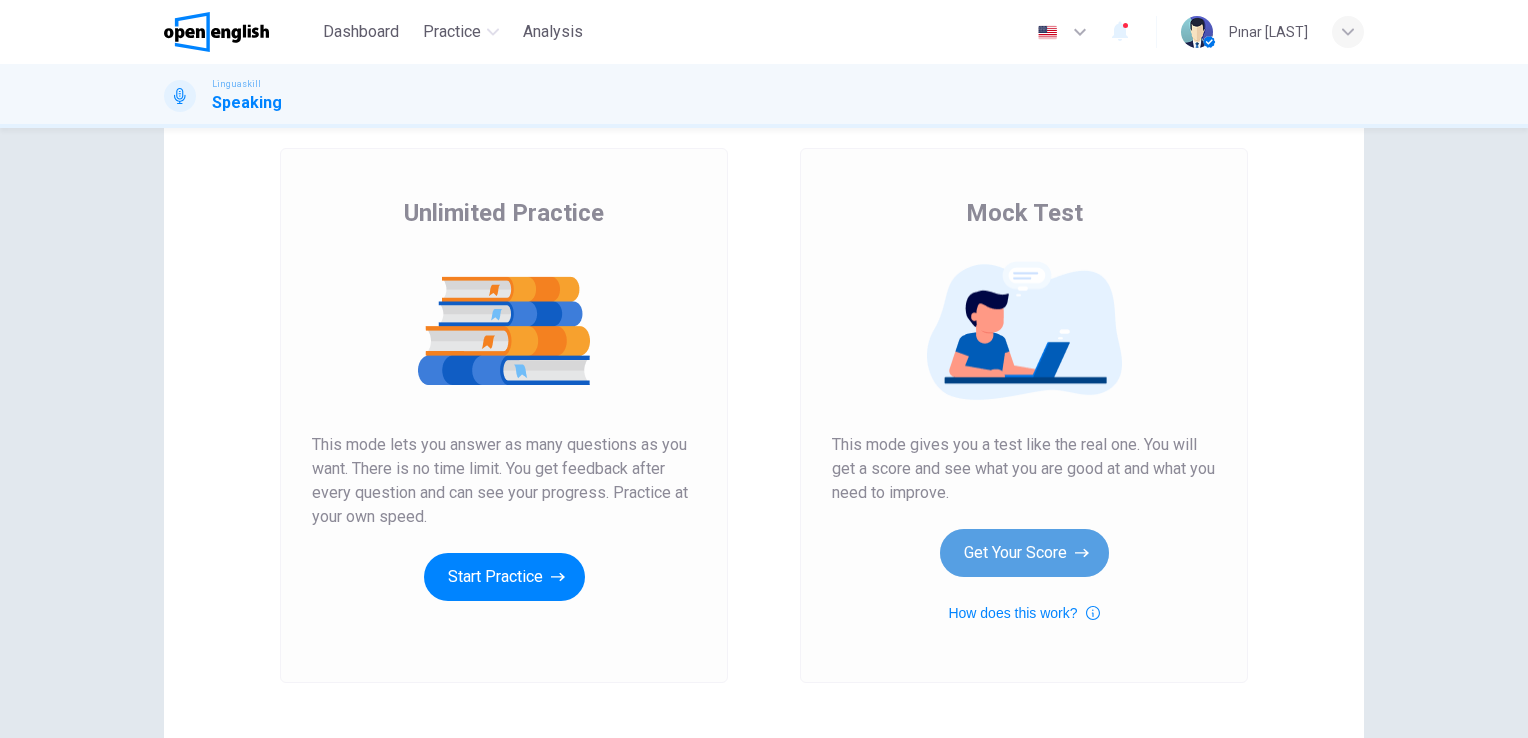 click on "Get Your Score" at bounding box center (1024, 553) 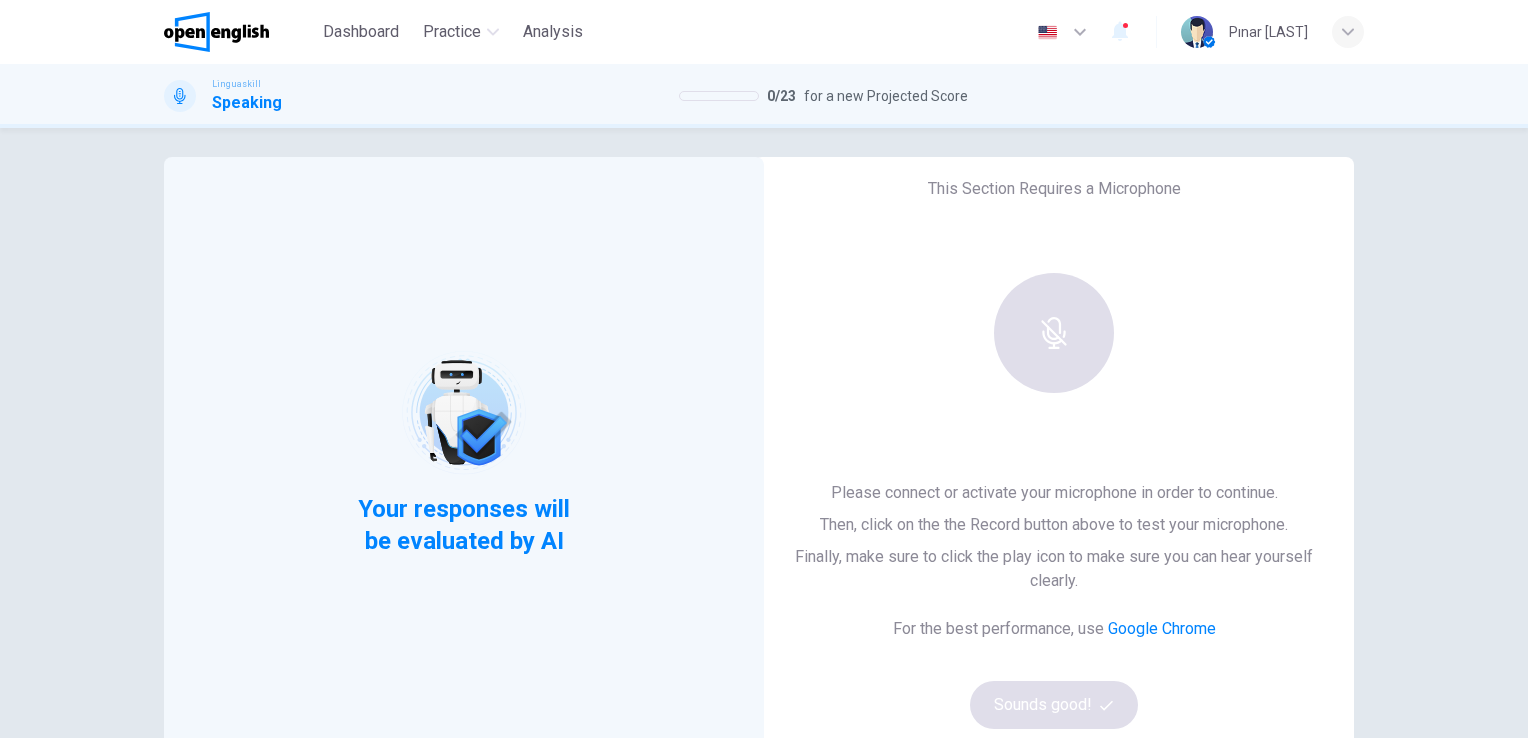 scroll, scrollTop: 0, scrollLeft: 0, axis: both 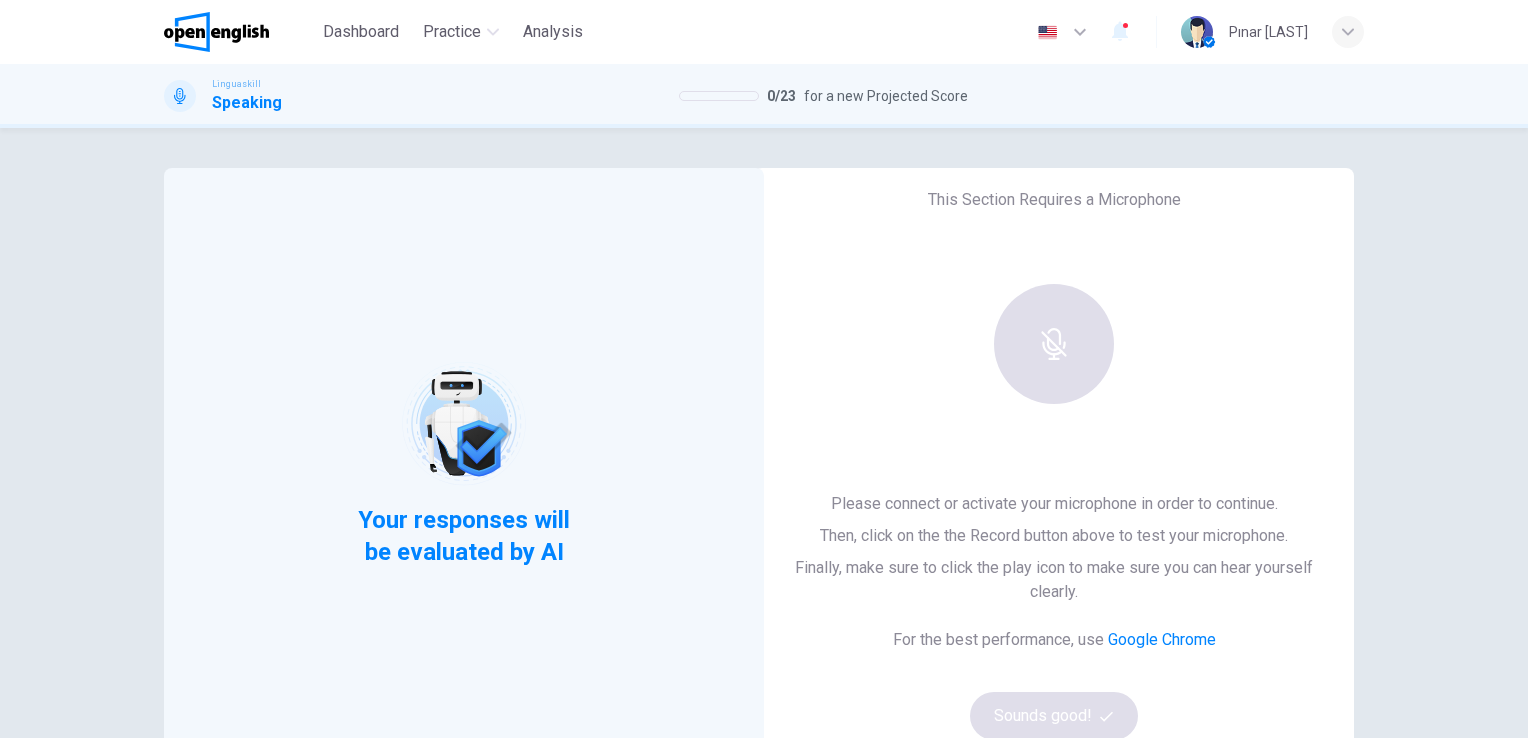 click at bounding box center (1054, 344) 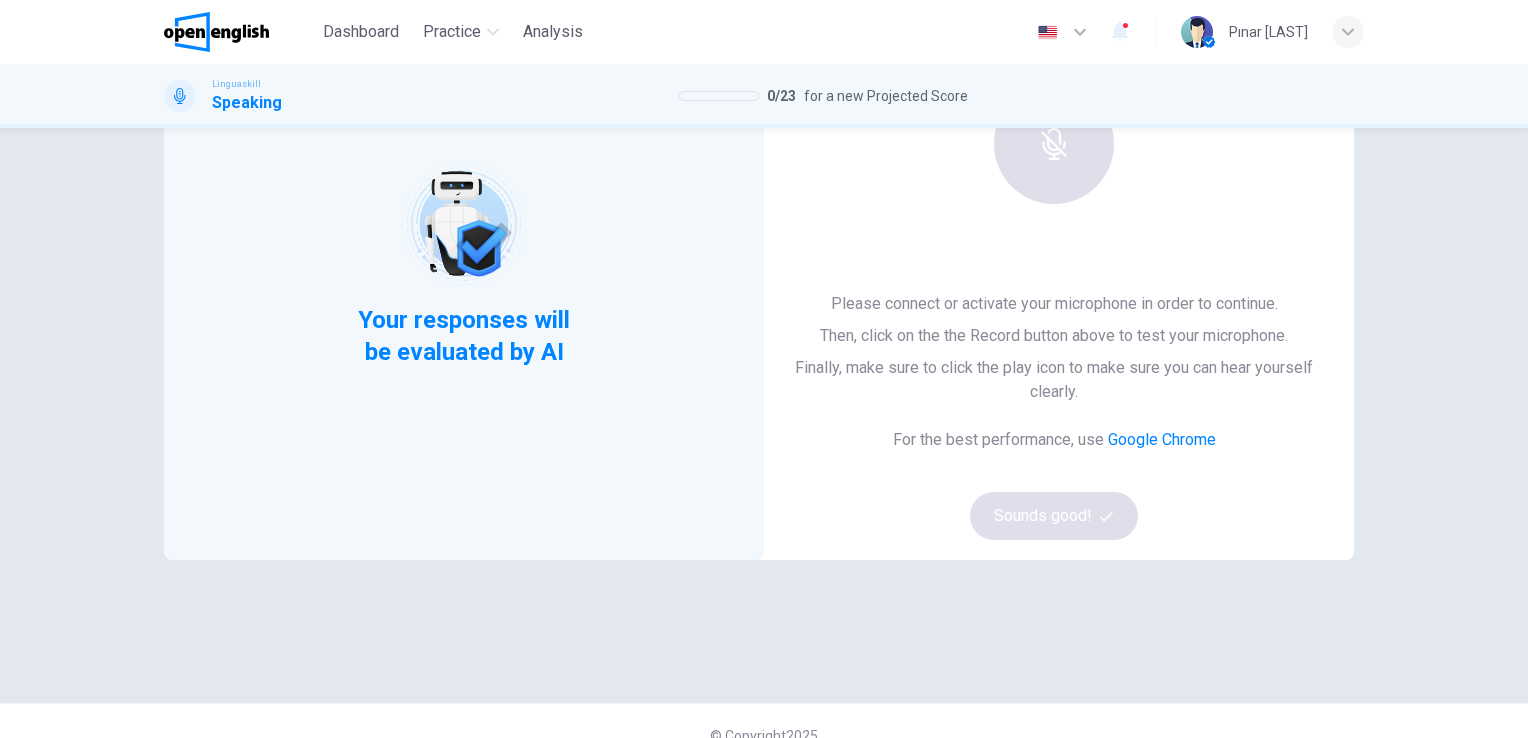 click at bounding box center (463, 223) 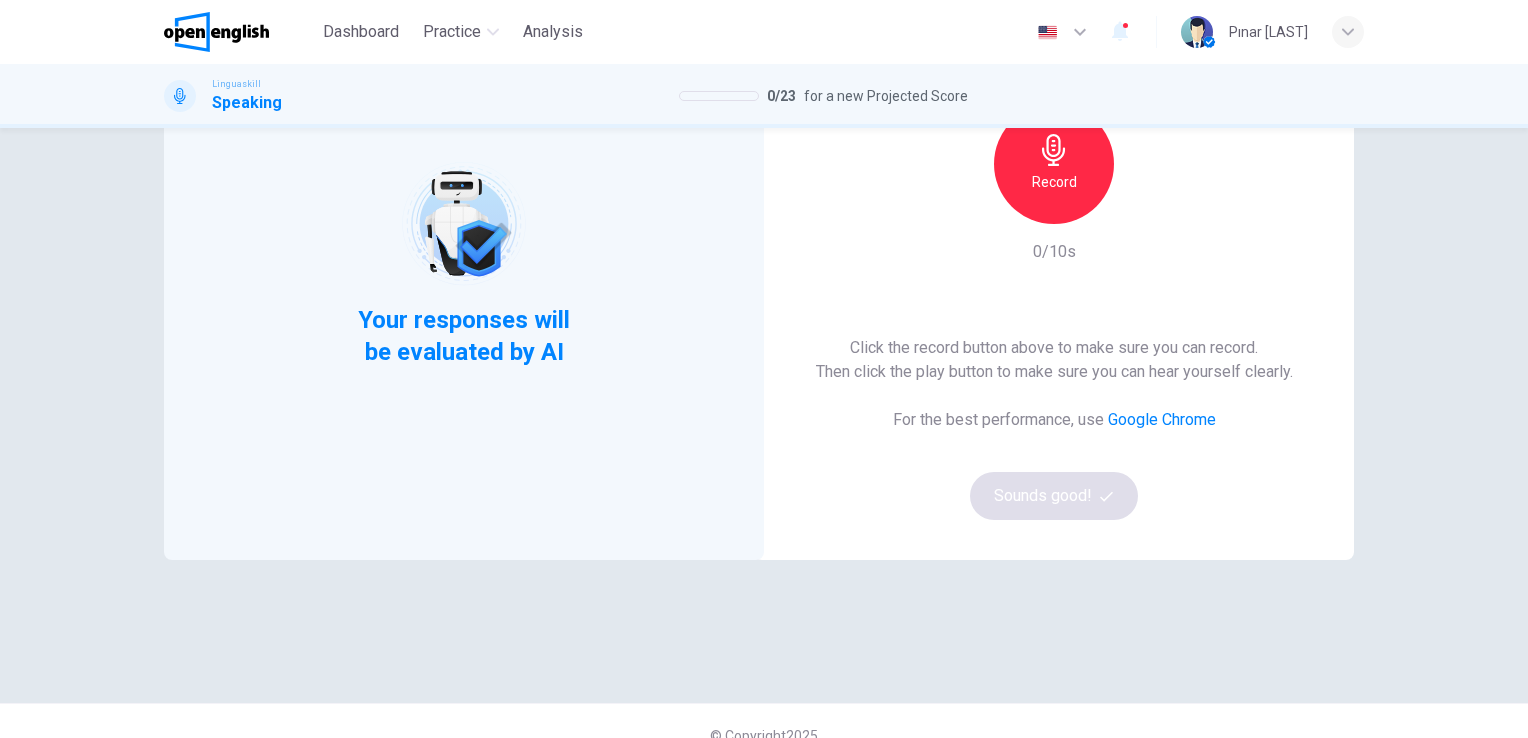 scroll, scrollTop: 100, scrollLeft: 0, axis: vertical 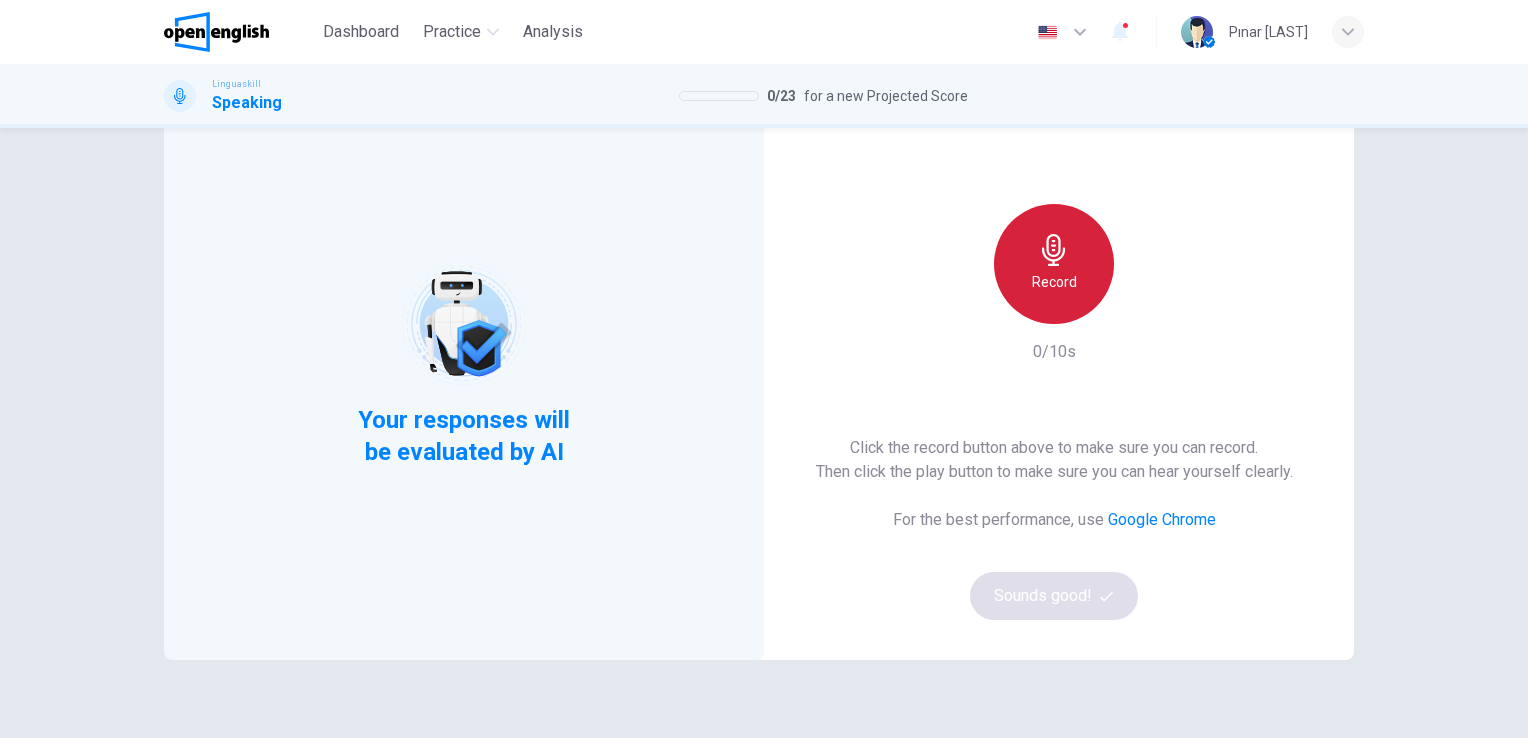 click on "Record" at bounding box center (1054, 264) 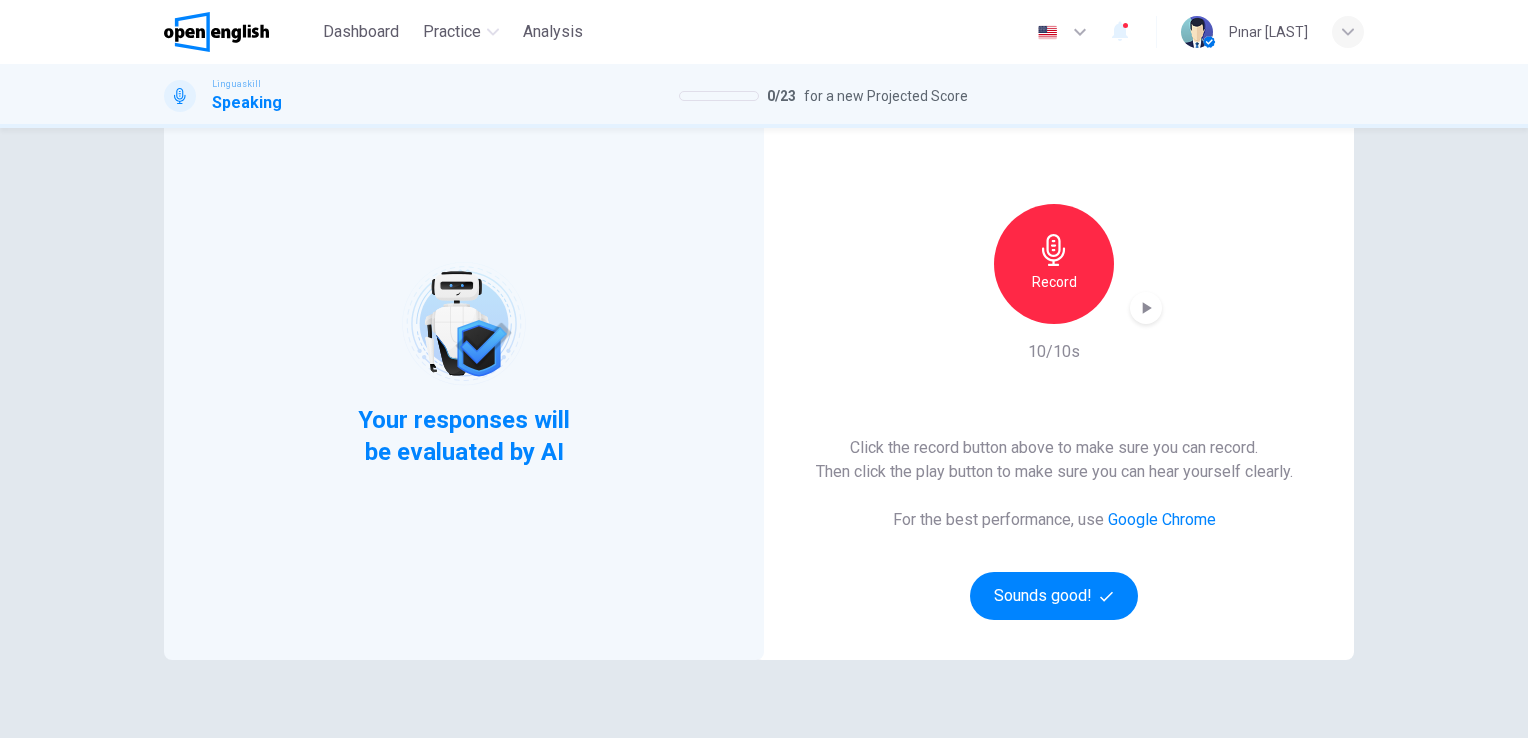 click 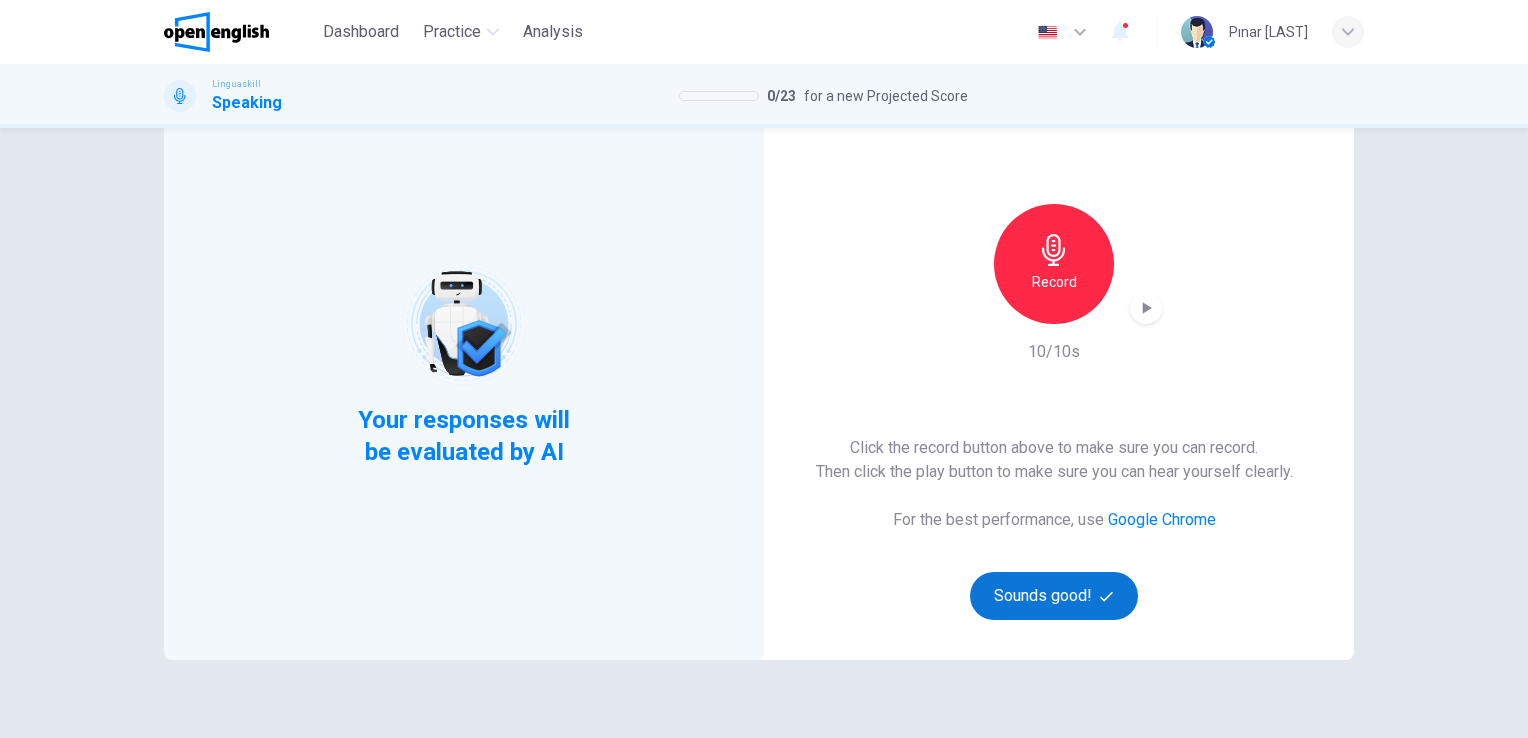 click on "Sounds good!" at bounding box center [1054, 596] 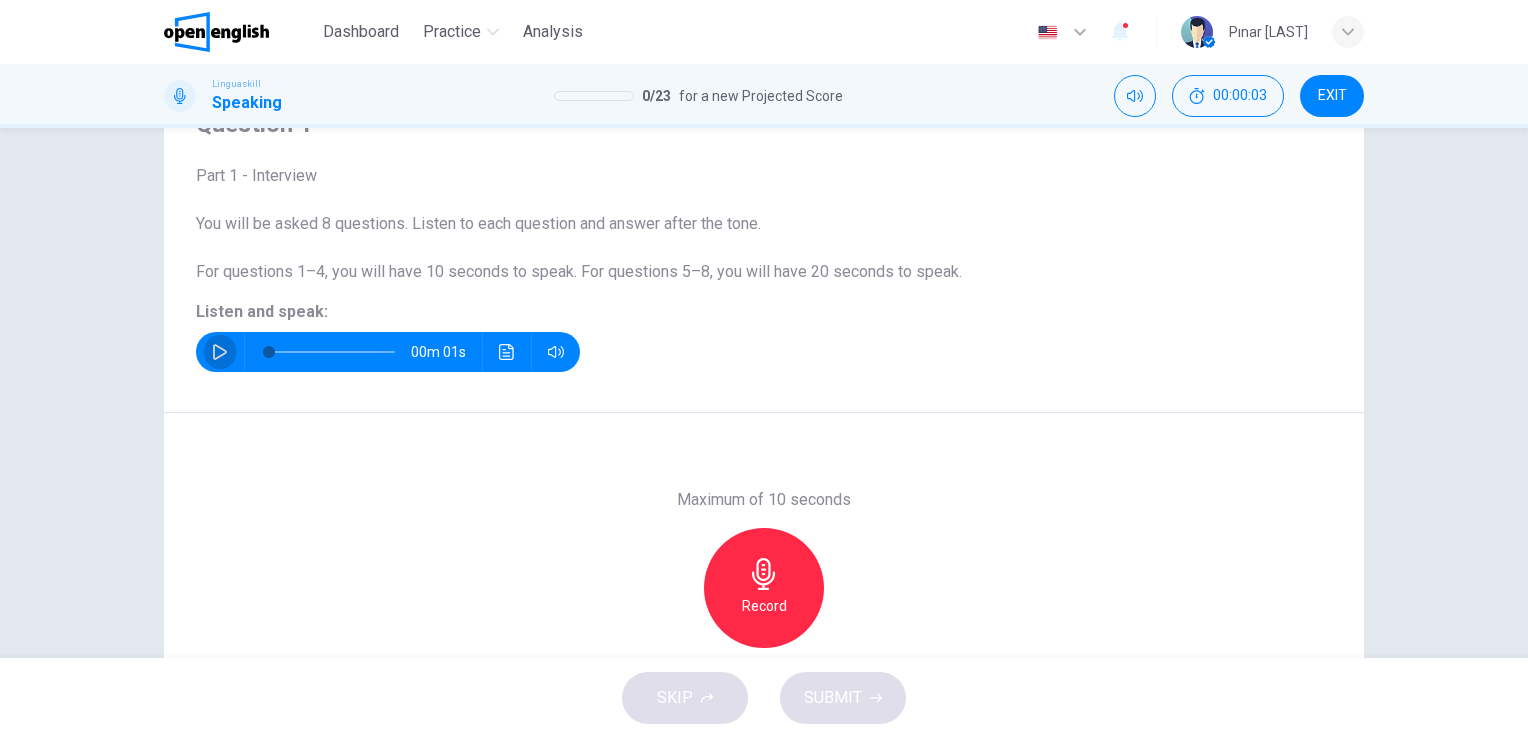 click 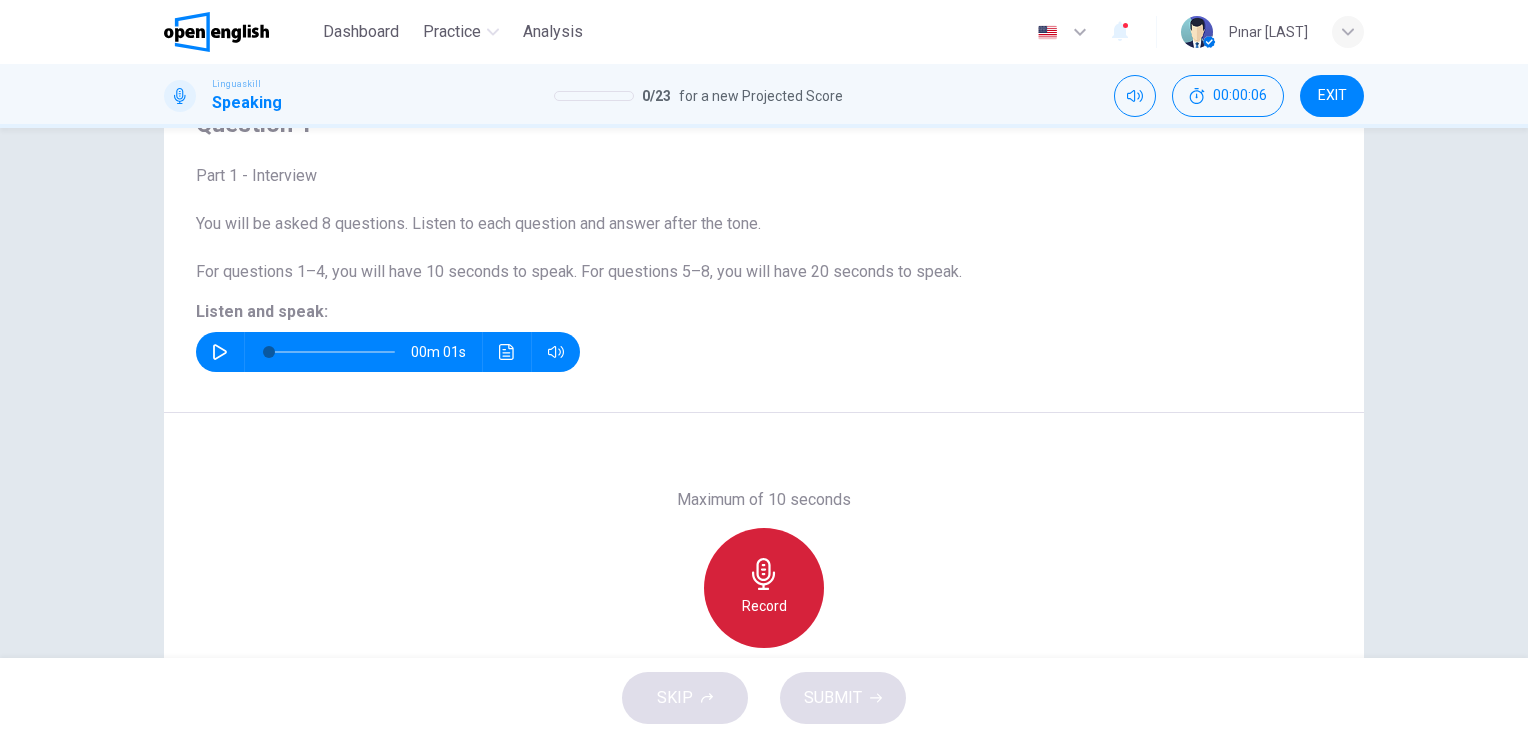 click on "Record" at bounding box center (764, 606) 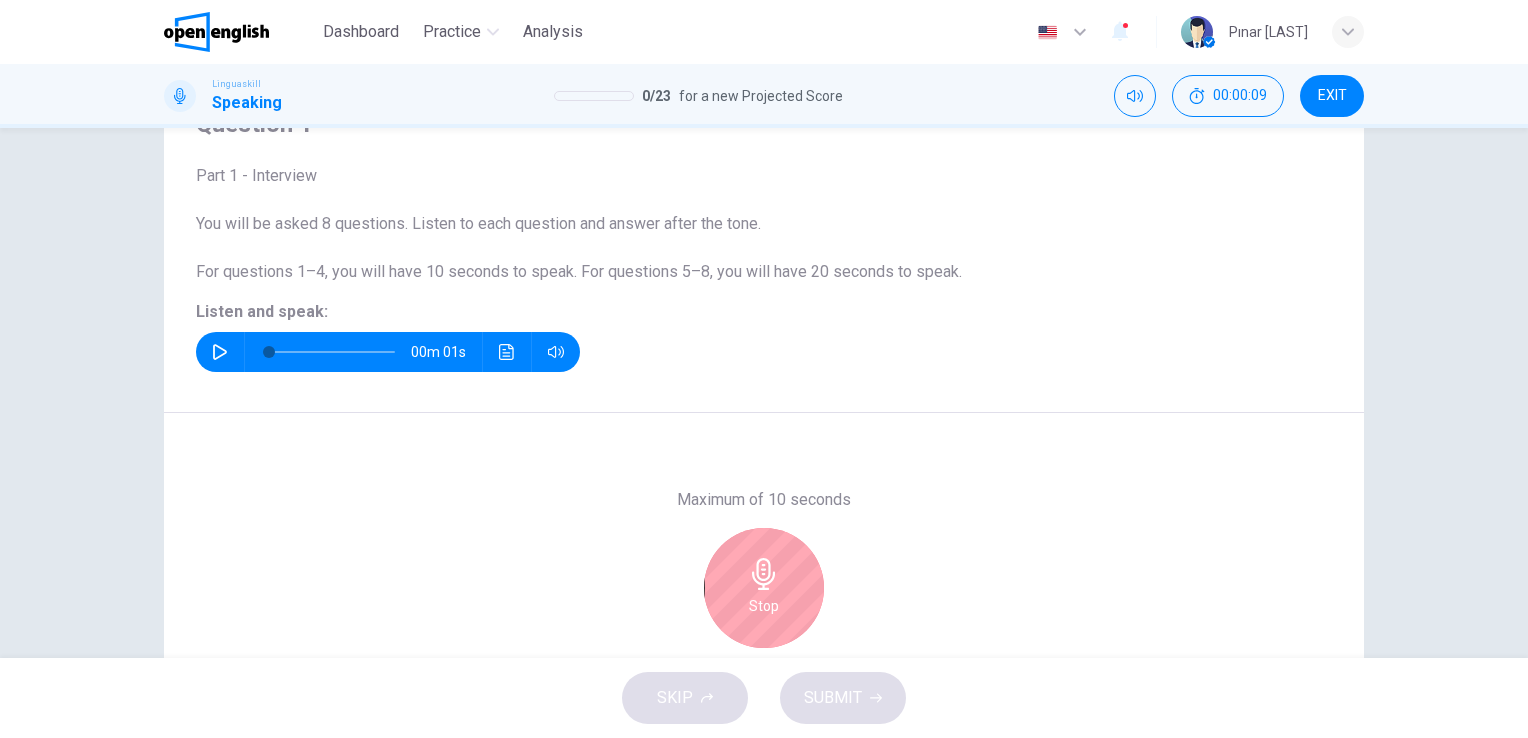 click 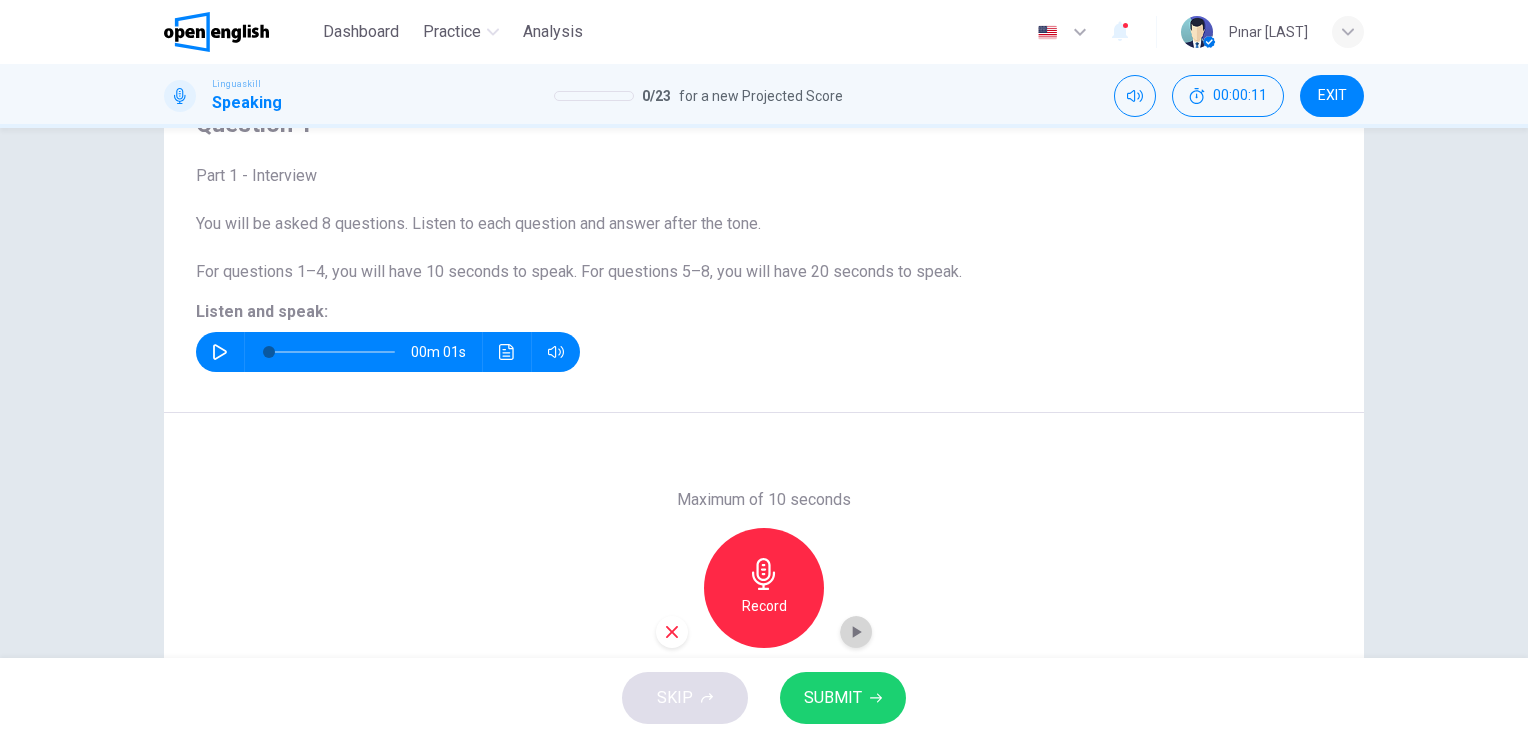 click at bounding box center [856, 632] 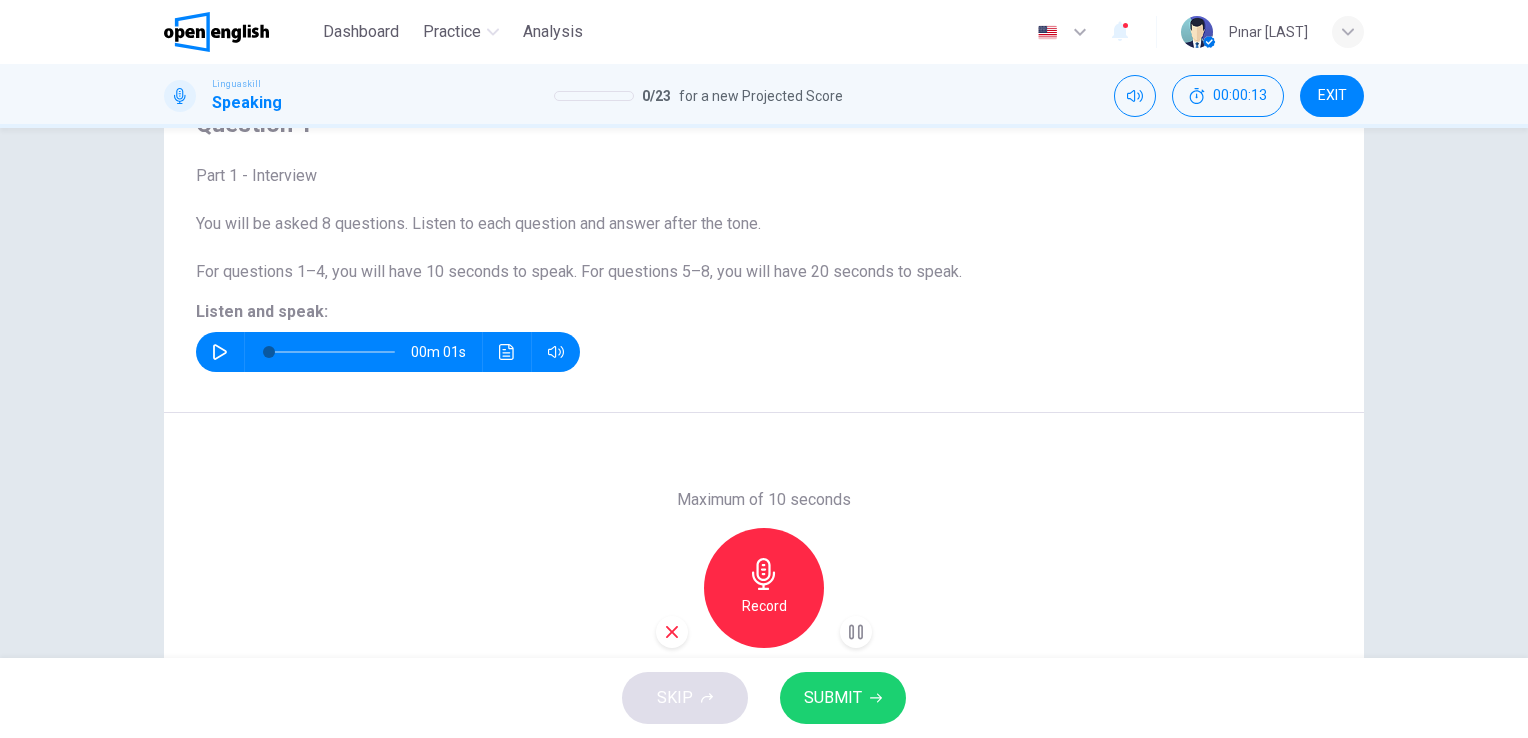 click on "SUBMIT" at bounding box center [833, 698] 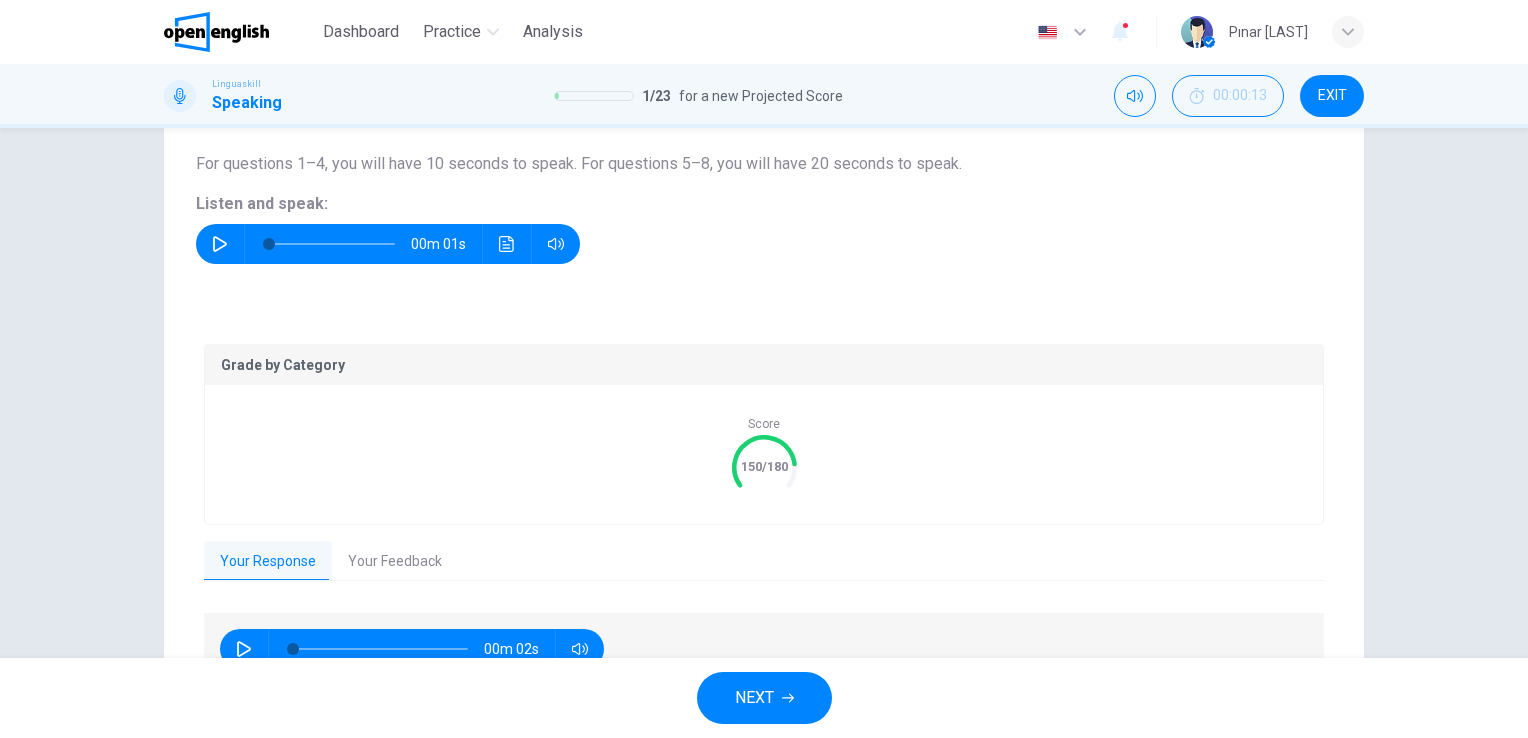 scroll, scrollTop: 316, scrollLeft: 0, axis: vertical 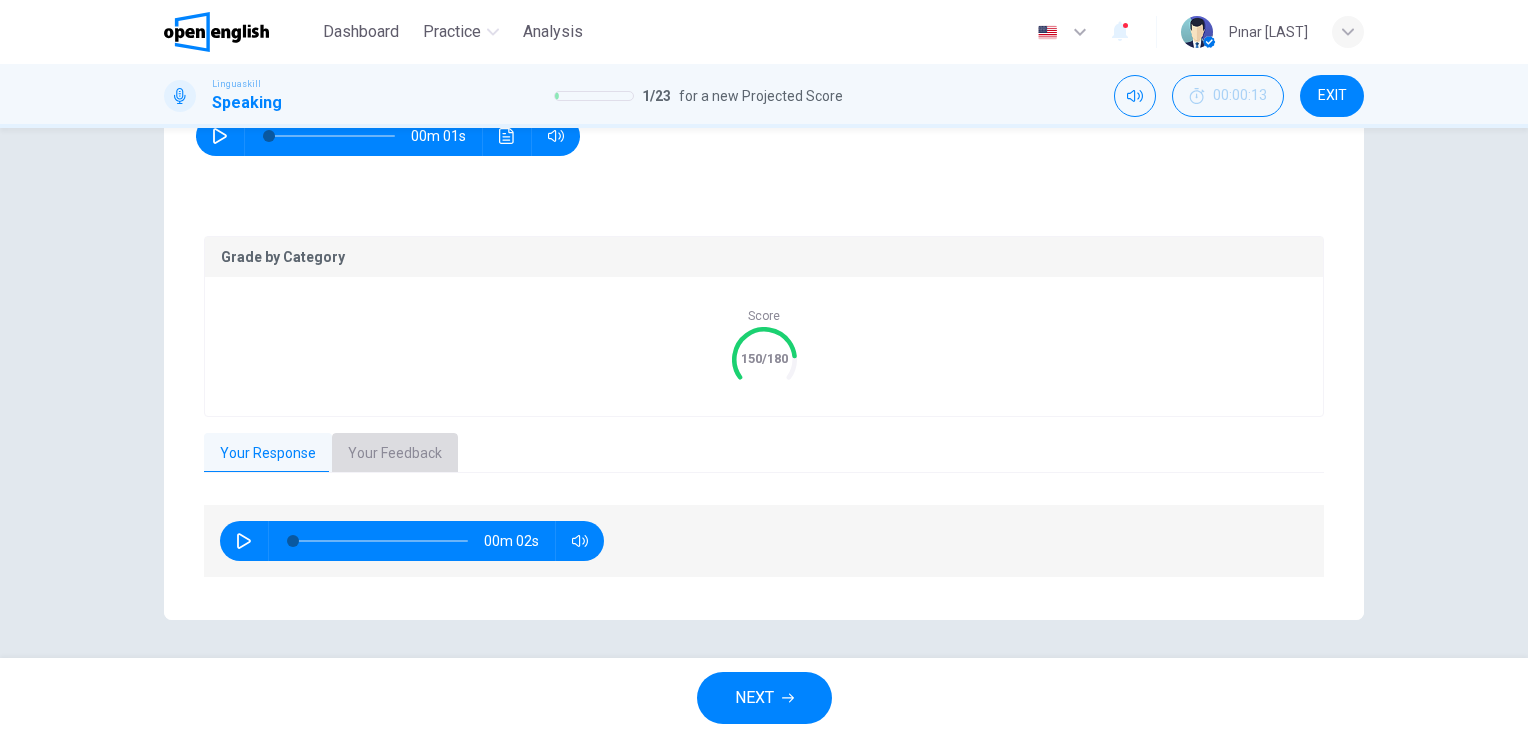 click on "Your Feedback" at bounding box center (395, 454) 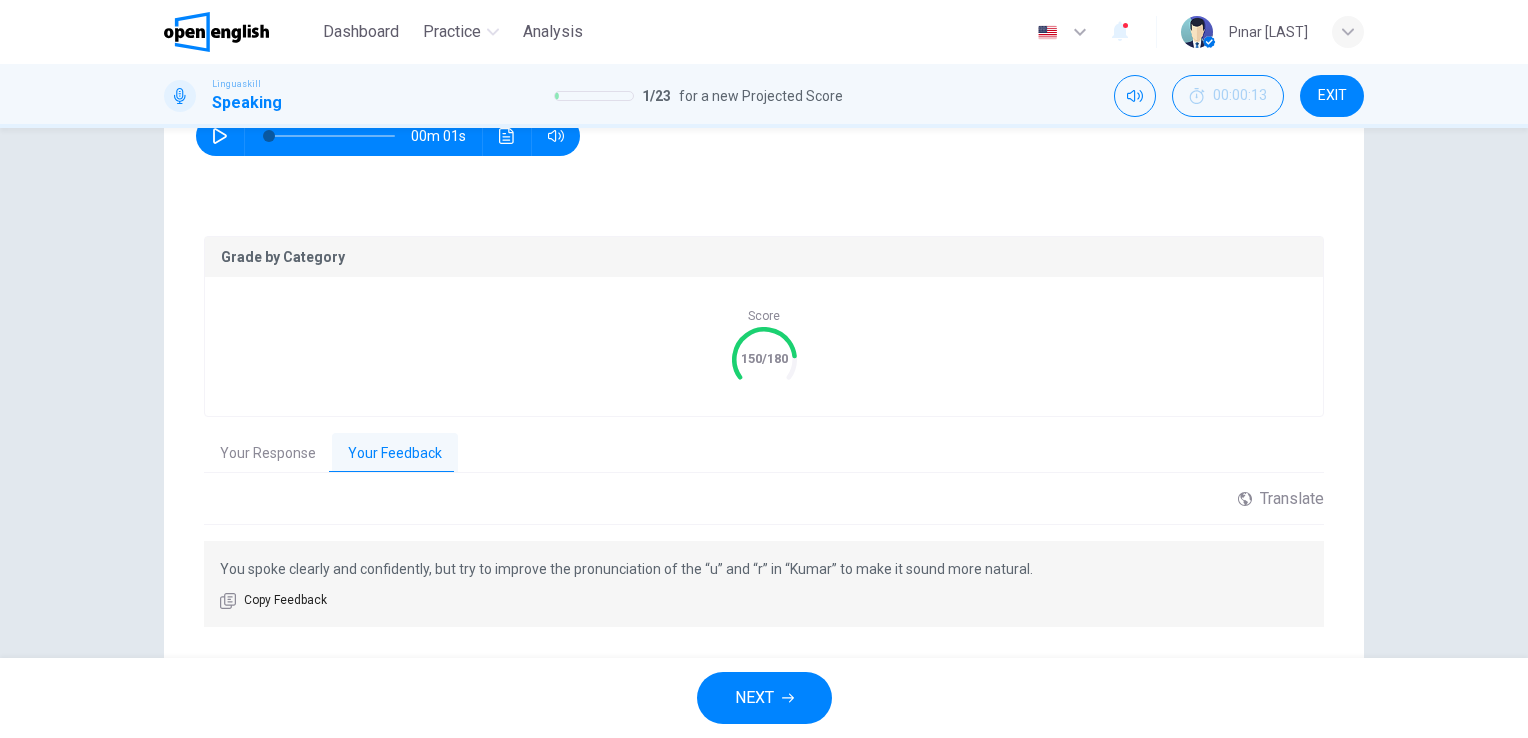 click on "NEXT" at bounding box center [764, 698] 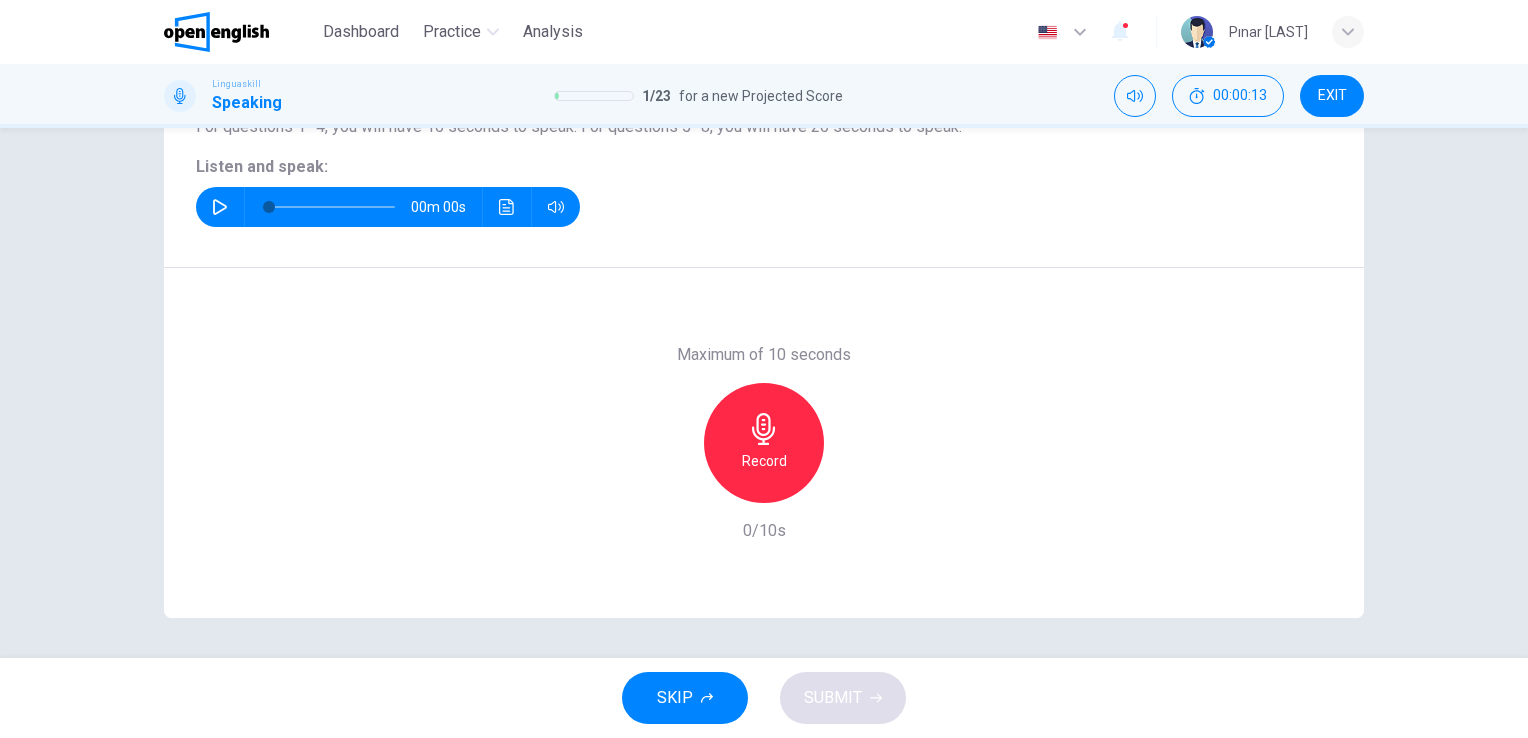 scroll, scrollTop: 244, scrollLeft: 0, axis: vertical 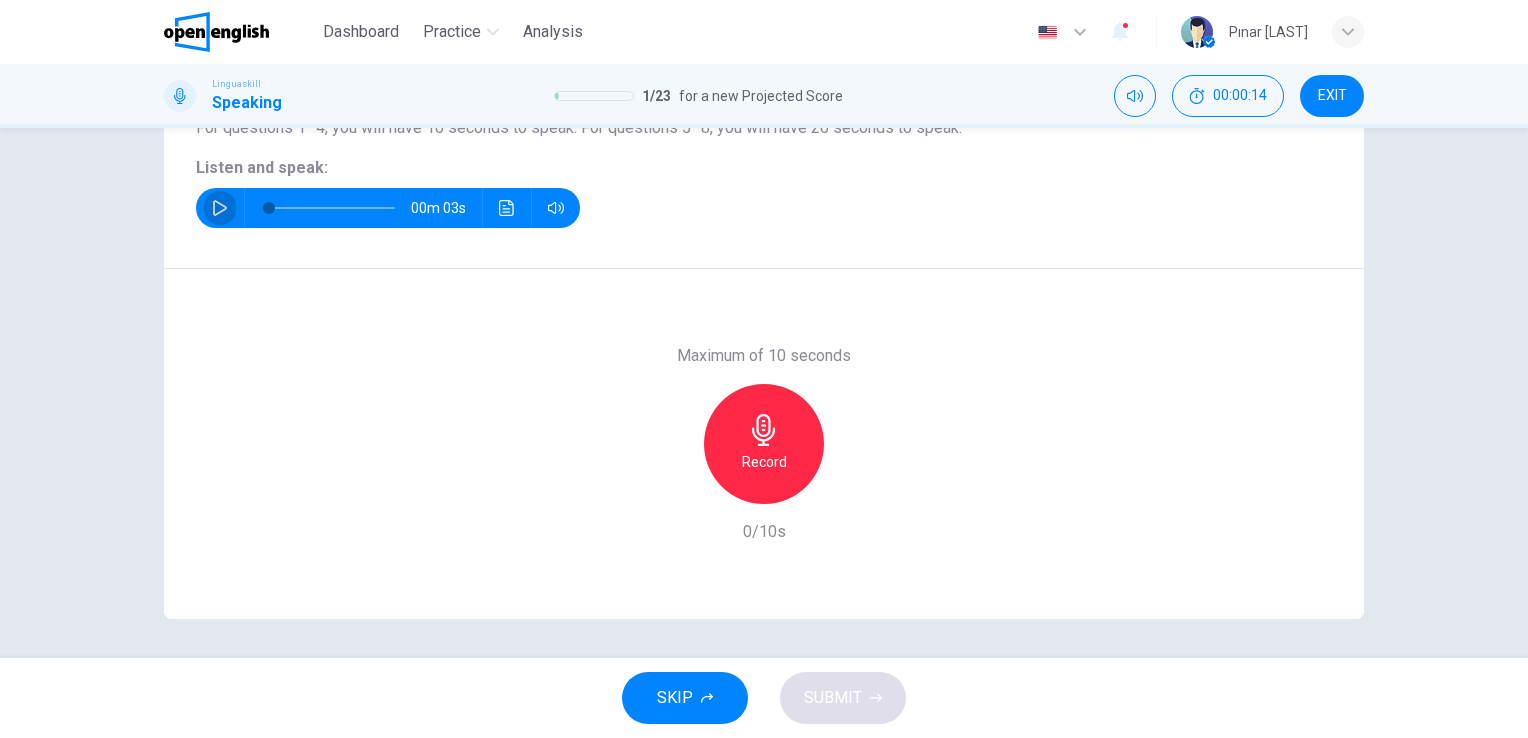 click 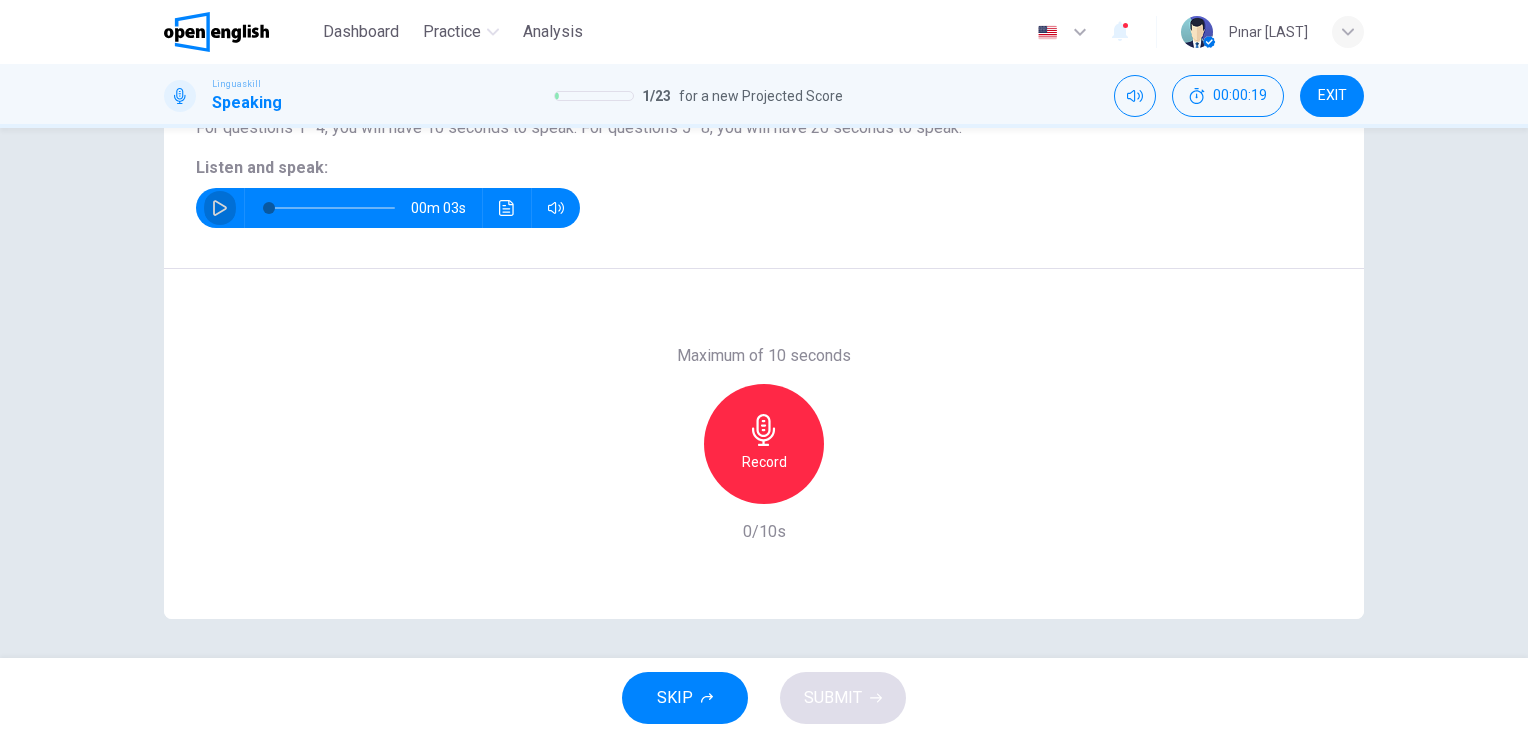 click 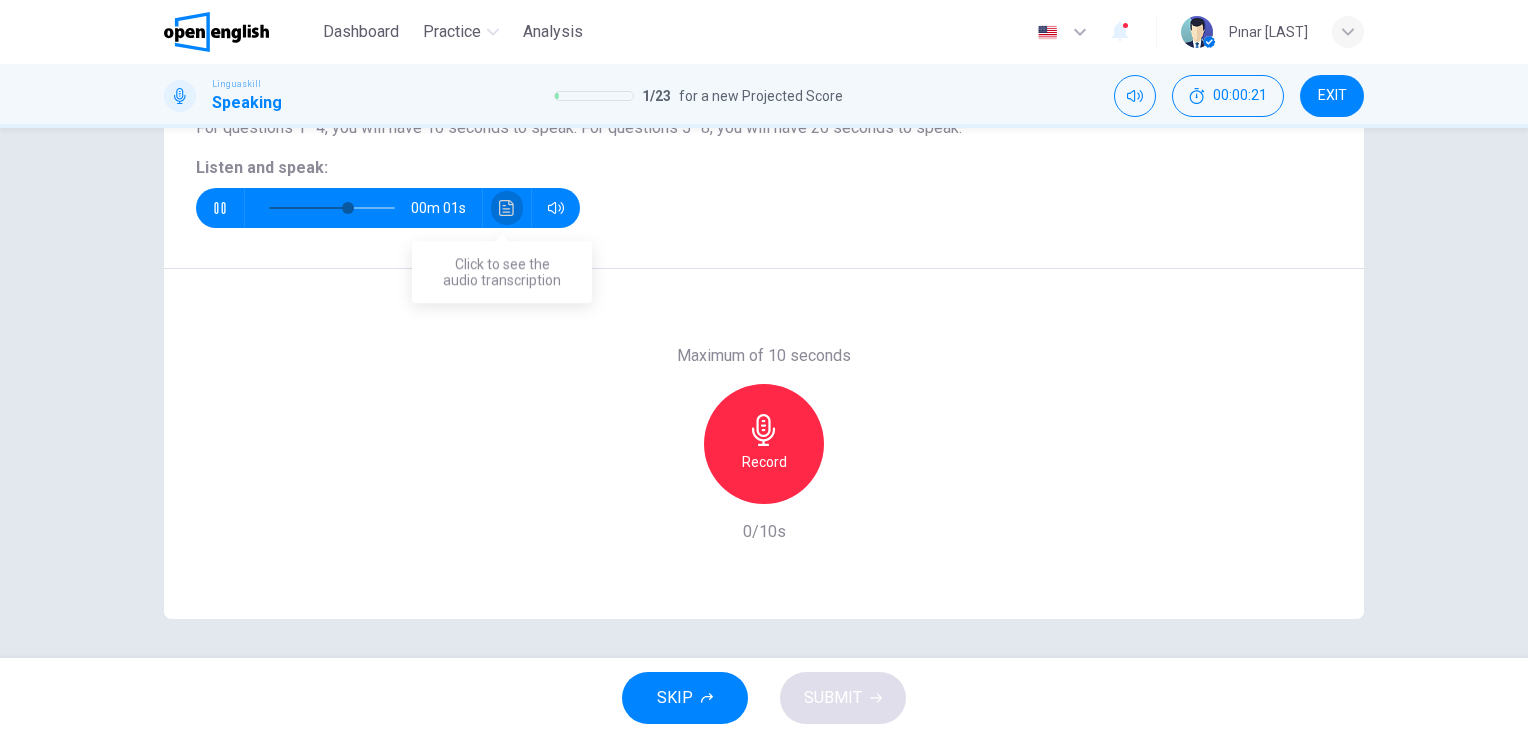 click 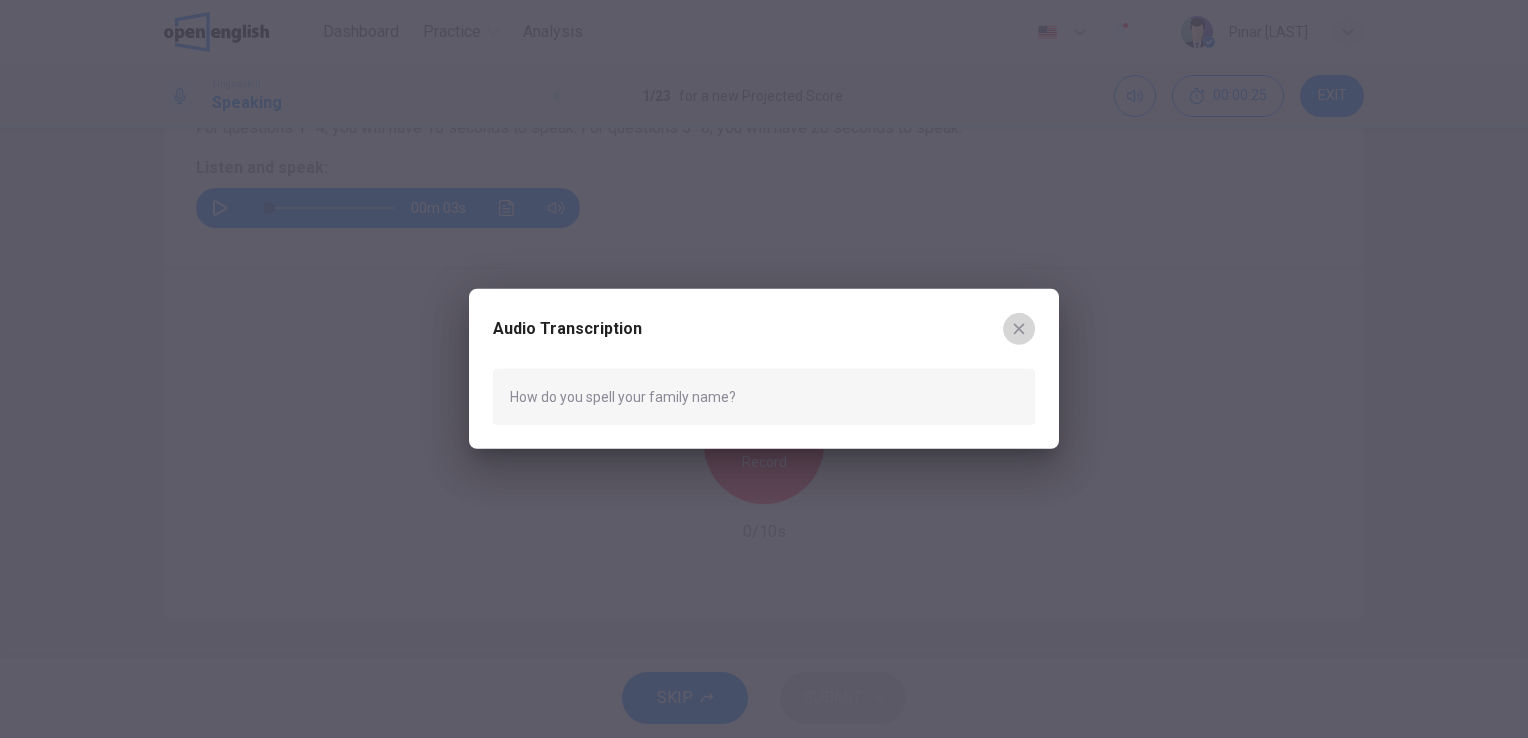 click 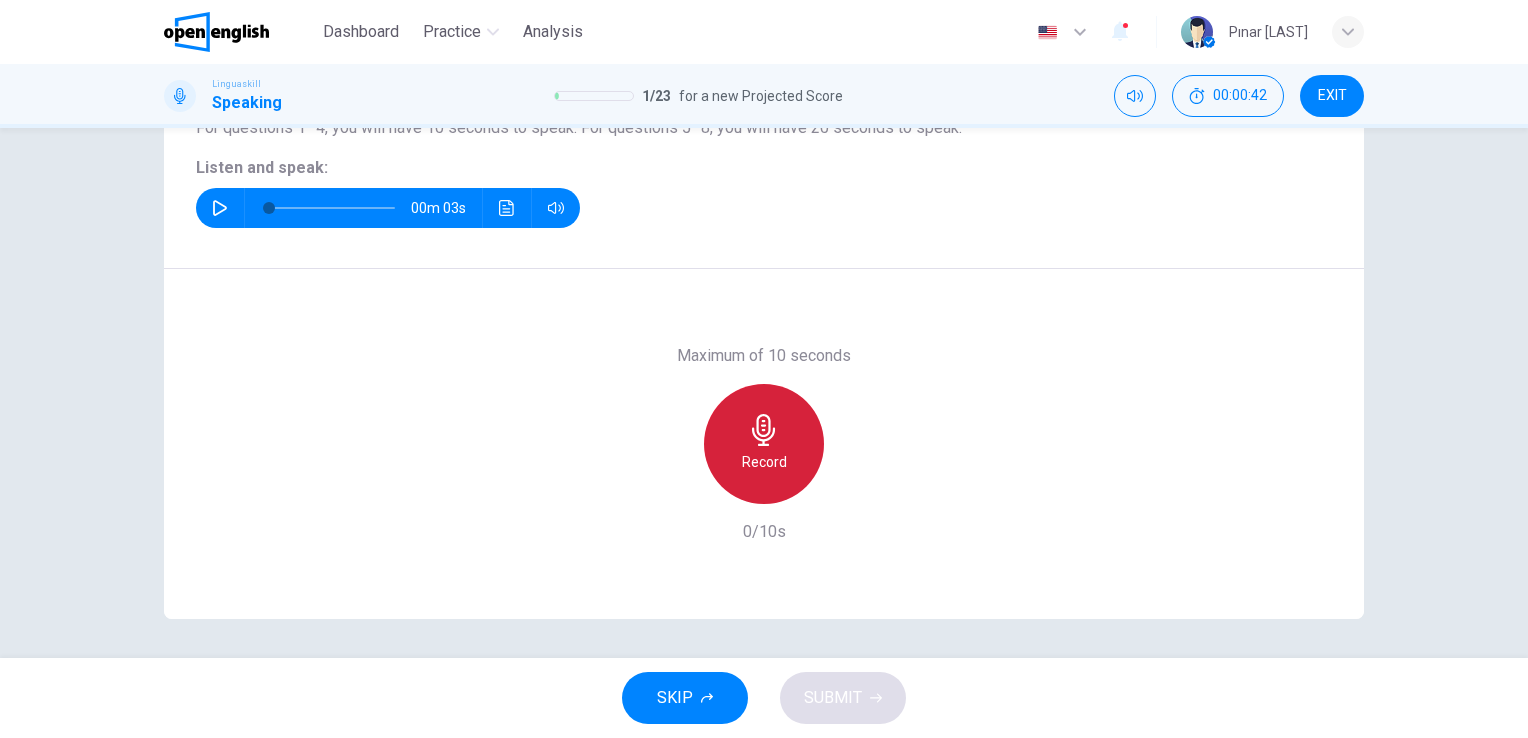 click on "Record" at bounding box center (764, 444) 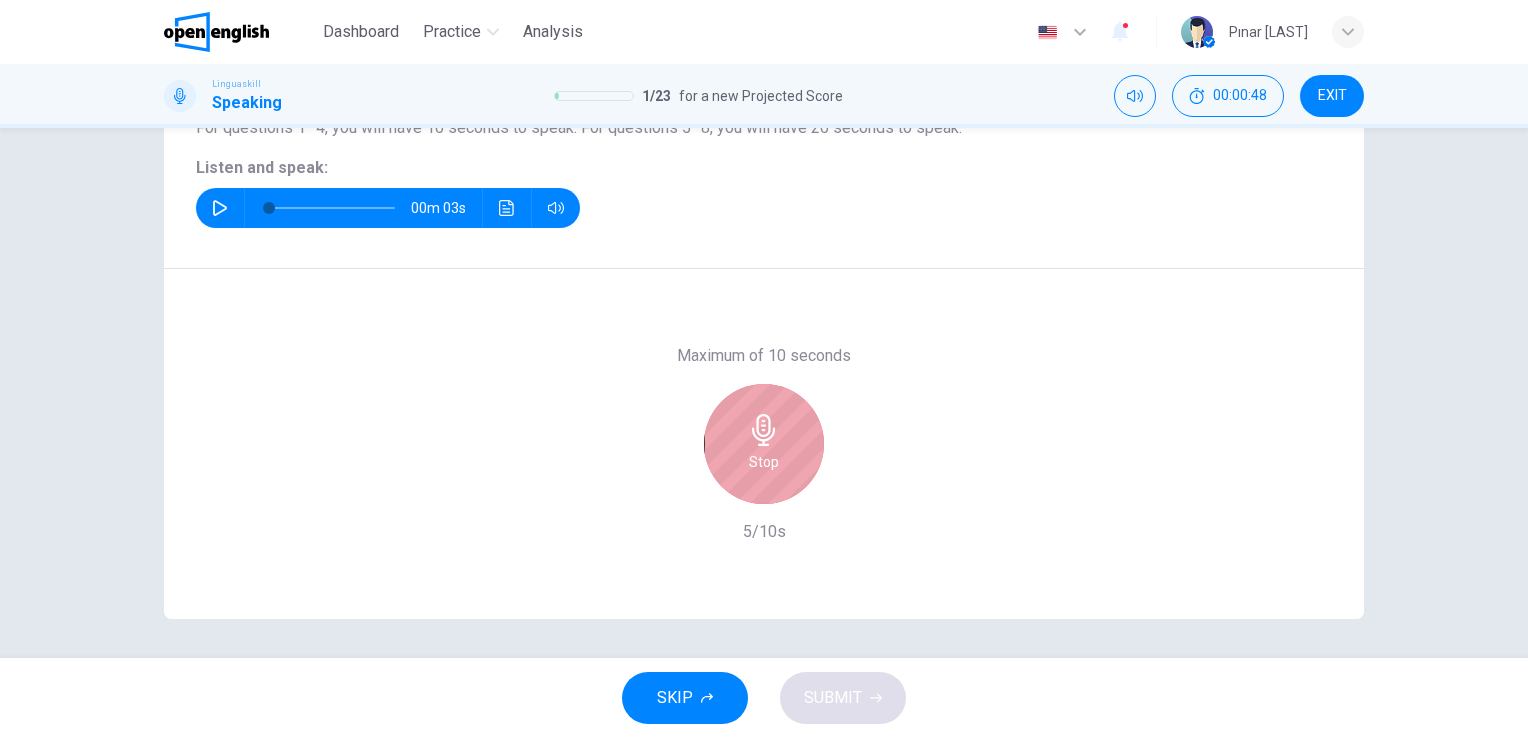 click on "Stop" at bounding box center (764, 444) 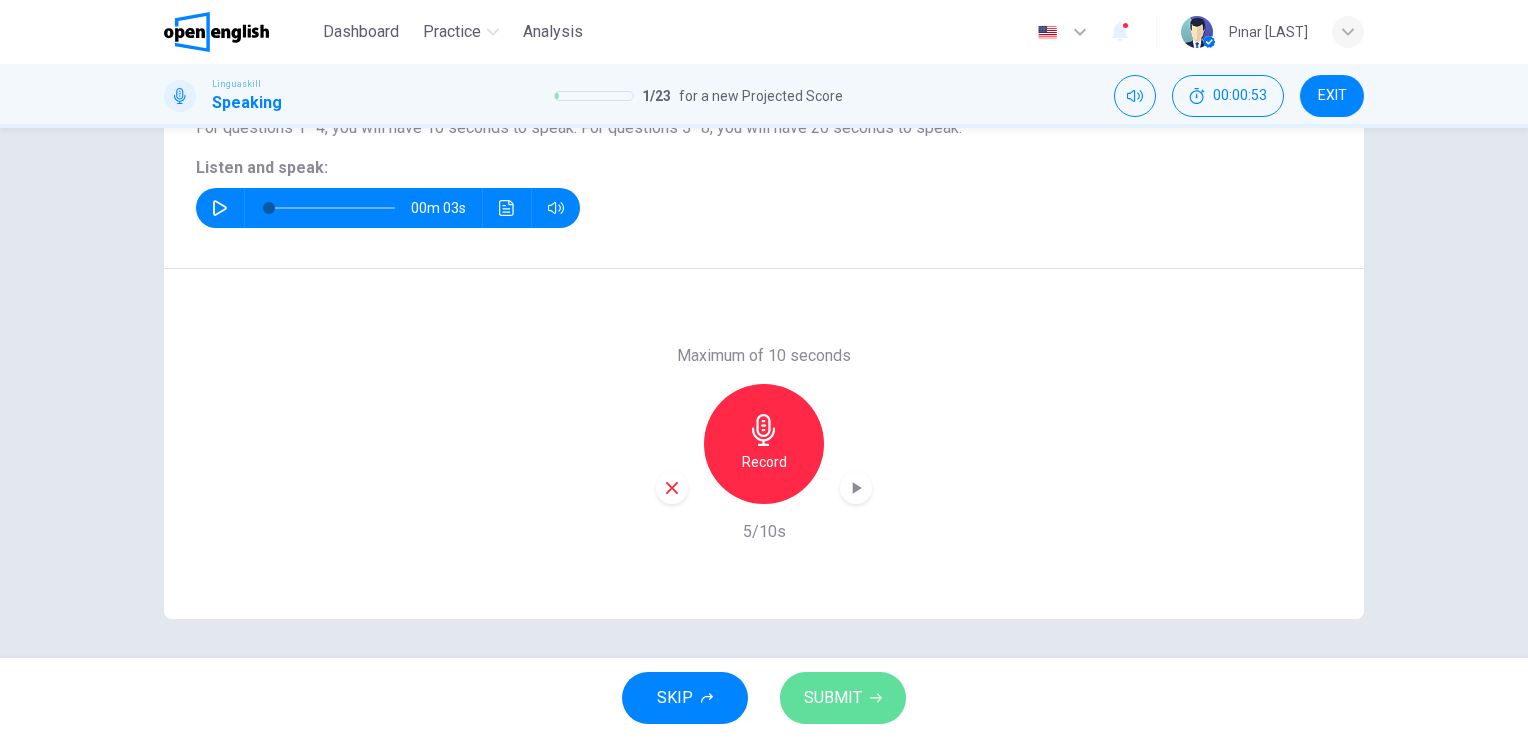 drag, startPoint x: 859, startPoint y: 698, endPoint x: 840, endPoint y: 685, distance: 23.021729 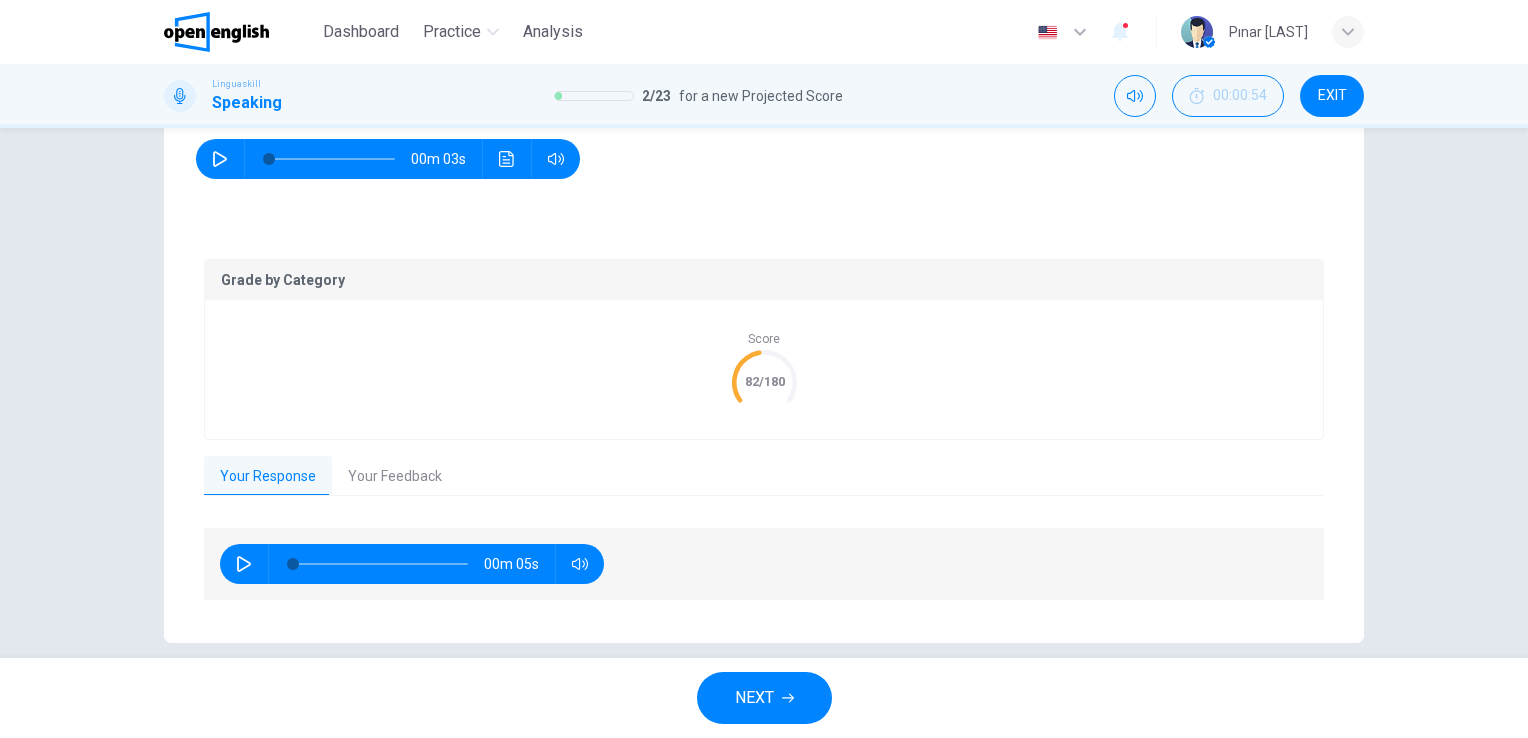 scroll, scrollTop: 316, scrollLeft: 0, axis: vertical 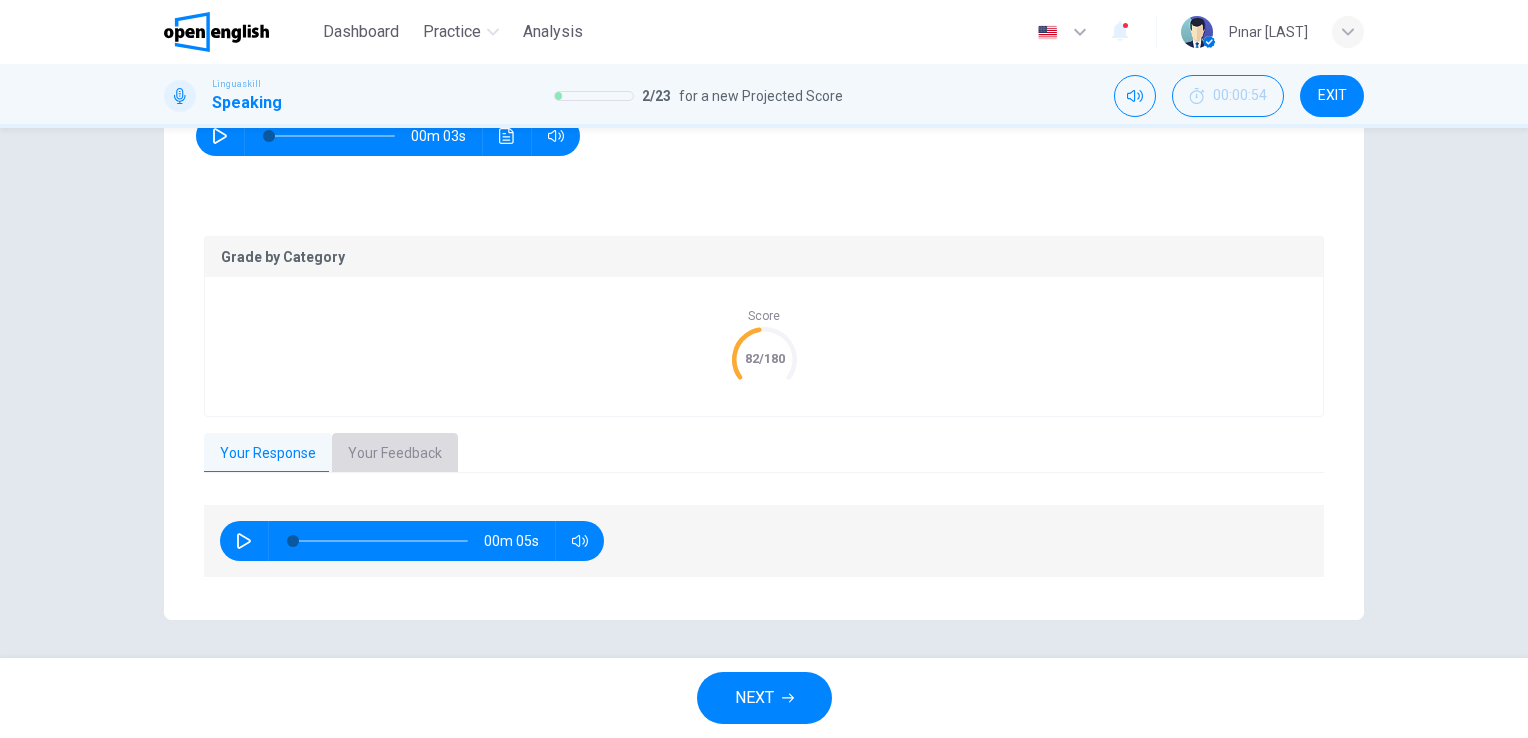 click on "Your Feedback" at bounding box center (395, 454) 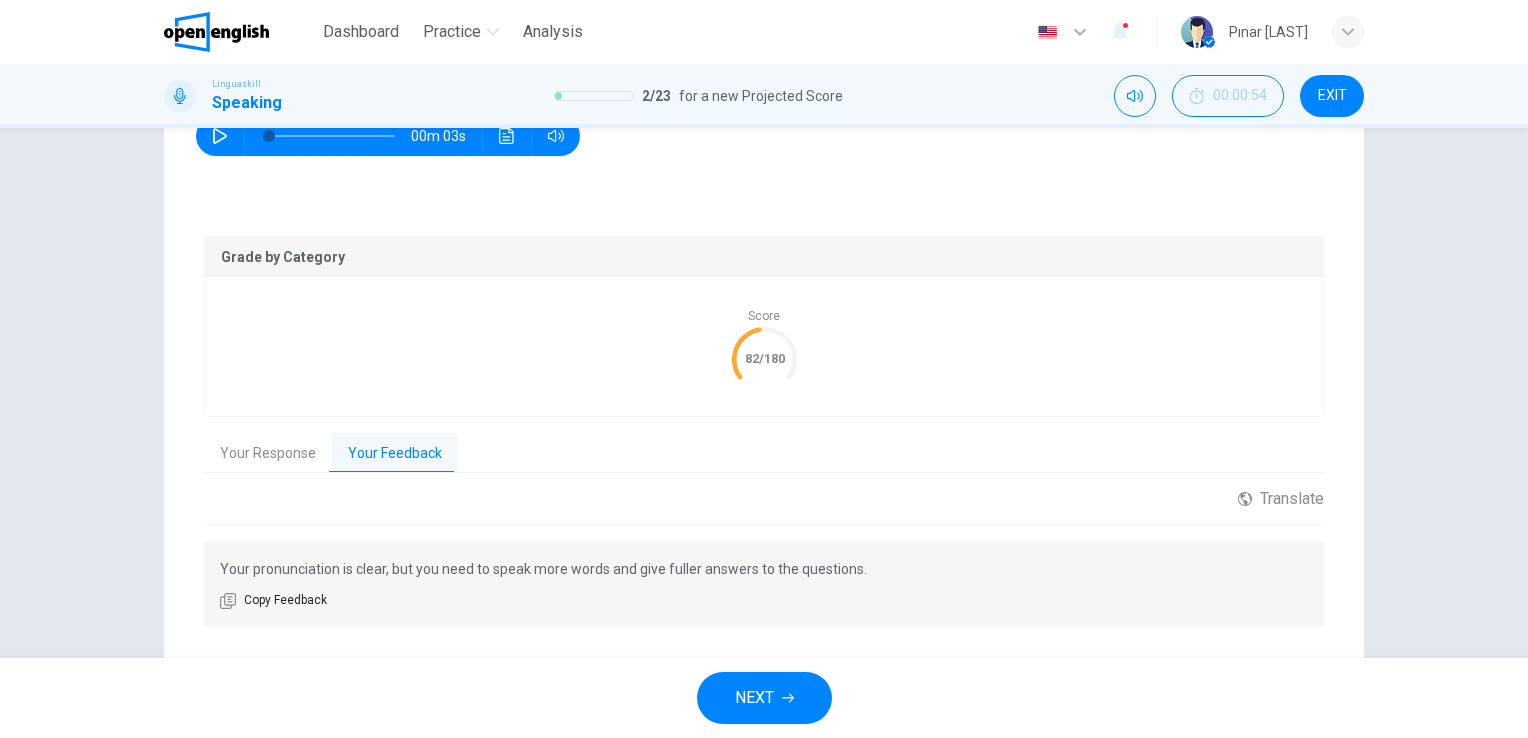click on "Your Response" at bounding box center [268, 454] 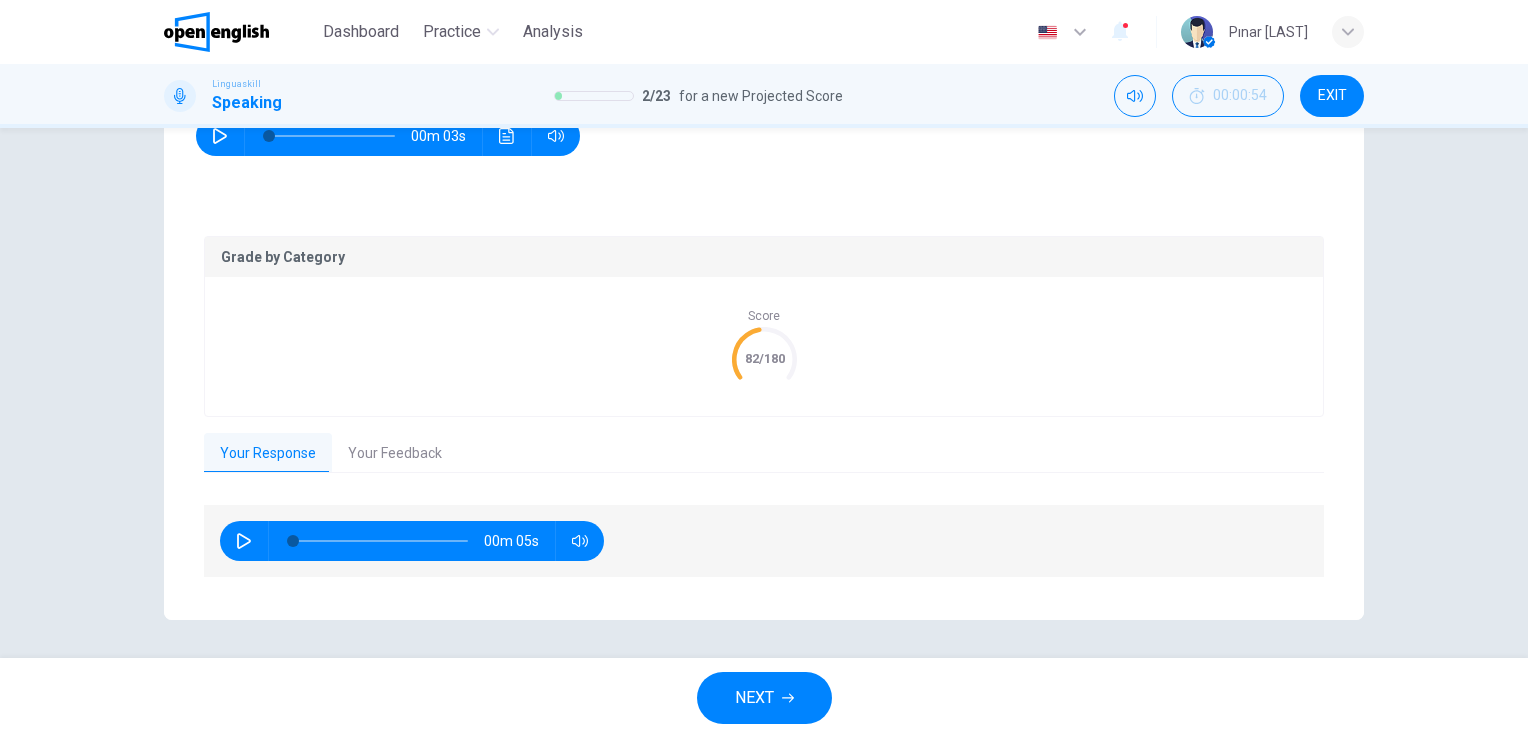 click on "NEXT" at bounding box center (754, 698) 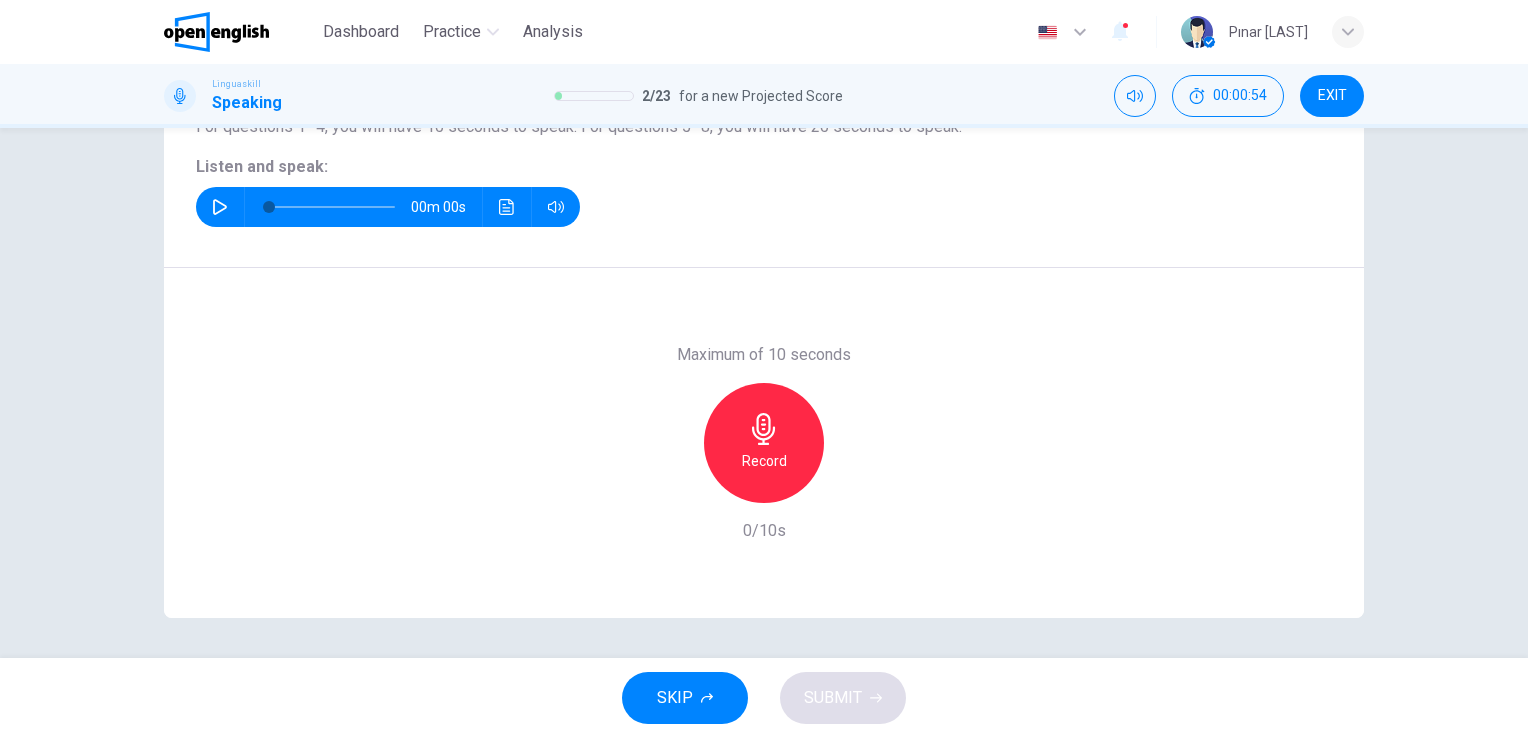 scroll, scrollTop: 244, scrollLeft: 0, axis: vertical 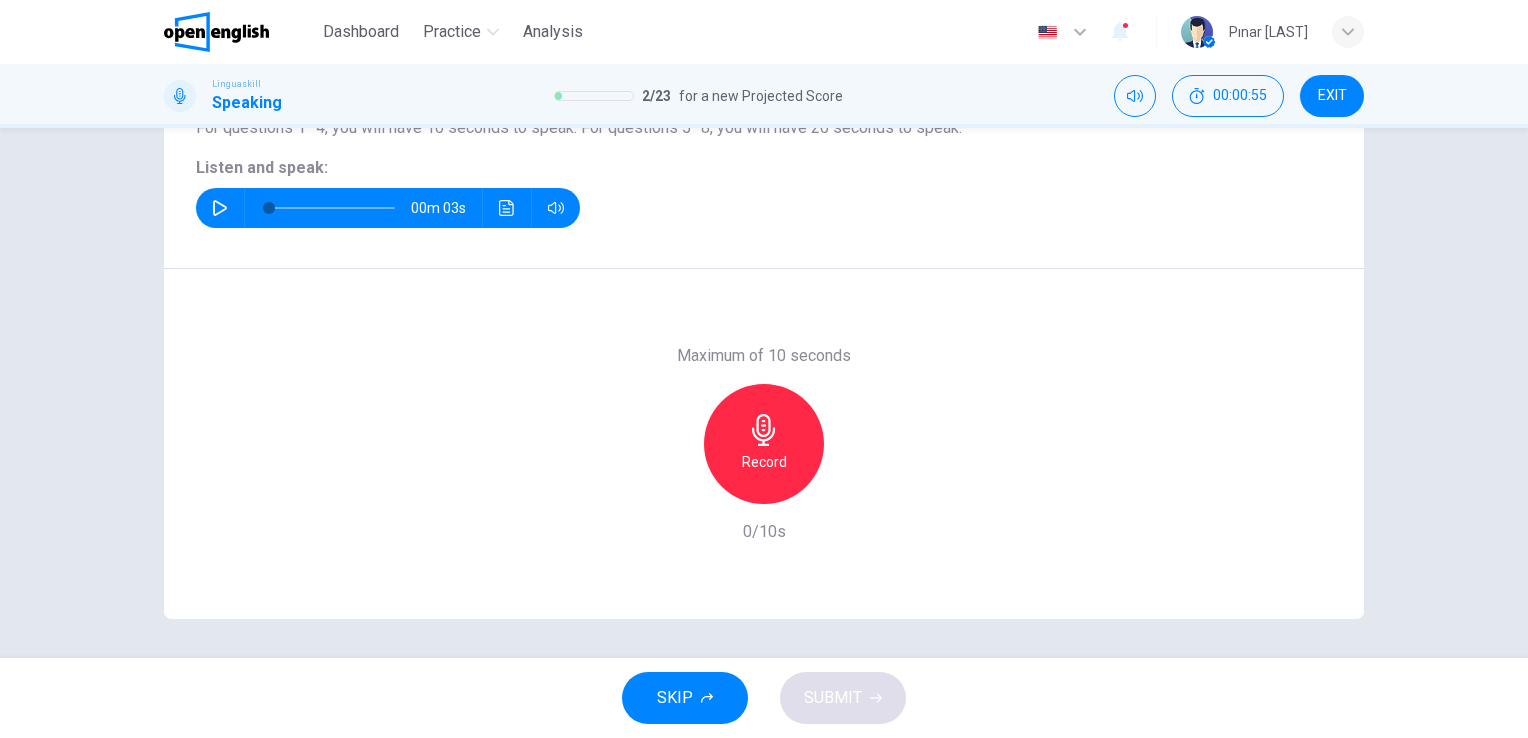click 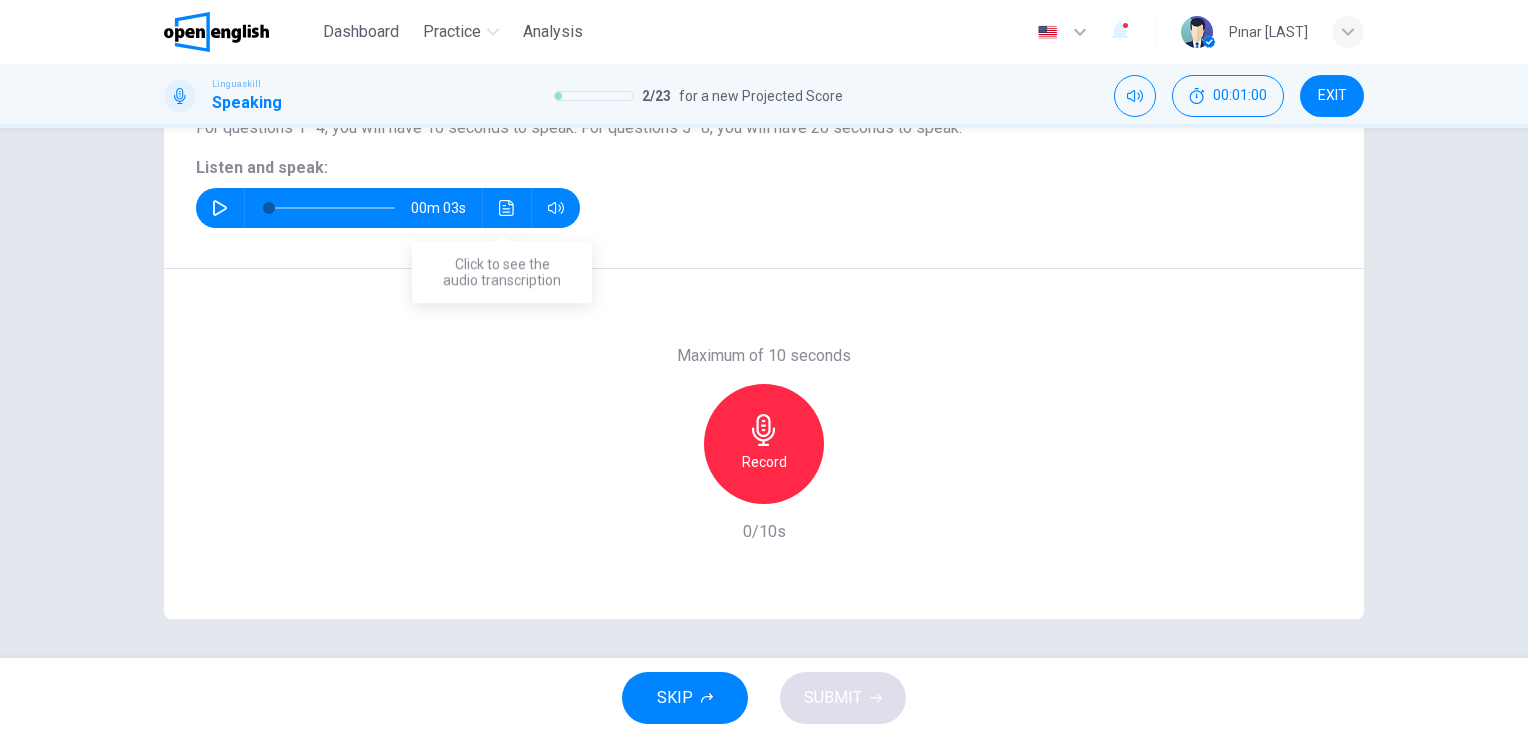click 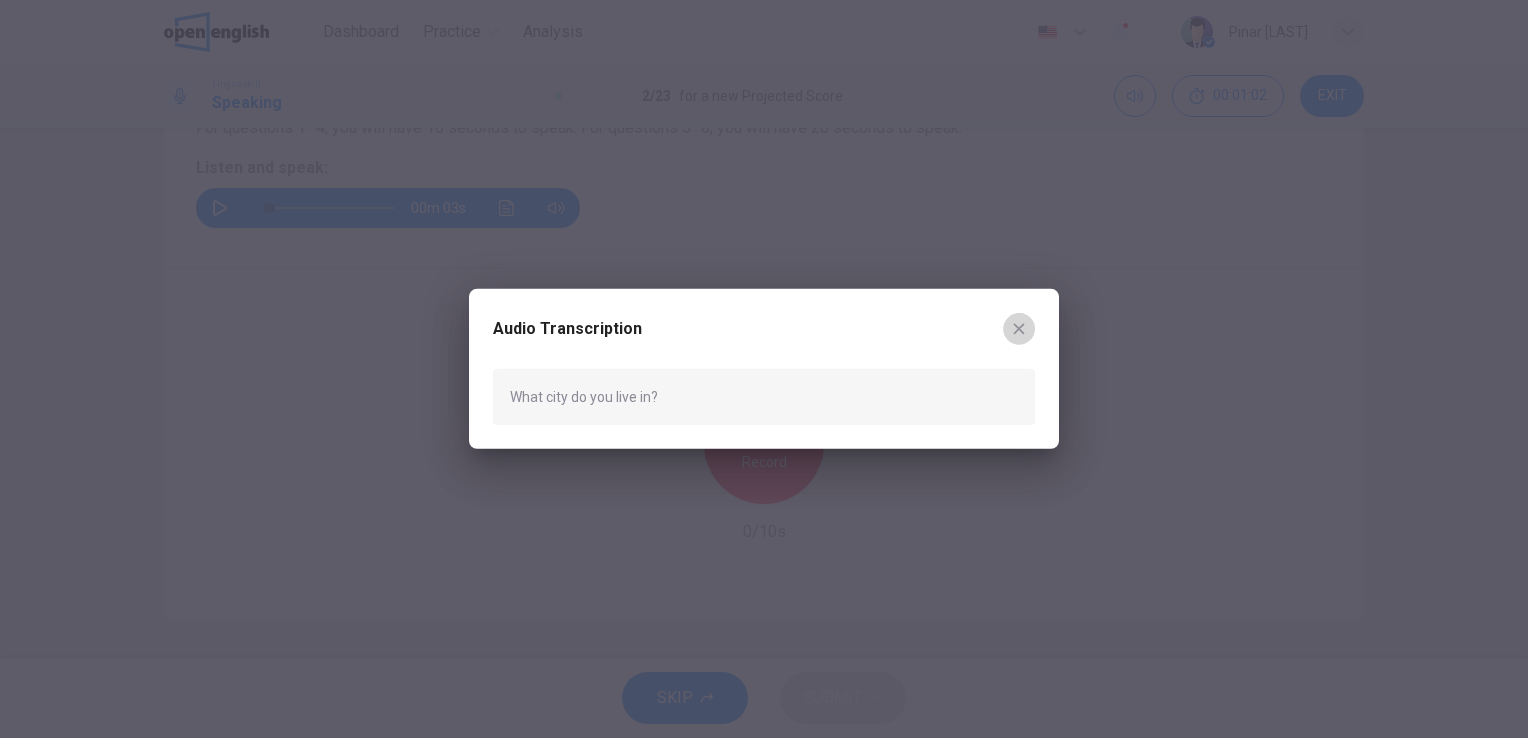 click 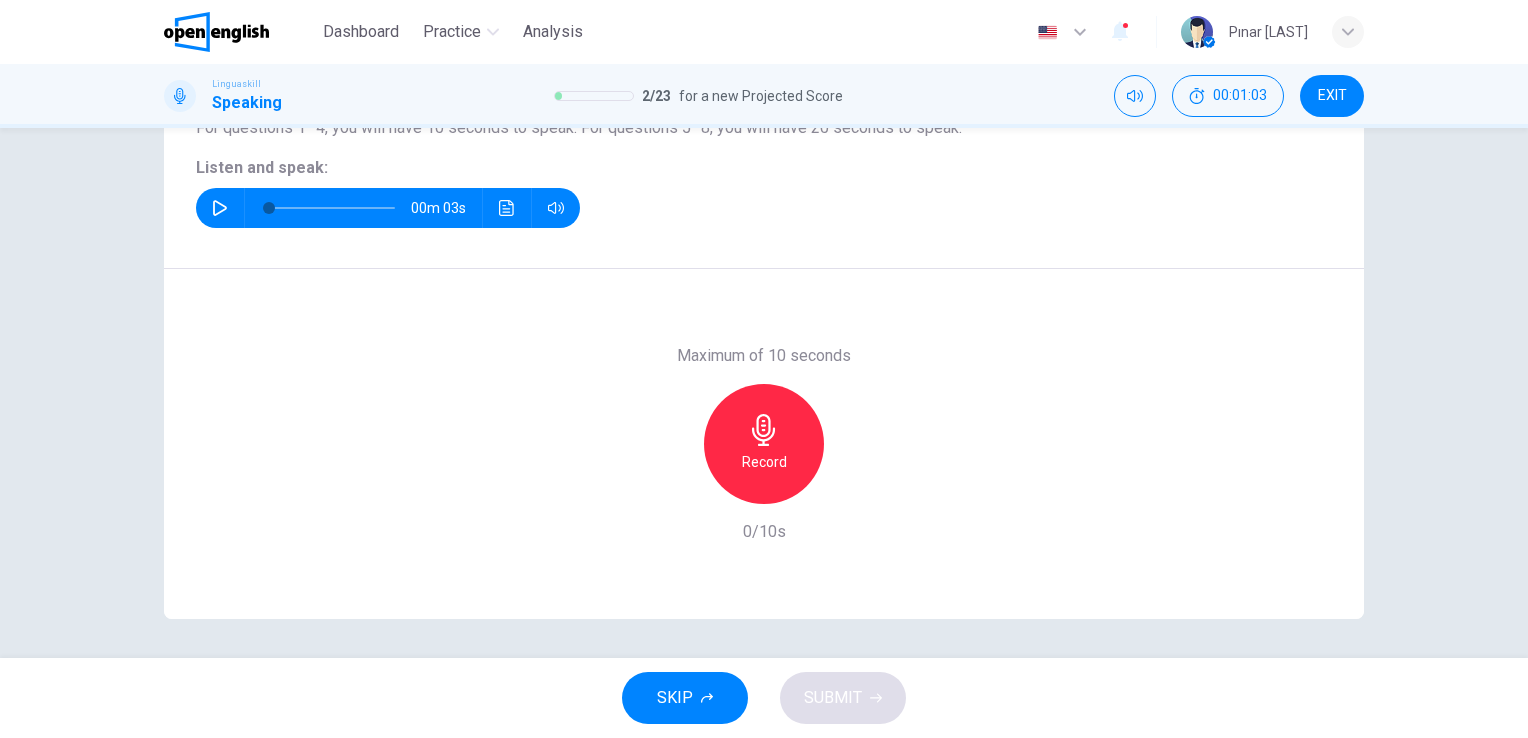click on "Record" at bounding box center (764, 462) 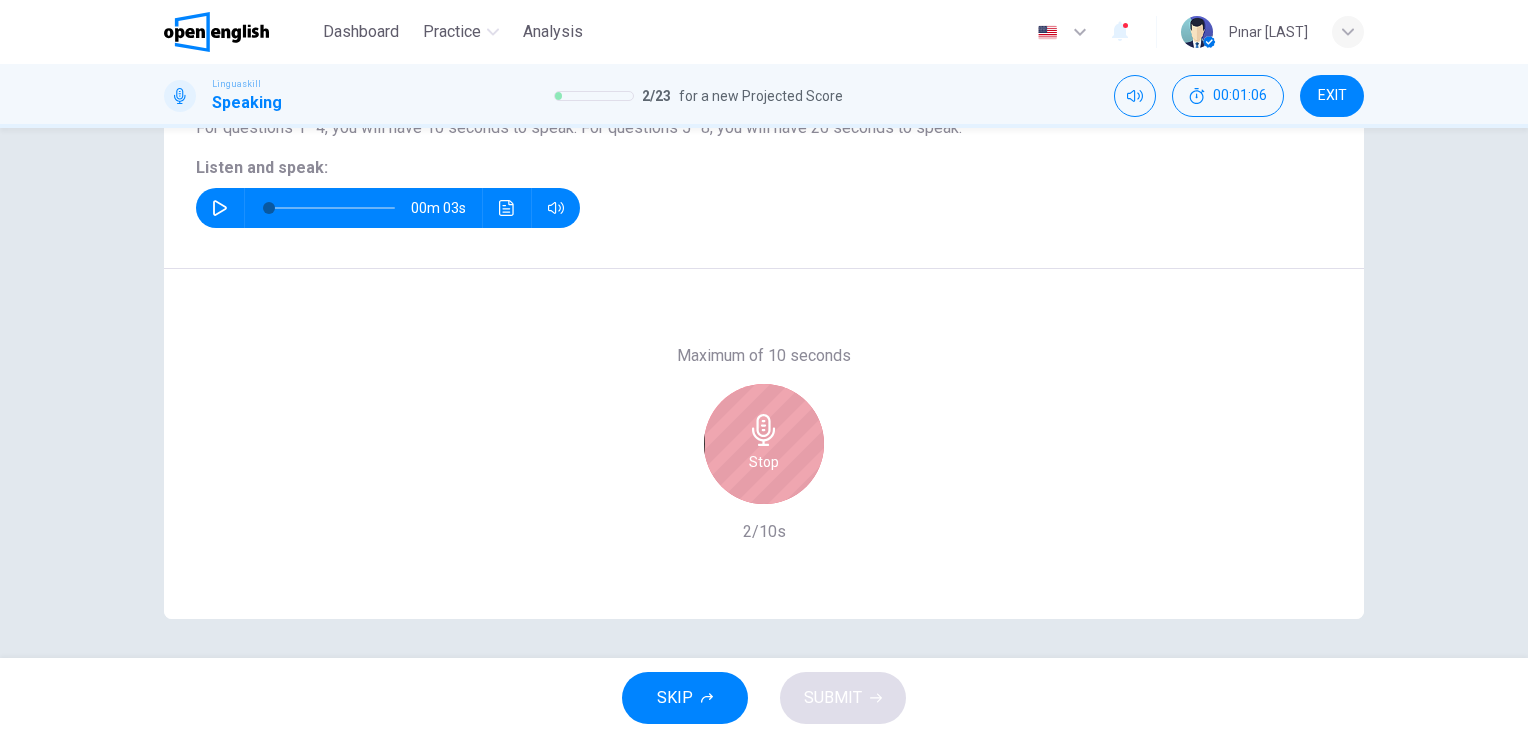 click on "Stop" at bounding box center (764, 462) 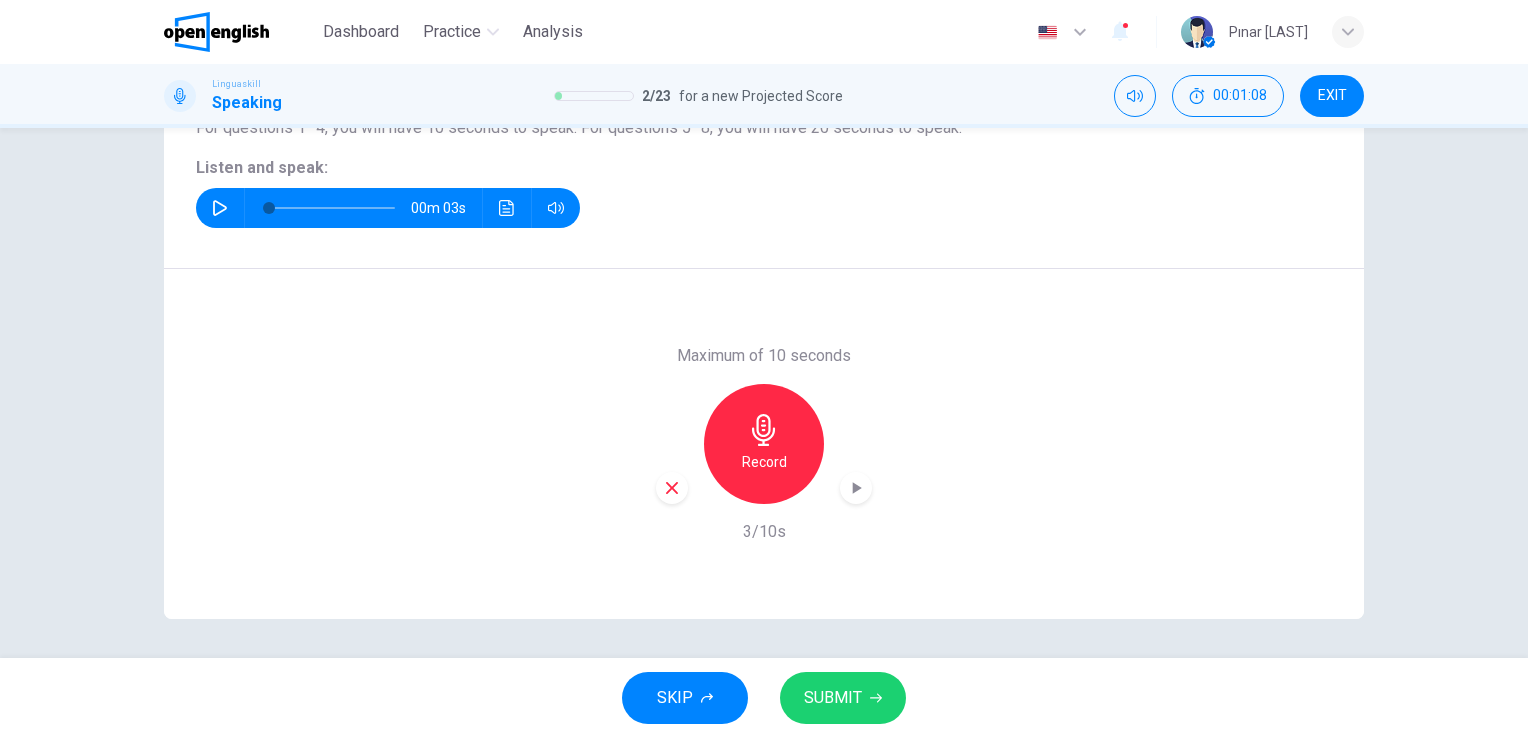 click on "SUBMIT" at bounding box center [833, 698] 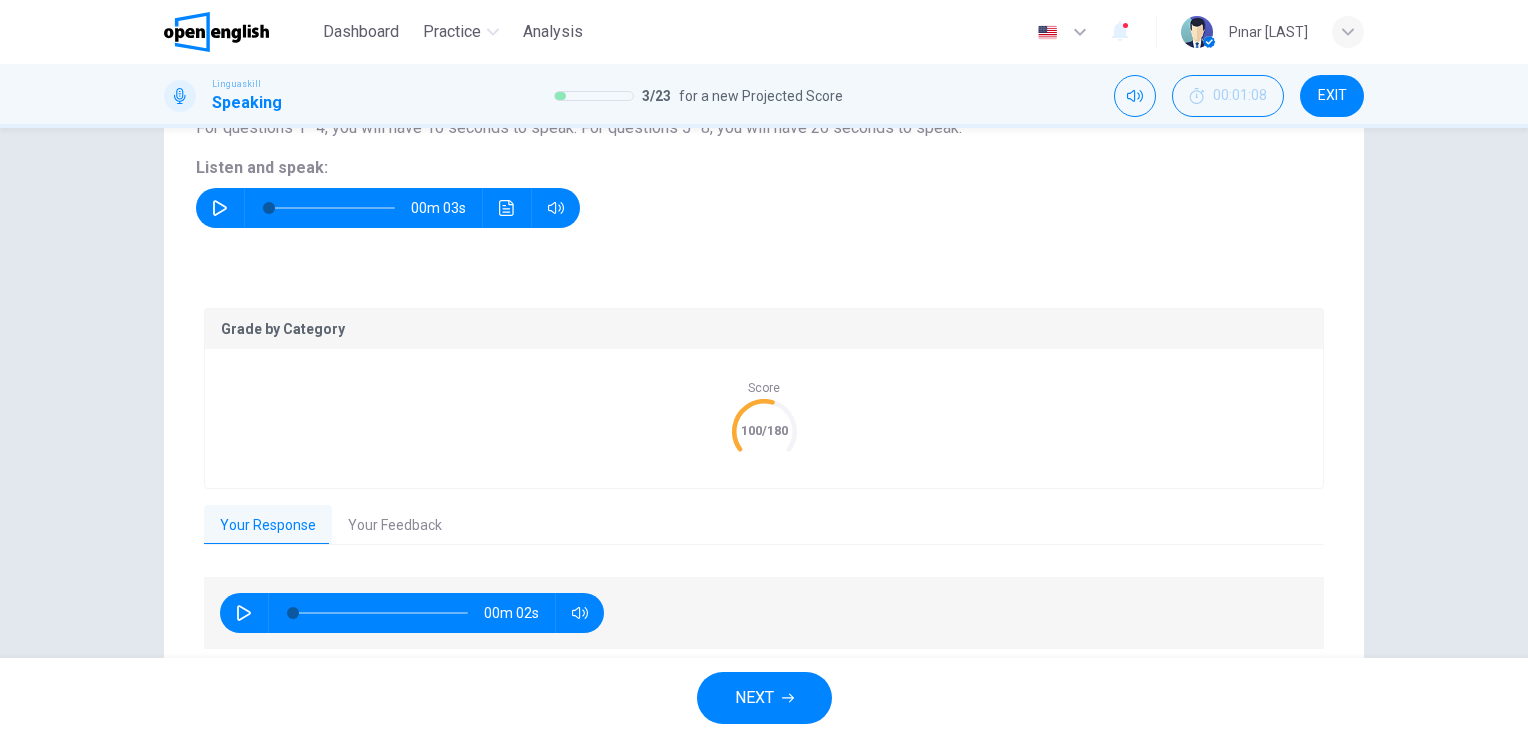 click on "Your Feedback" at bounding box center [395, 526] 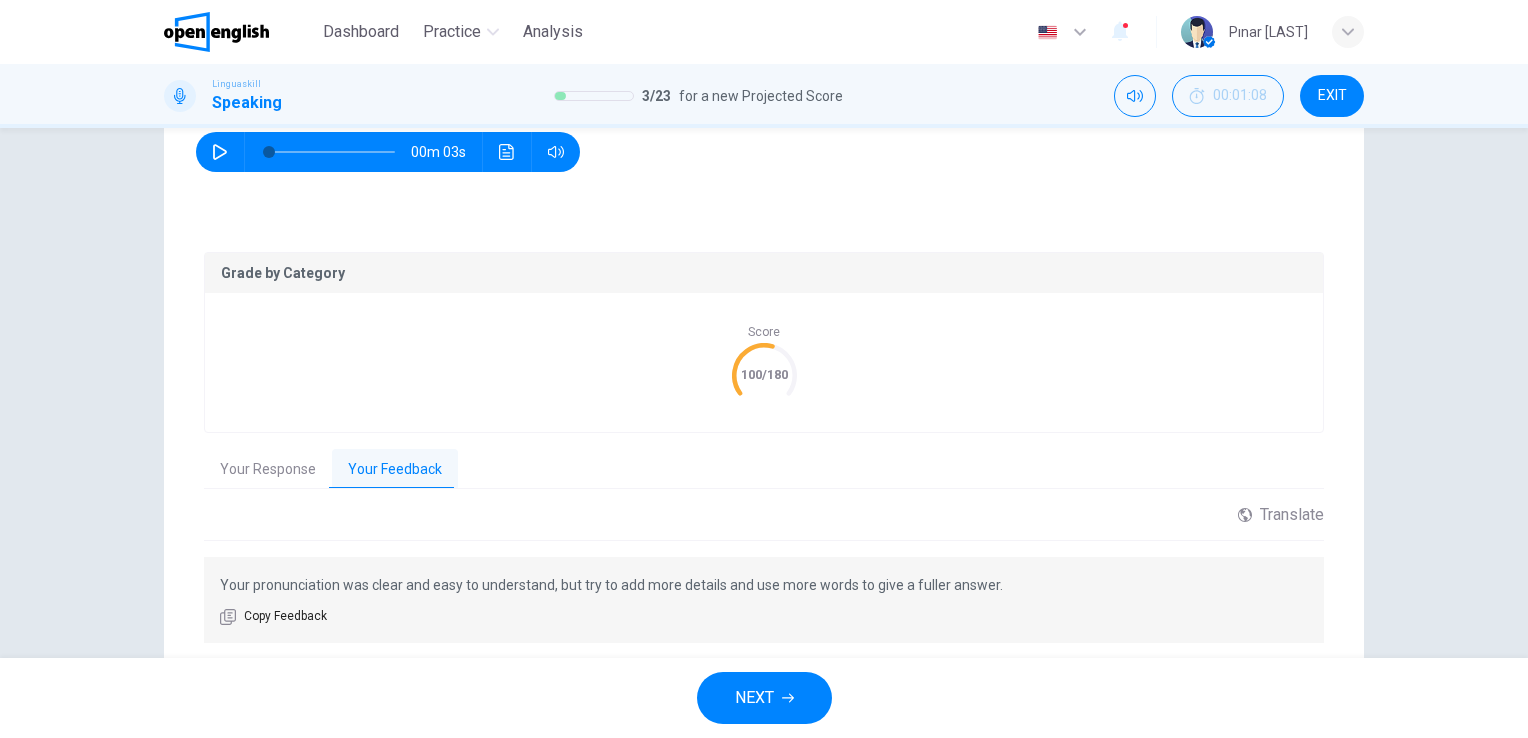 scroll, scrollTop: 344, scrollLeft: 0, axis: vertical 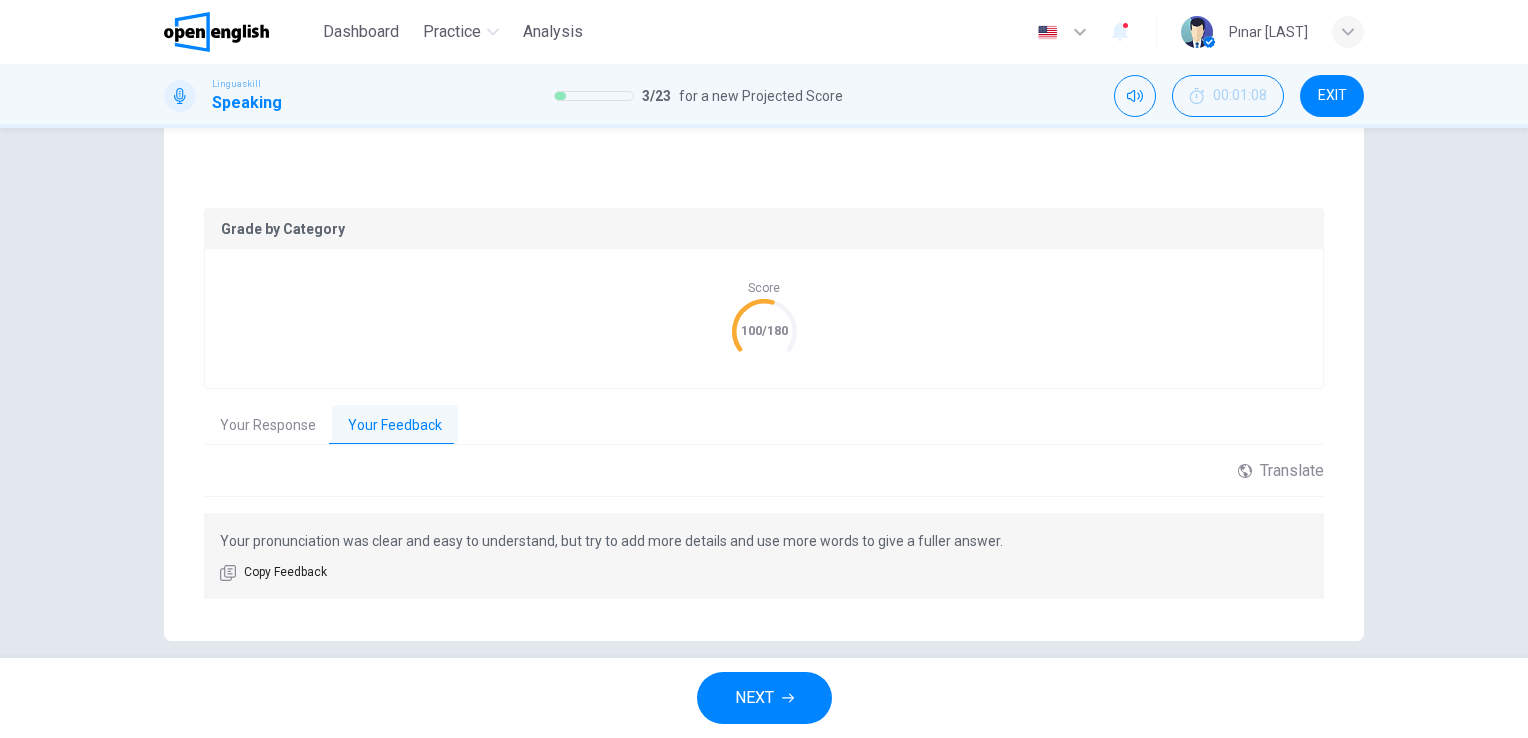 click on "NEXT" at bounding box center [764, 698] 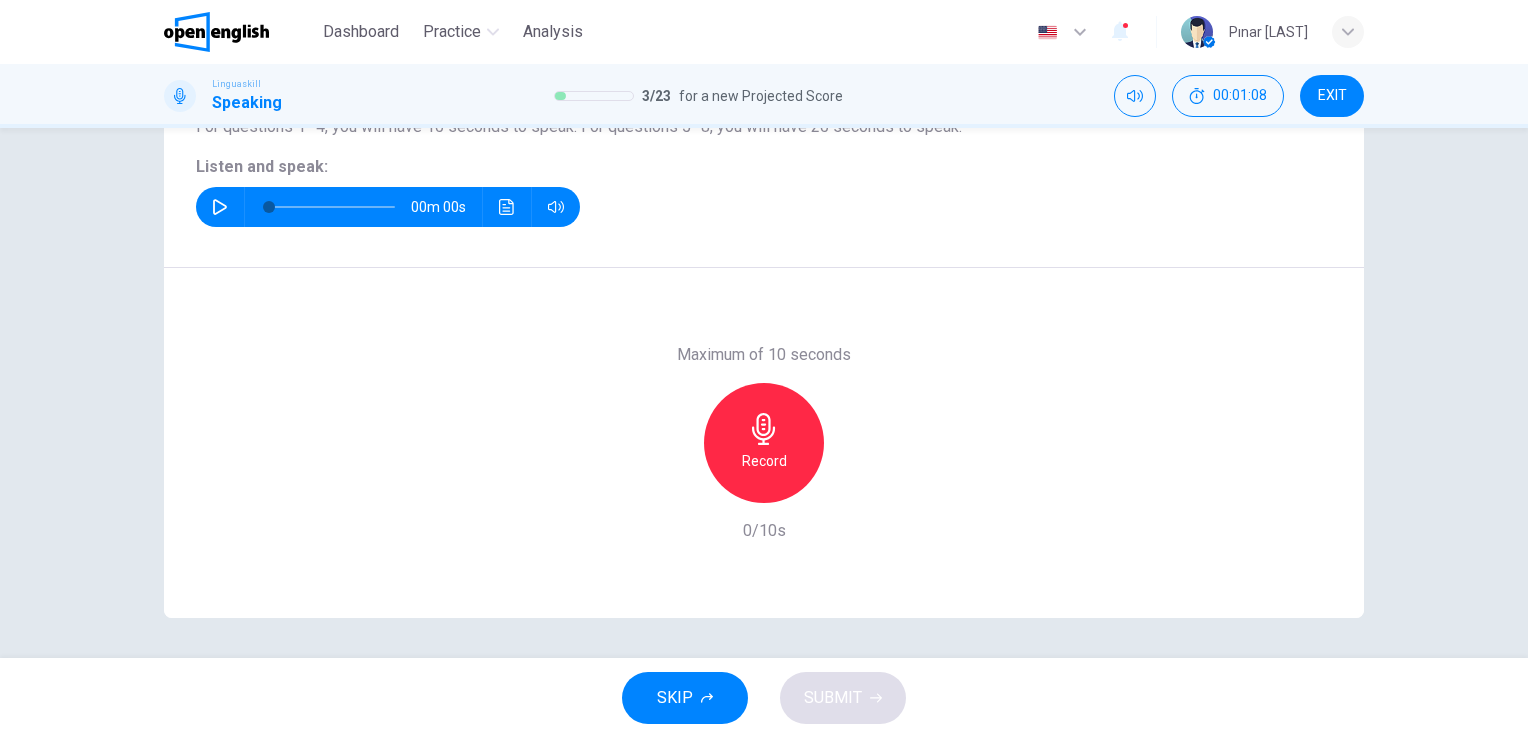 scroll, scrollTop: 244, scrollLeft: 0, axis: vertical 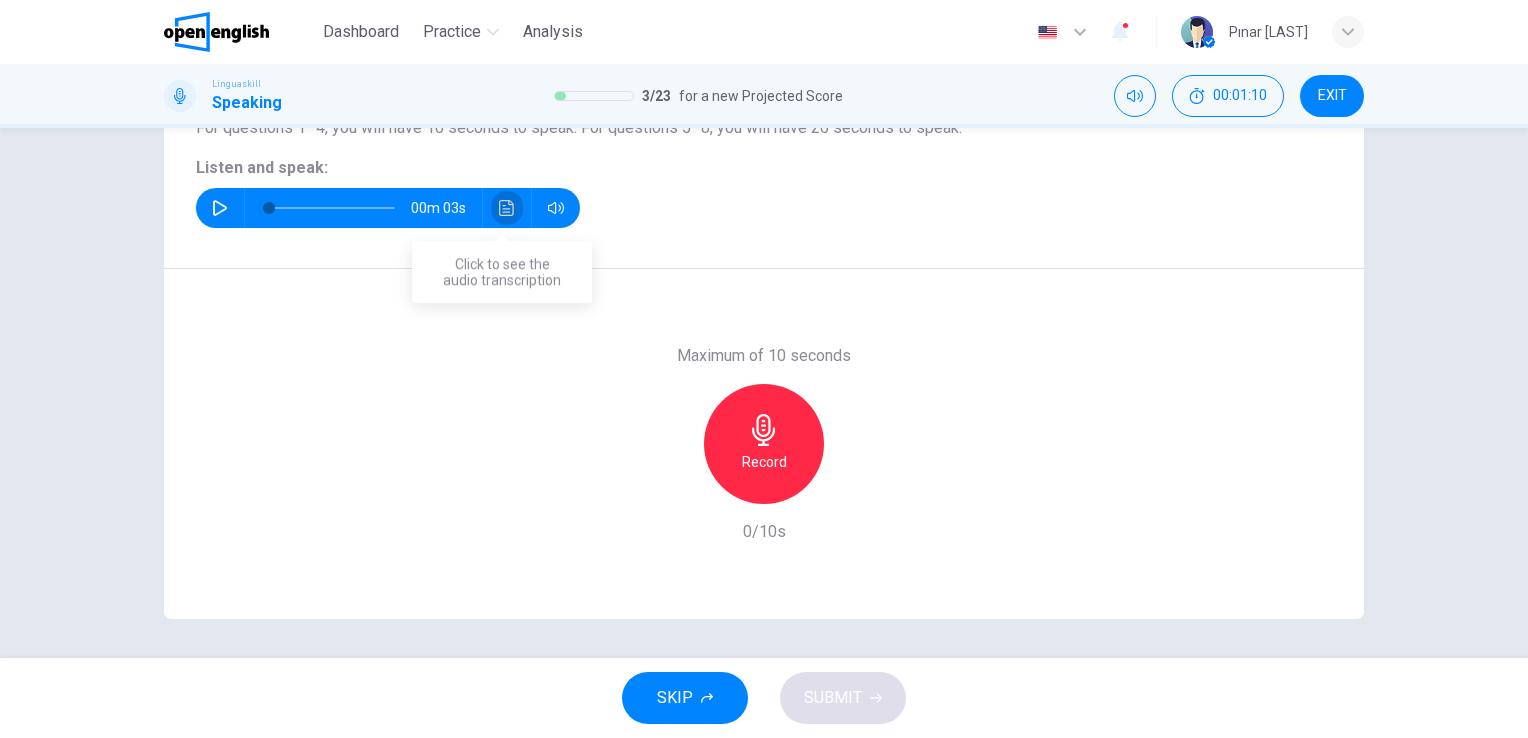 click 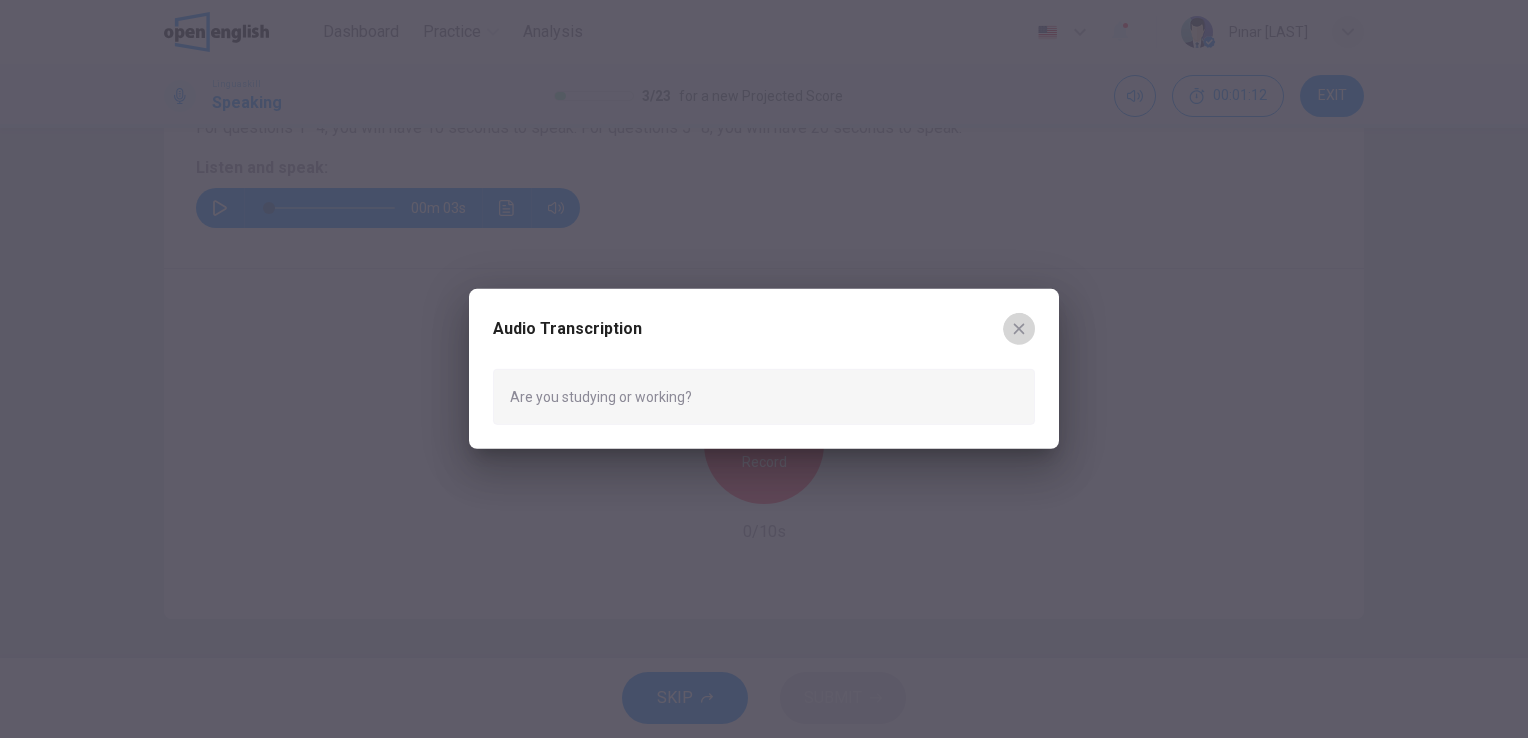 click at bounding box center [1019, 329] 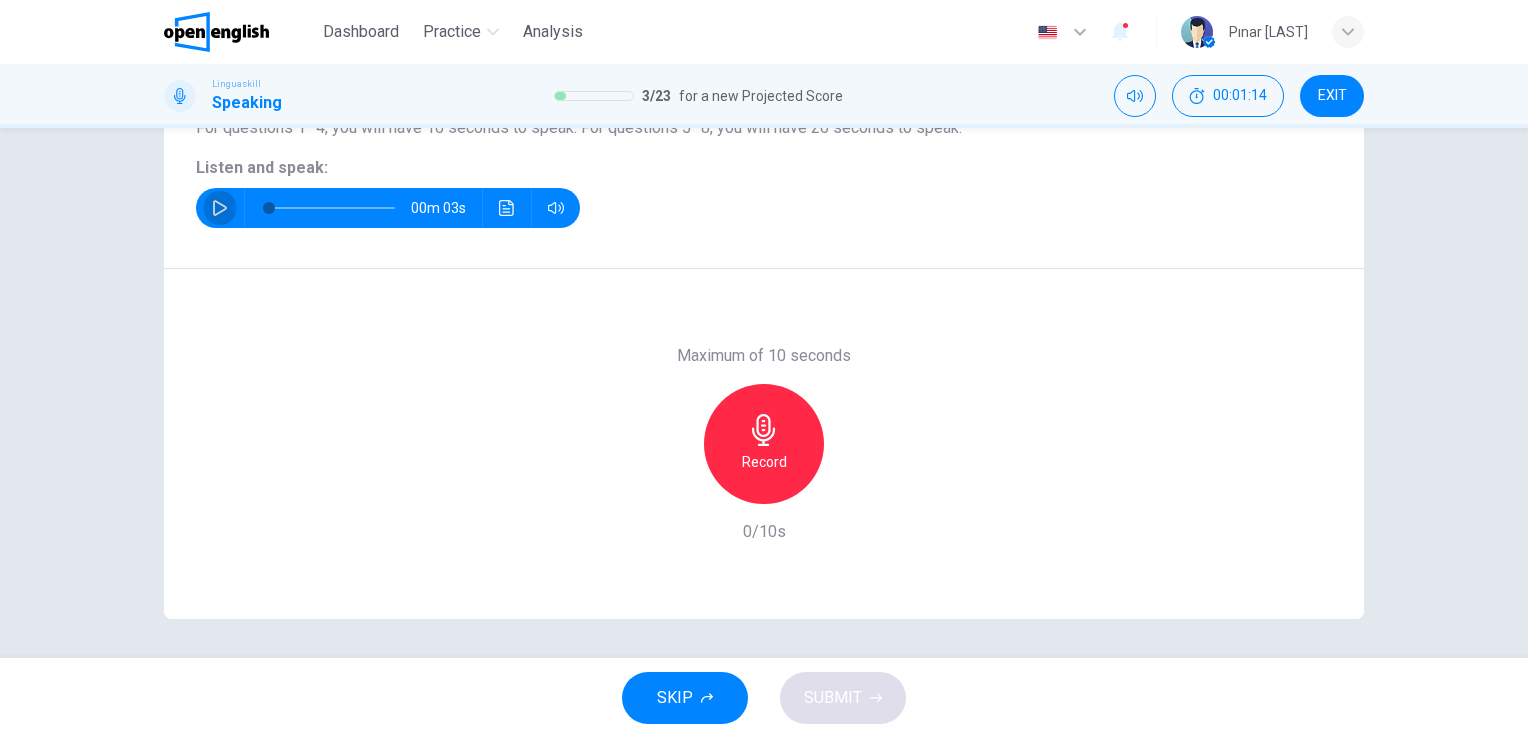 click at bounding box center (220, 208) 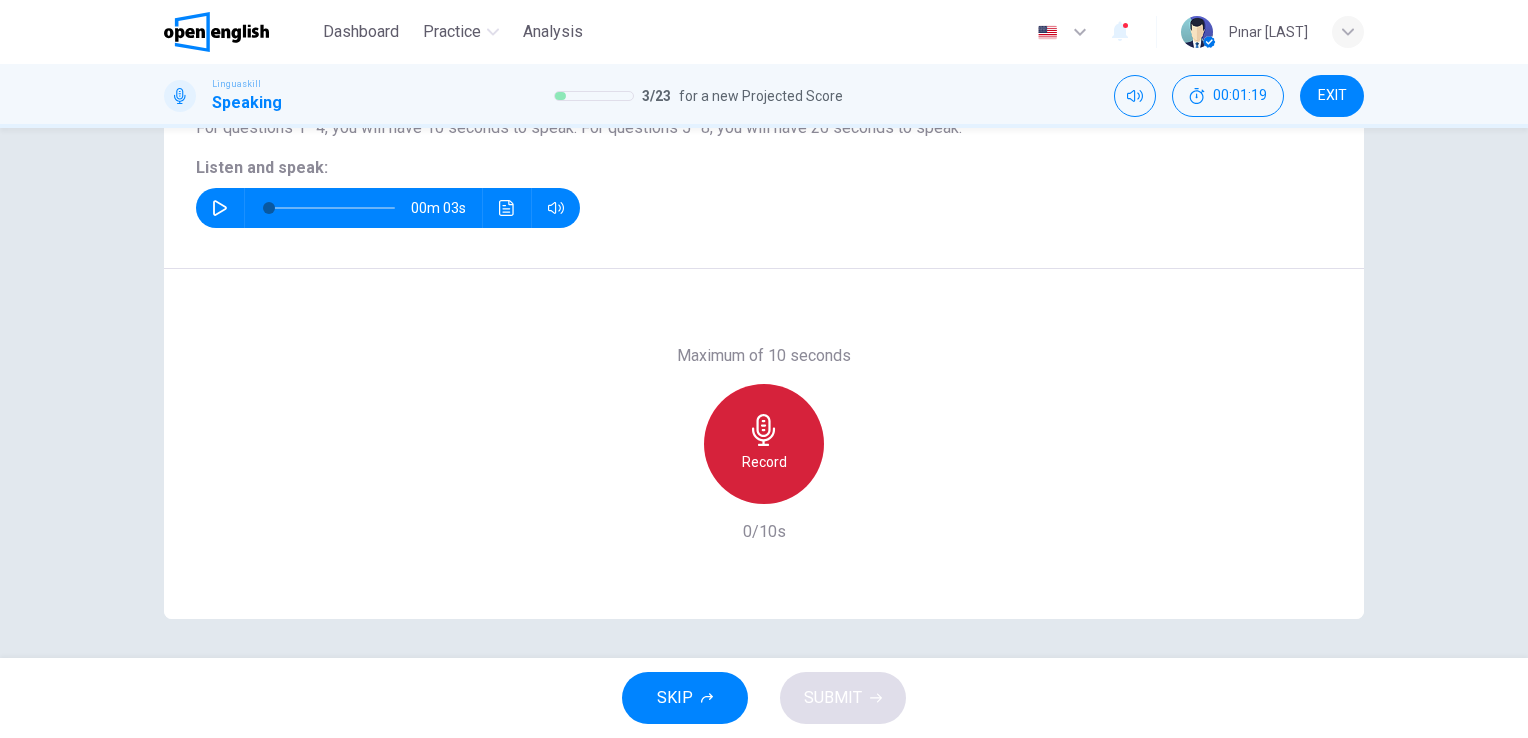 click on "Record" at bounding box center (764, 462) 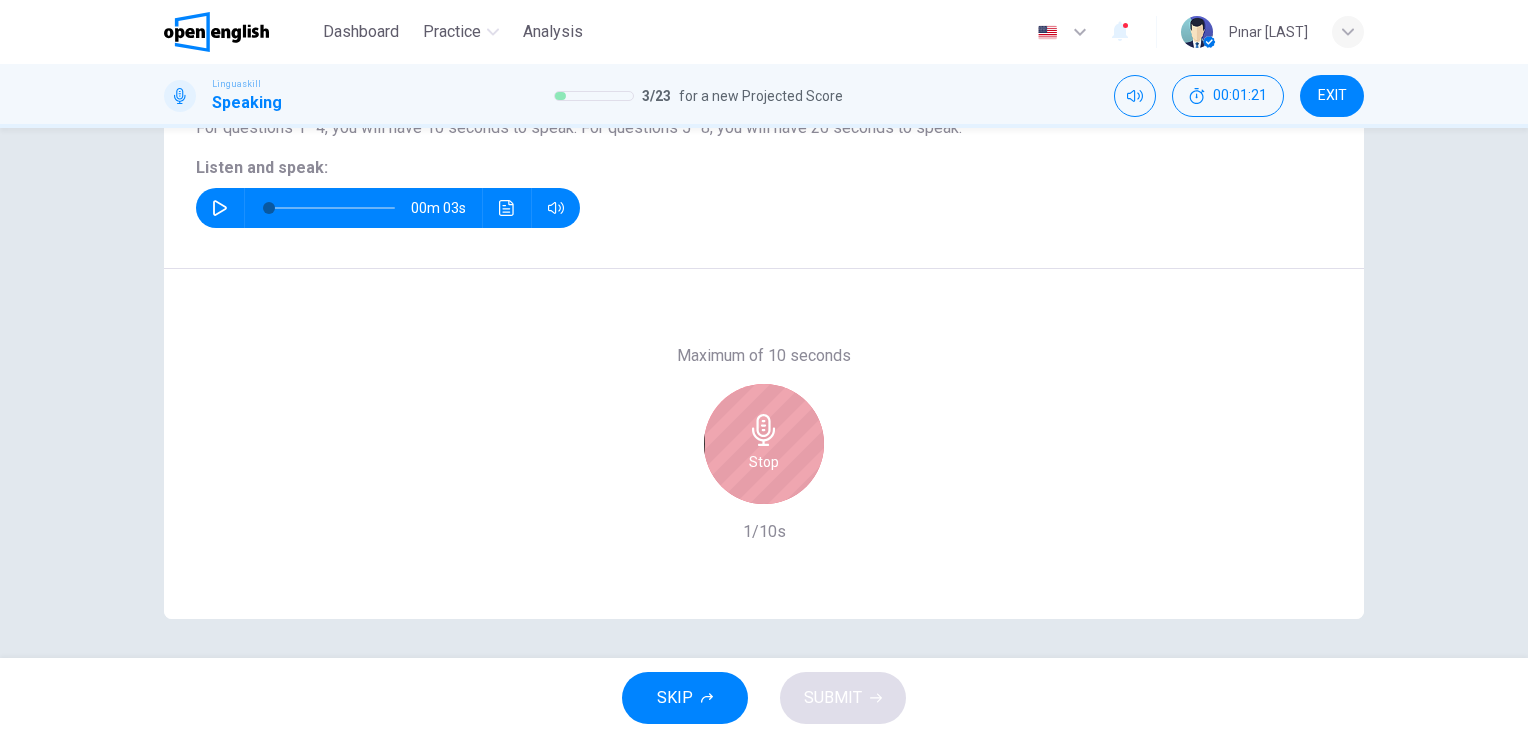 click on "Stop" at bounding box center [764, 444] 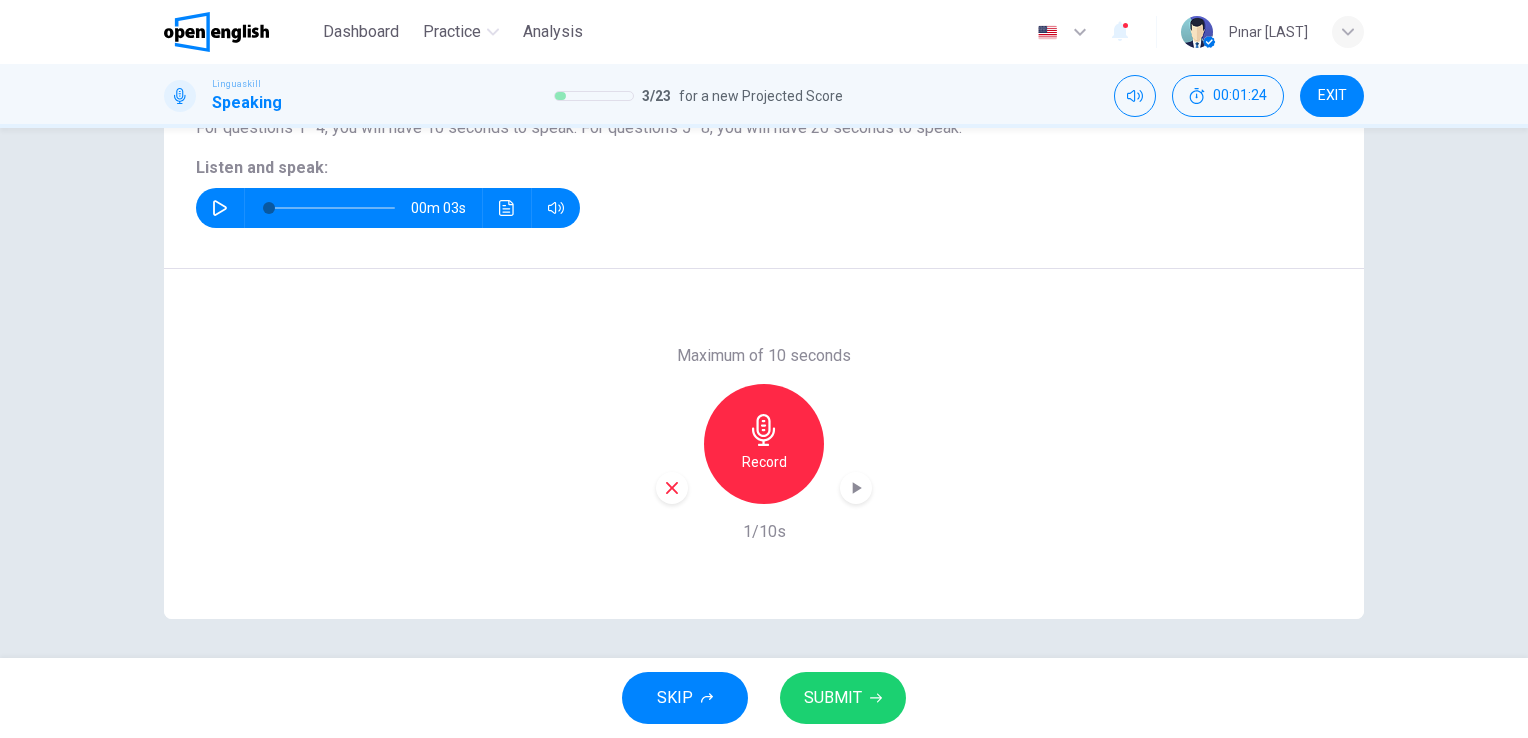 click on "SUBMIT" at bounding box center [843, 698] 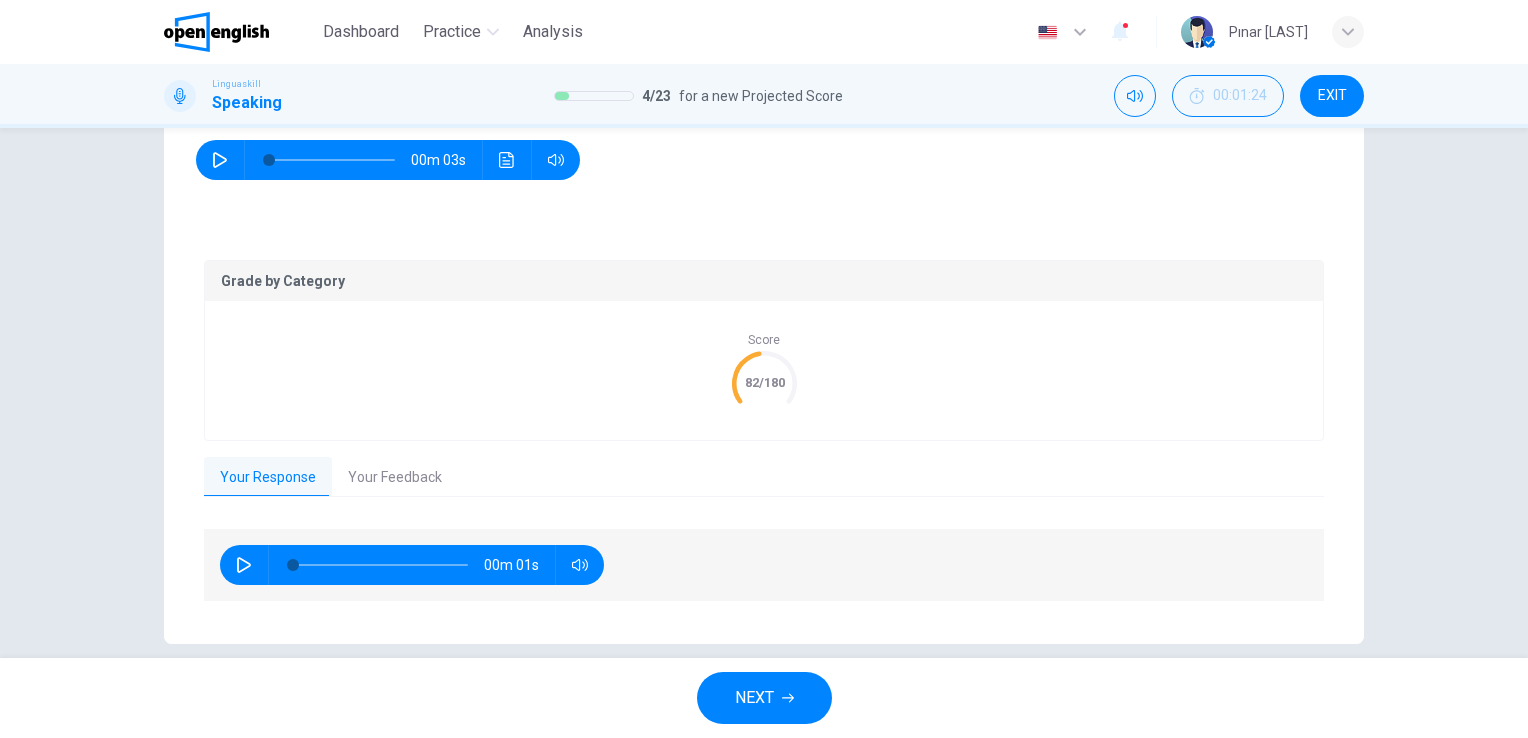 scroll, scrollTop: 316, scrollLeft: 0, axis: vertical 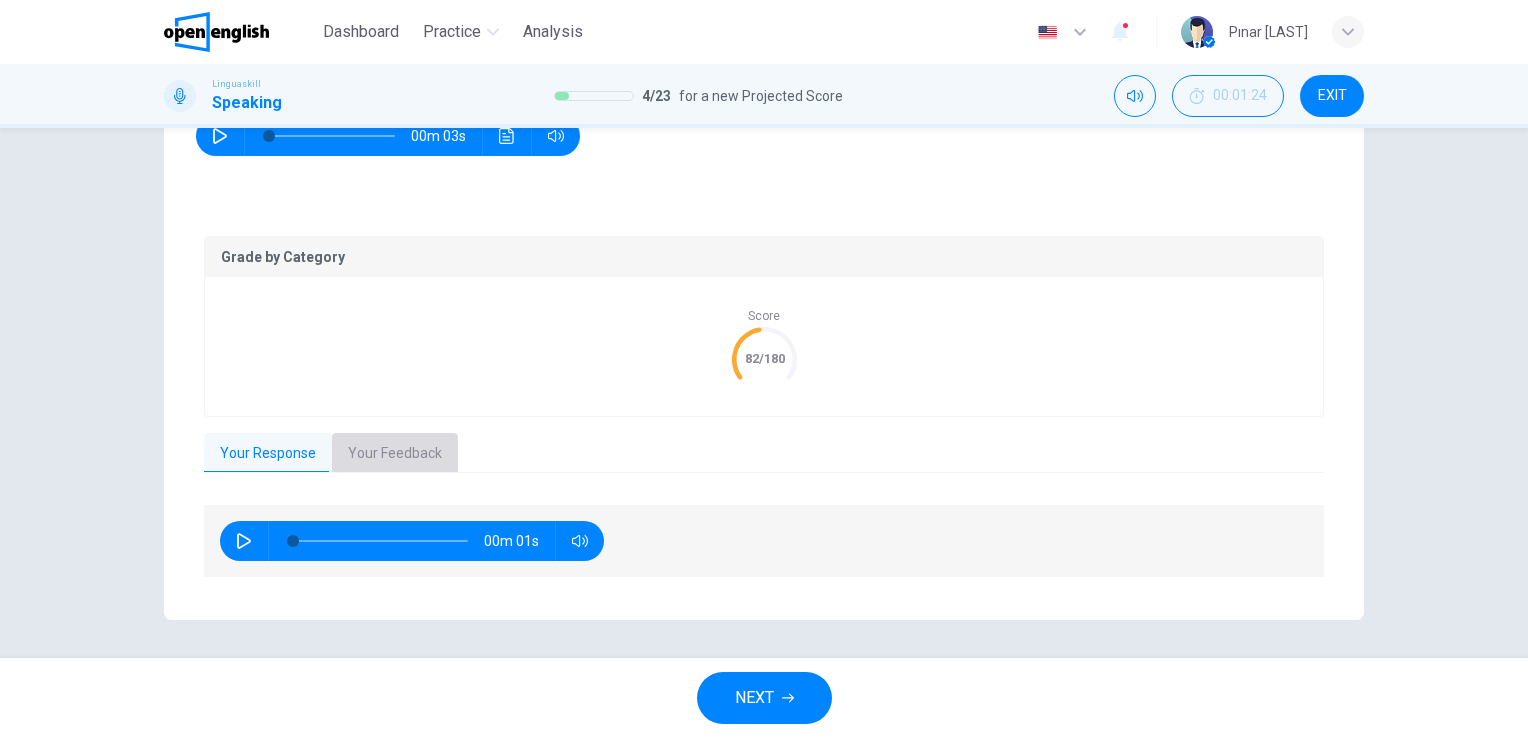 click on "Your Feedback" at bounding box center [395, 454] 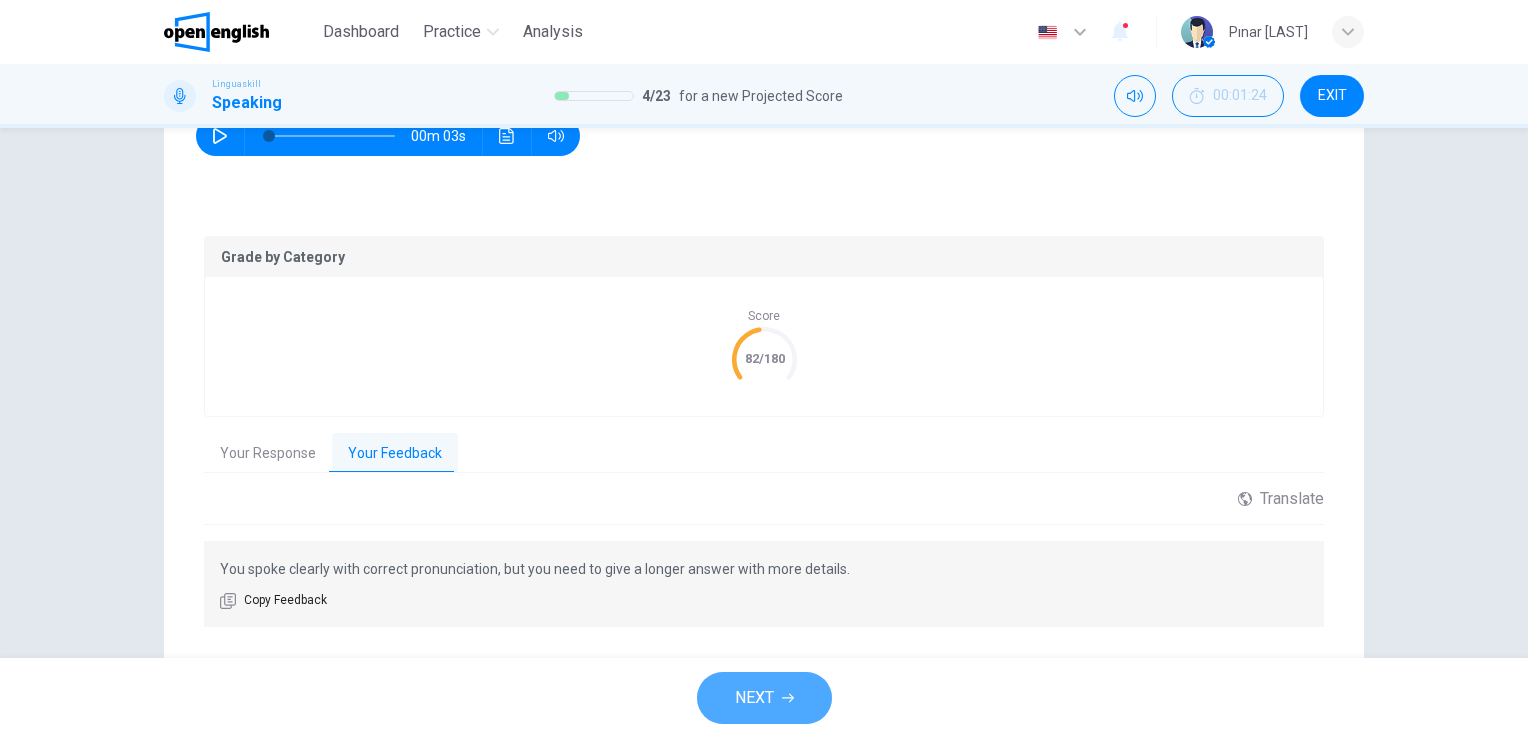 click on "NEXT" at bounding box center (764, 698) 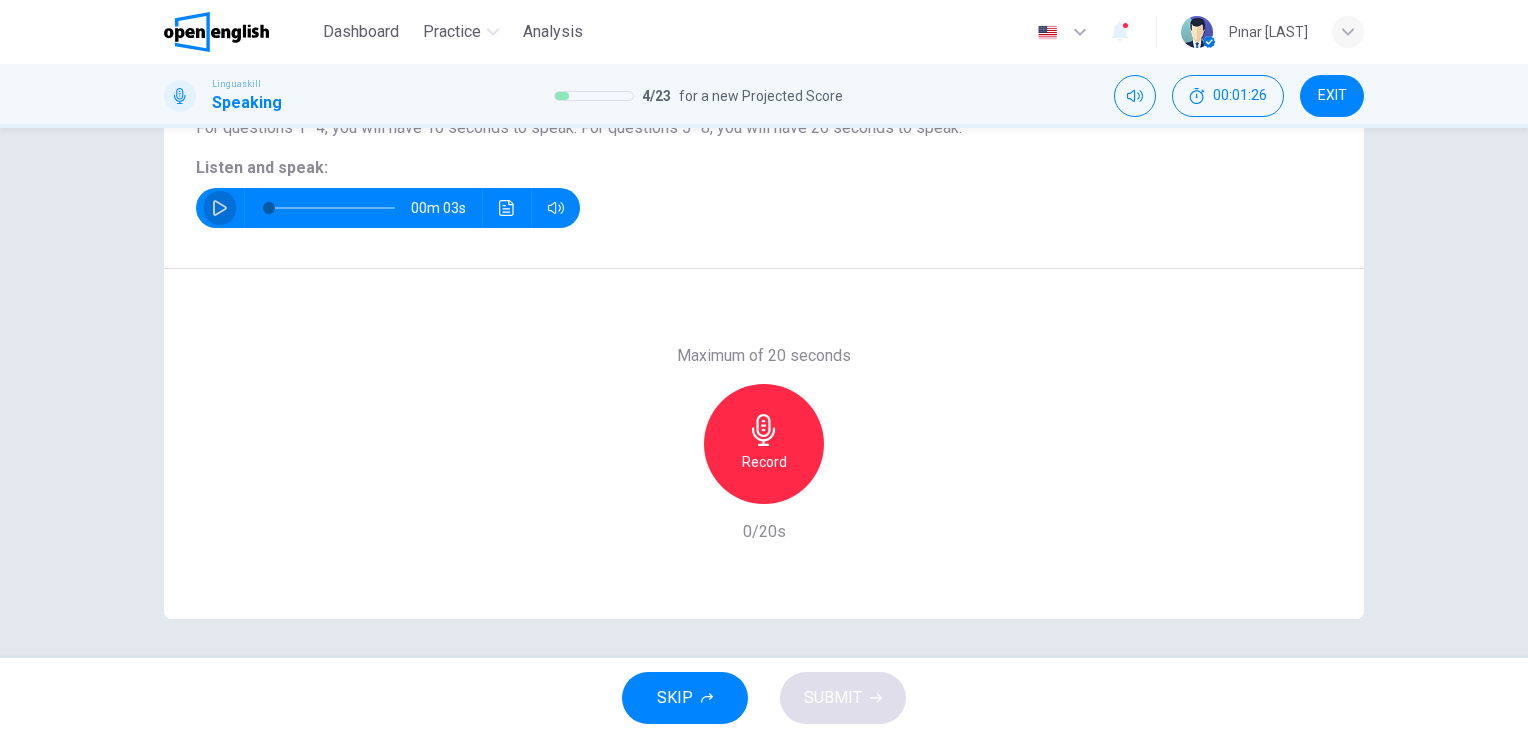 click 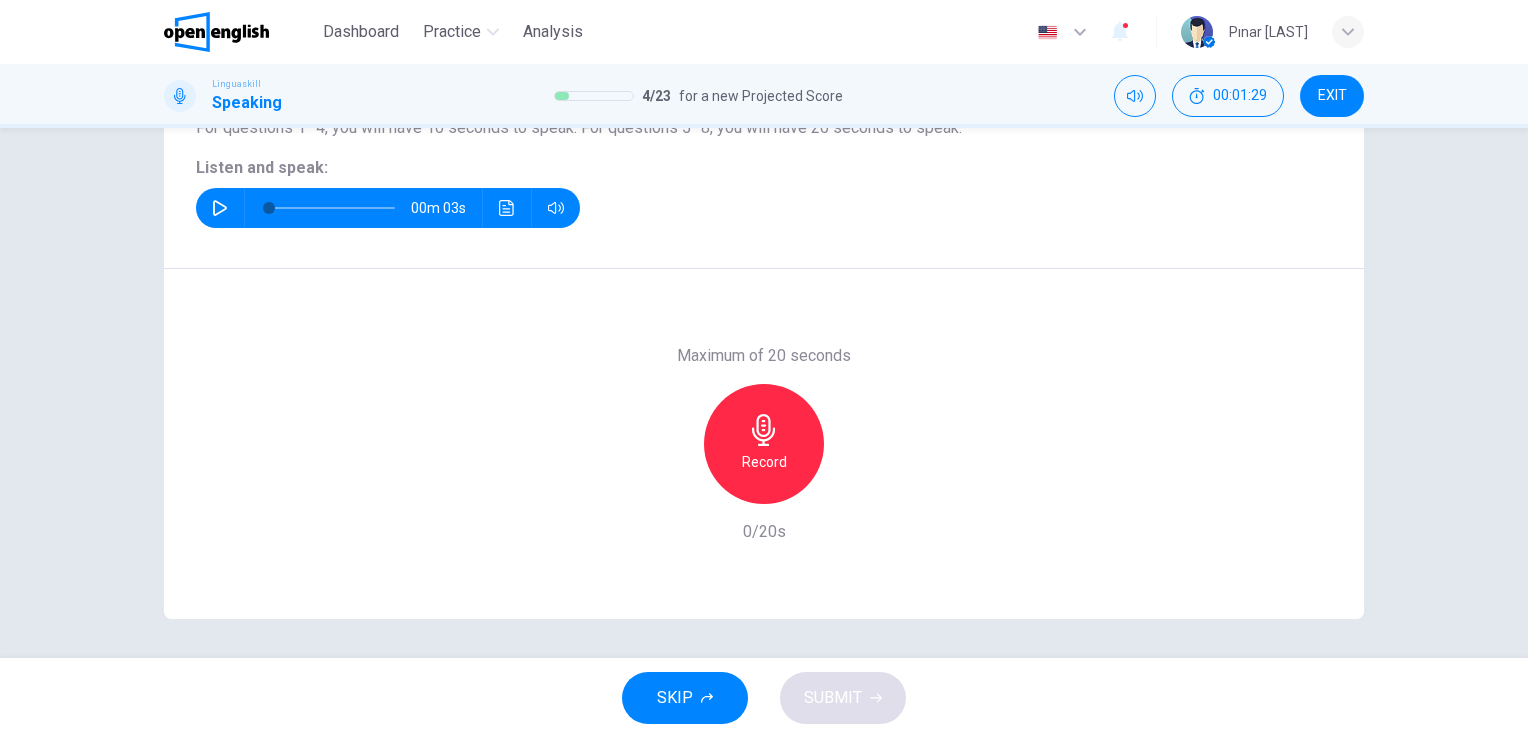 click 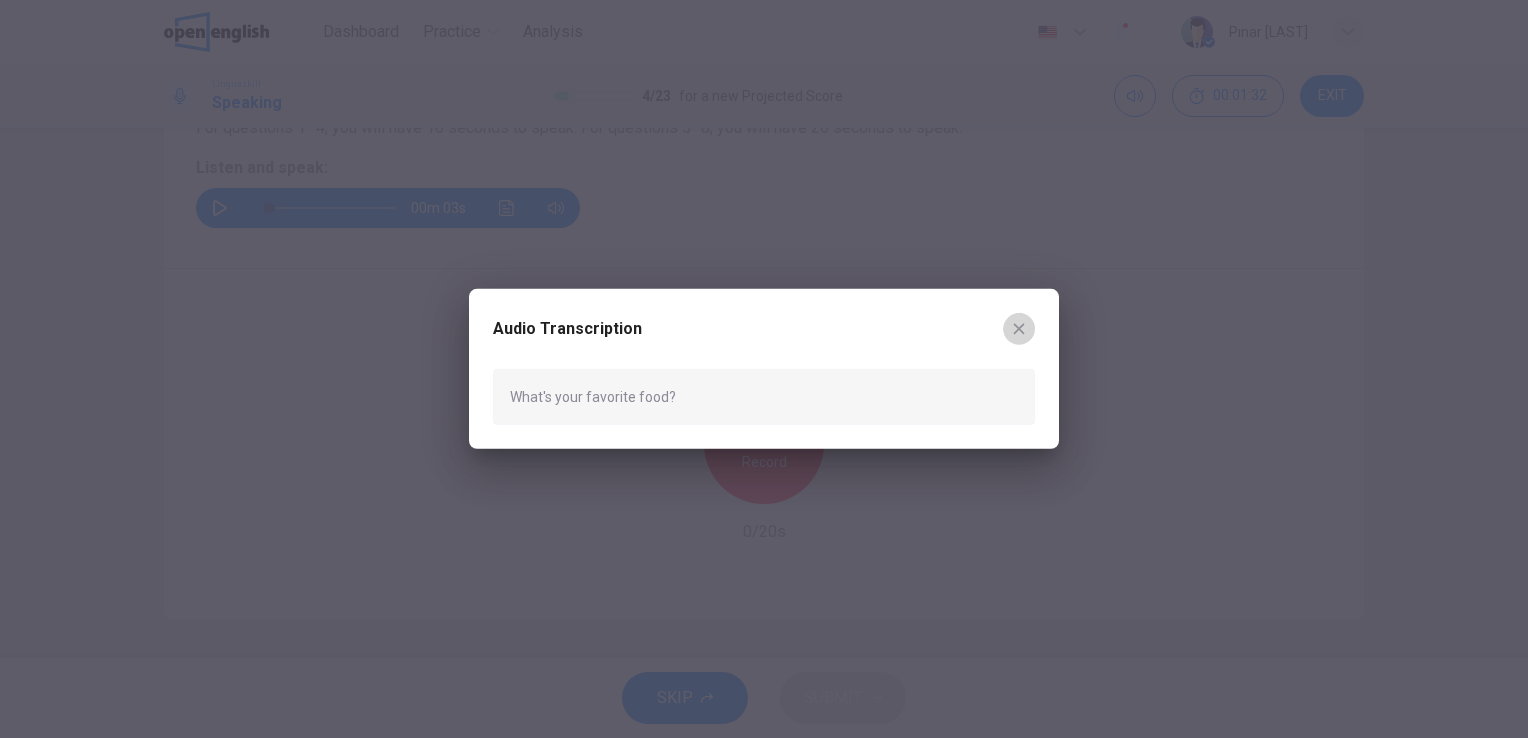 click at bounding box center (1019, 329) 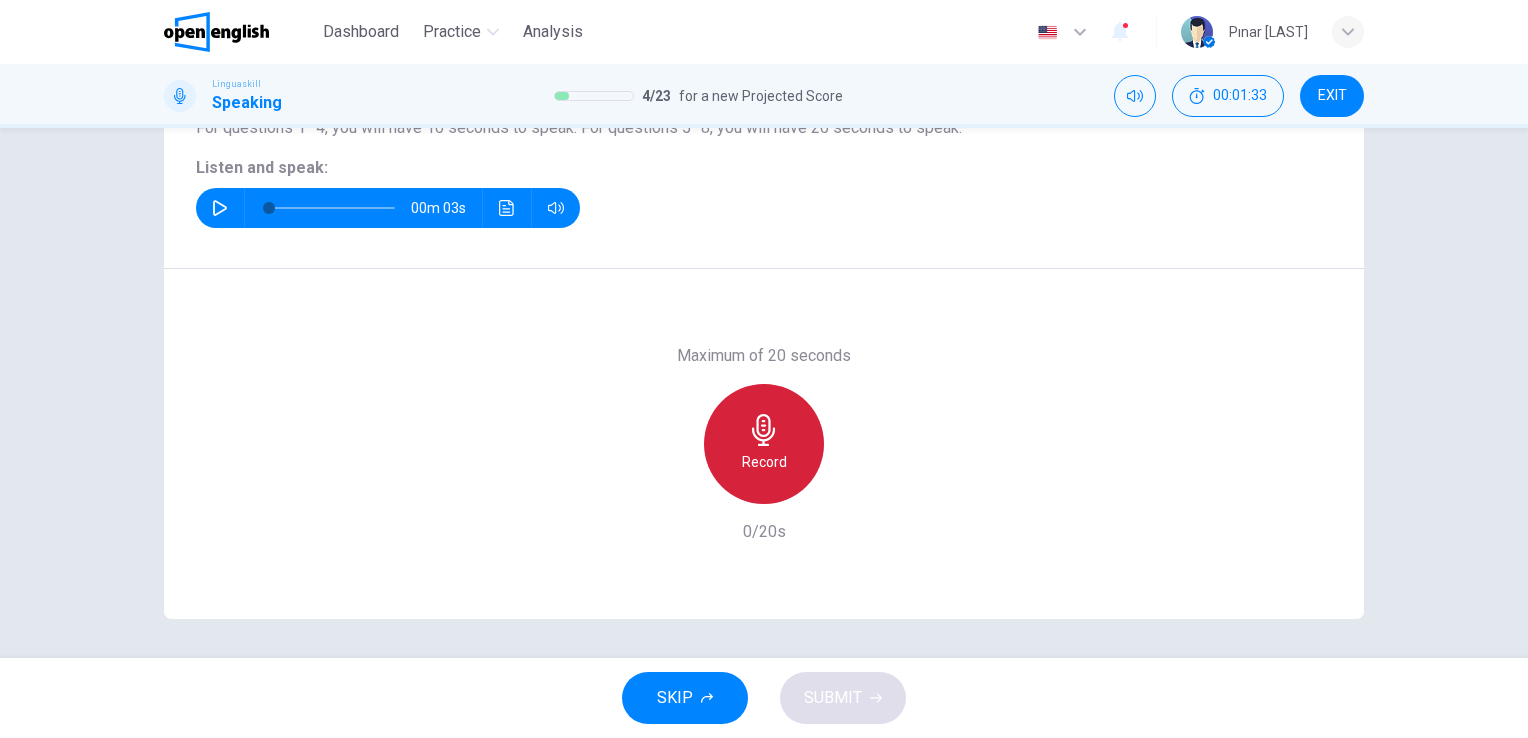 click on "Record" at bounding box center (764, 462) 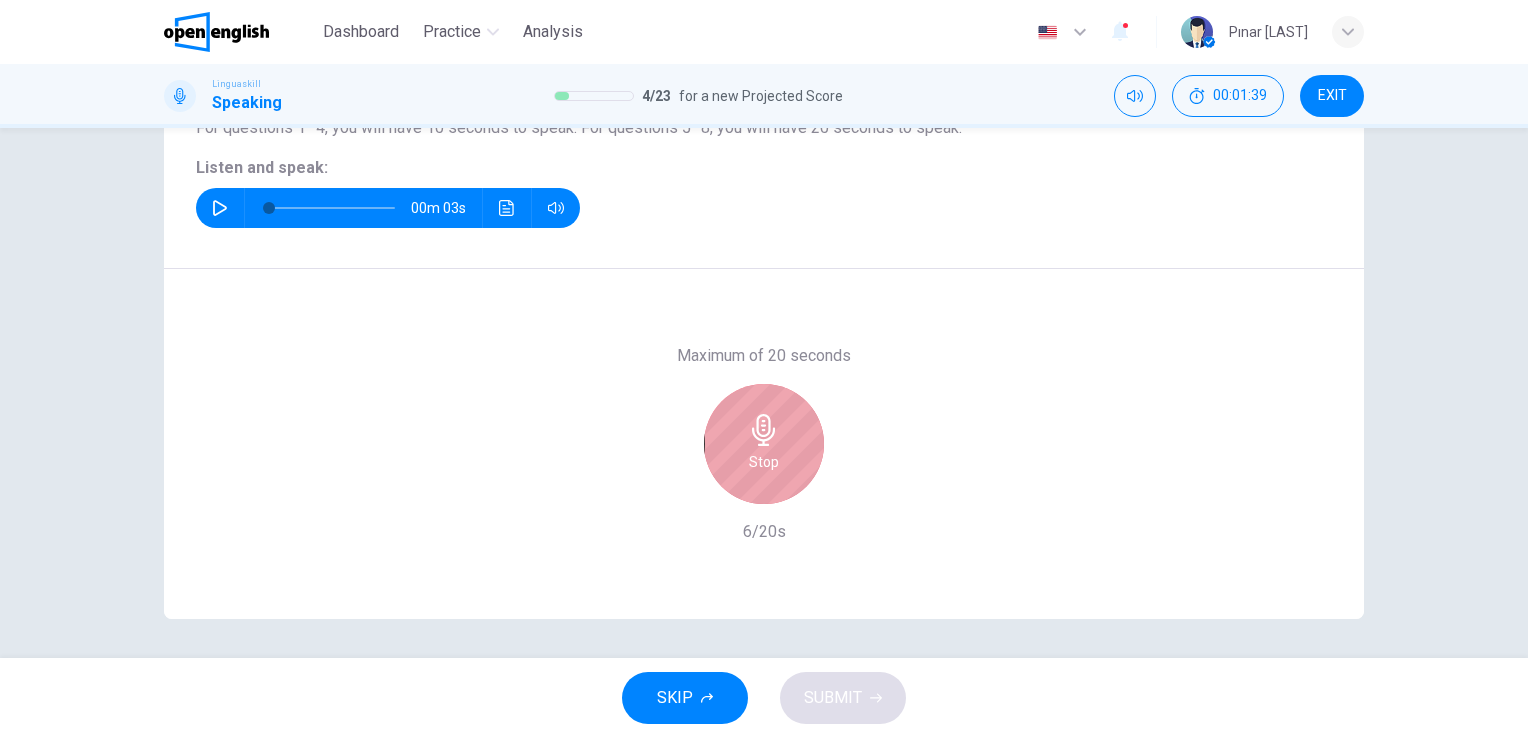 click on "Stop" at bounding box center (764, 462) 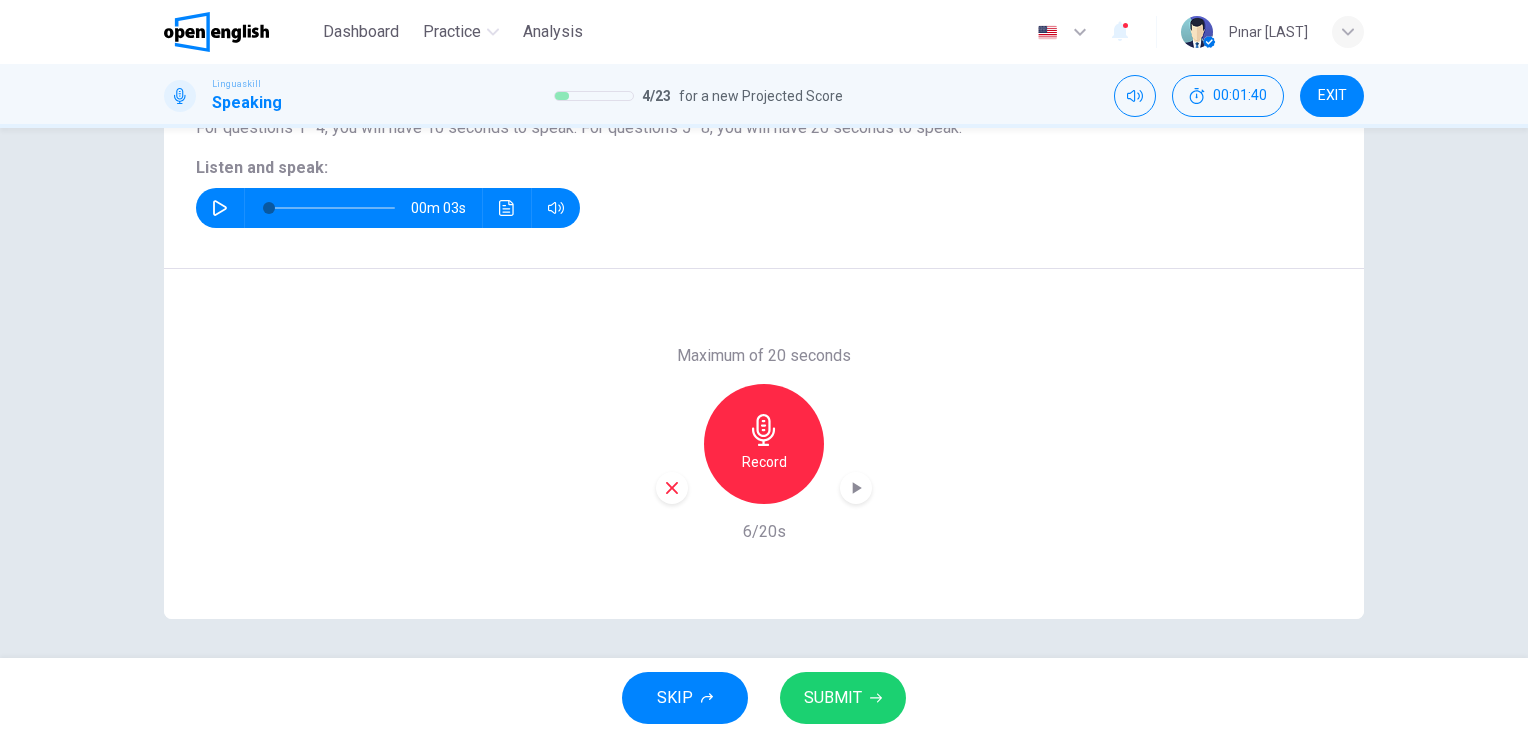 click on "SUBMIT" at bounding box center [833, 698] 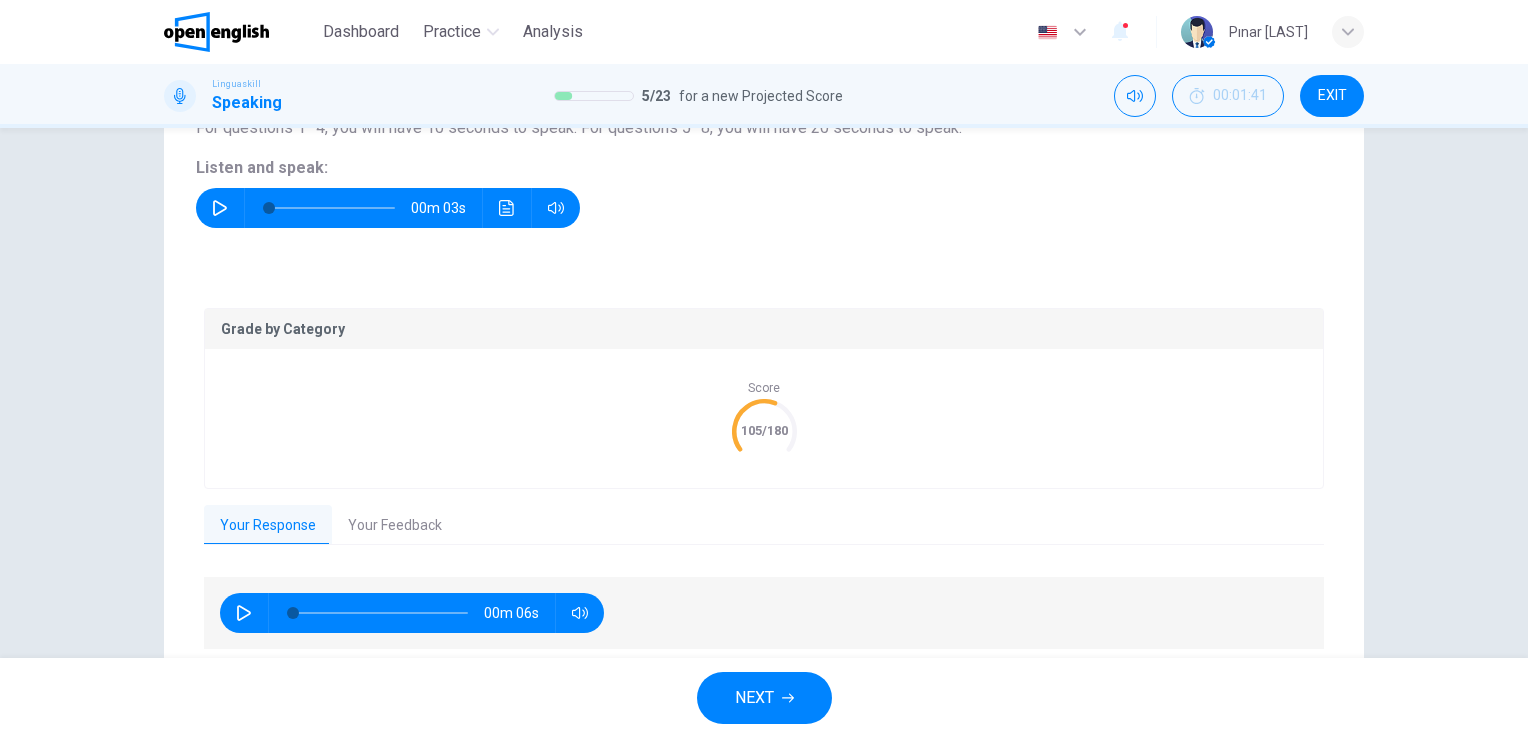 scroll, scrollTop: 316, scrollLeft: 0, axis: vertical 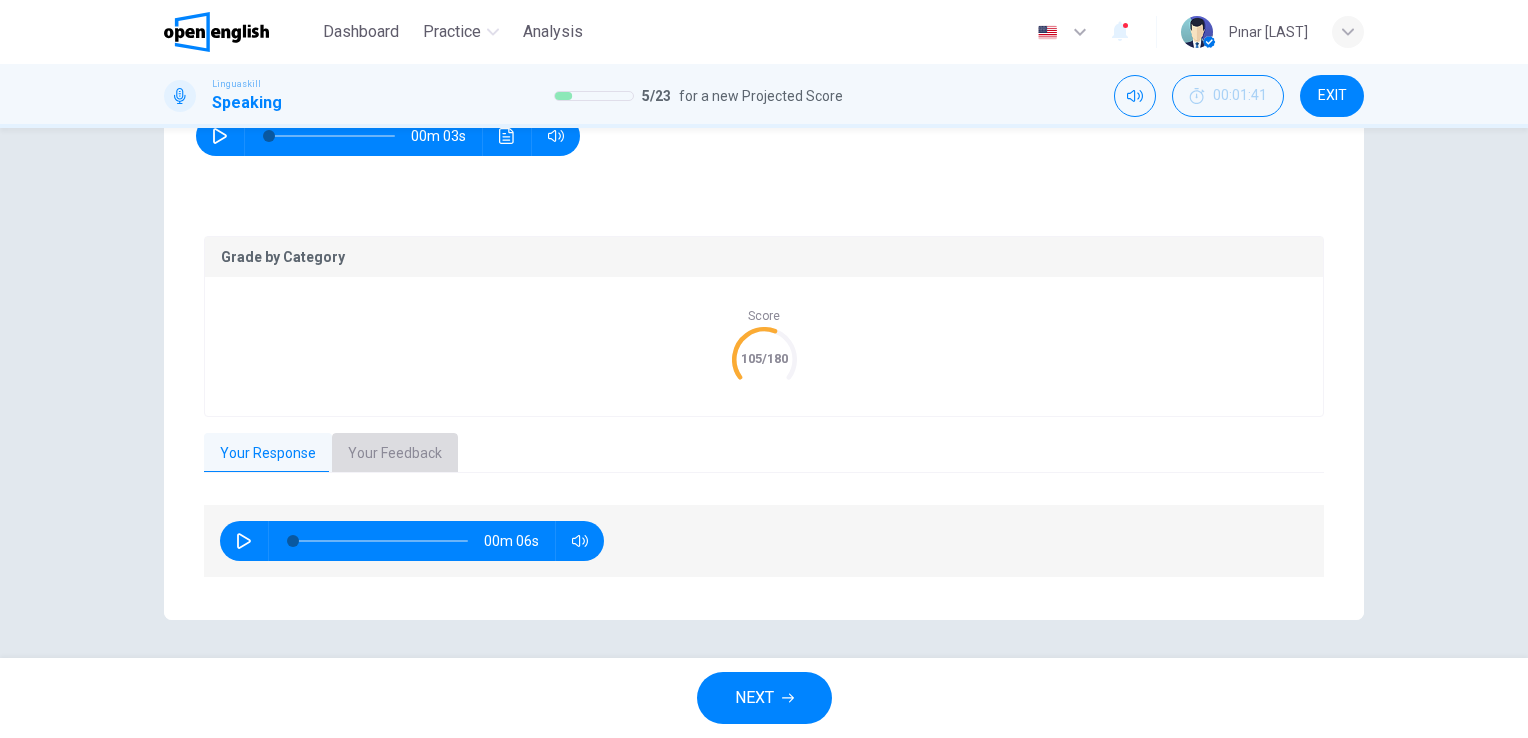 click on "Your Feedback" at bounding box center [395, 454] 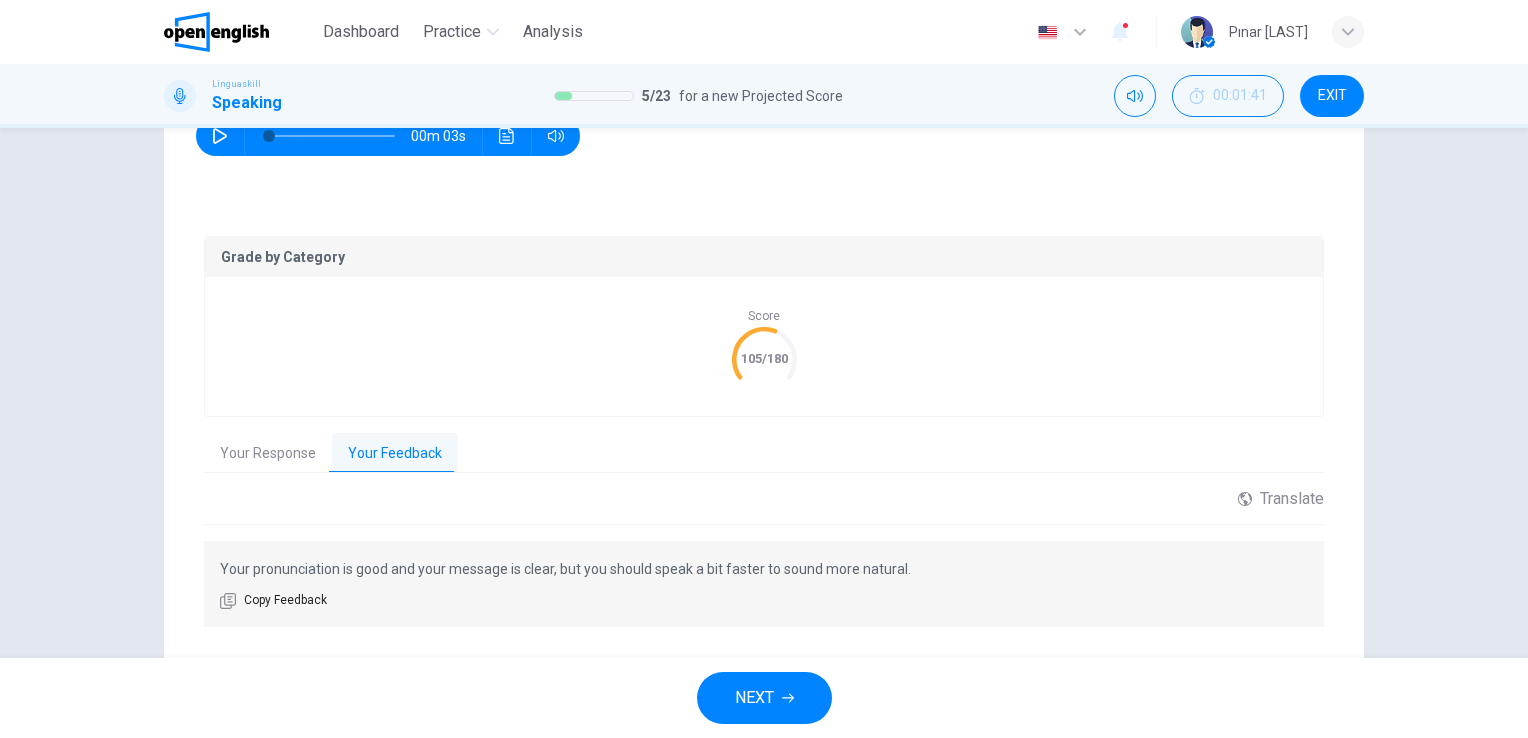 click on "NEXT" at bounding box center [764, 698] 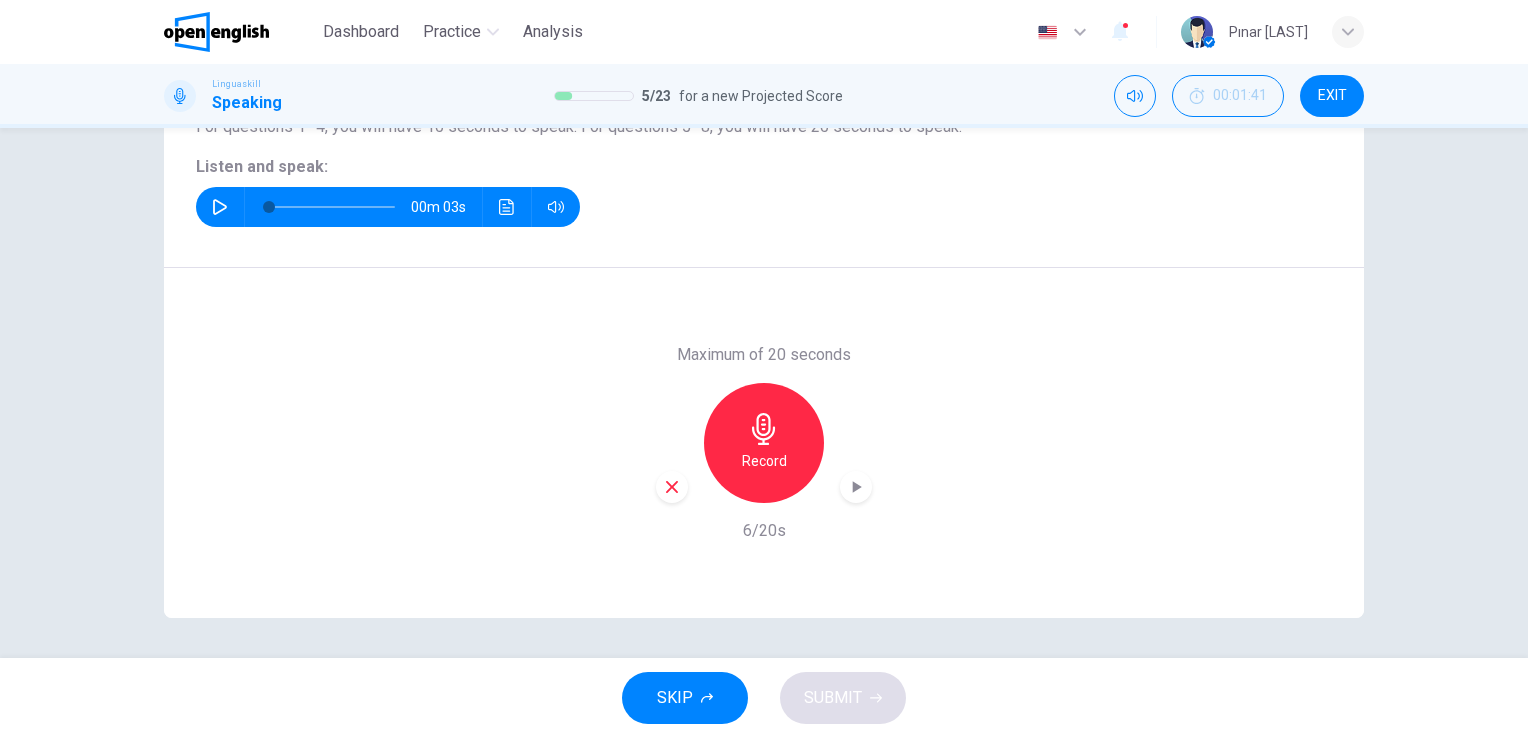 scroll, scrollTop: 244, scrollLeft: 0, axis: vertical 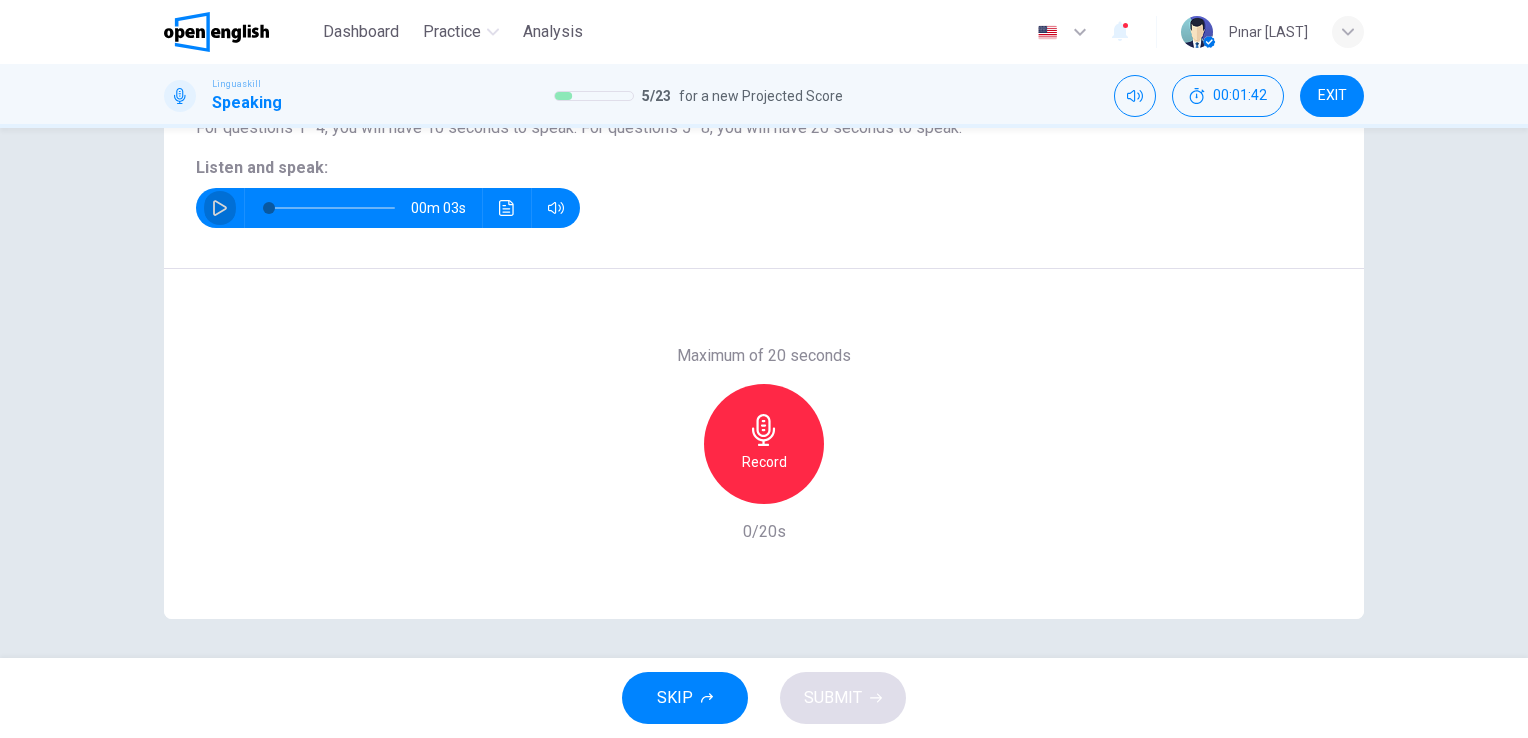 click 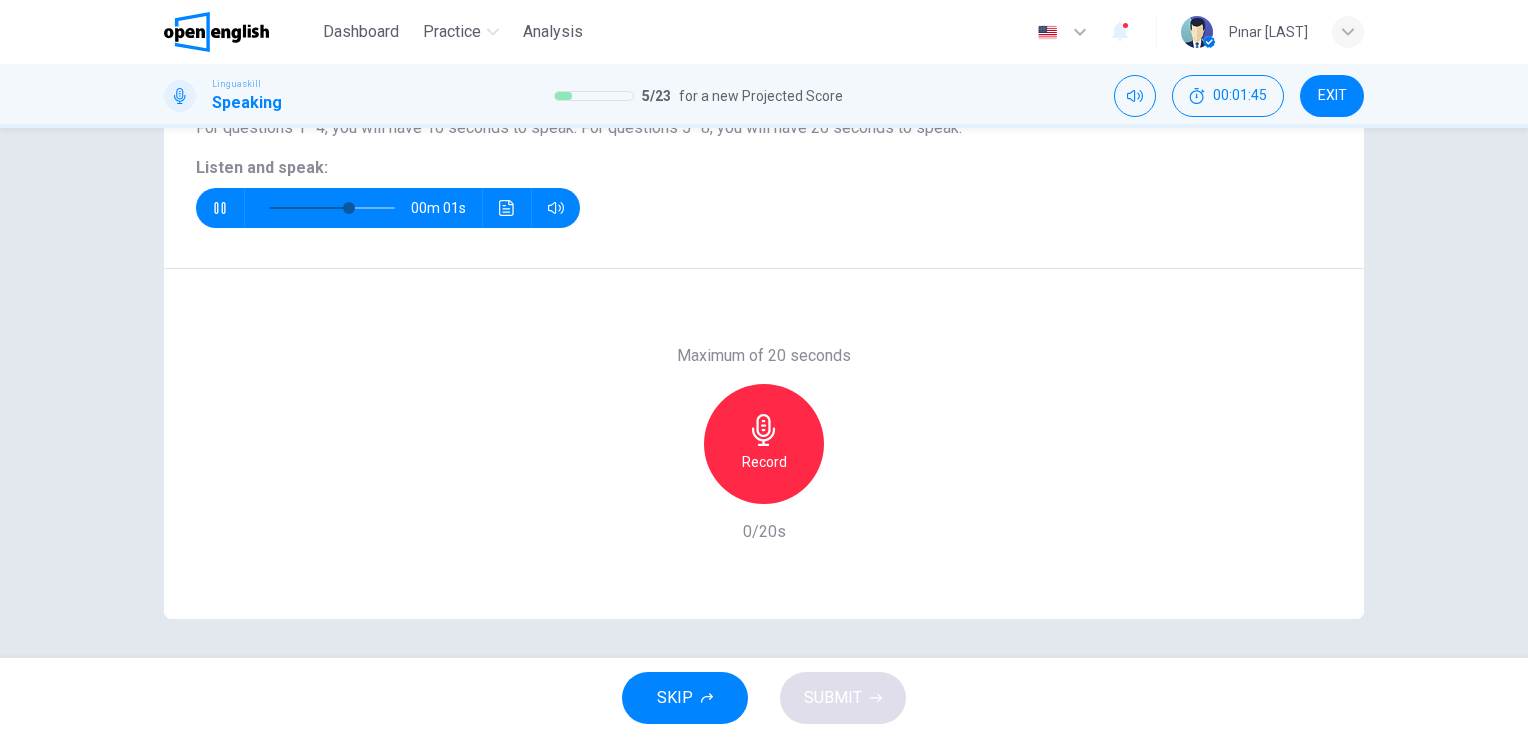 type on "*" 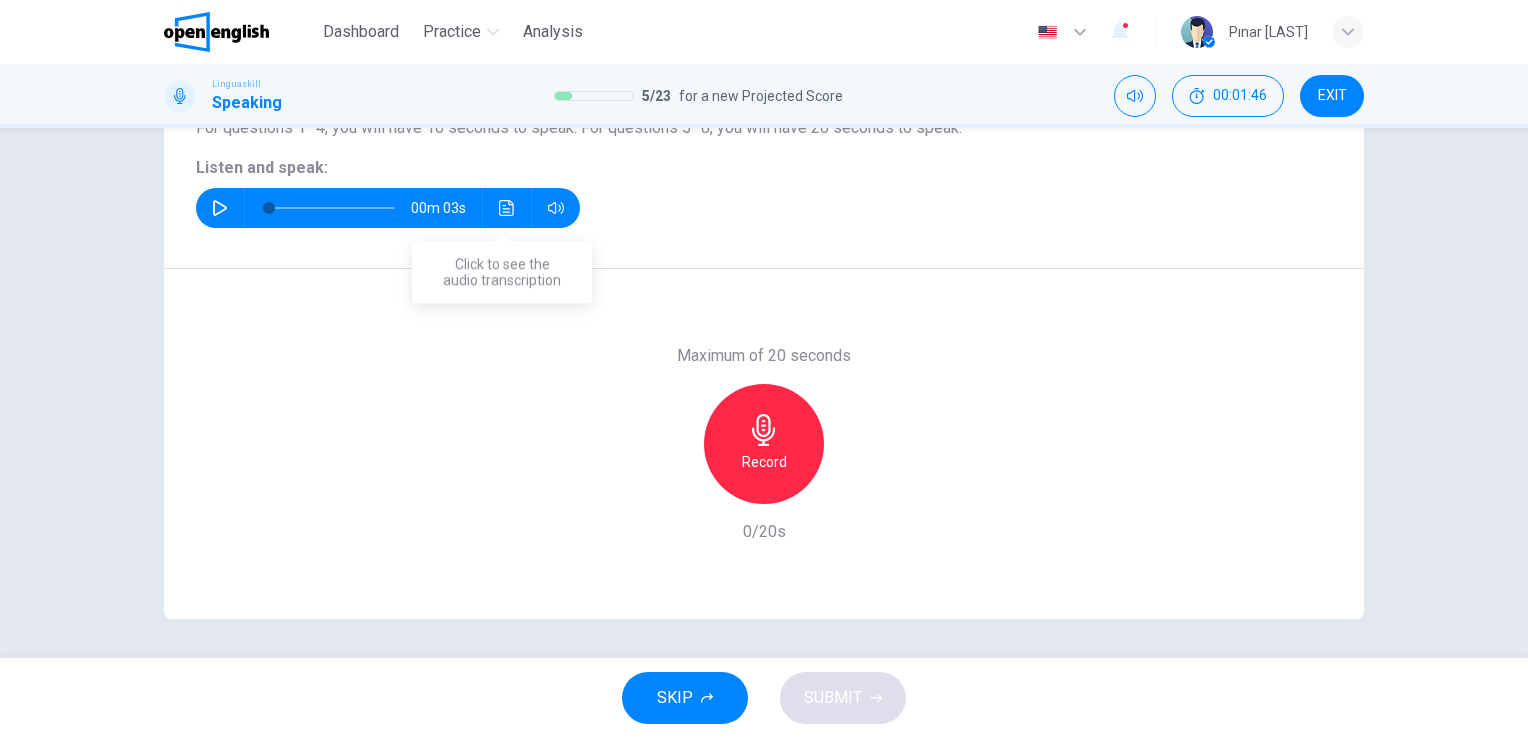 click 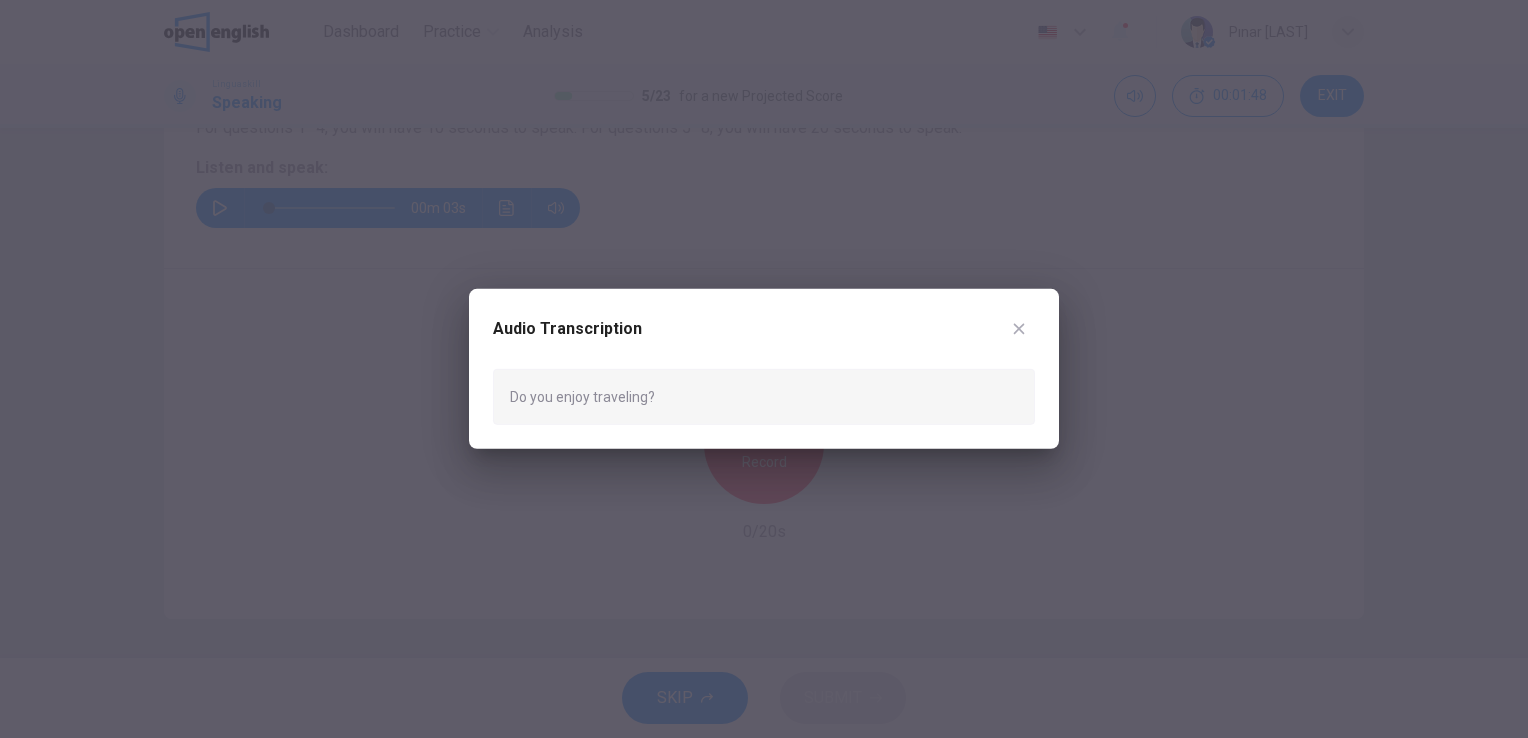 click 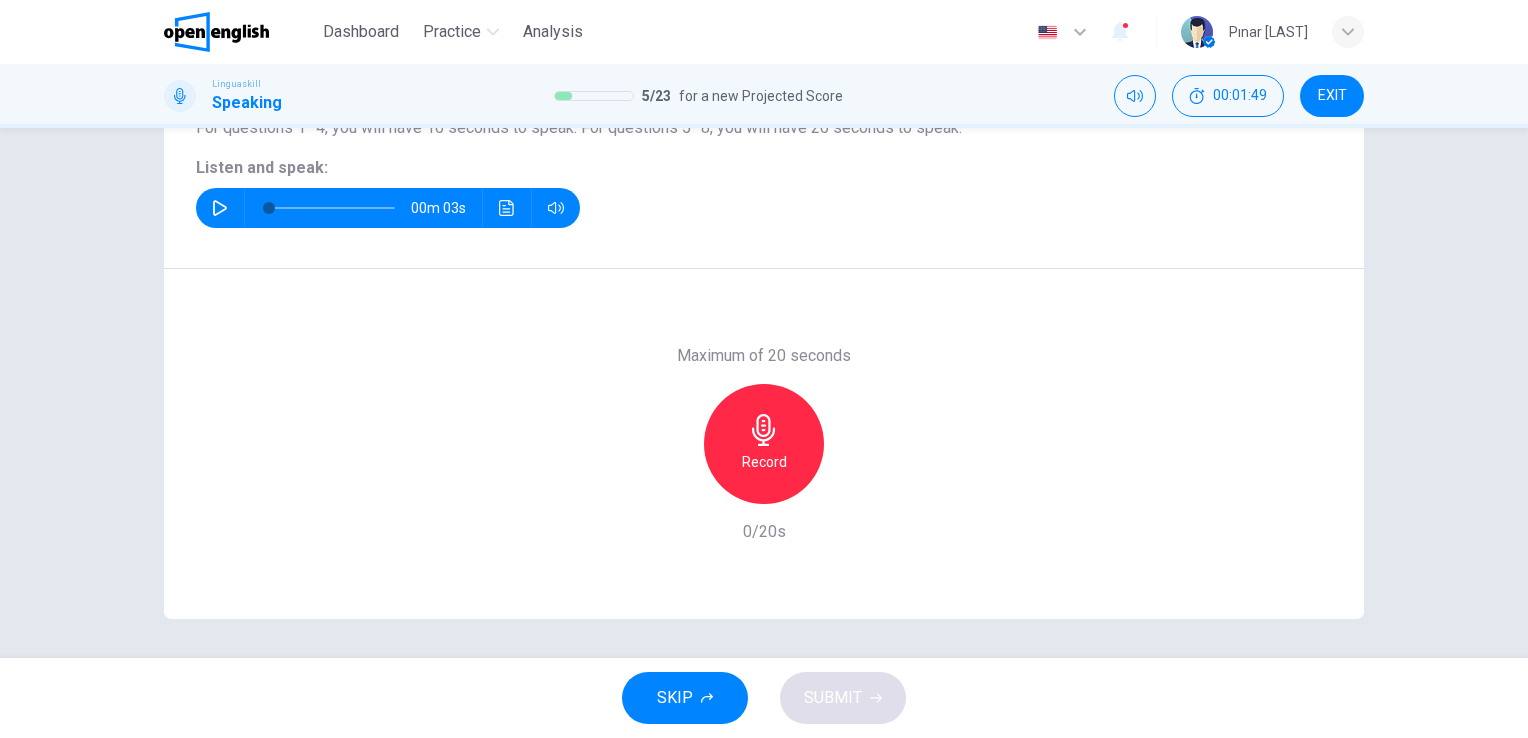 click on "Record" at bounding box center [764, 462] 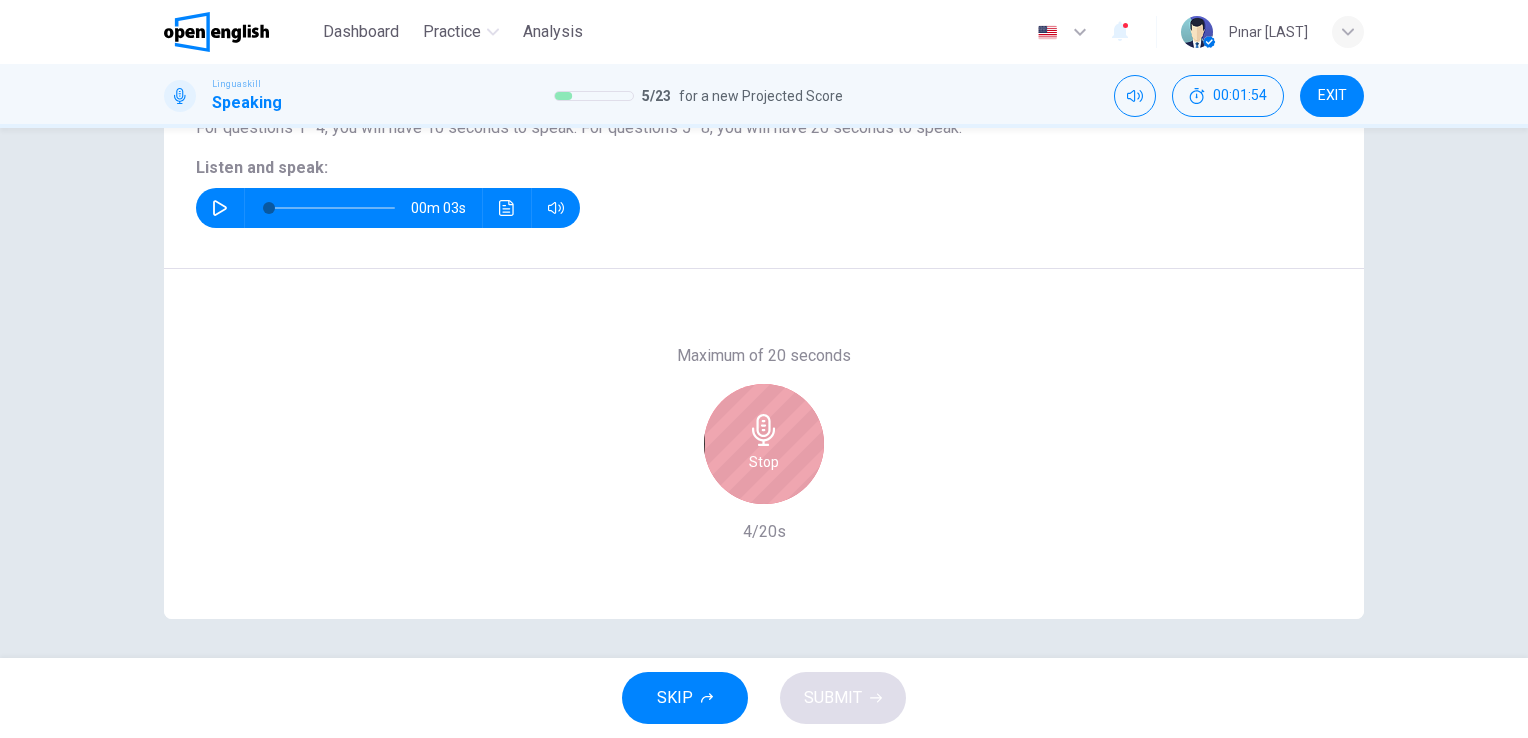 click on "Stop" at bounding box center (764, 444) 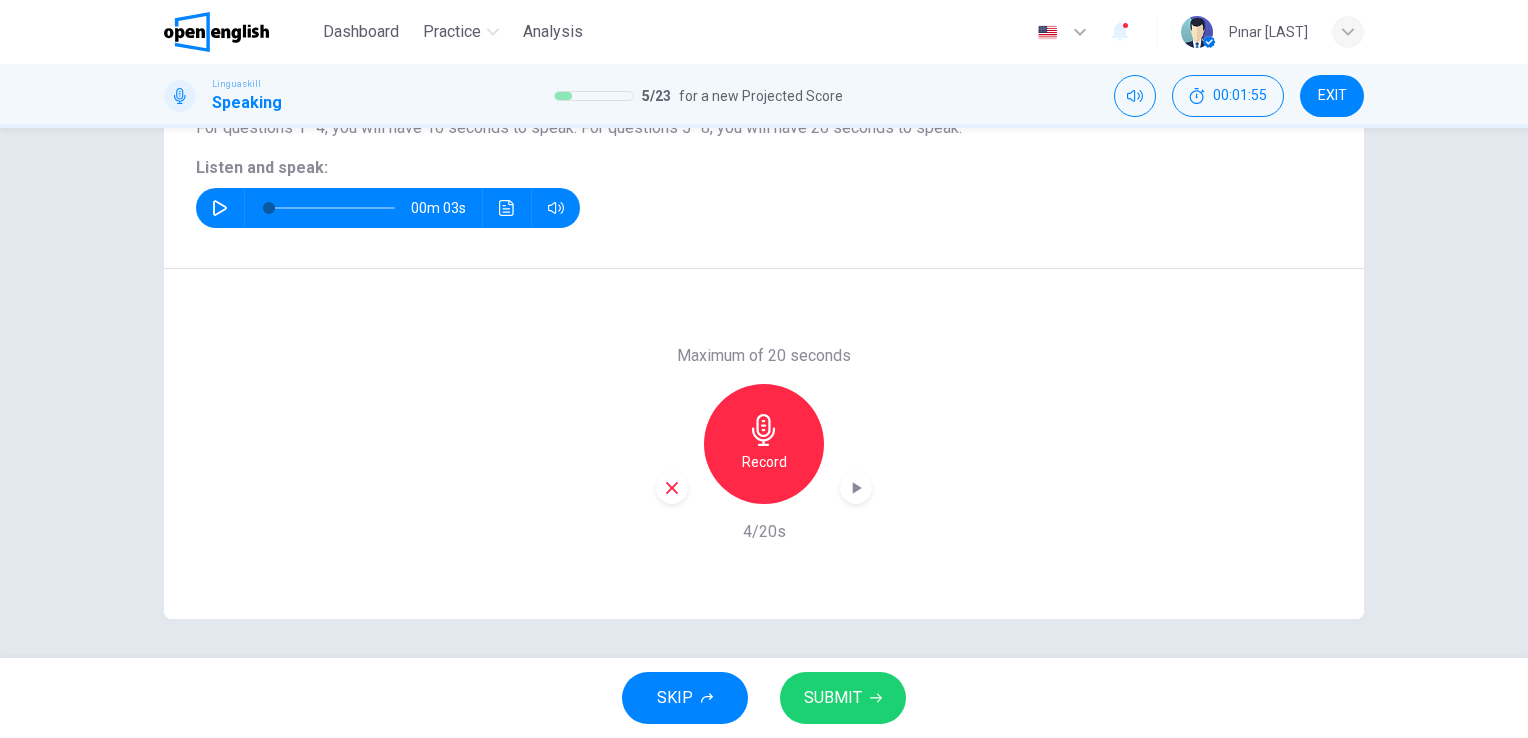 click on "SUBMIT" at bounding box center [833, 698] 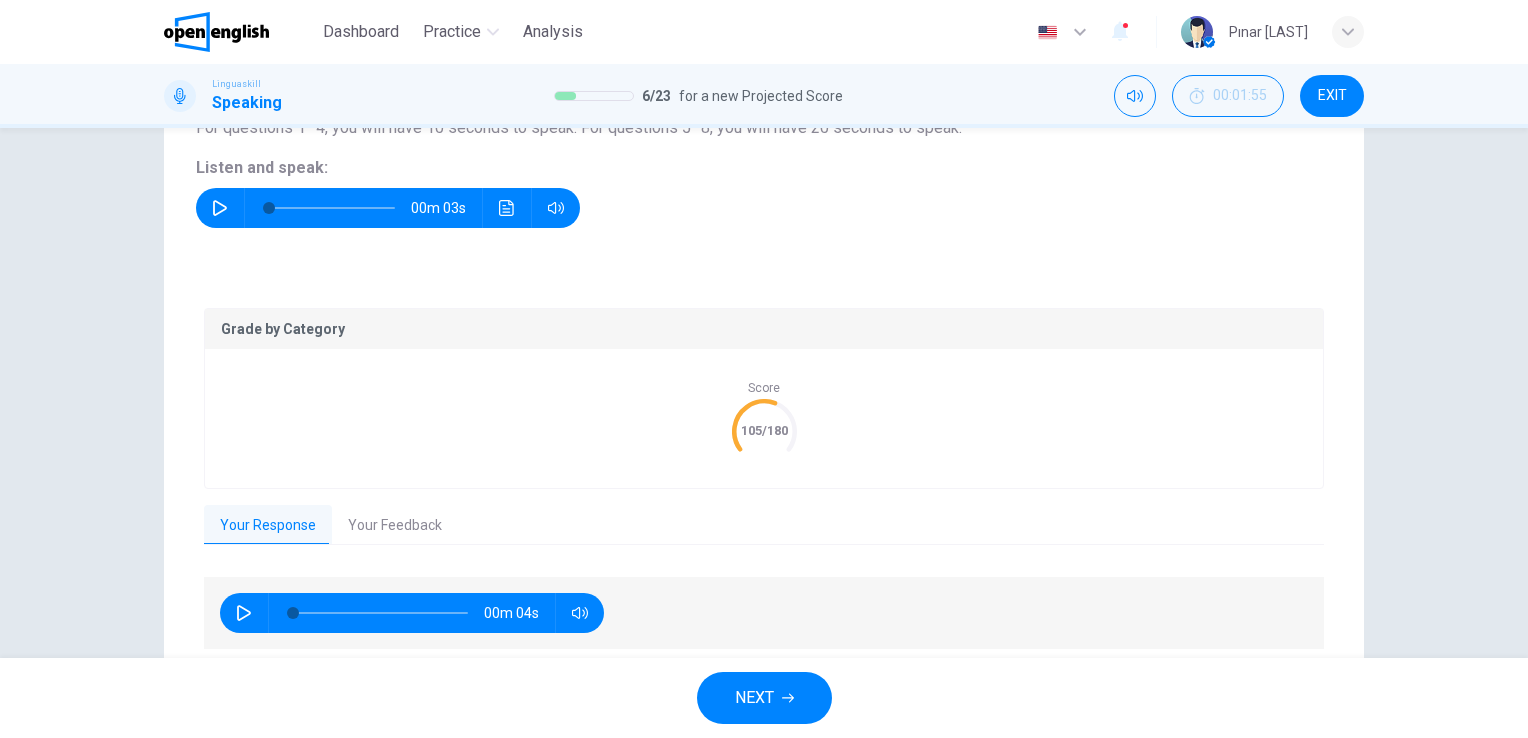 click on "Your Feedback" at bounding box center [395, 526] 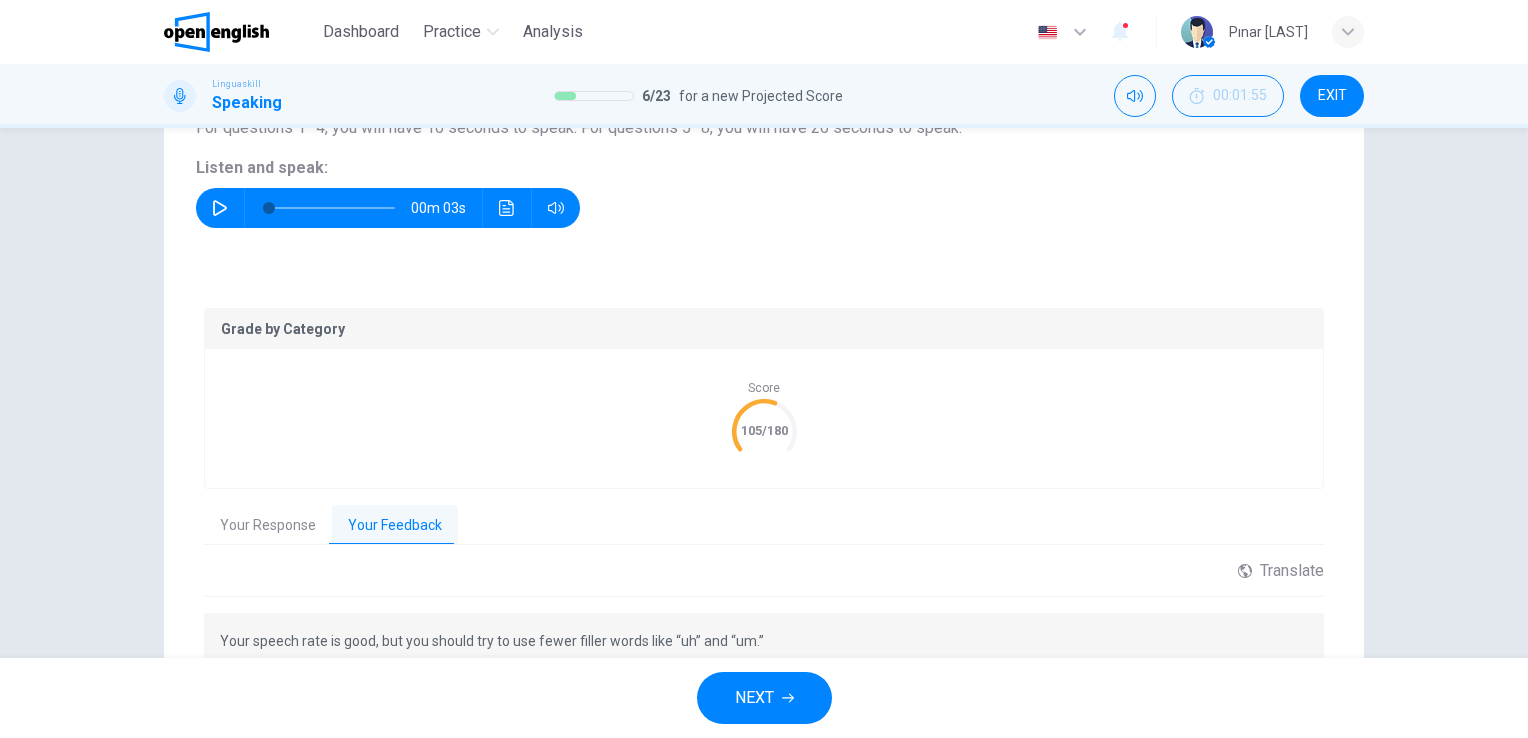 scroll, scrollTop: 344, scrollLeft: 0, axis: vertical 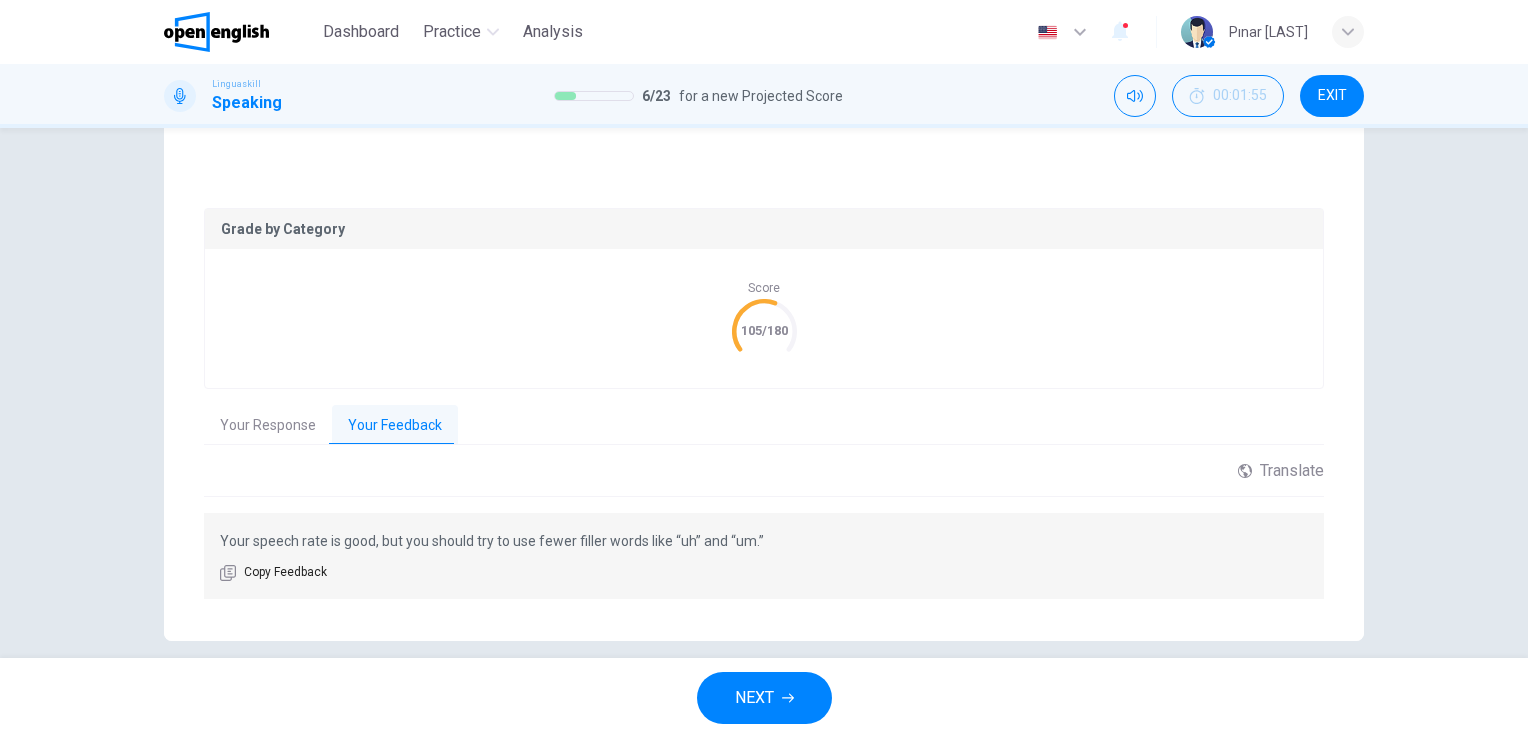 click at bounding box center [216, 32] 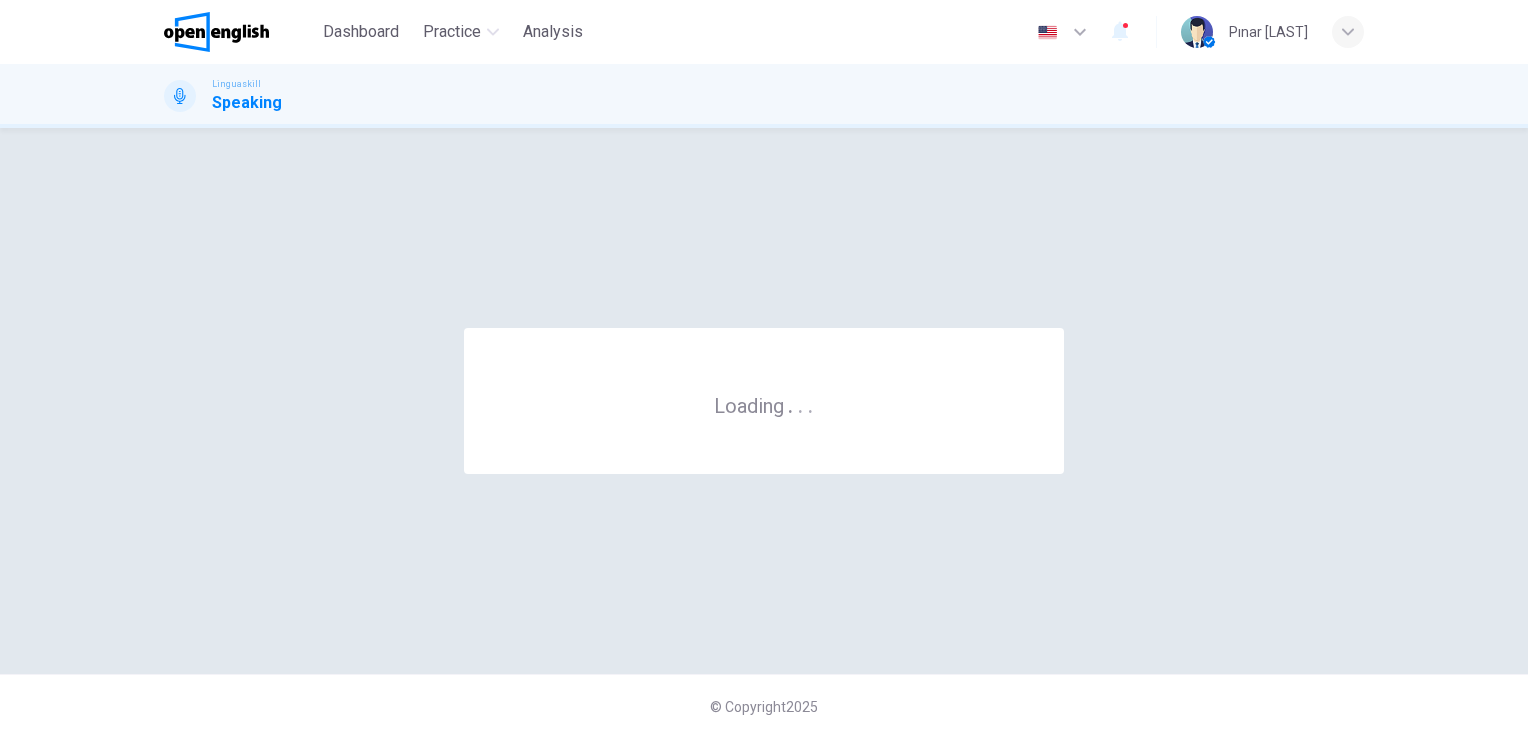 scroll, scrollTop: 0, scrollLeft: 0, axis: both 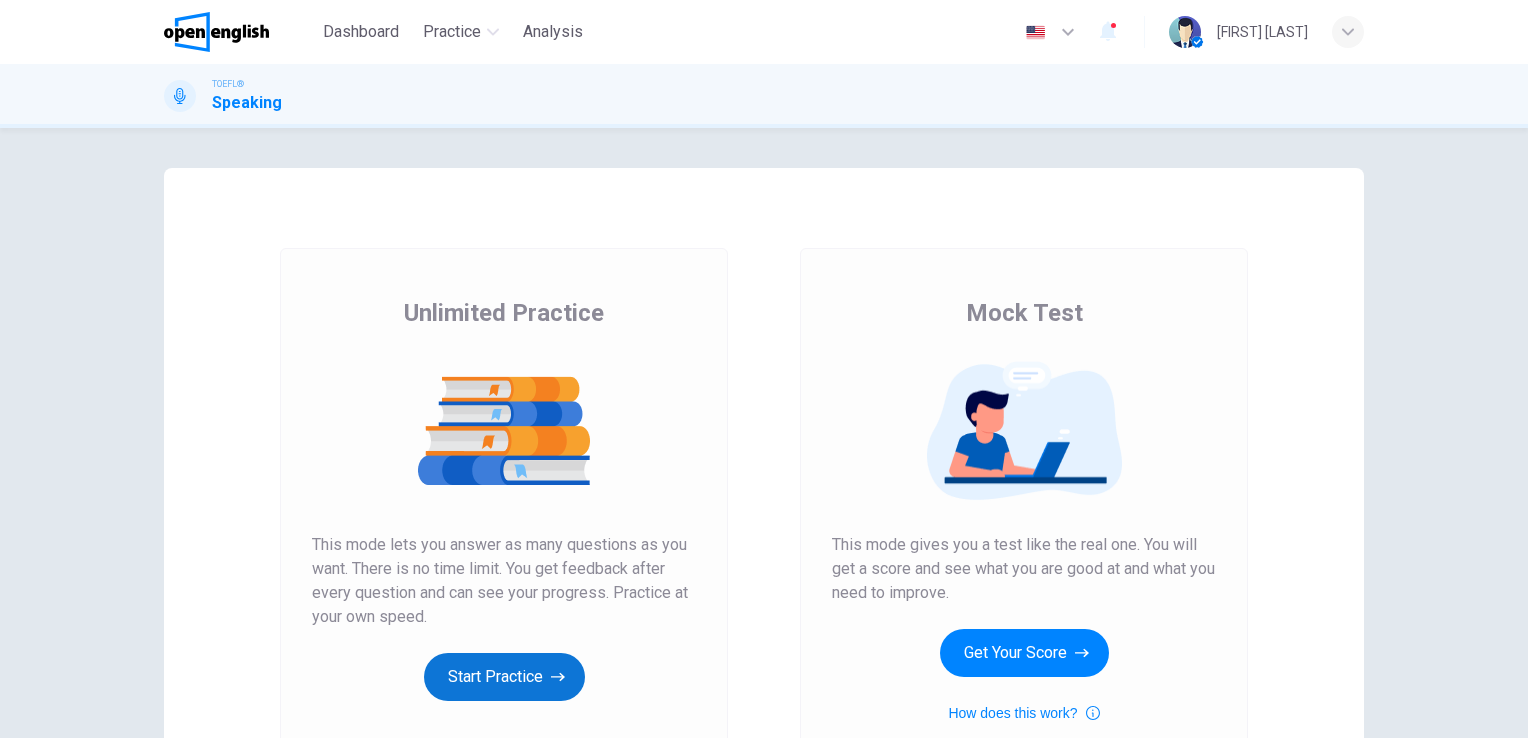 click on "Start Practice" at bounding box center (504, 677) 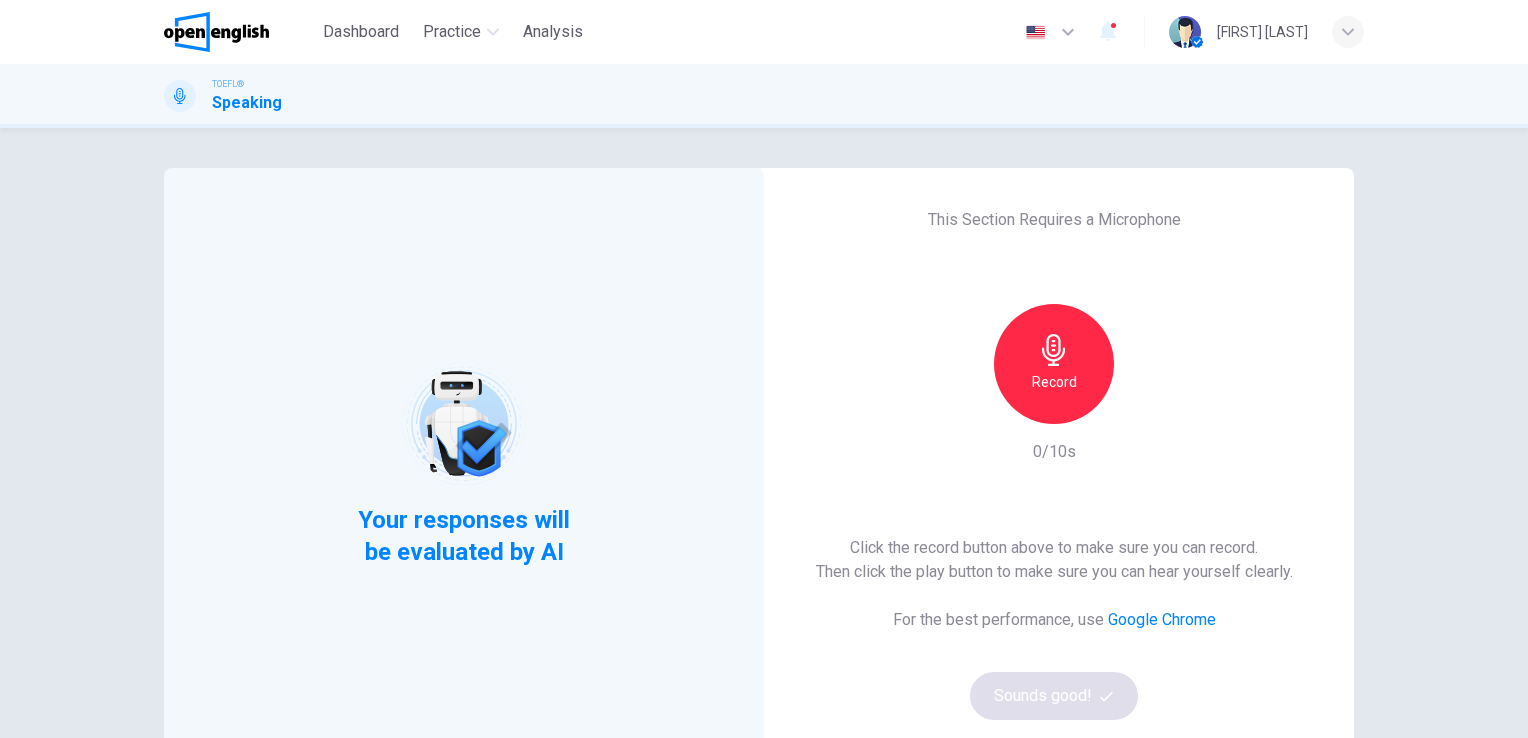 drag, startPoint x: 230, startPoint y: 31, endPoint x: 877, endPoint y: 145, distance: 656.9665 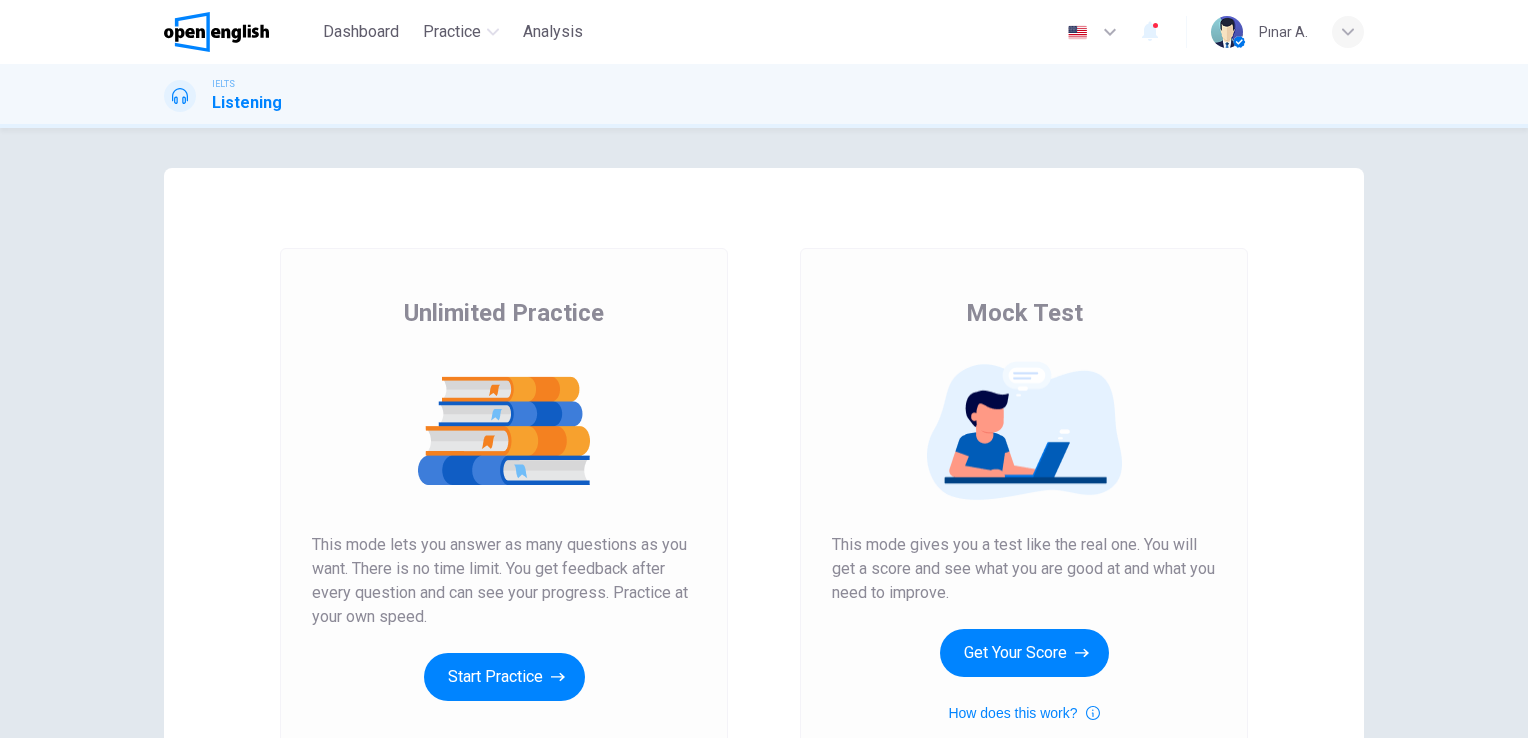 scroll, scrollTop: 0, scrollLeft: 0, axis: both 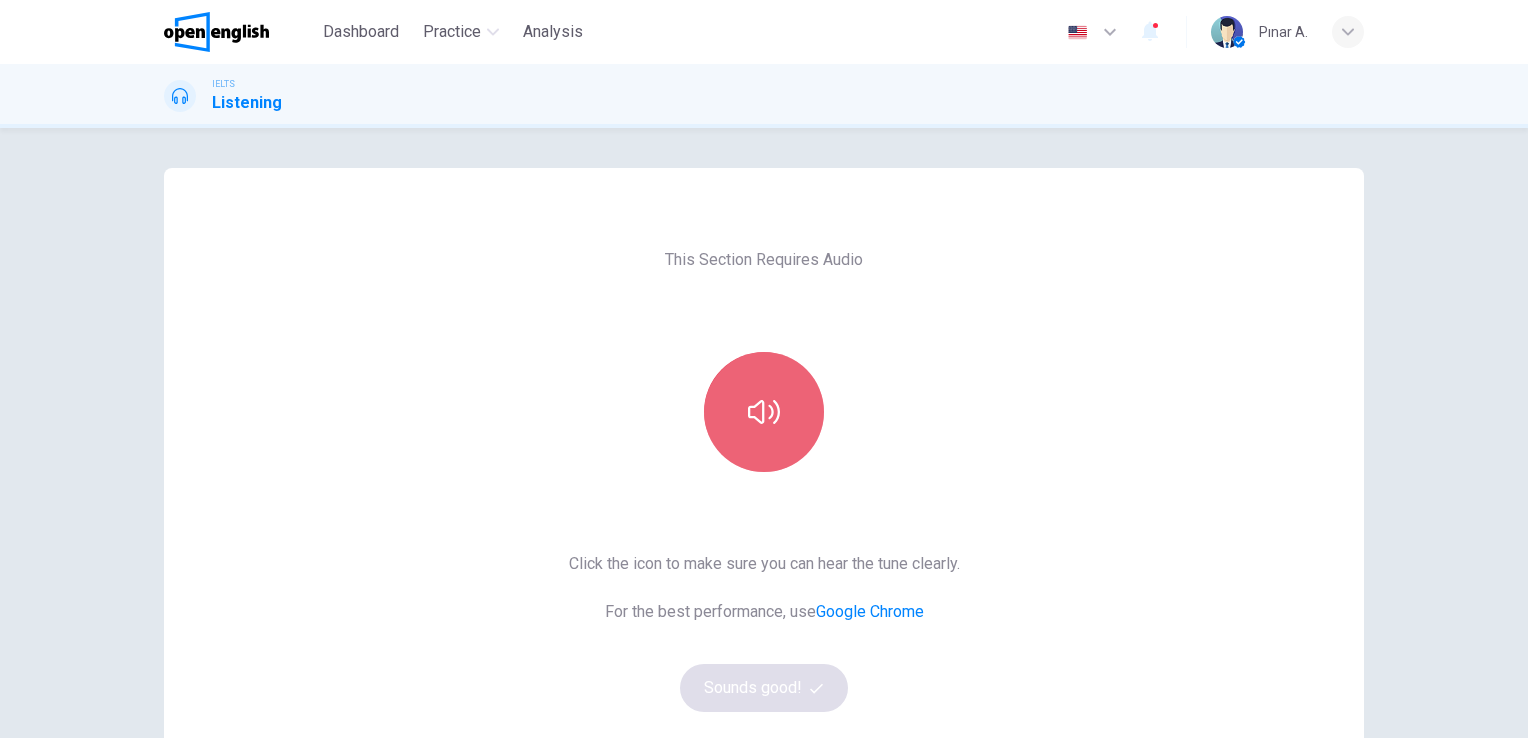 click at bounding box center [764, 412] 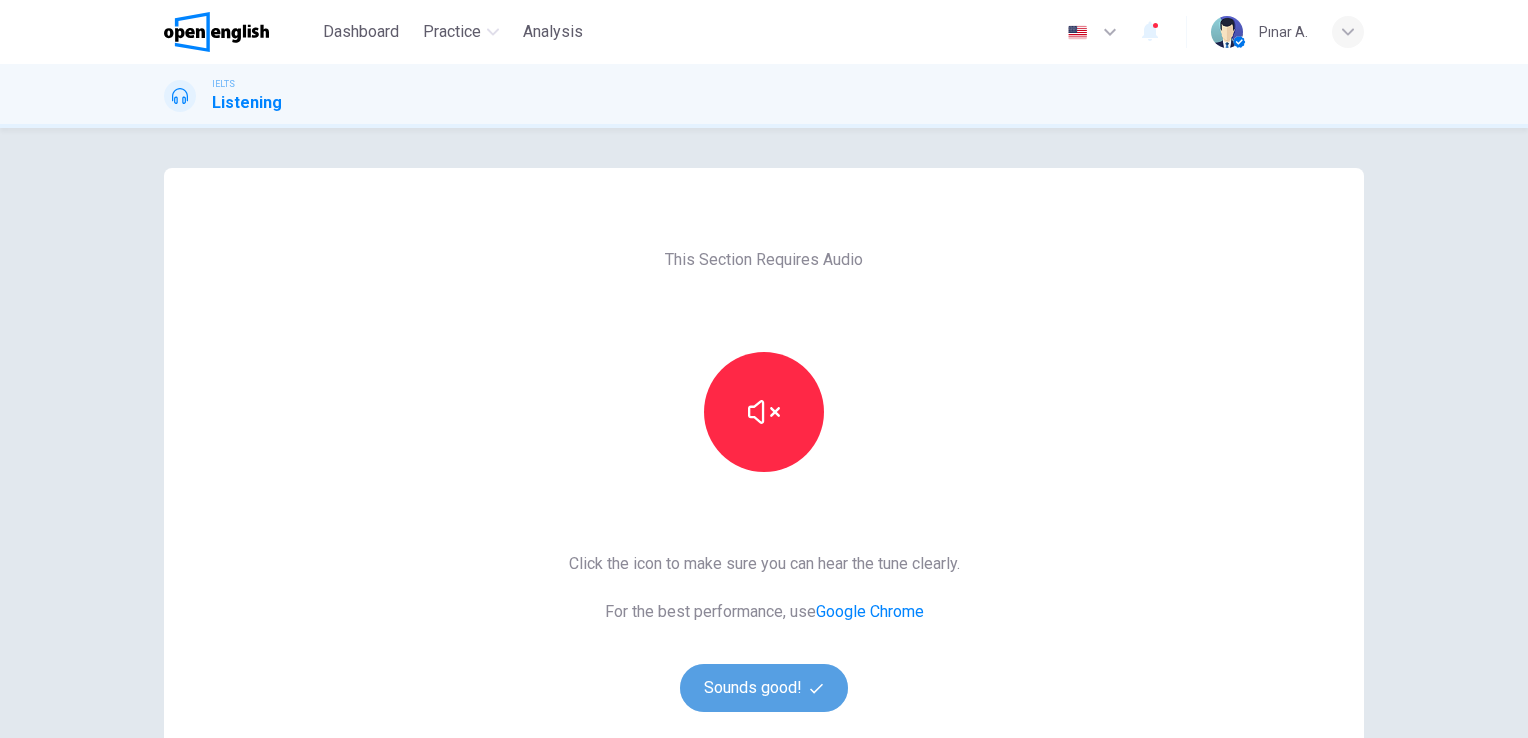 click on "Sounds good!" at bounding box center [764, 688] 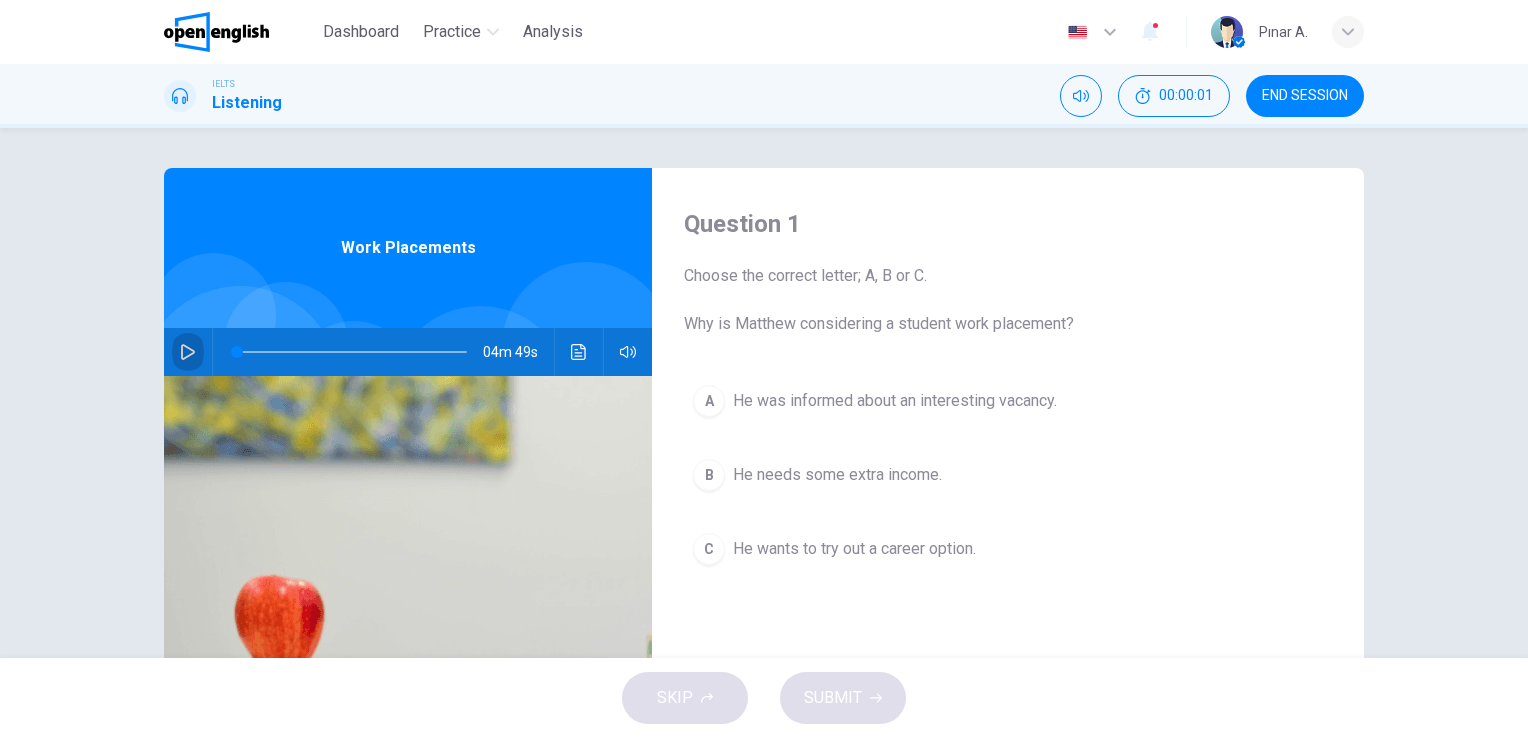 click 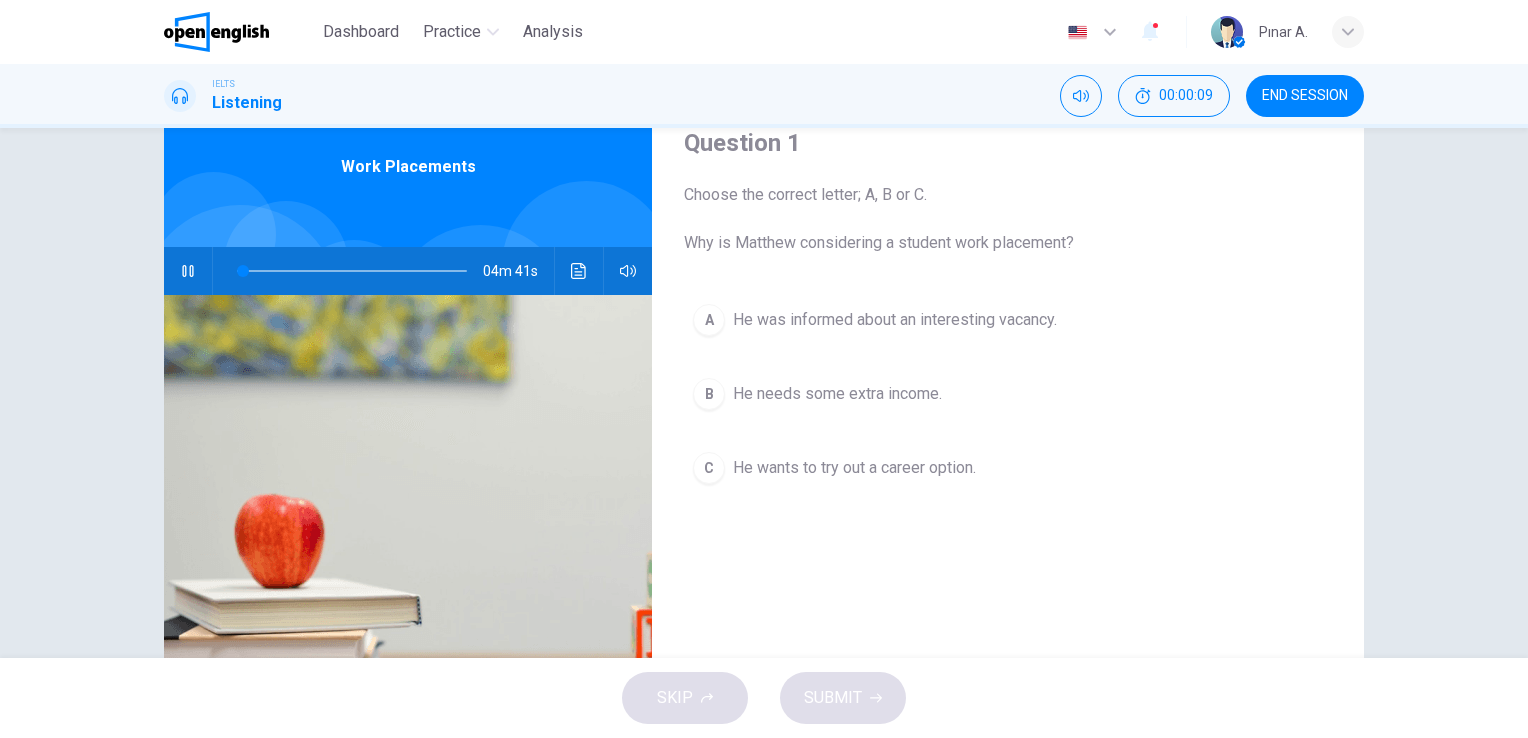 scroll, scrollTop: 0, scrollLeft: 0, axis: both 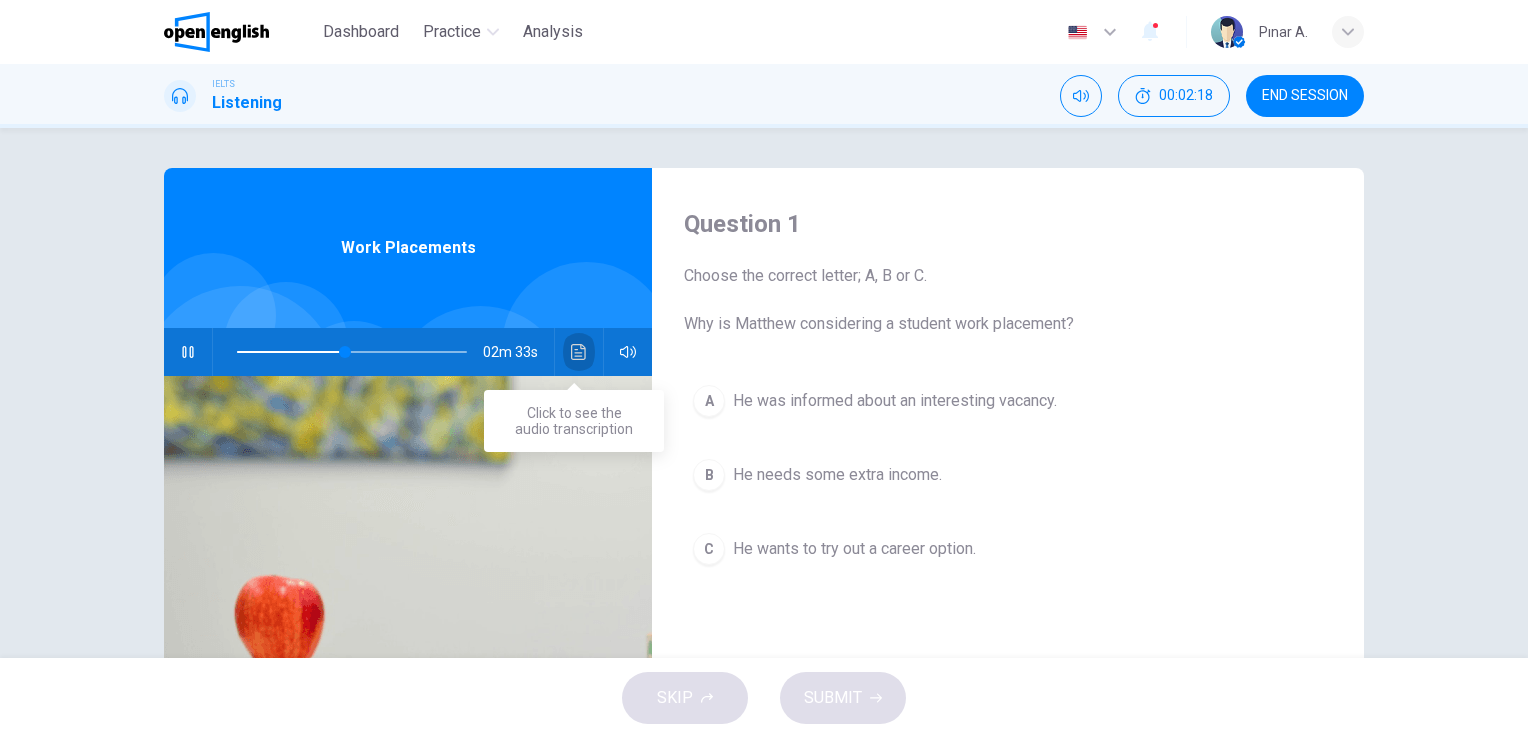 click at bounding box center [579, 352] 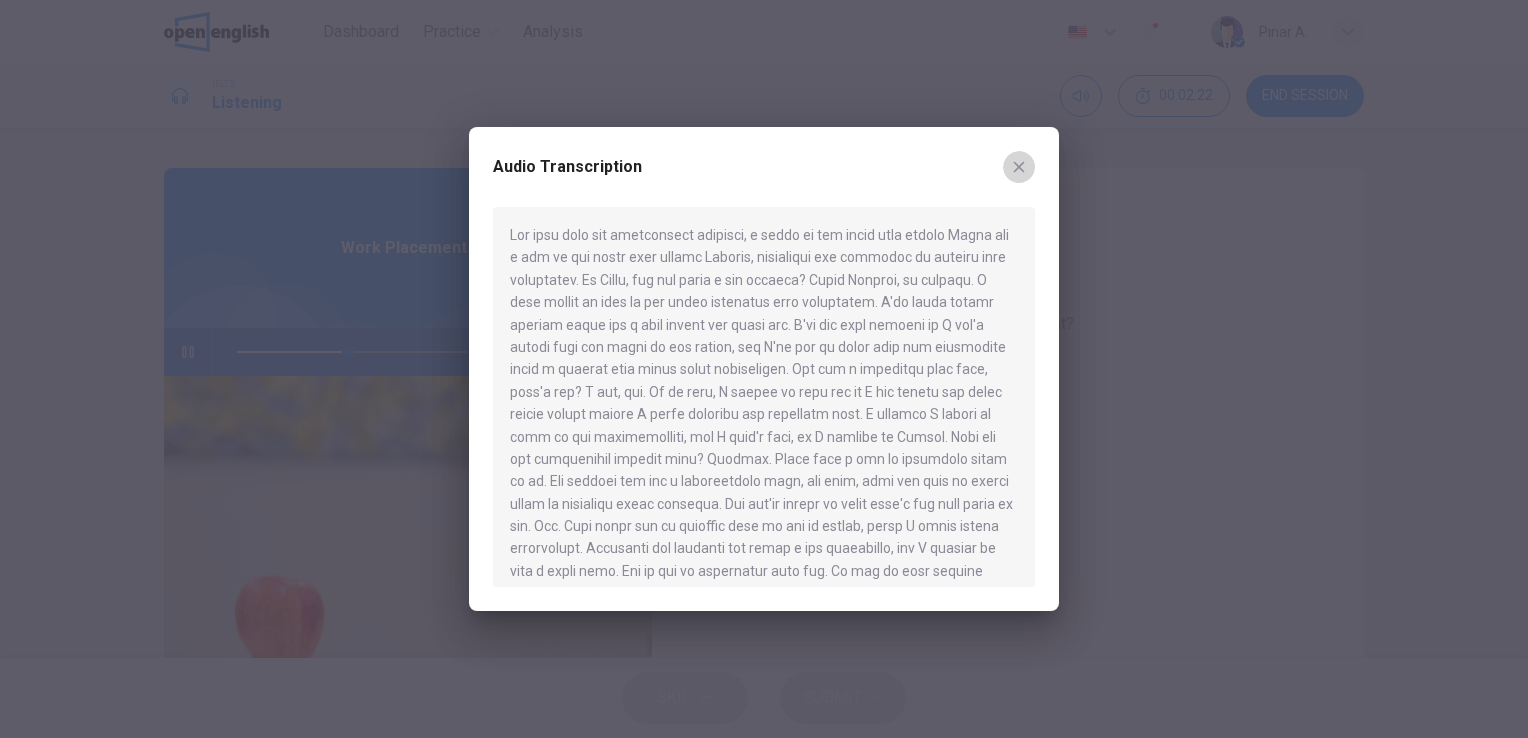click at bounding box center (1019, 167) 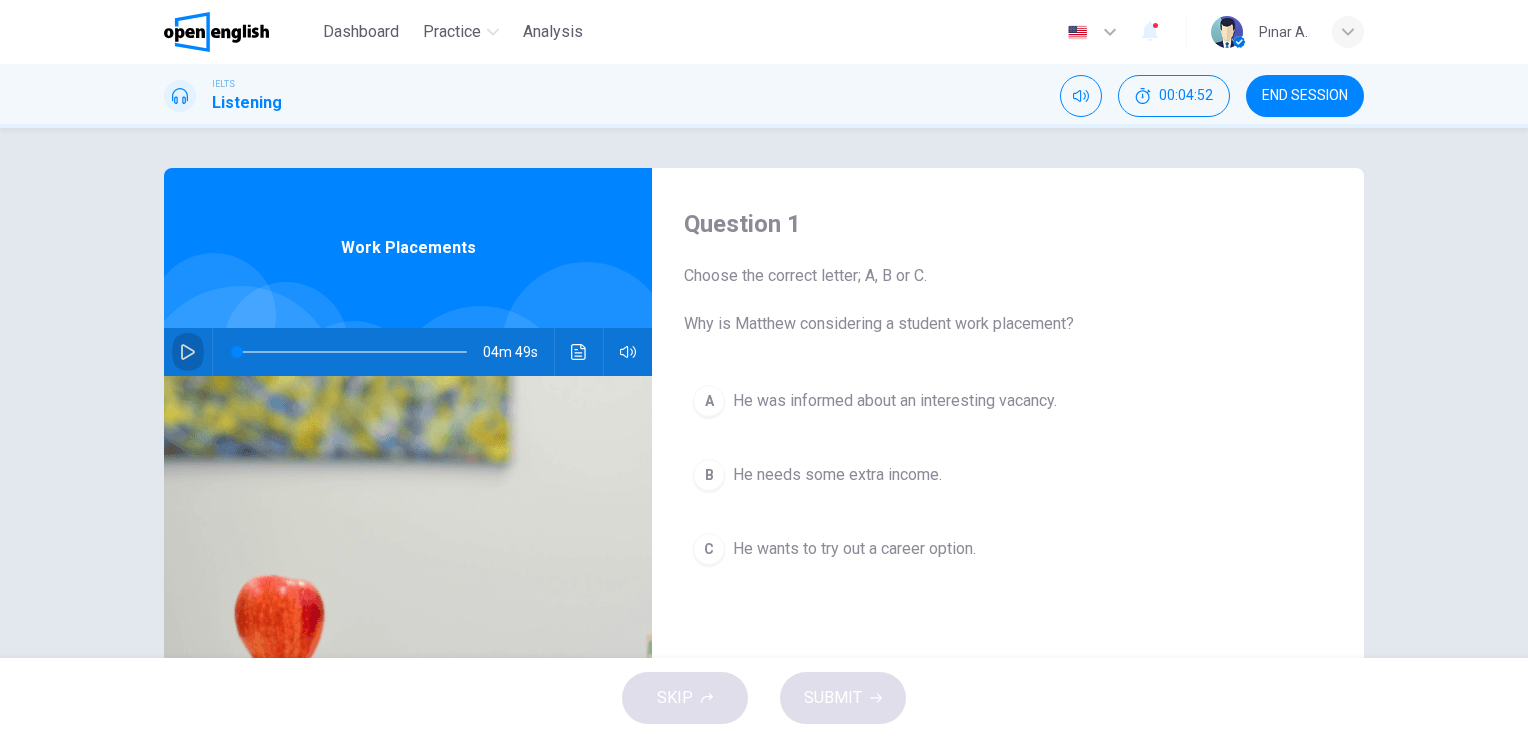 click 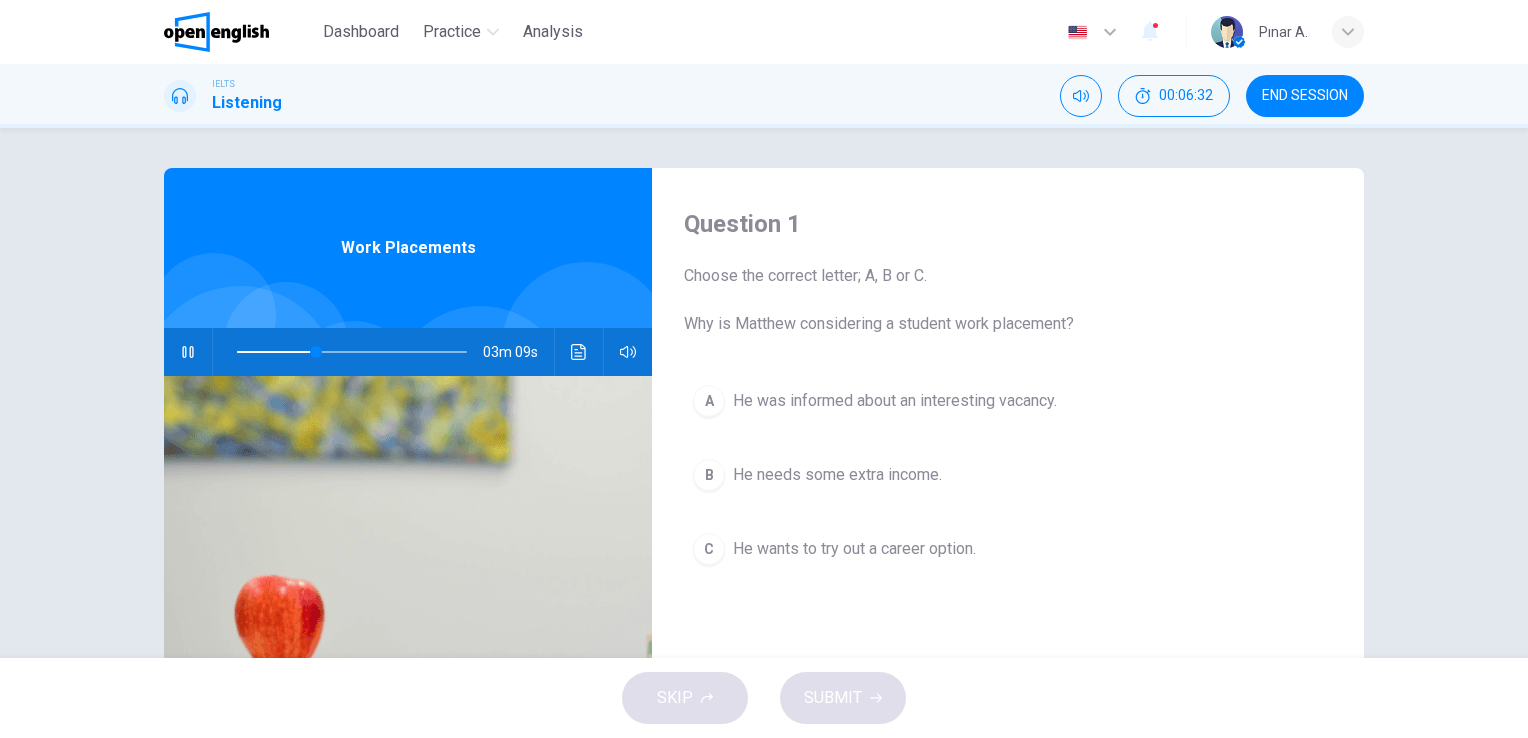 click on "He was informed about an interesting vacancy." at bounding box center (895, 401) 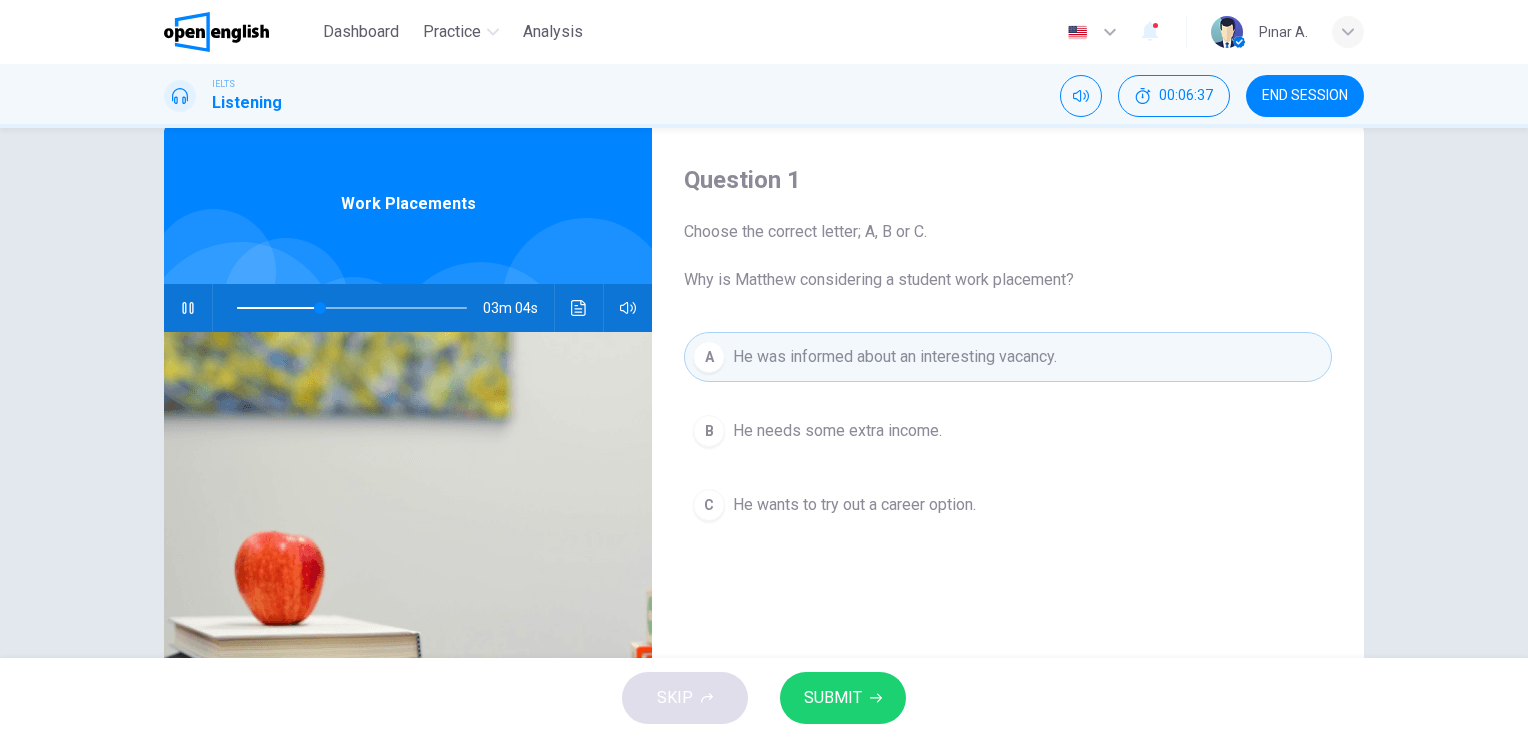 scroll, scrollTop: 0, scrollLeft: 0, axis: both 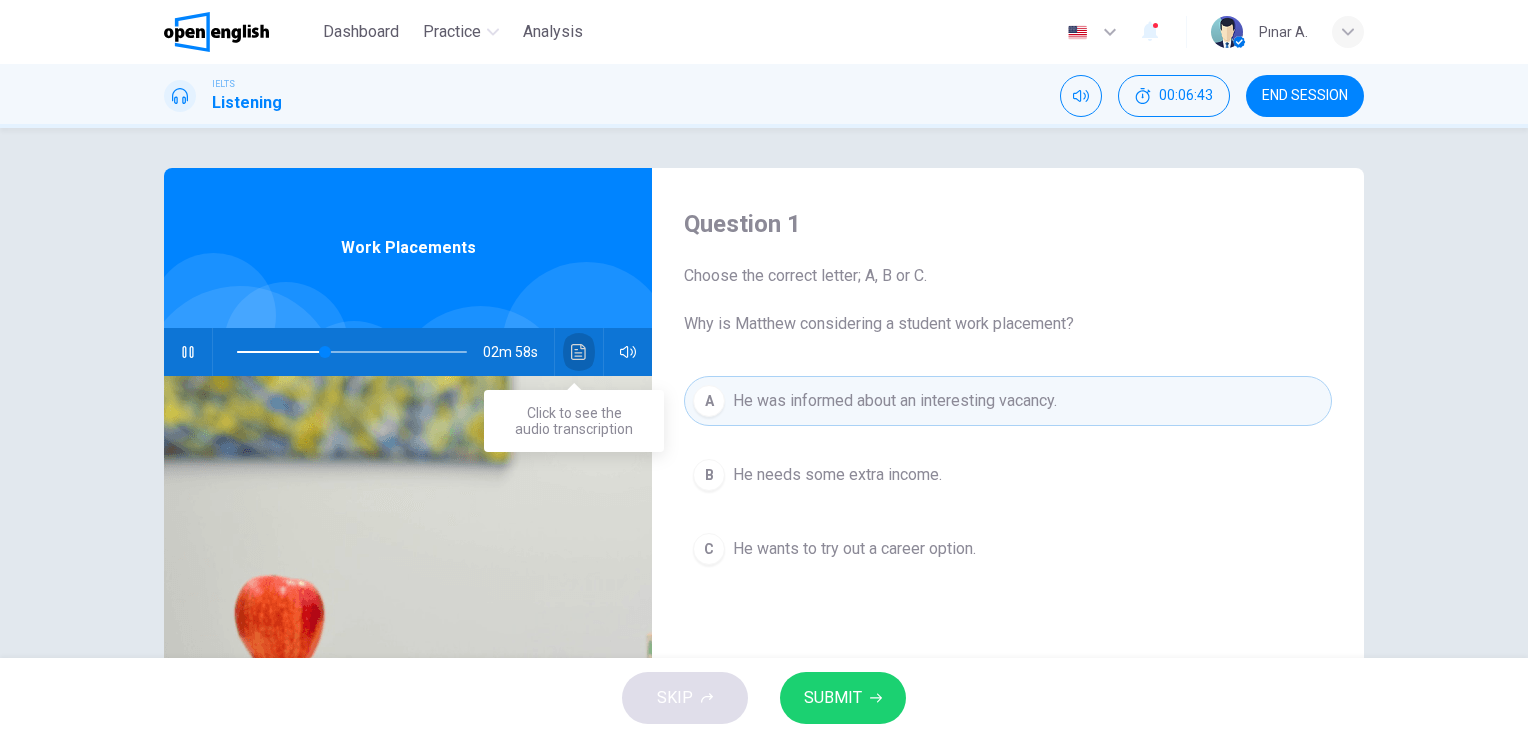click 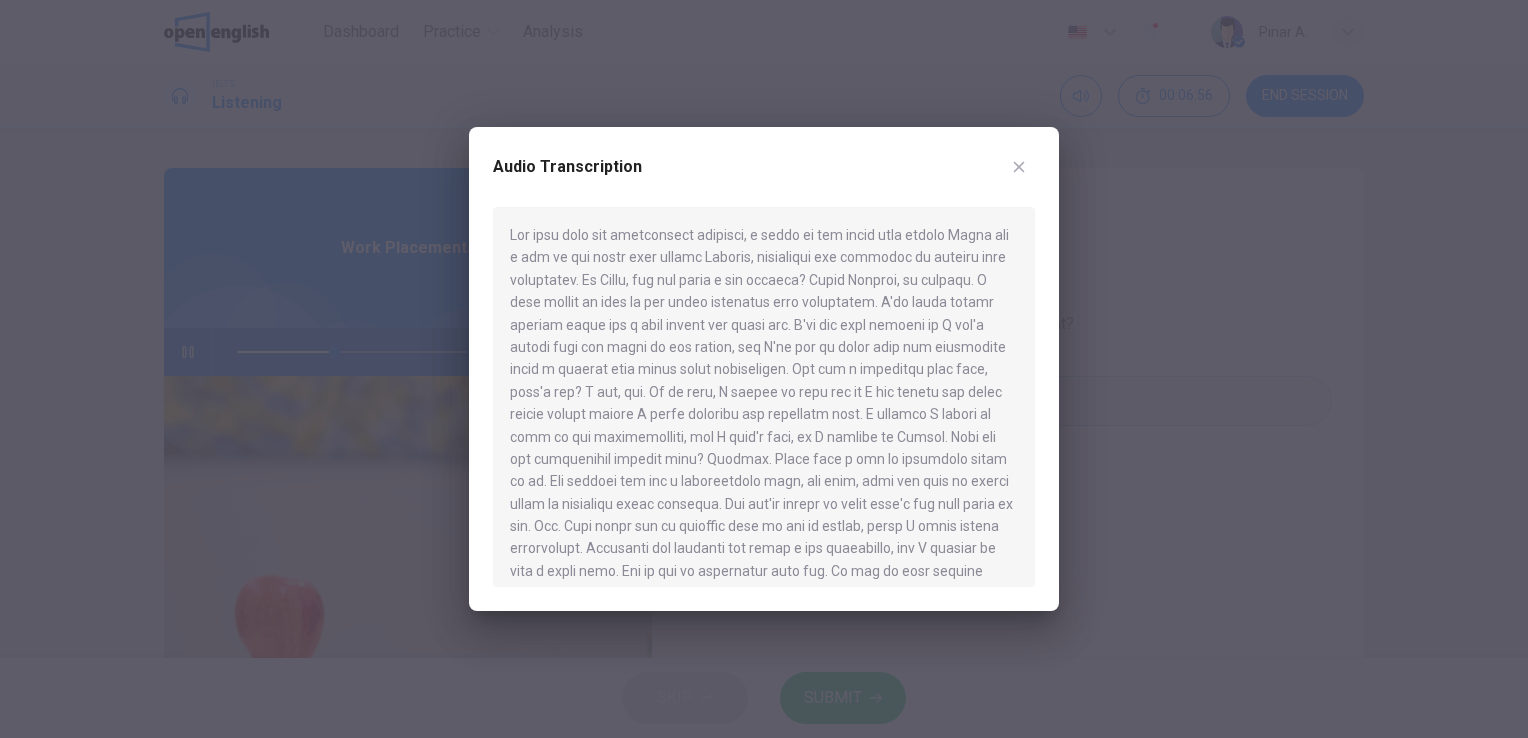 drag, startPoint x: 666, startPoint y: 374, endPoint x: 687, endPoint y: 370, distance: 21.377558 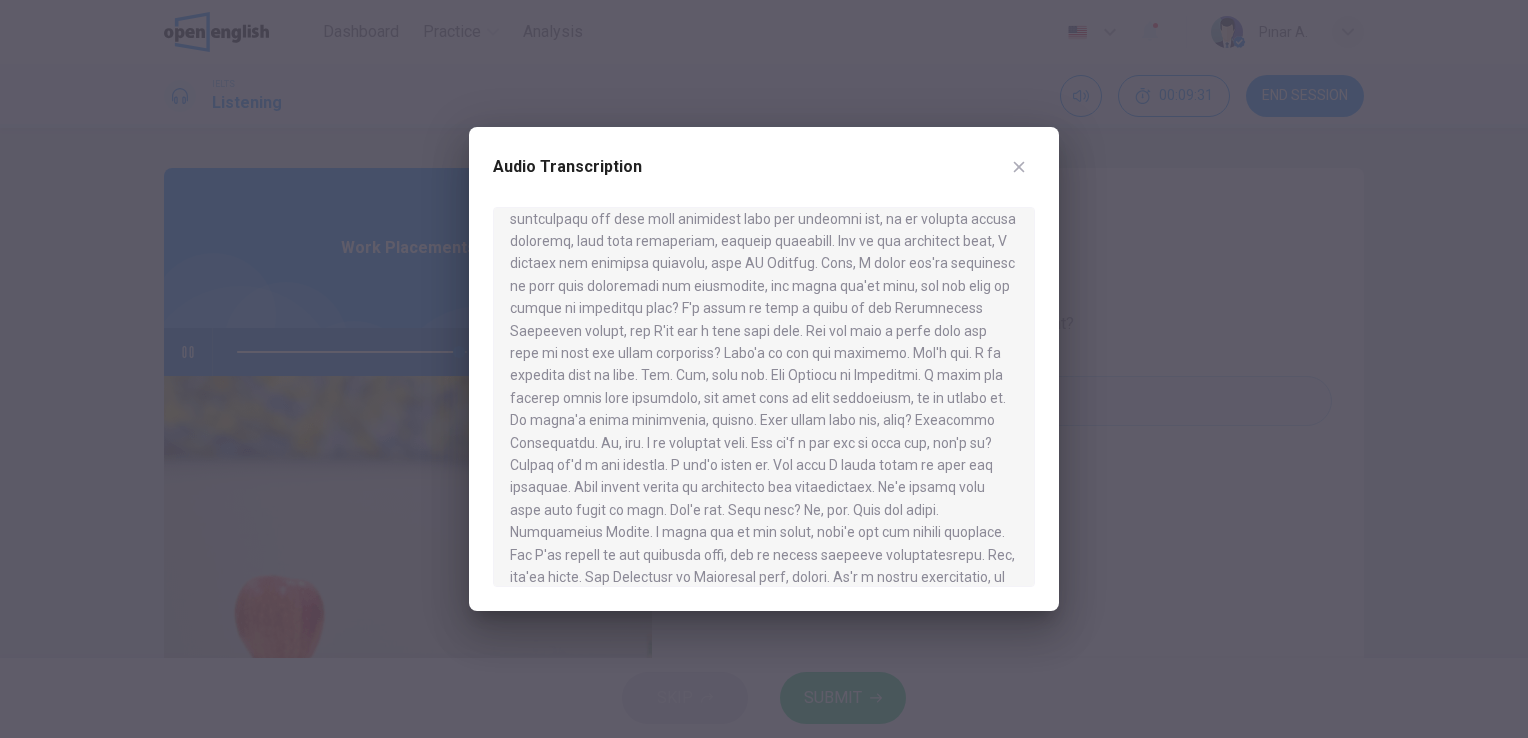 scroll, scrollTop: 885, scrollLeft: 0, axis: vertical 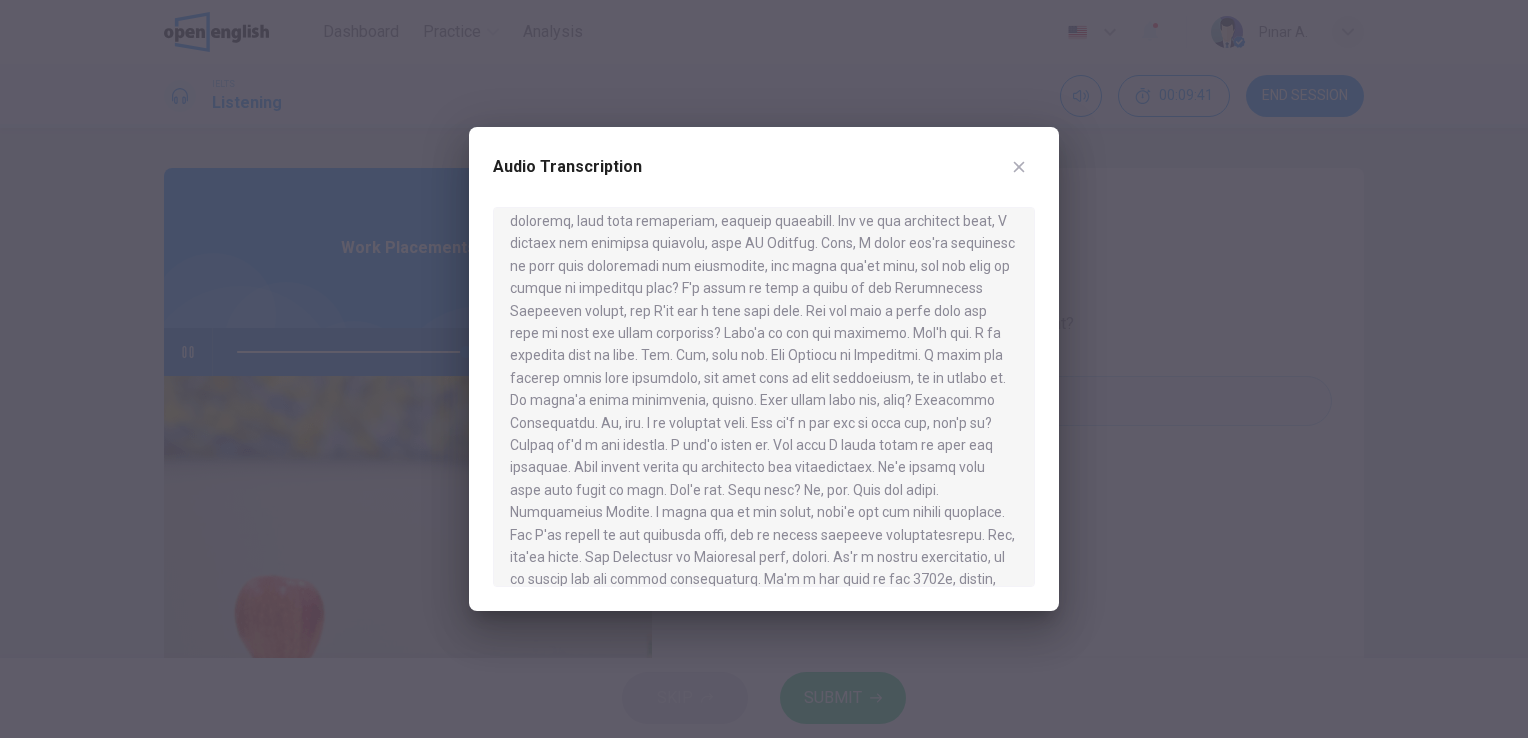 type on "*" 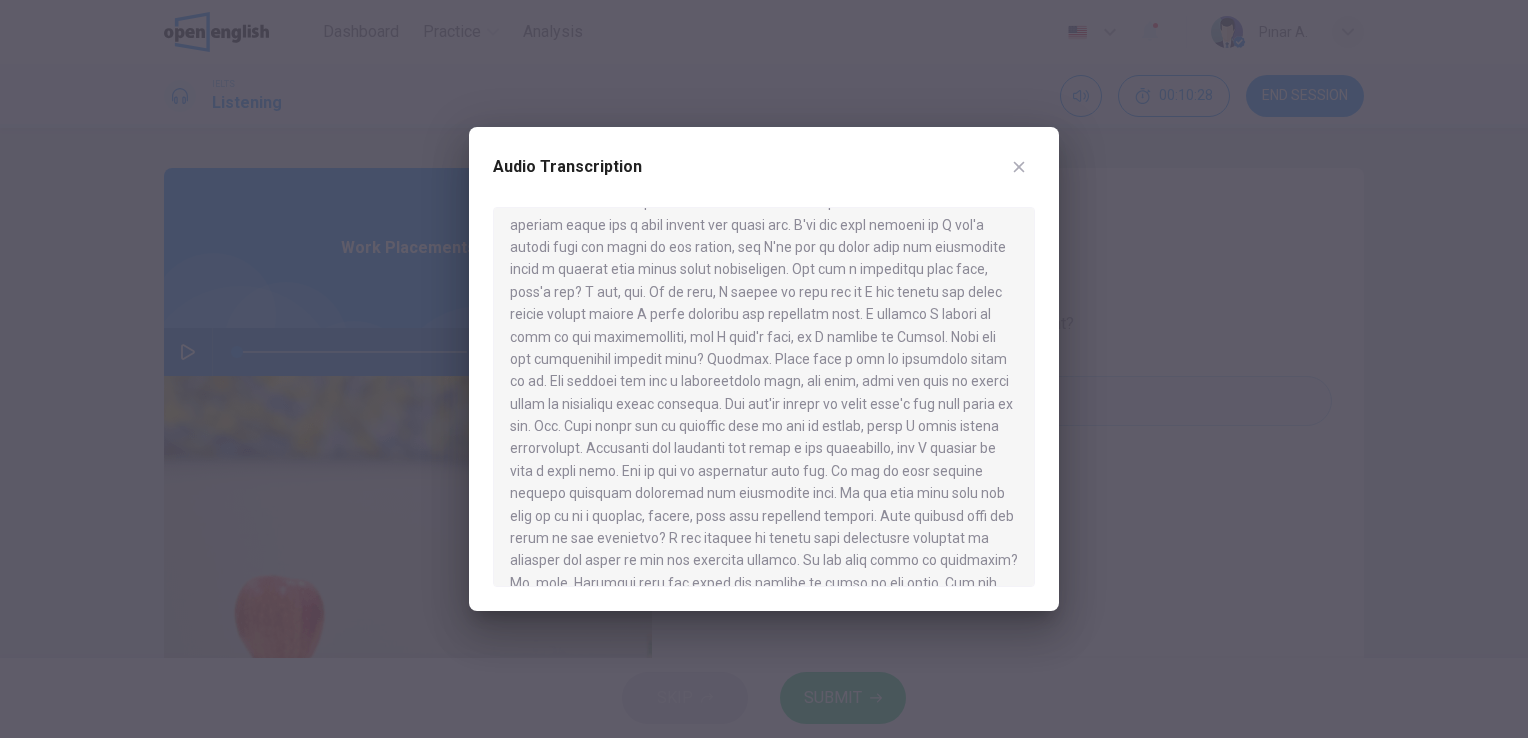 scroll, scrollTop: 200, scrollLeft: 0, axis: vertical 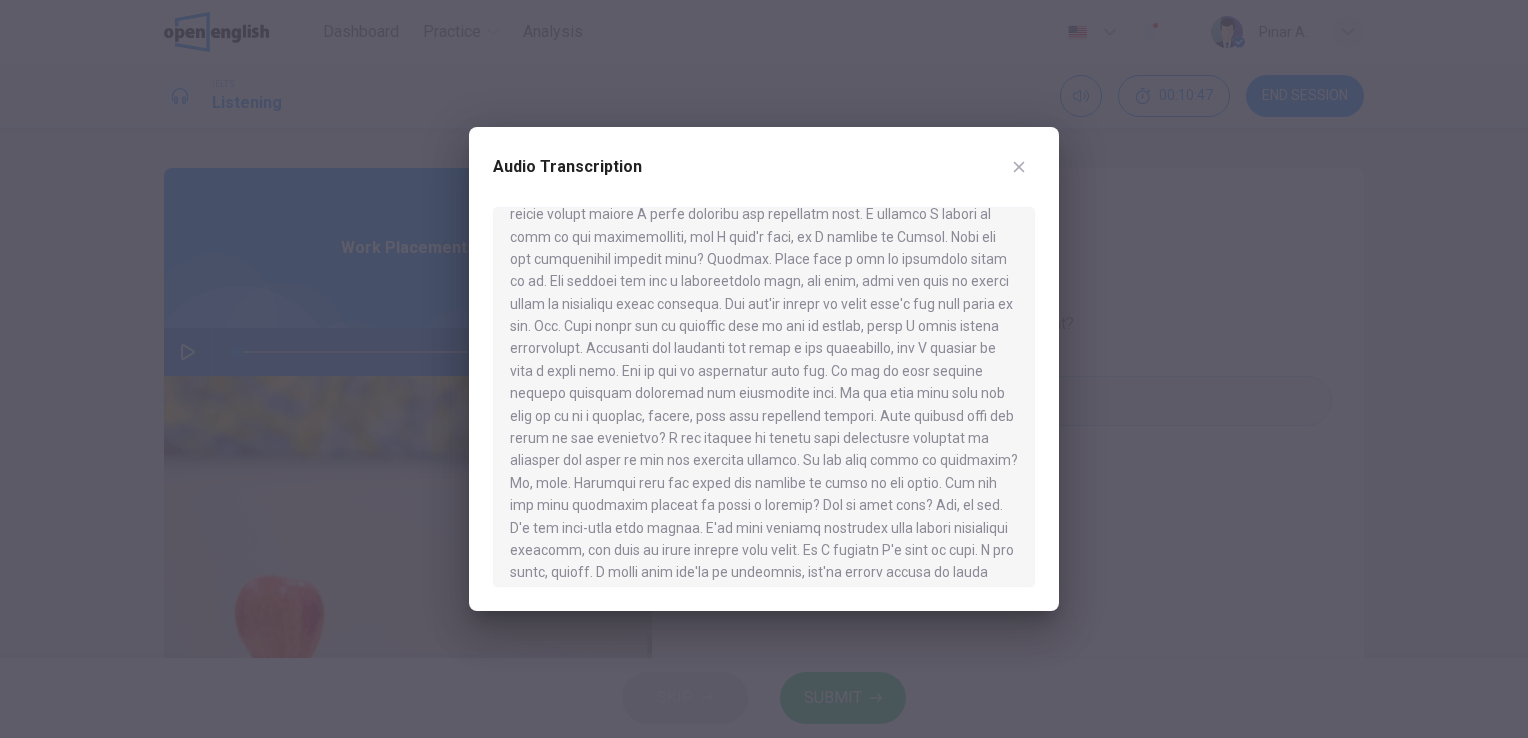 click at bounding box center (764, 397) 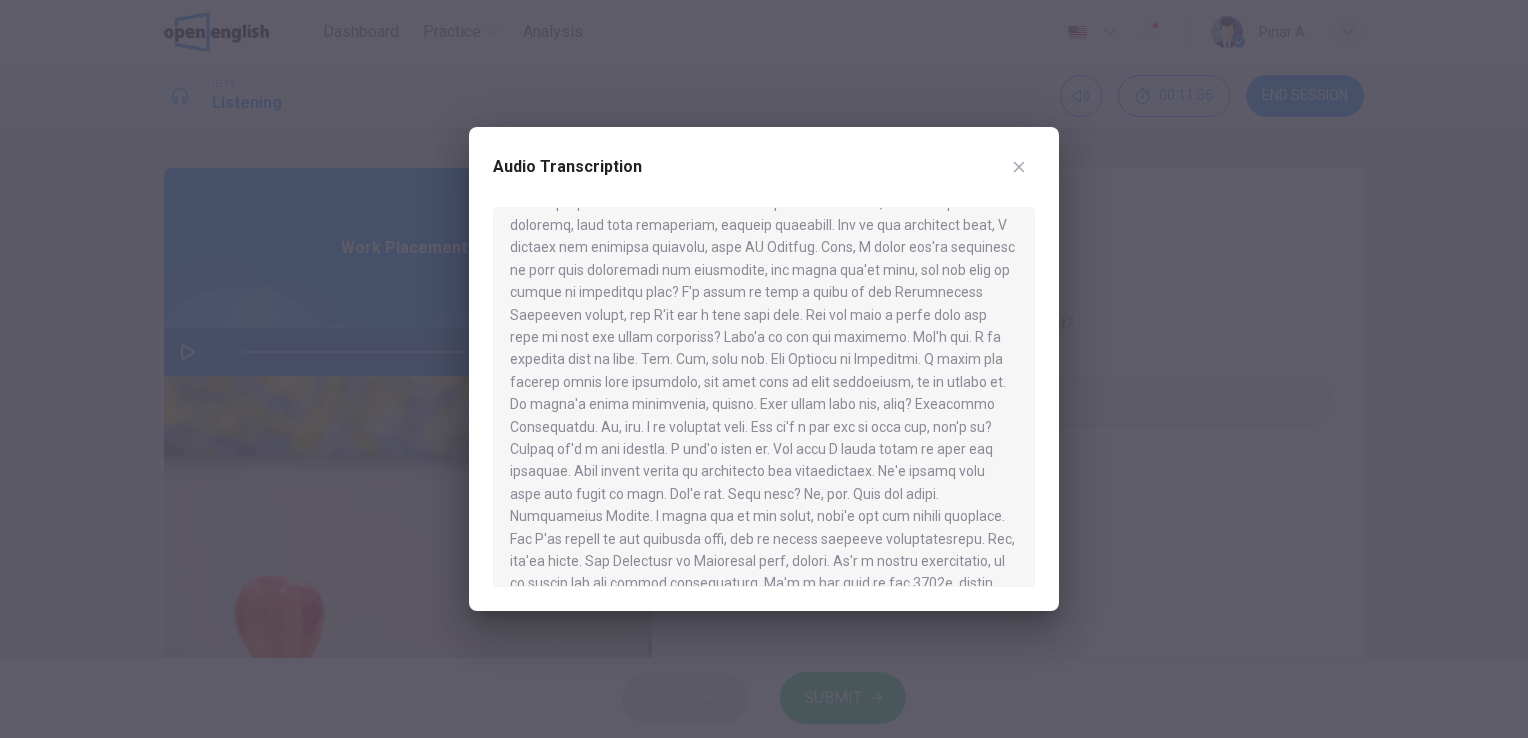 scroll, scrollTop: 885, scrollLeft: 0, axis: vertical 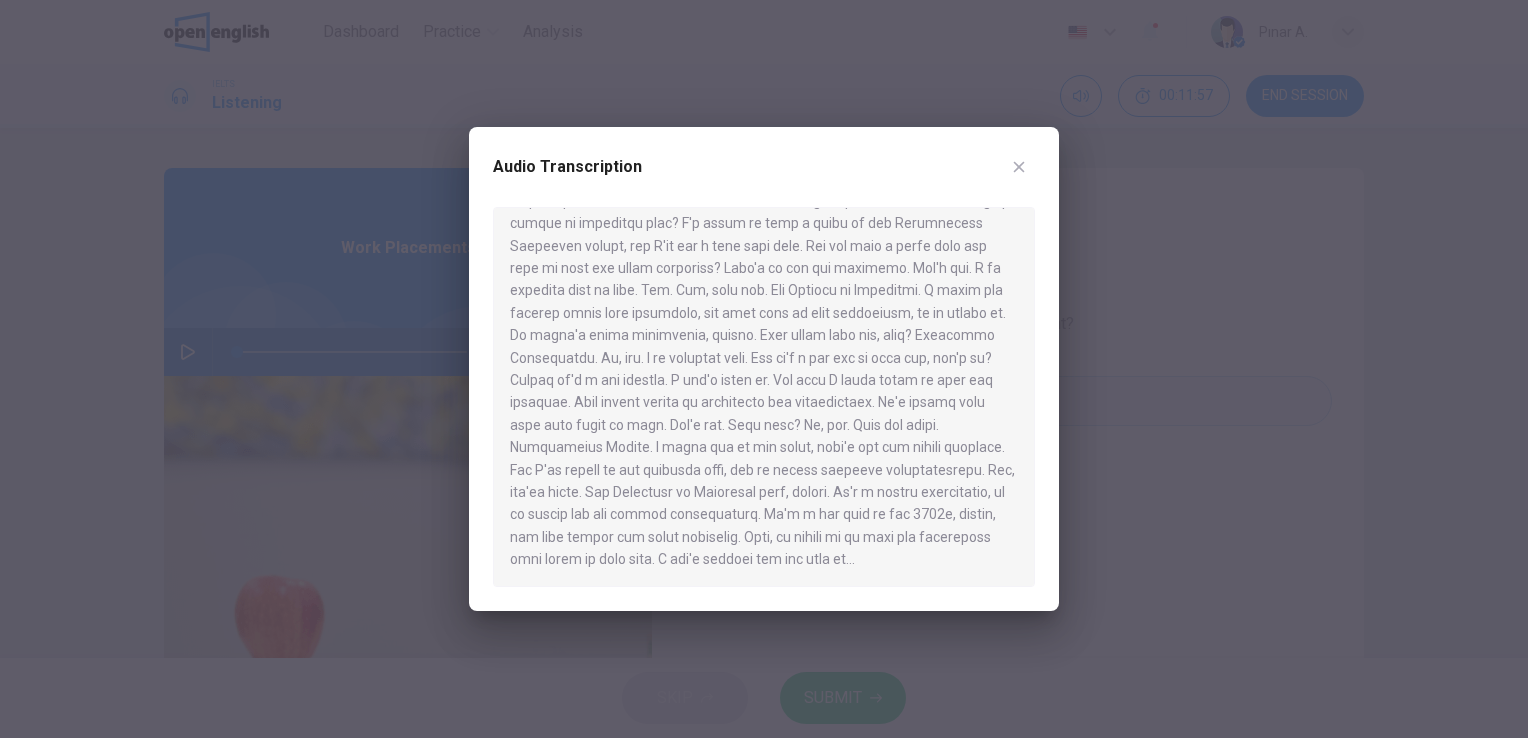 click 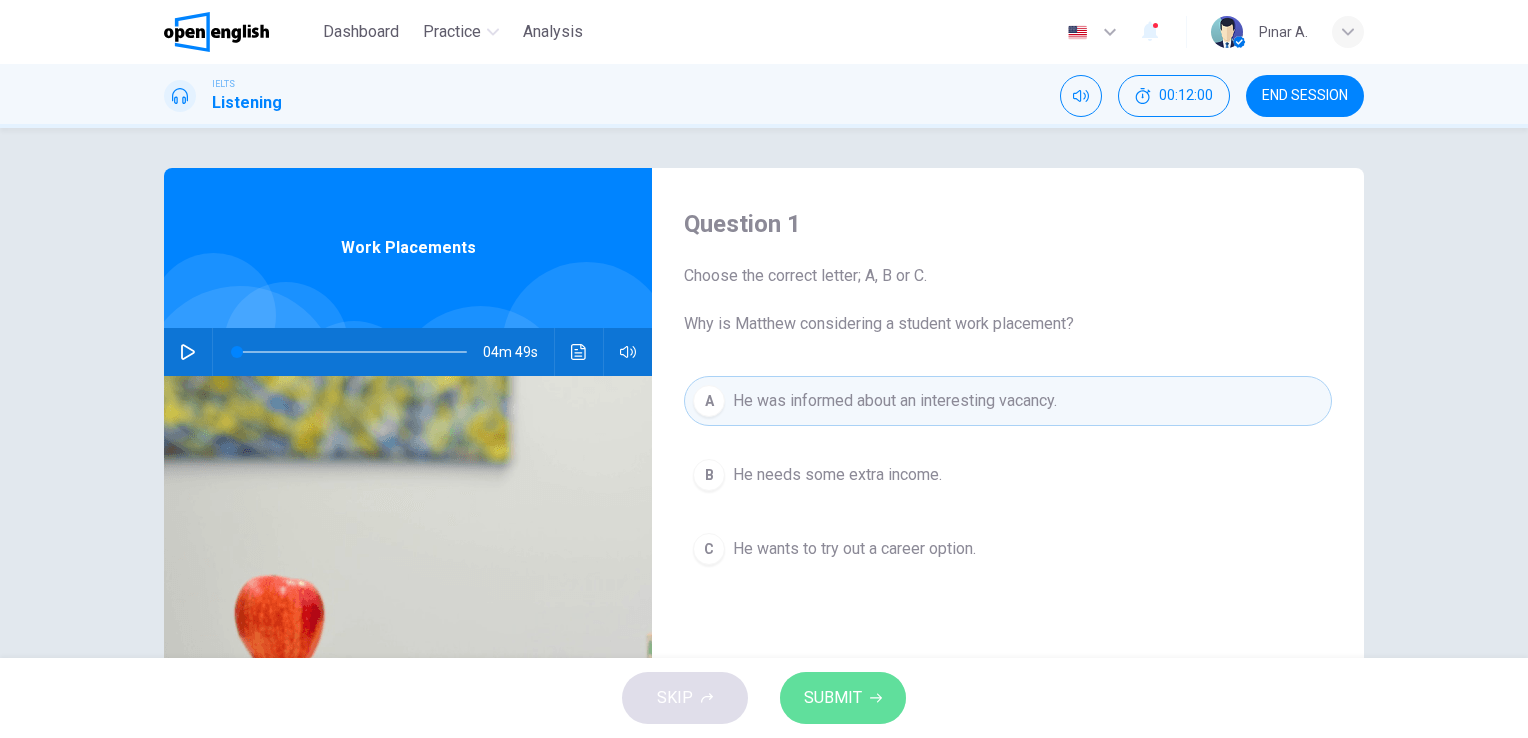 click on "SUBMIT" at bounding box center (833, 698) 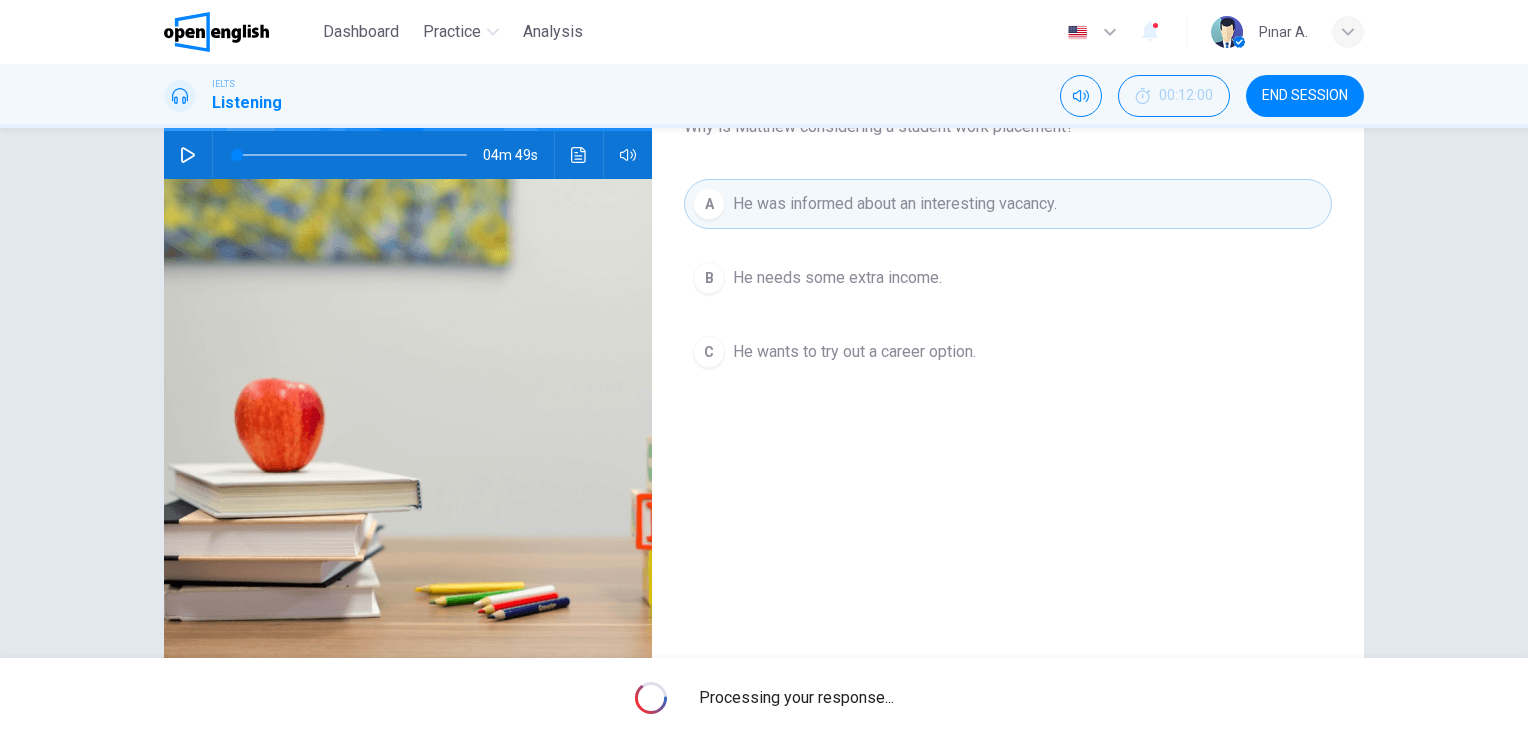 scroll, scrollTop: 200, scrollLeft: 0, axis: vertical 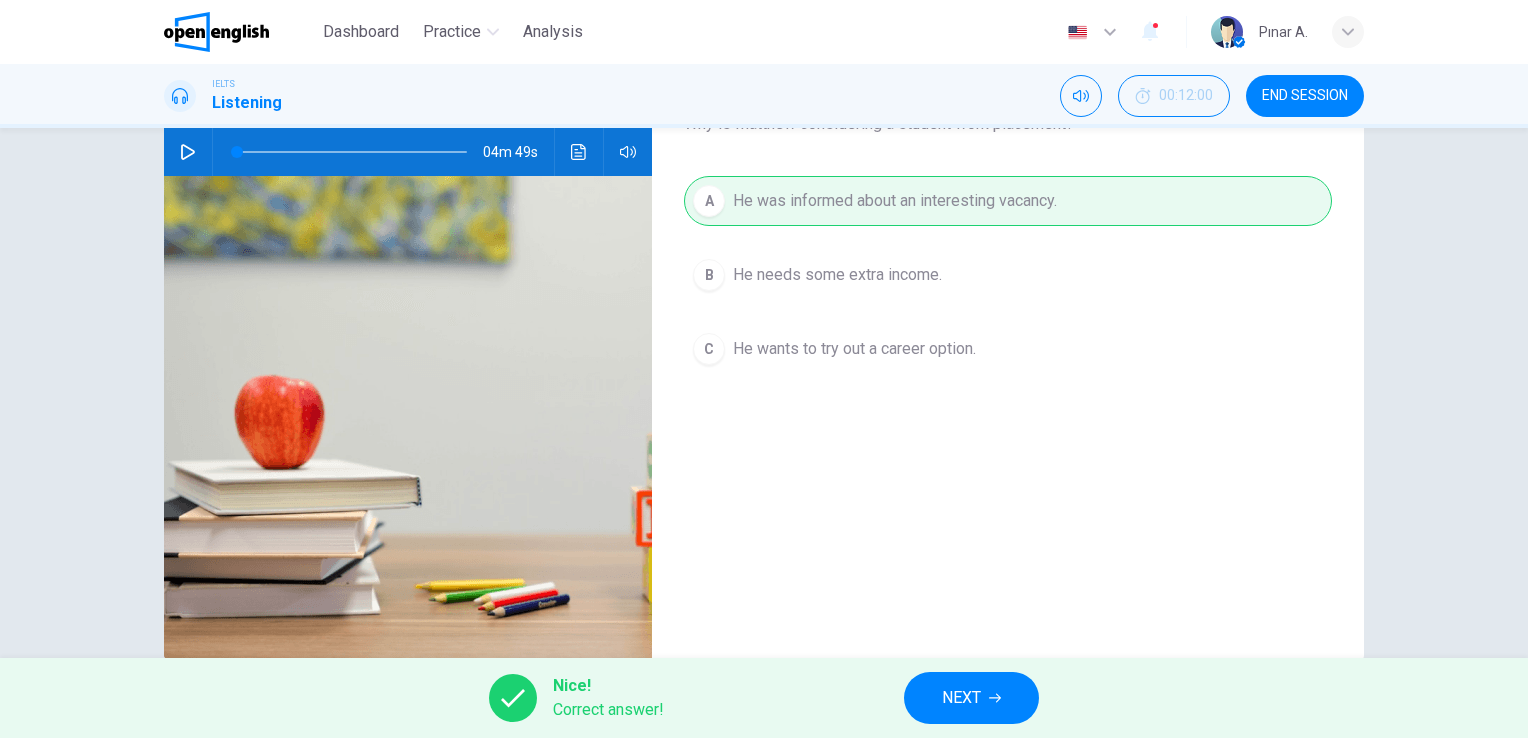 click on "NEXT" at bounding box center [961, 698] 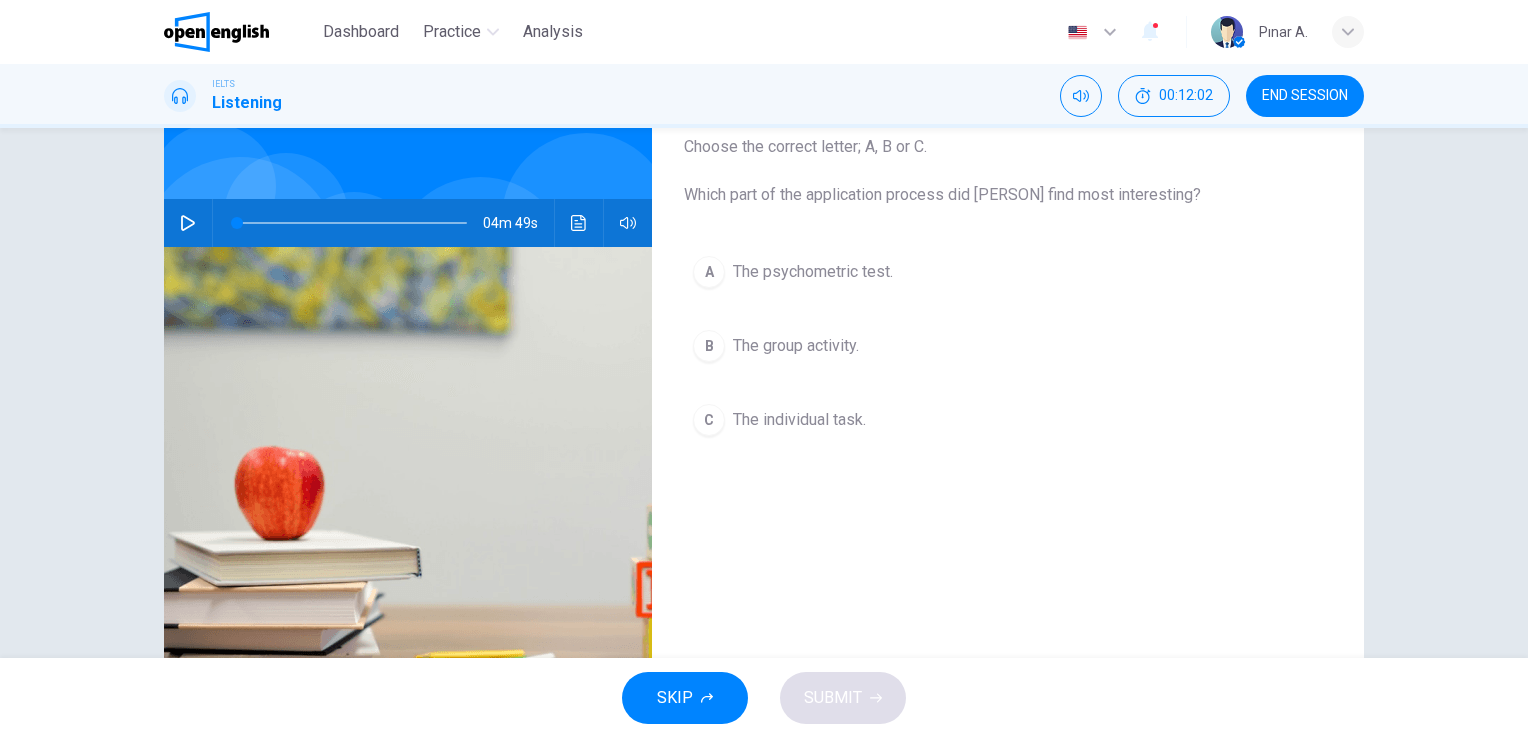 scroll, scrollTop: 0, scrollLeft: 0, axis: both 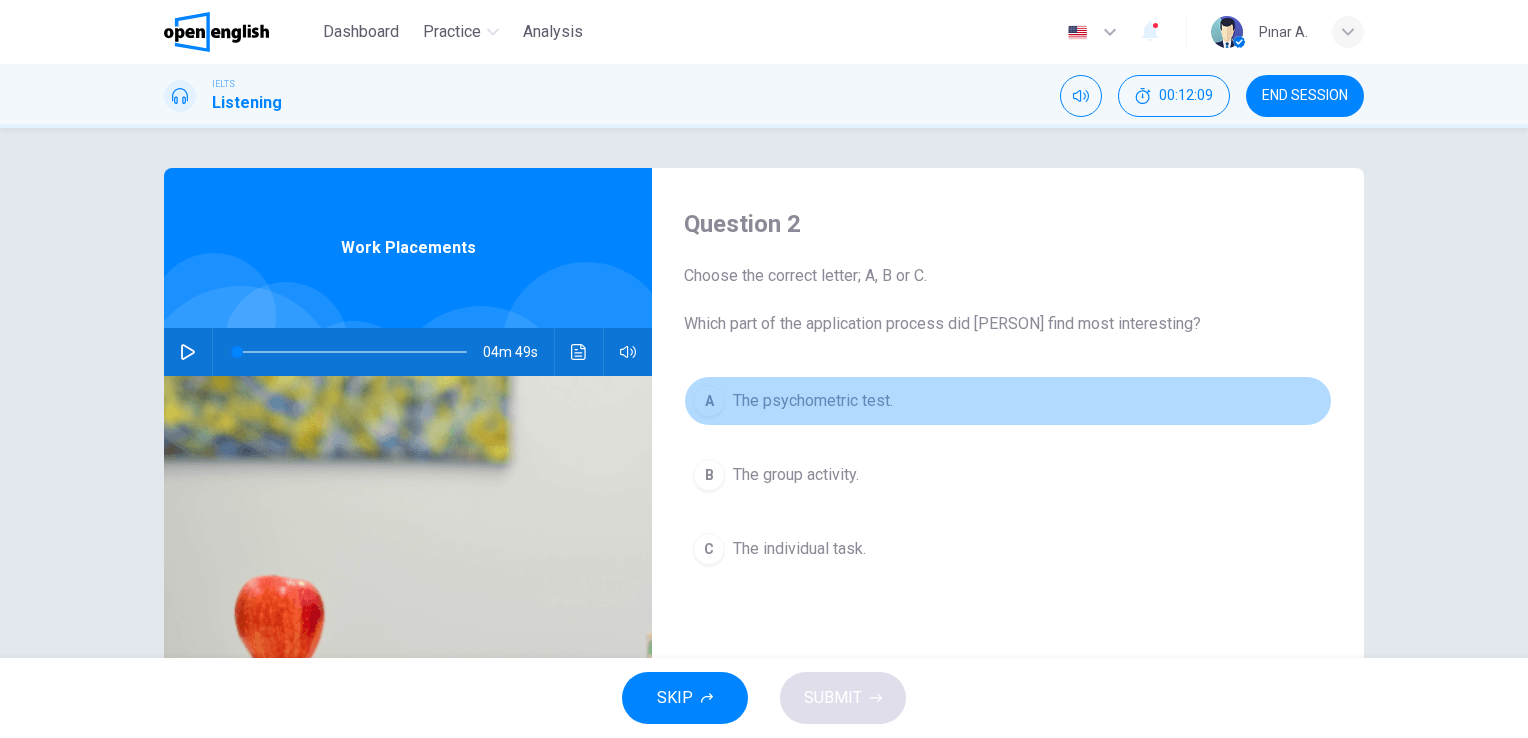 click on "The psychometric test." at bounding box center [813, 401] 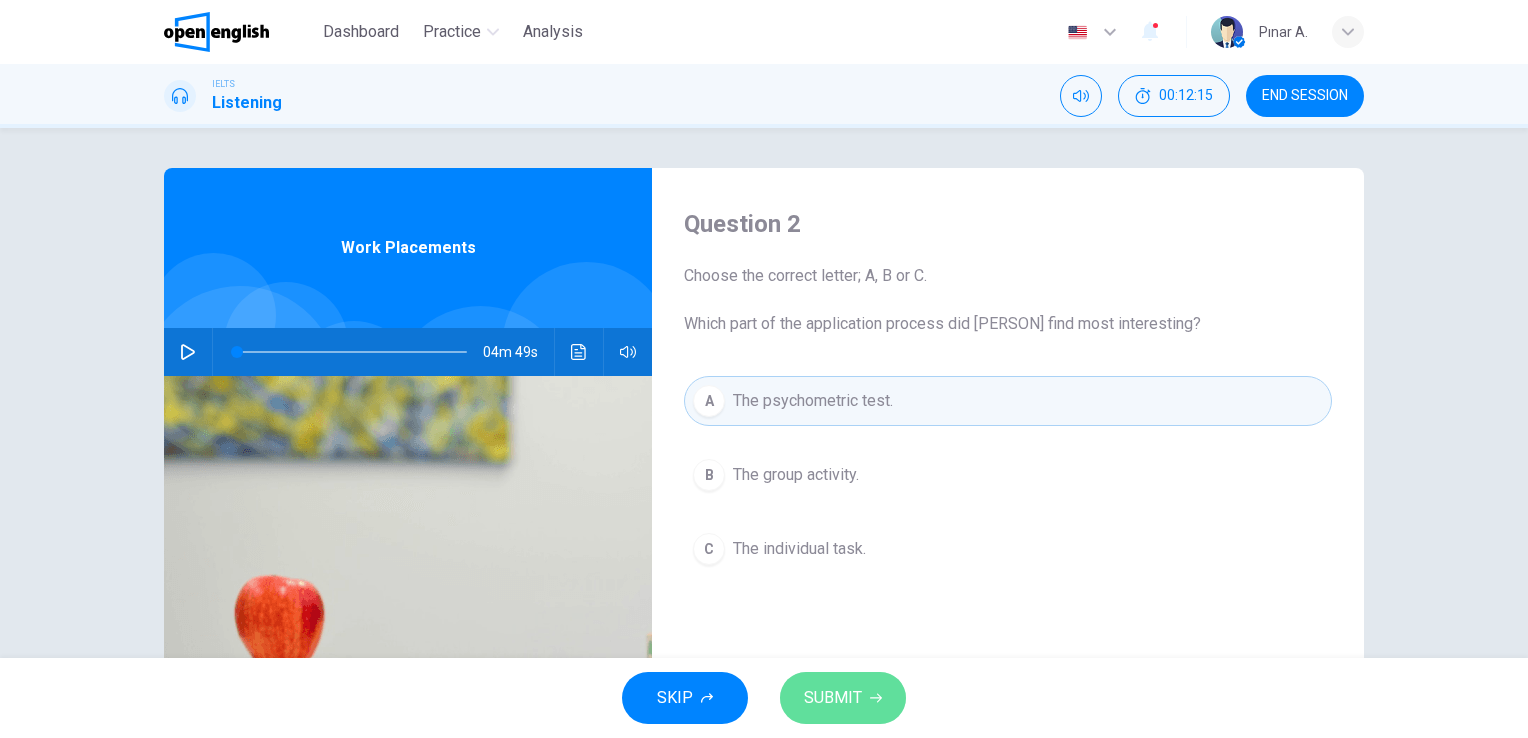 click on "SUBMIT" at bounding box center [833, 698] 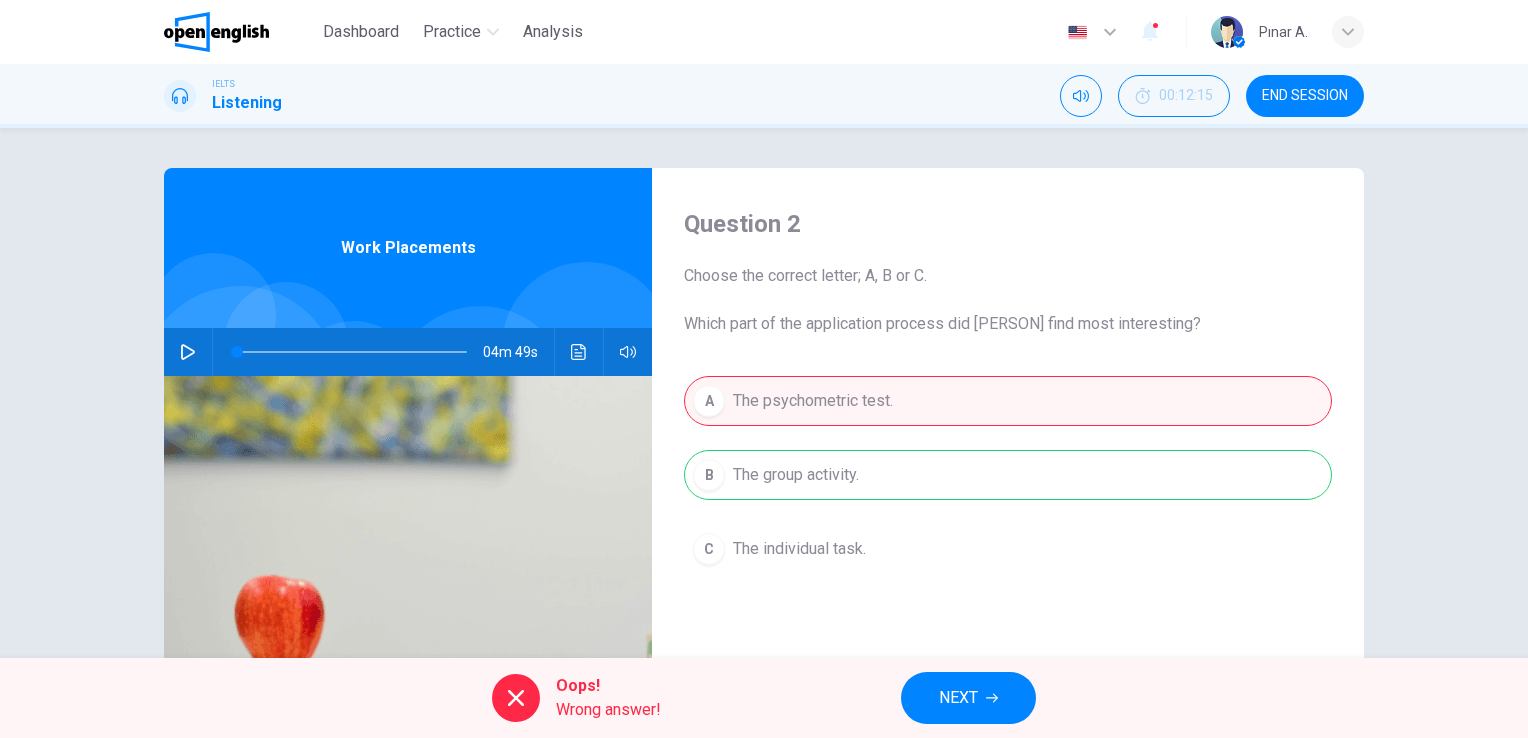 click on "NEXT" at bounding box center (958, 698) 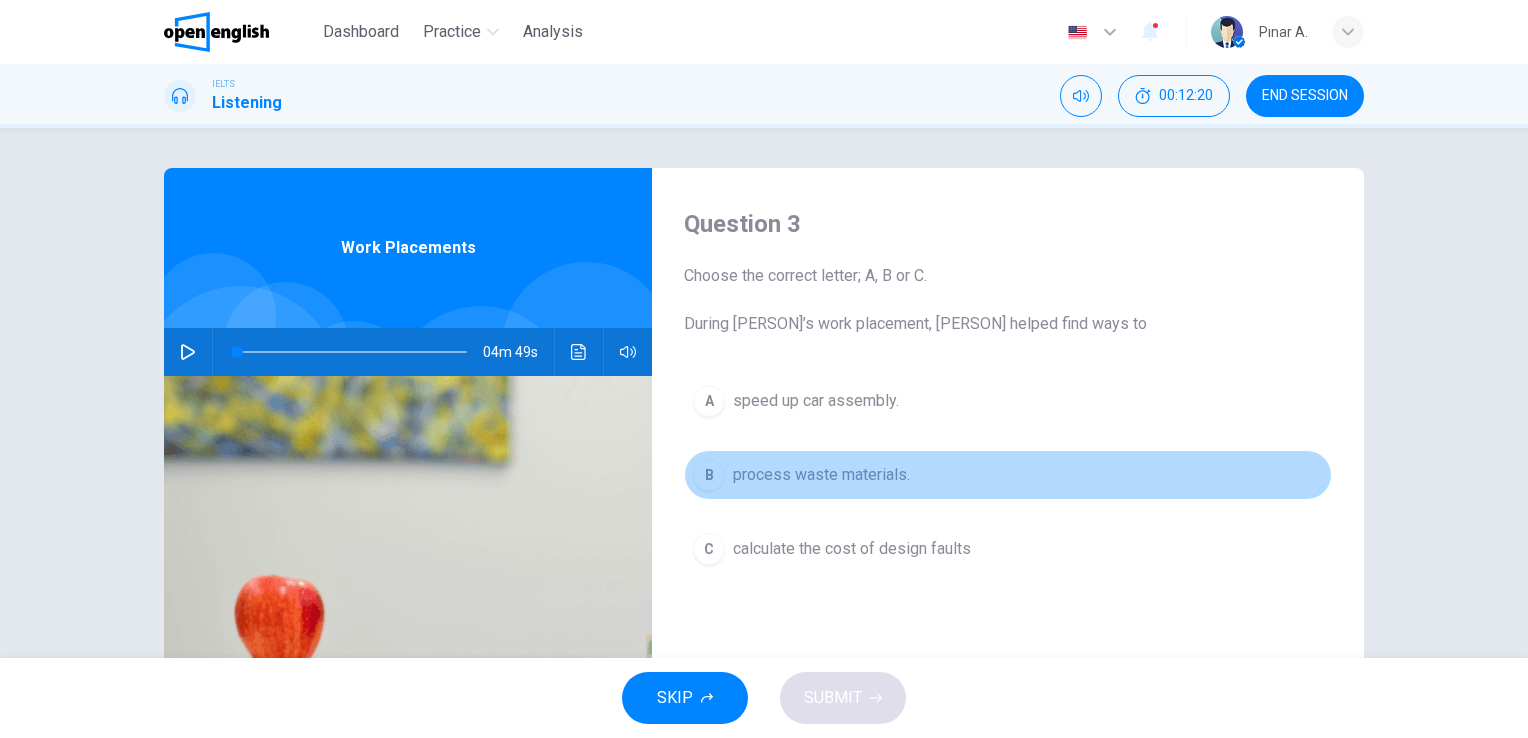 click on "process waste materials." at bounding box center (821, 475) 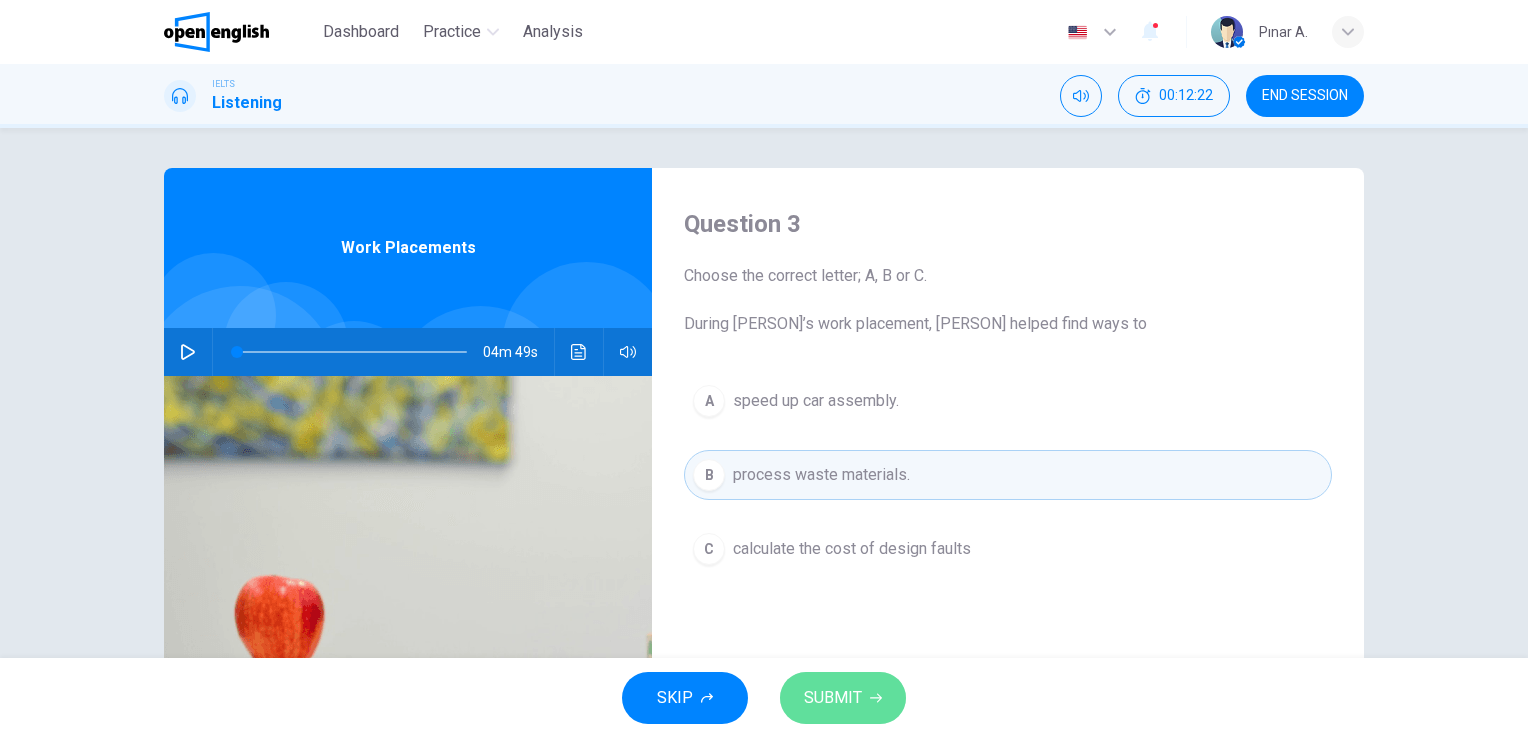 click on "SUBMIT" at bounding box center (833, 698) 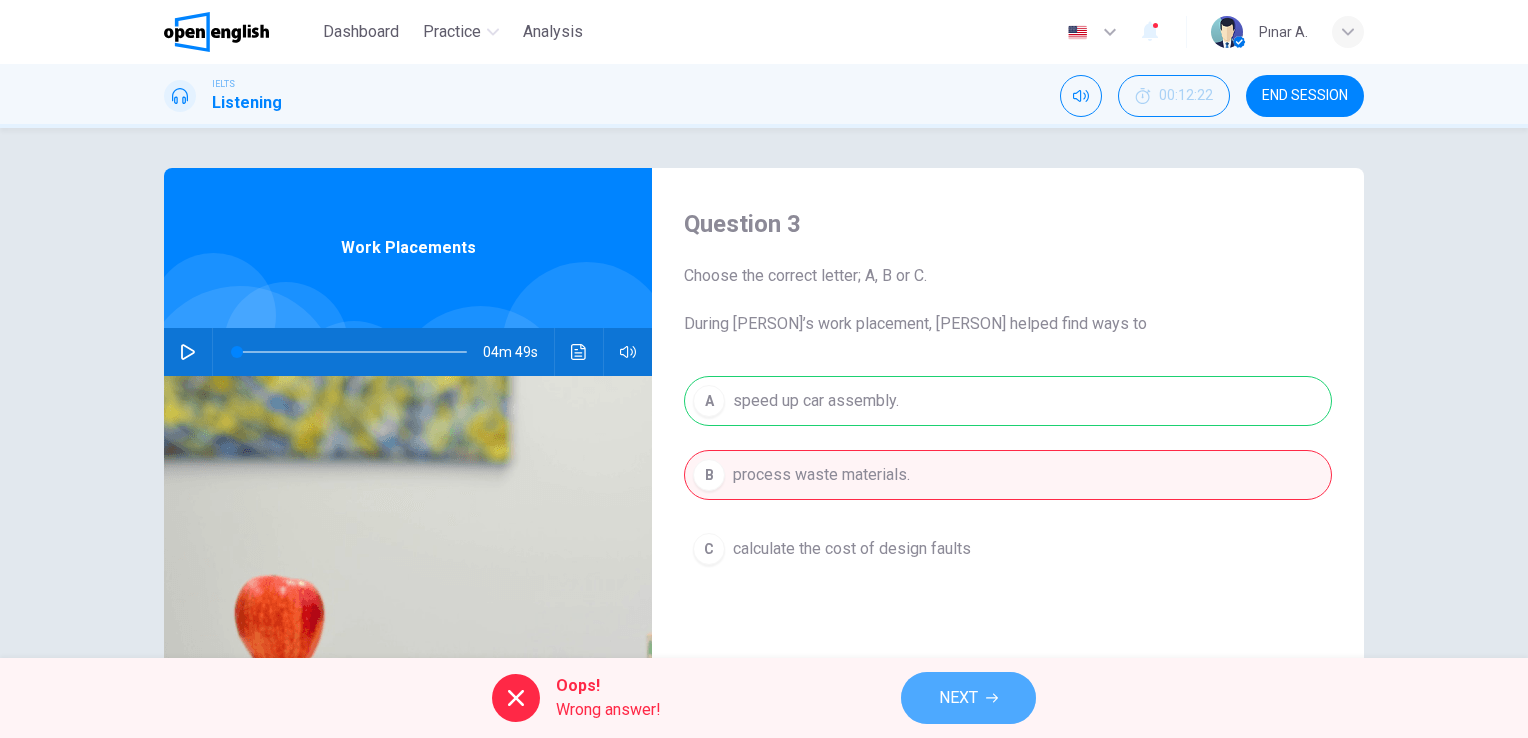 click on "NEXT" at bounding box center (958, 698) 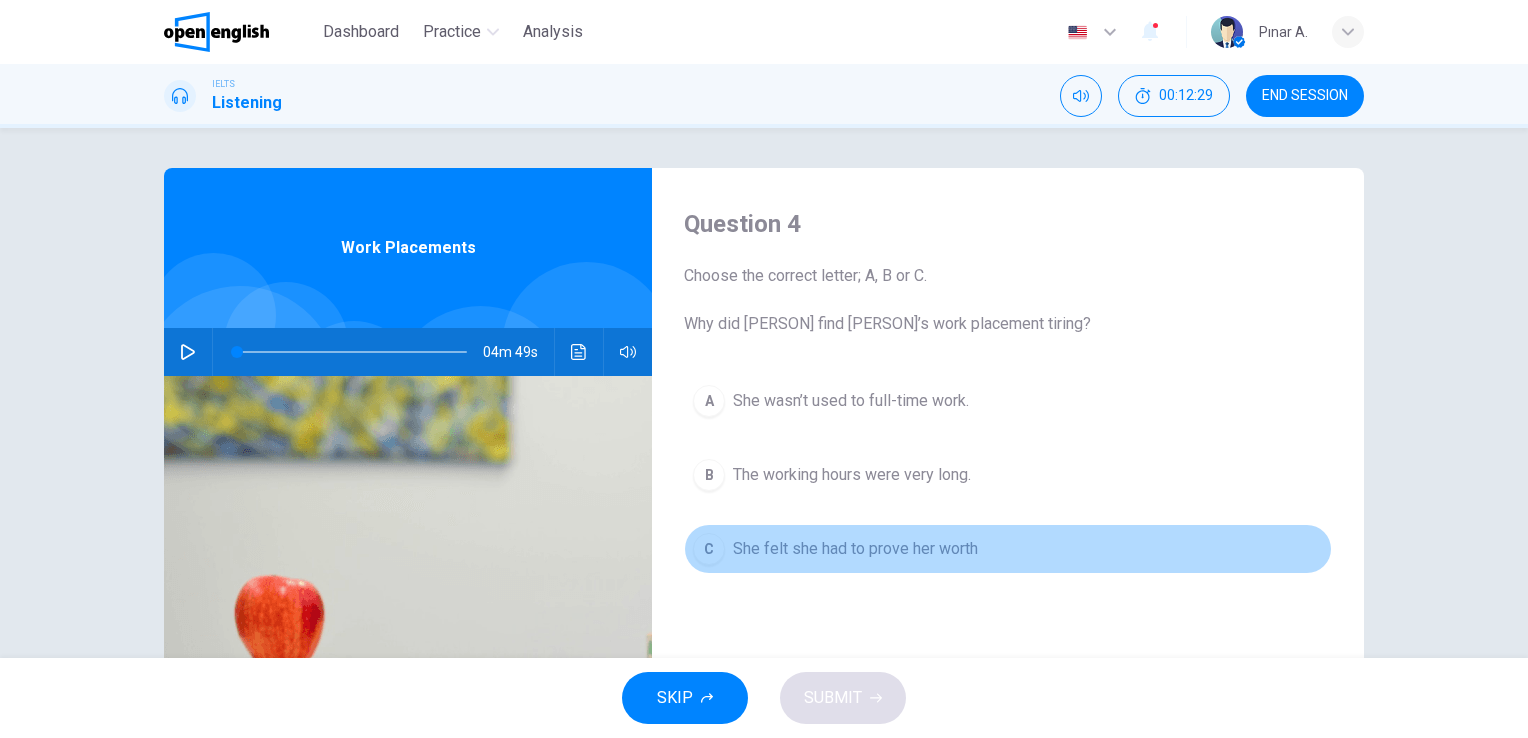 click on "She felt she had to prove her worth" at bounding box center (855, 549) 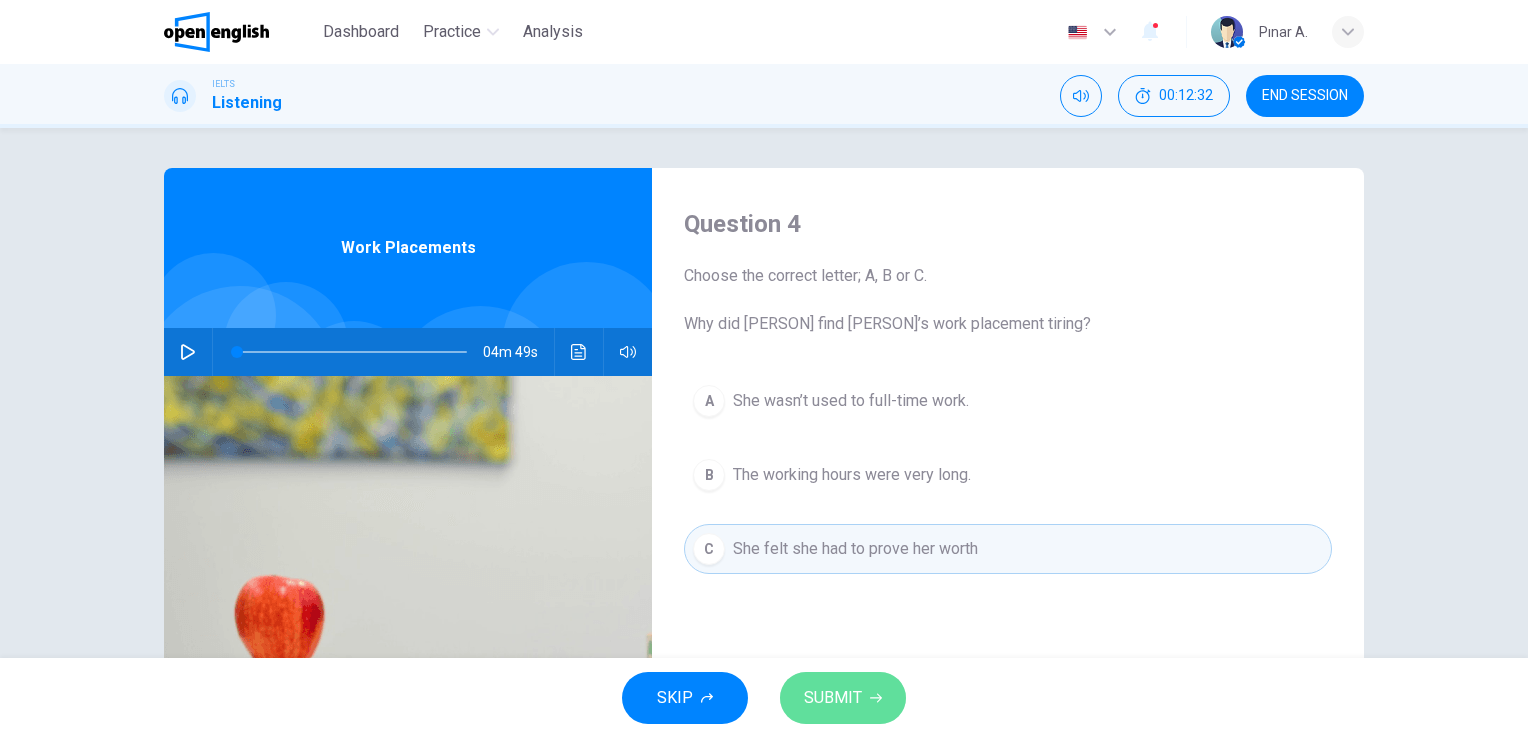 click on "SUBMIT" at bounding box center [843, 698] 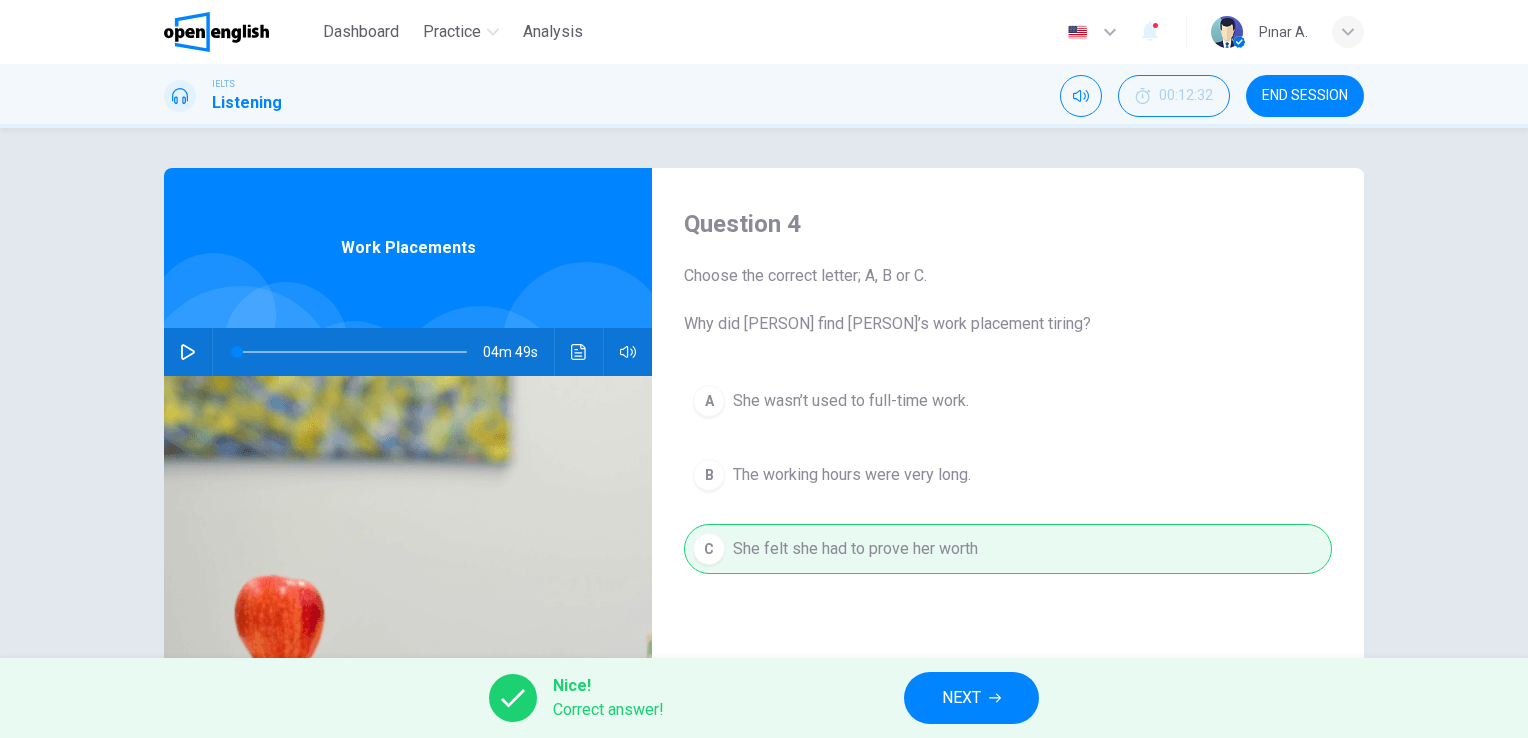 click on "NEXT" at bounding box center (961, 698) 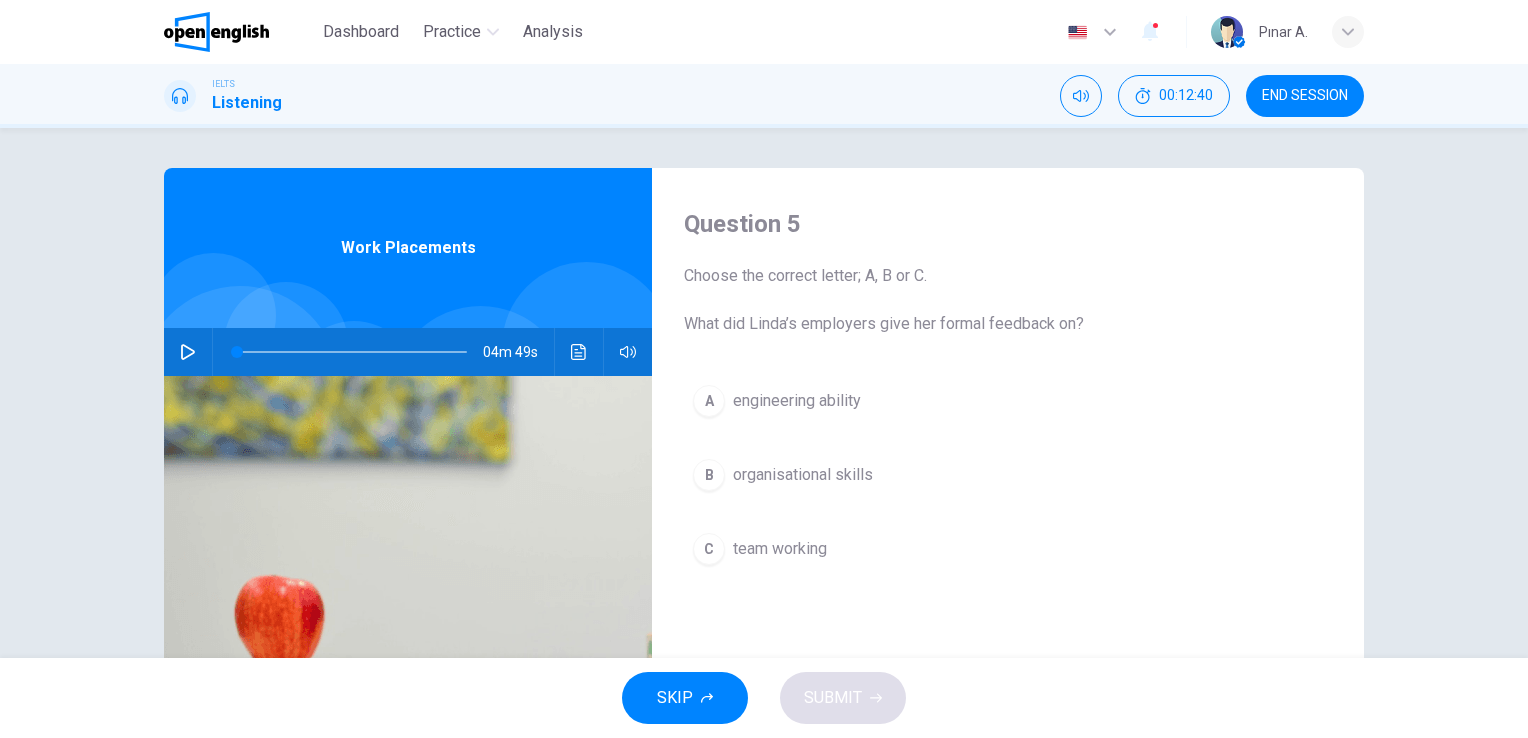 click on "A engineering ability" at bounding box center (1008, 401) 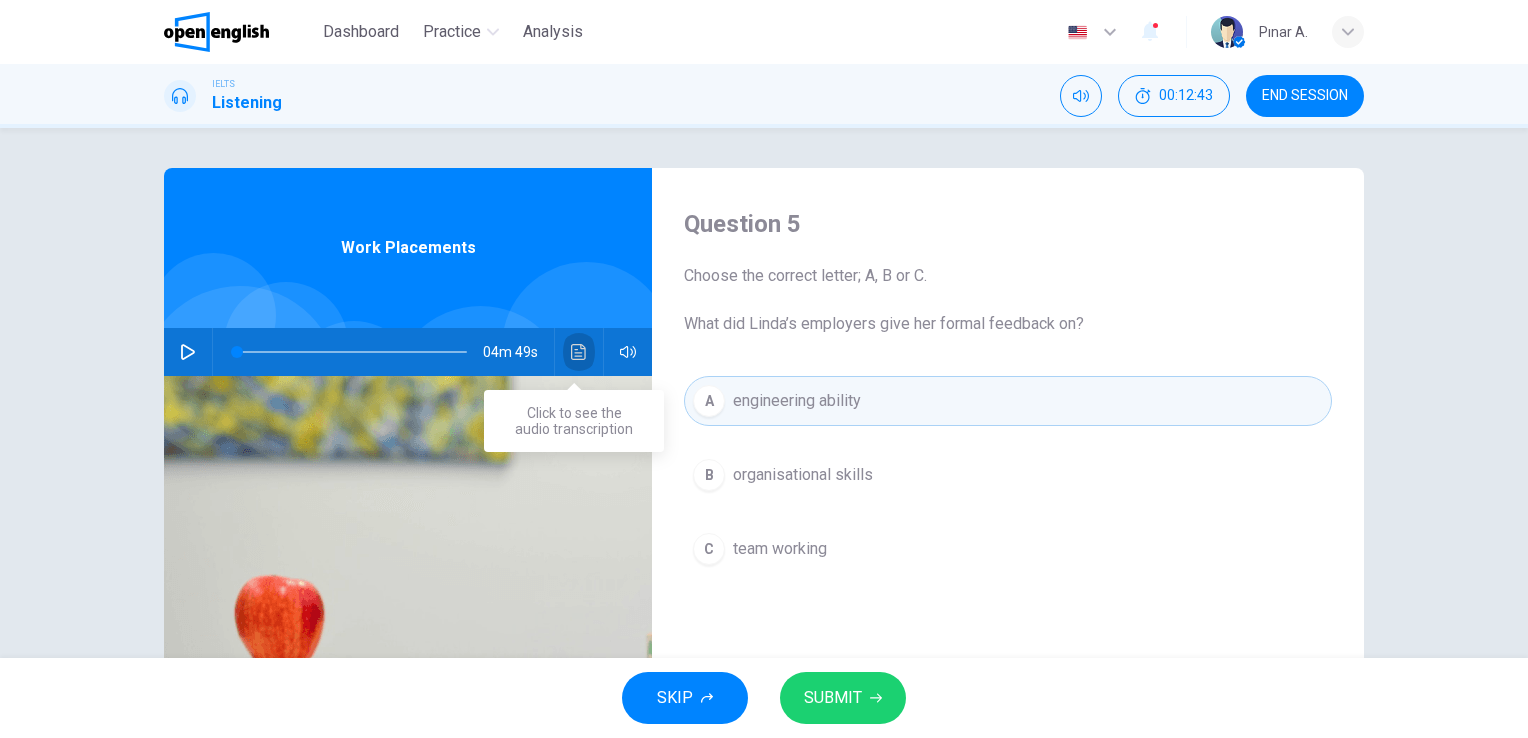 click at bounding box center (579, 352) 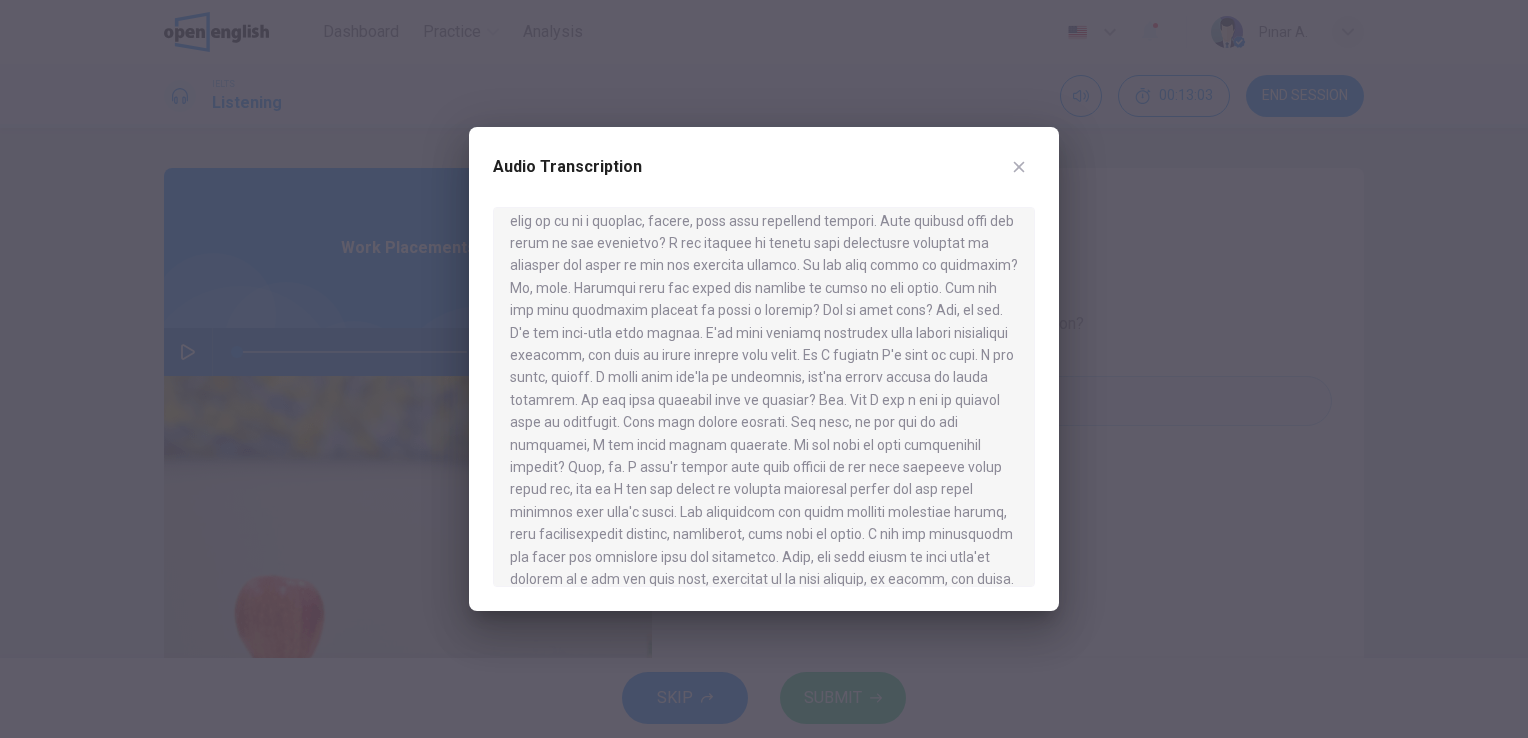 scroll, scrollTop: 400, scrollLeft: 0, axis: vertical 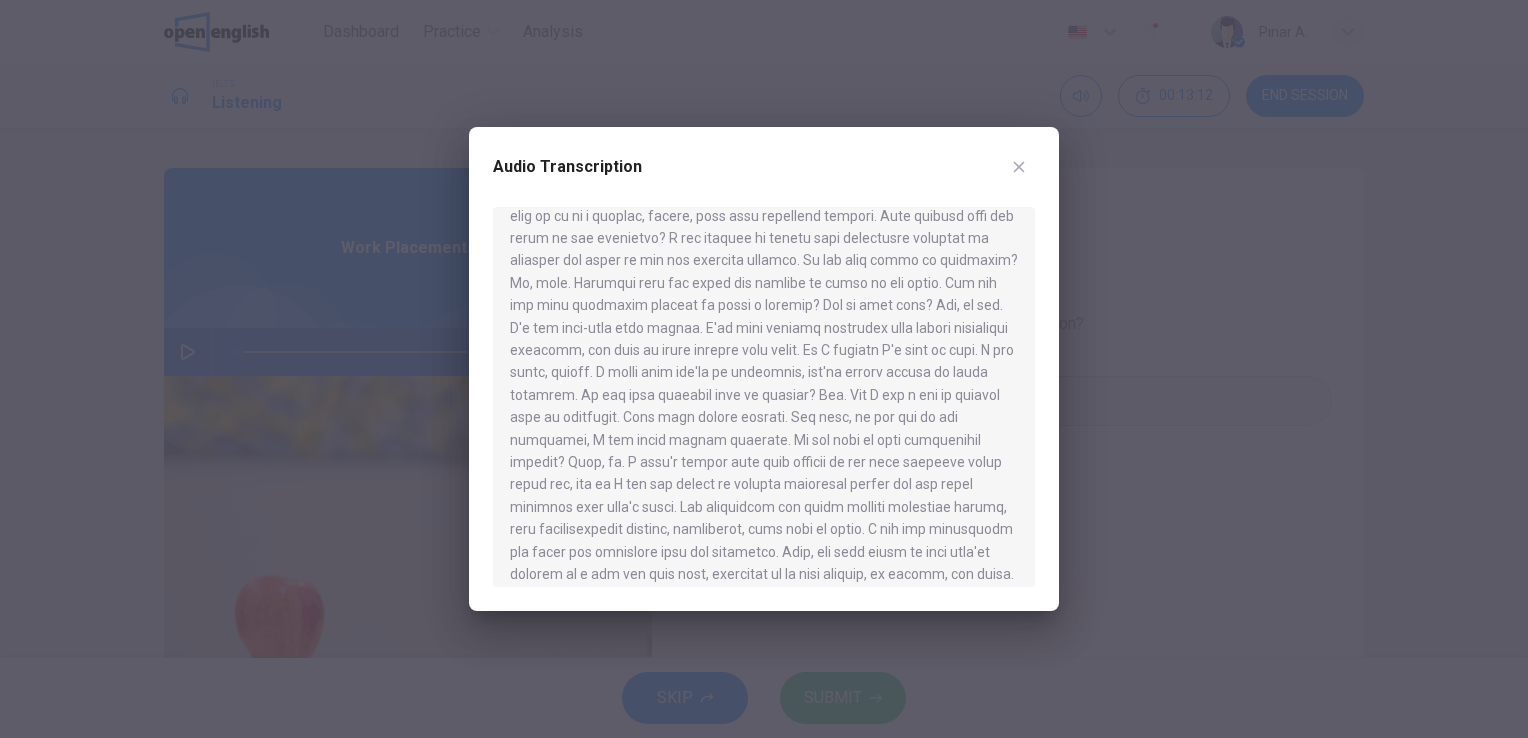 click at bounding box center [1019, 167] 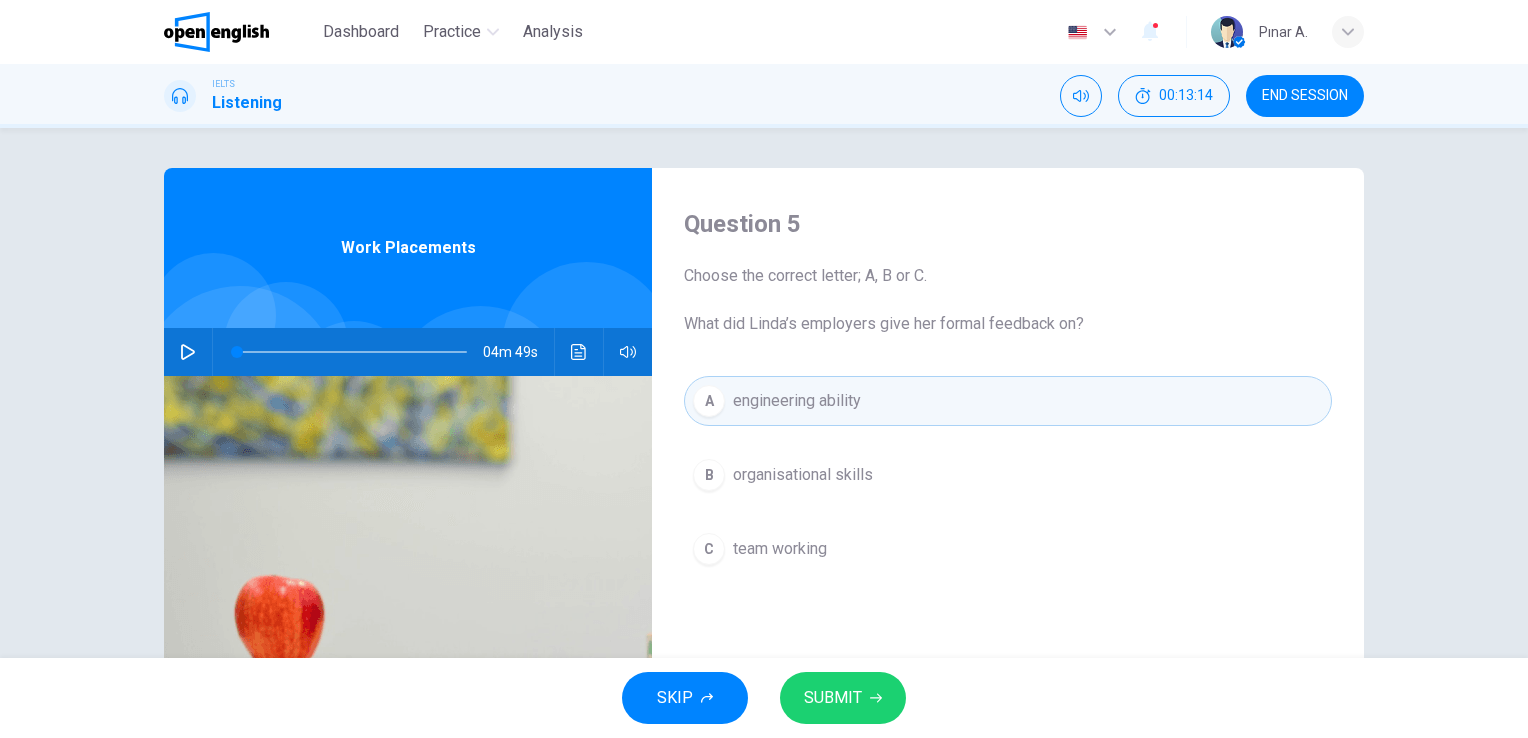 click on "team working" at bounding box center [780, 549] 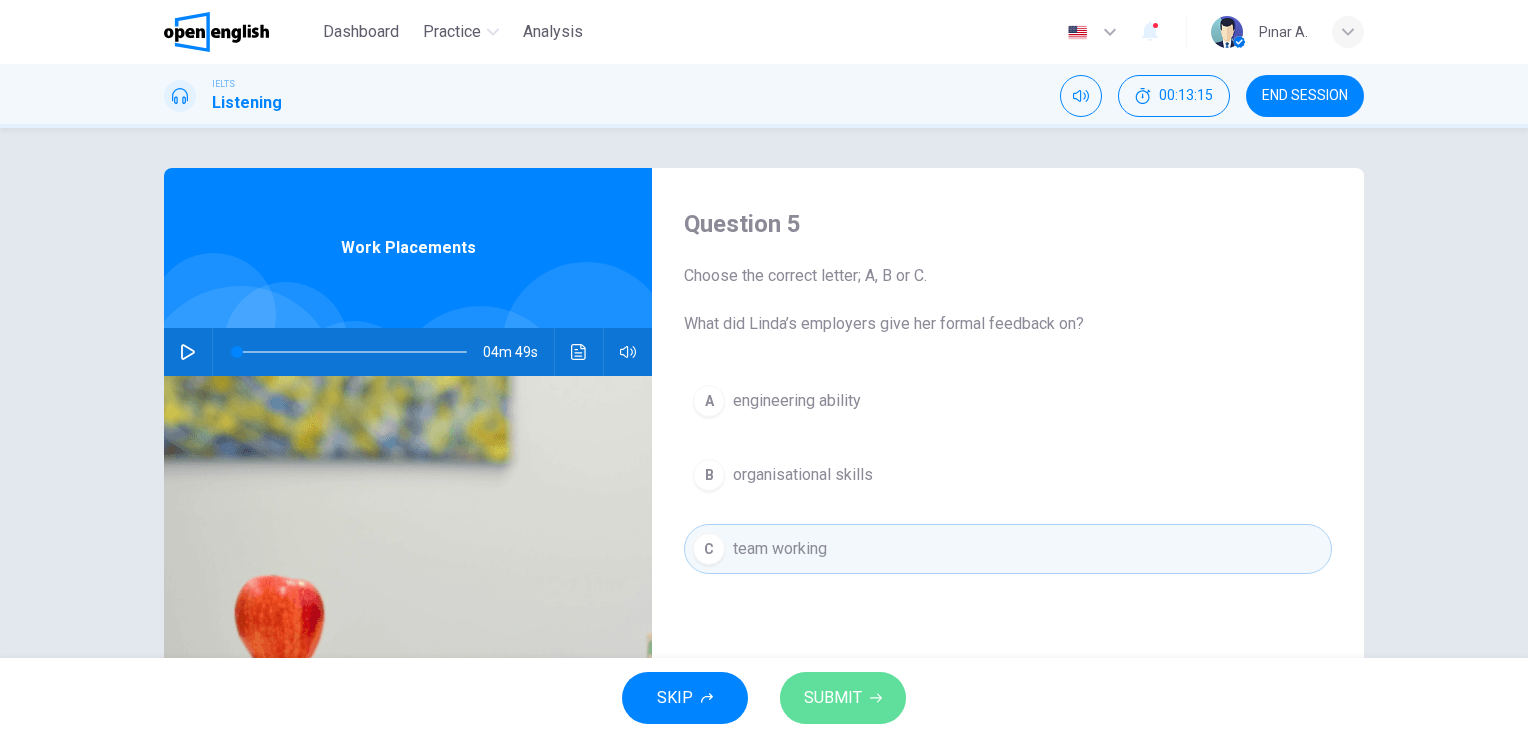 click on "SUBMIT" at bounding box center (833, 698) 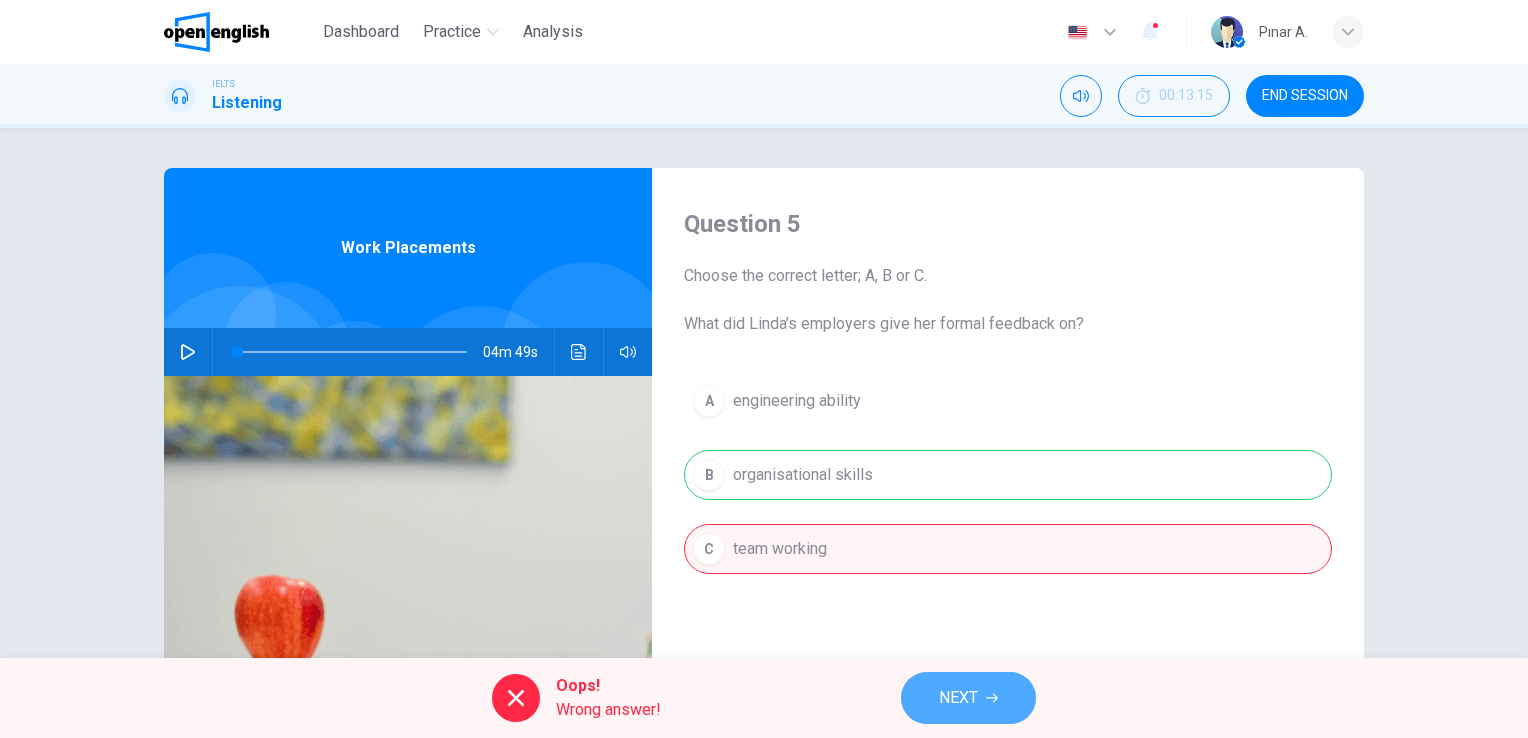 click on "NEXT" at bounding box center (958, 698) 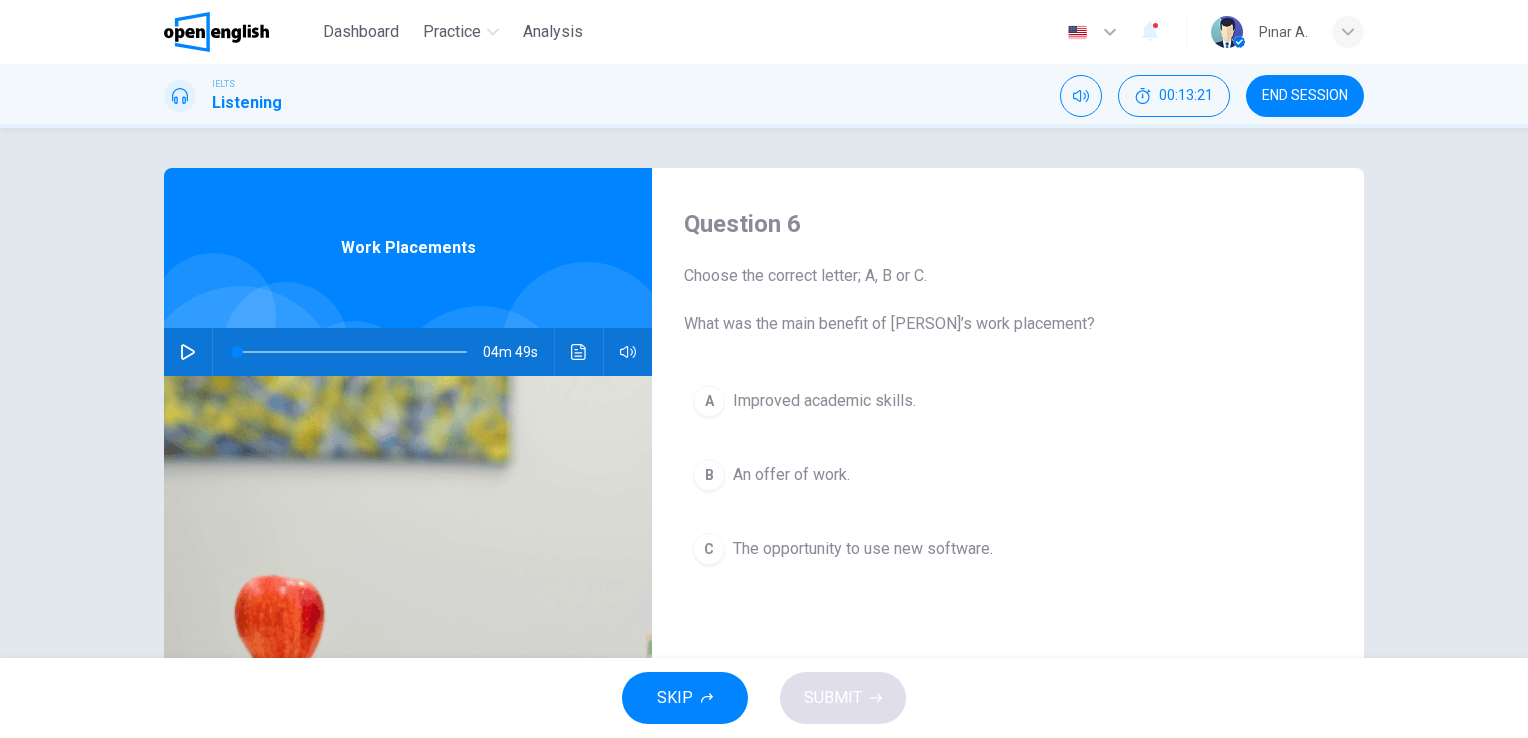 click on "C The opportunity to use new software." at bounding box center (1008, 549) 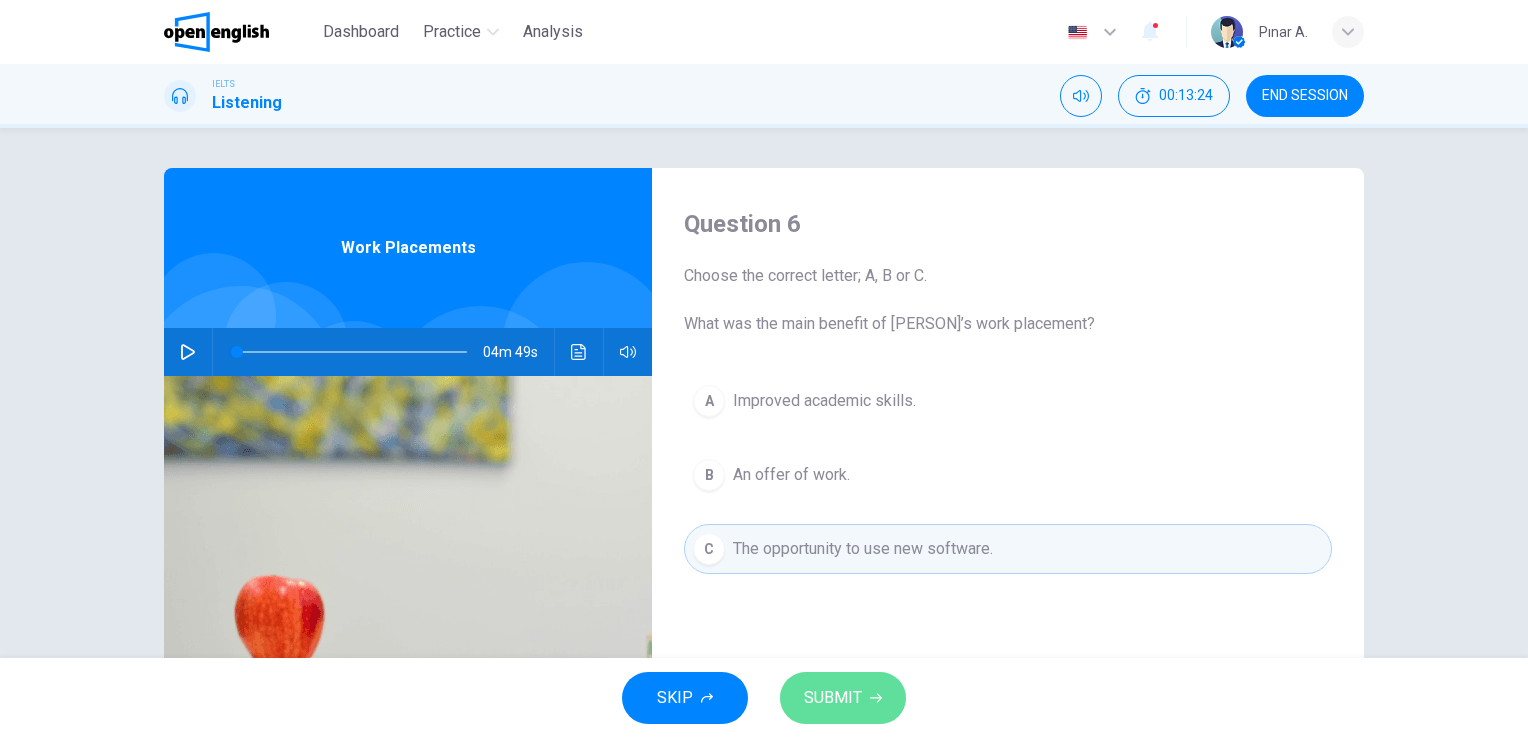 click 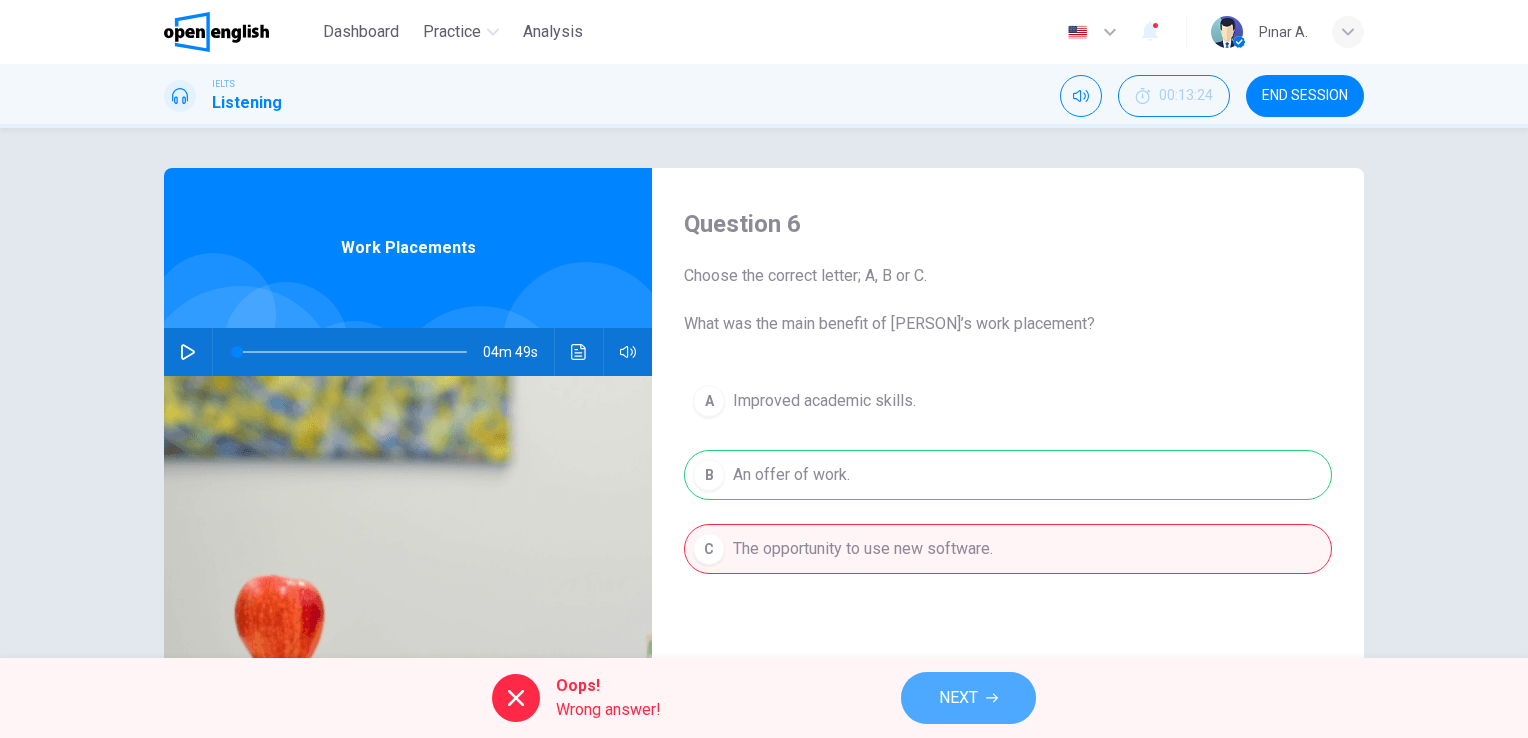 click on "NEXT" at bounding box center [968, 698] 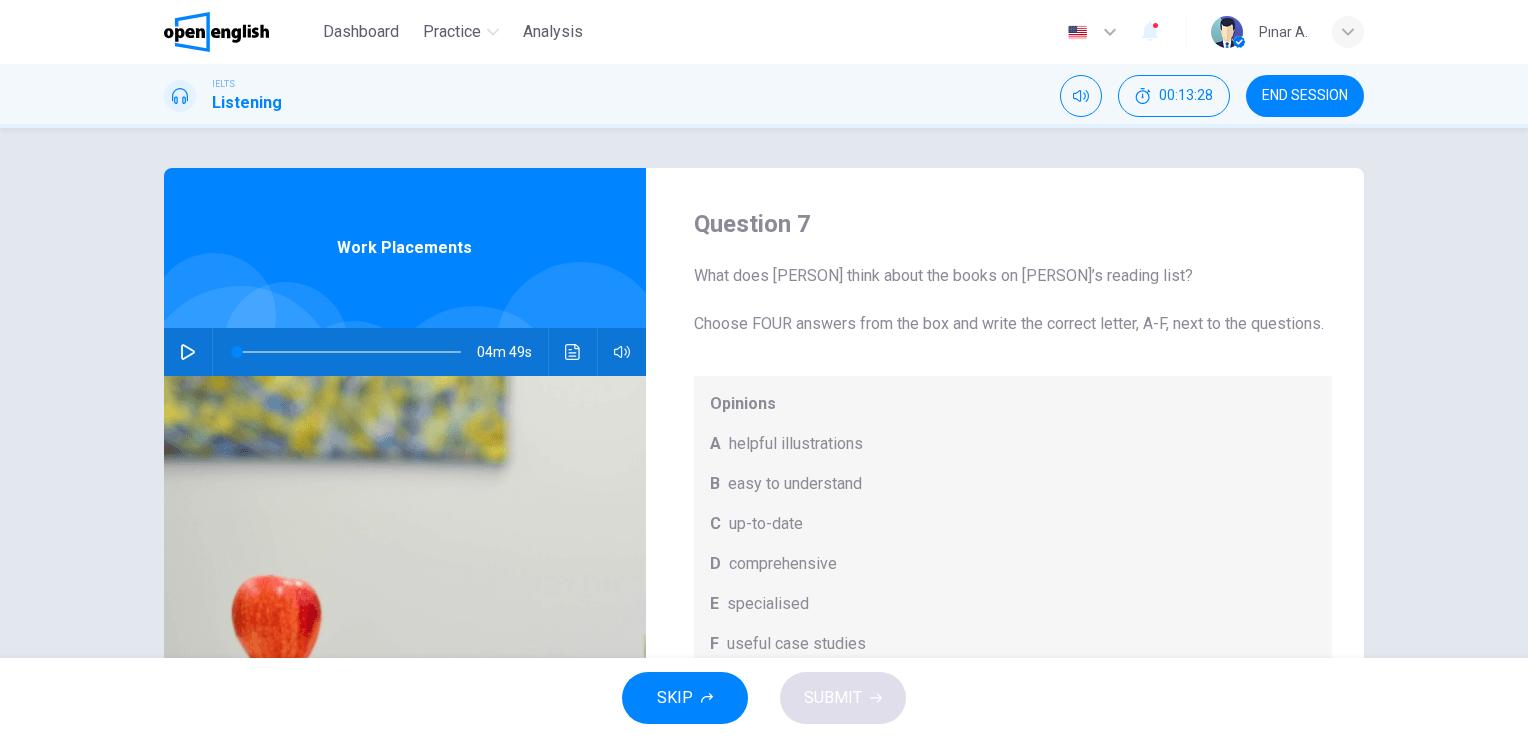 click on "helpful illustrations" at bounding box center [796, 444] 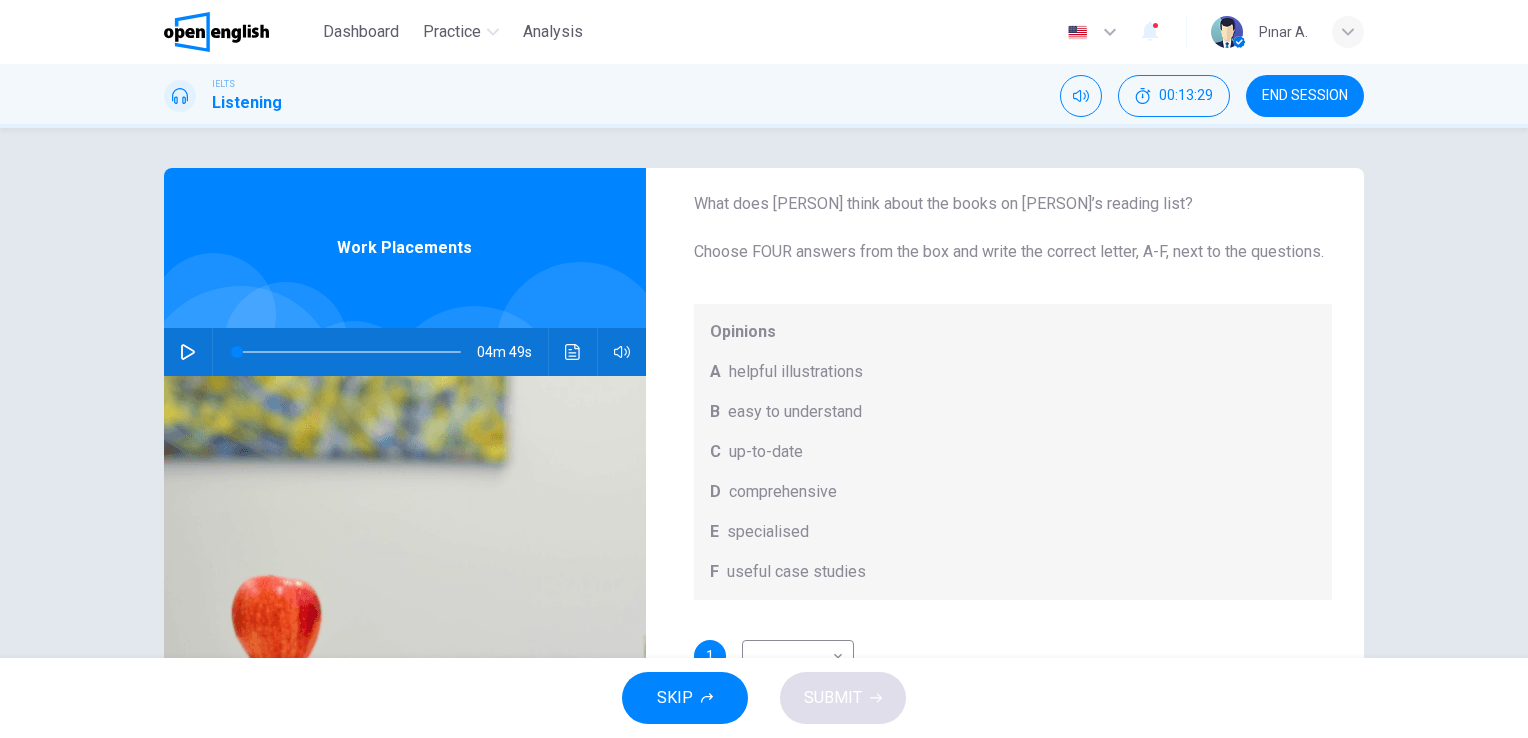 scroll, scrollTop: 112, scrollLeft: 0, axis: vertical 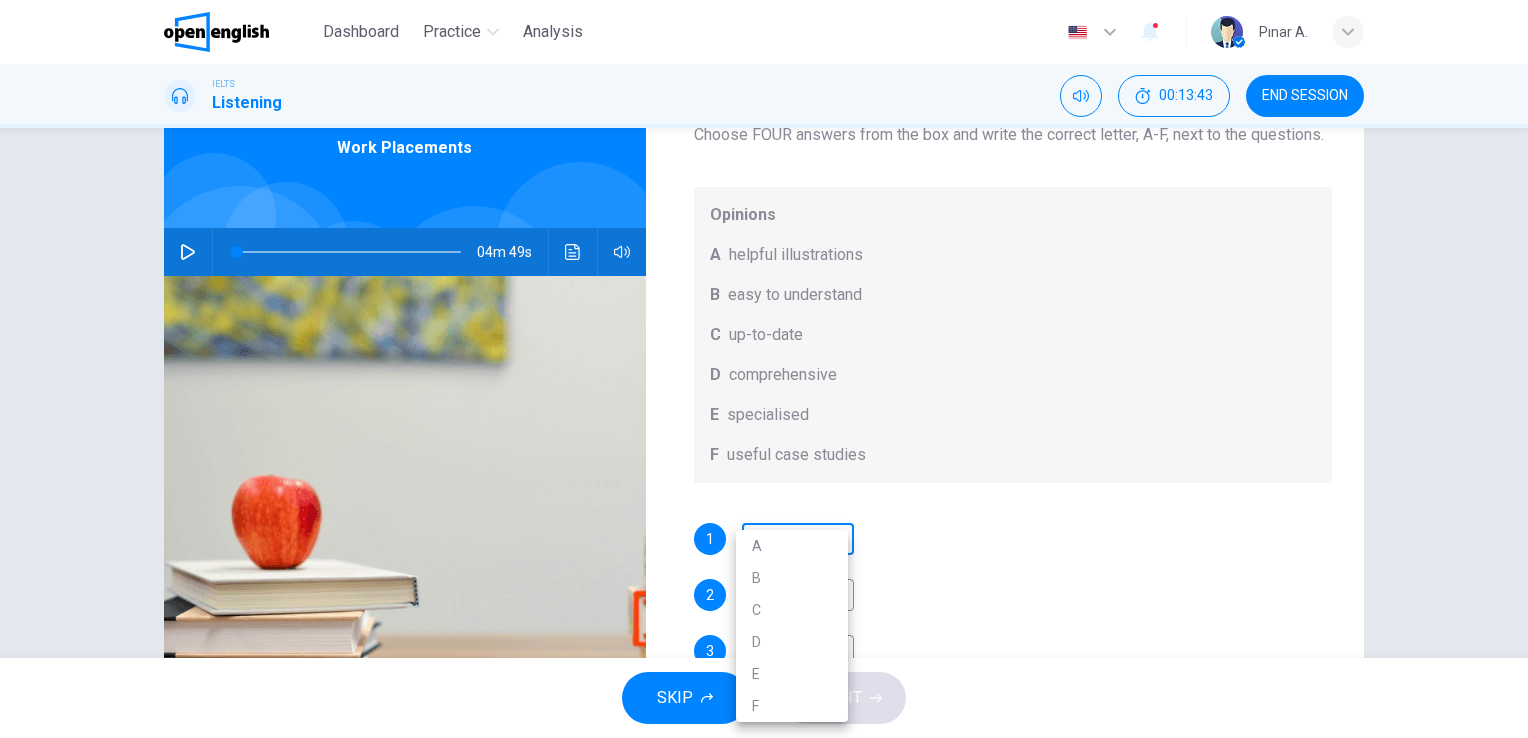 click on "This site uses cookies, as explained in our  Privacy Policy . If you agree to the use of cookies, please click the Accept button and continue to browse our site.   Privacy Policy Accept Dashboard Practice Analysis English ** ​ [PERSON] A. IELTS Listening 00:13:43 END SESSION Question 7 What does [PERSON] think about the books on [PERSON]’s reading list? Choose FOUR answers from the box and write the correct letter, A-F, next to the questions.
Opinions A helpful illustrations B easy to understand C up-to-date D comprehensive E specialised F useful case studies 1 ​ ​ 2 ​ ​ 3 ​ ​ 4 ​ ​ Work Placements 04m 49s SKIP SUBMIT Open English - Online English Dashboard Practice Analysis Notifications © Copyright  2025 A B C D E F" at bounding box center (764, 369) 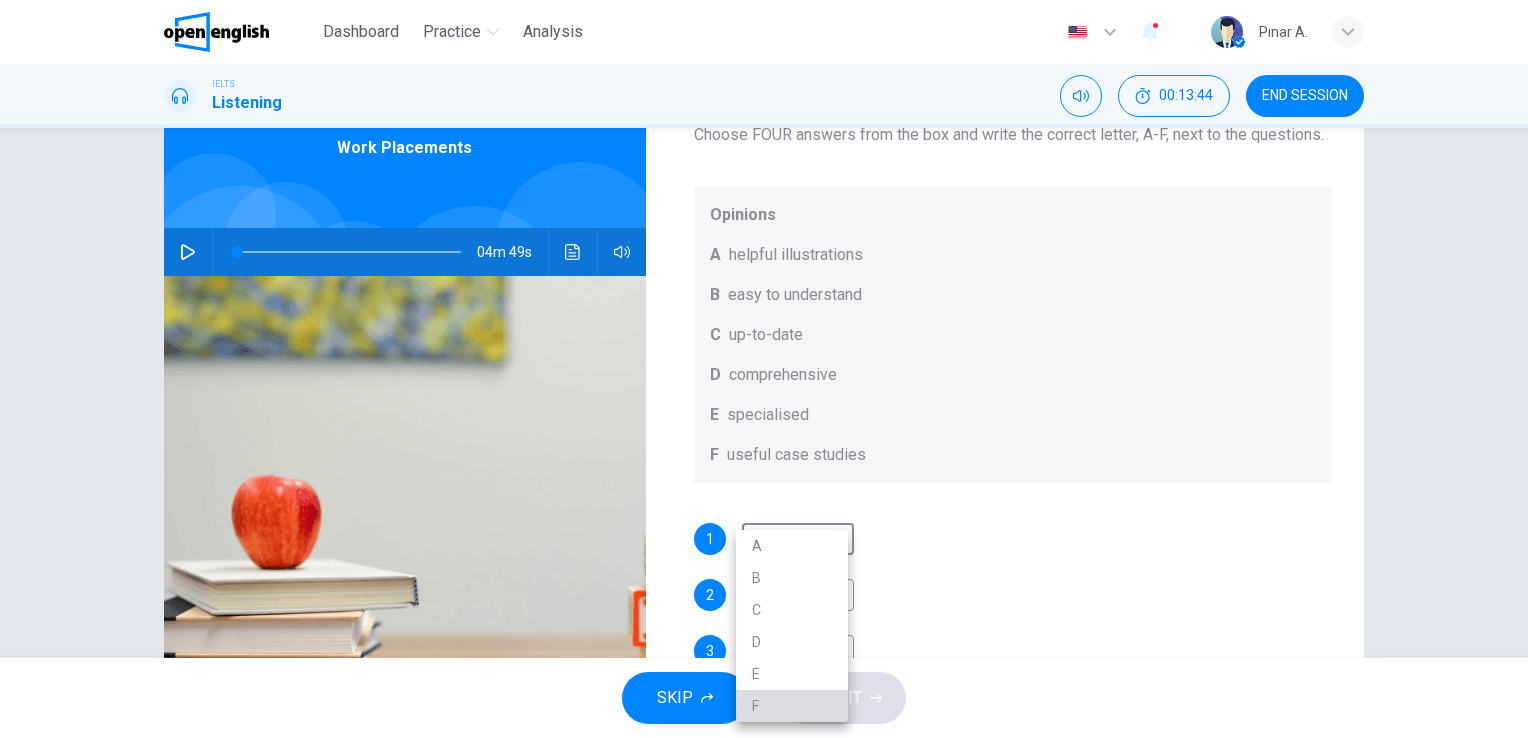 click on "F" at bounding box center [792, 706] 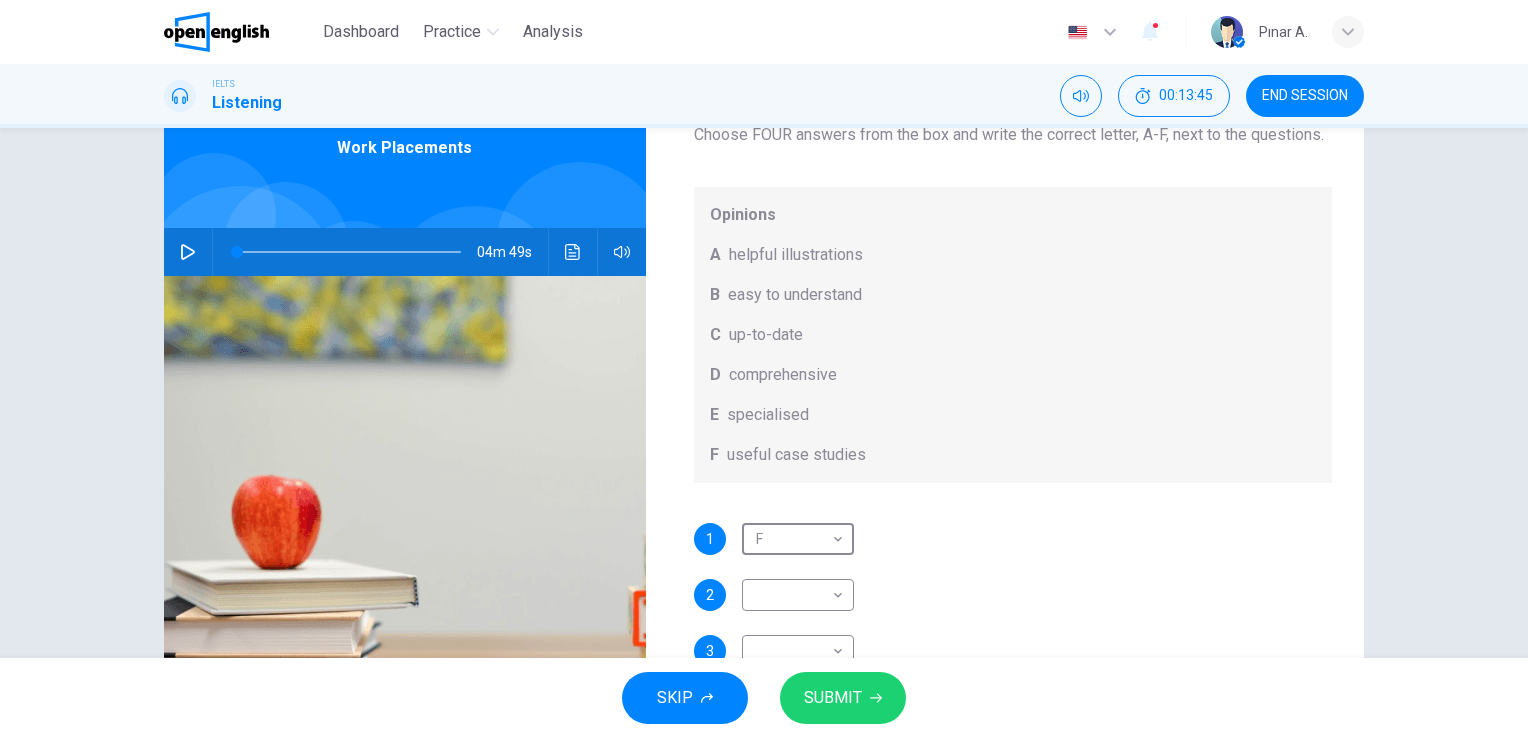 scroll, scrollTop: 112, scrollLeft: 0, axis: vertical 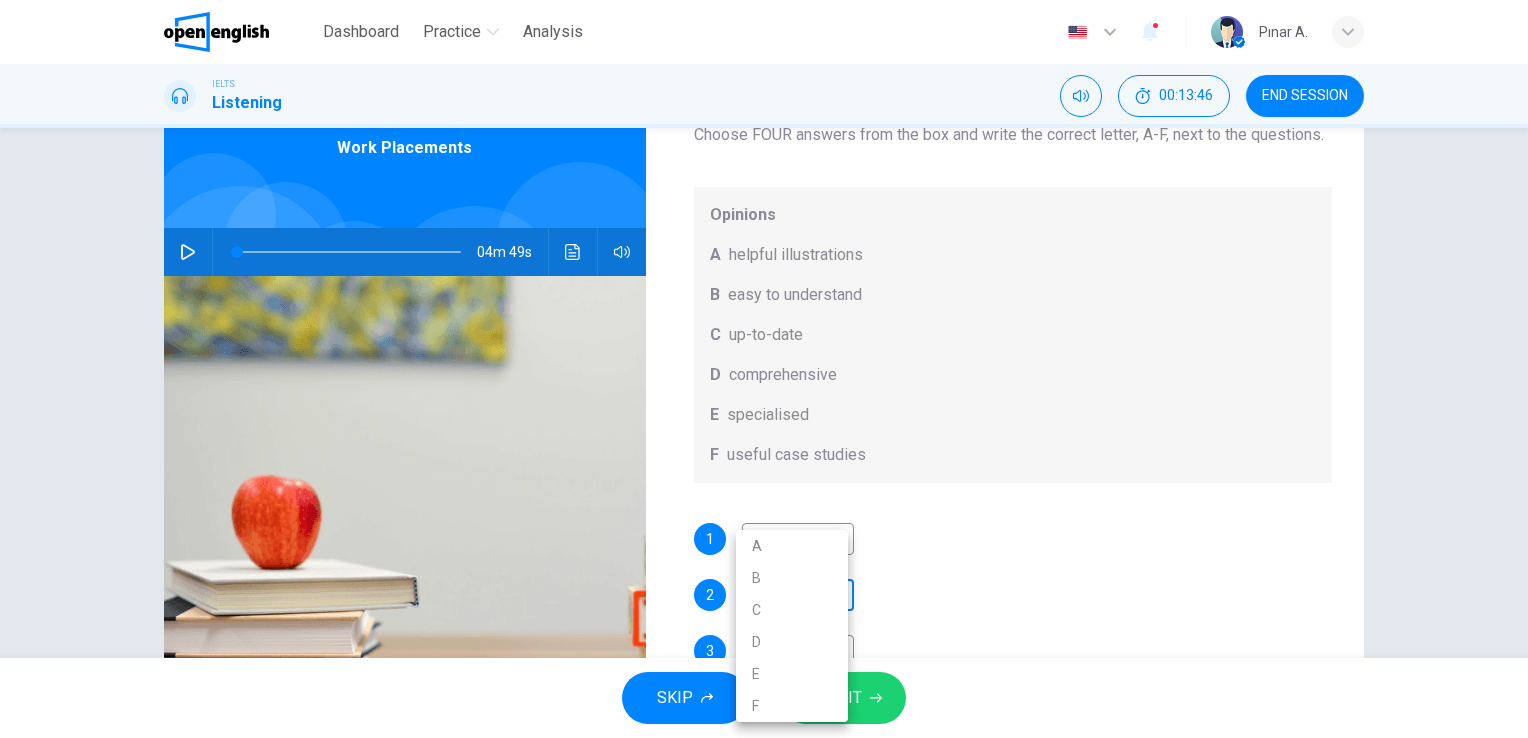 click on "This site uses cookies, as explained in our  Privacy Policy . If you agree to the use of cookies, please click the Accept button and continue to browse our site.   Privacy Policy Accept Dashboard Practice Analysis English ** ​ [PERSON] A. IELTS Listening 00:13:46 END SESSION Question 7 What does [PERSON] think about the books on [PERSON]’s reading list? Choose FOUR answers from the box and write the correct letter, A-F, next to the questions.
Opinions A helpful illustrations B easy to understand C up-to-date D comprehensive E specialised F useful case studies 1 F * ​ 2 ​ ​ 3 ​ ​ 4 ​ ​ Work Placements 04m 49s SKIP SUBMIT Open English - Online English Dashboard Practice Analysis Notifications © Copyright  2025 A B C D E F" at bounding box center (764, 369) 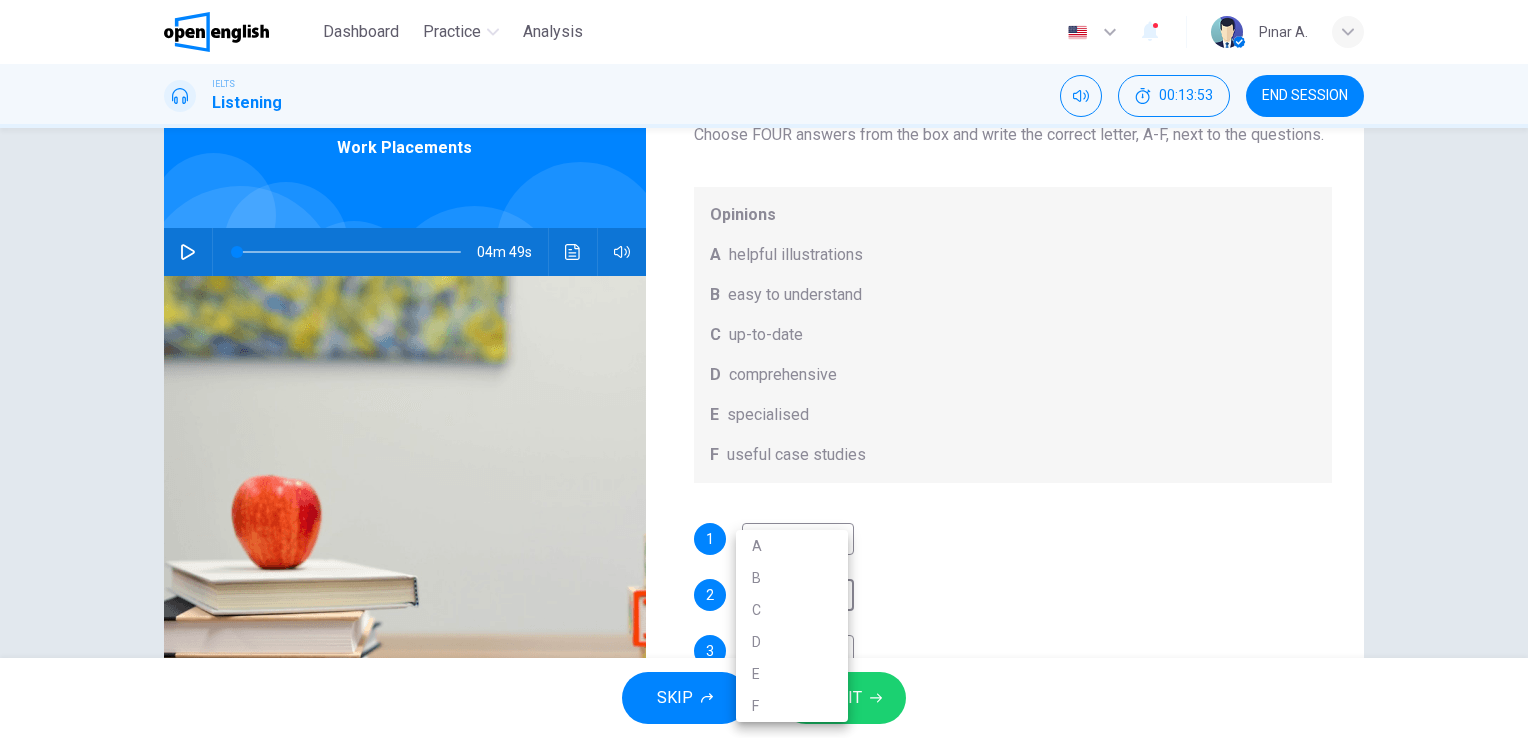 click on "A" at bounding box center (792, 546) 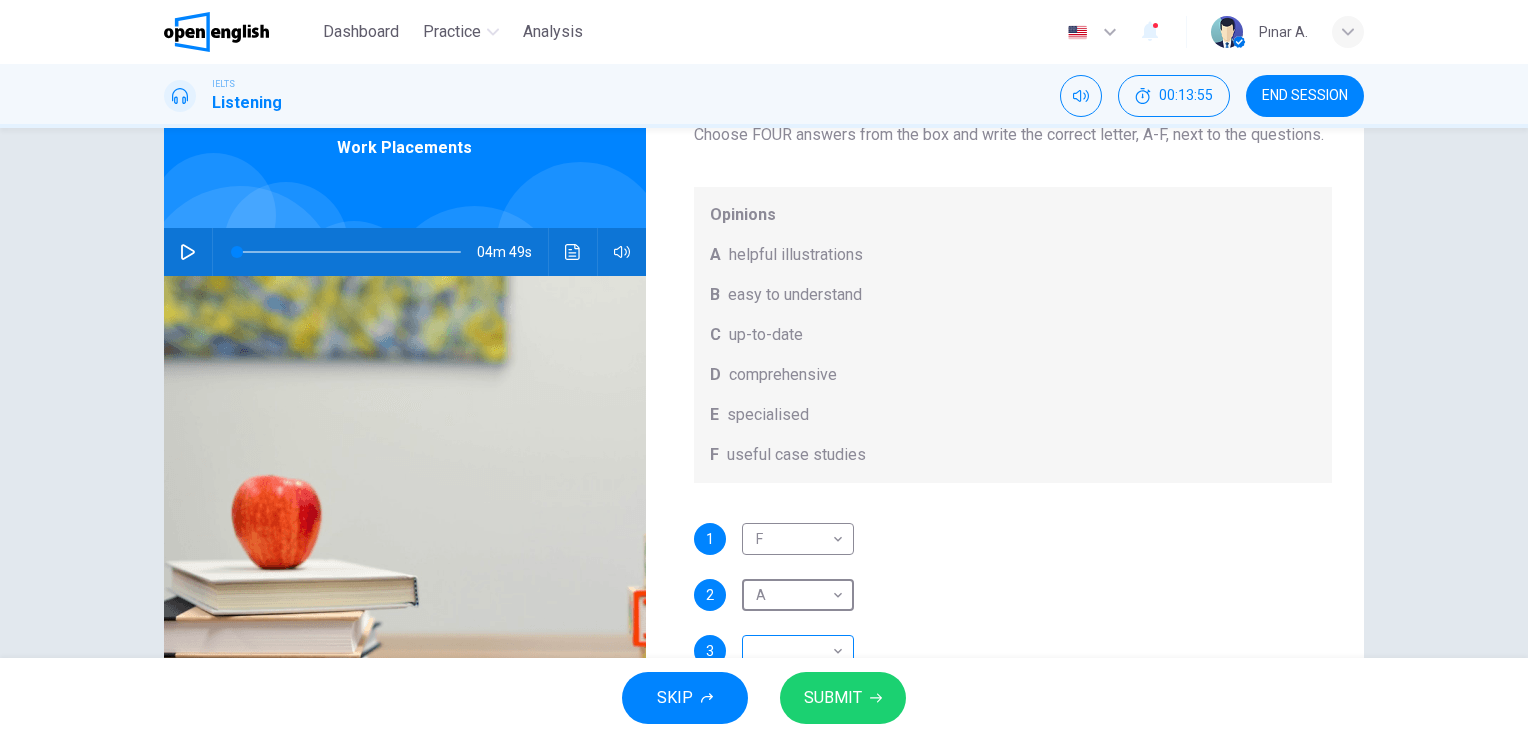 scroll, scrollTop: 121, scrollLeft: 0, axis: vertical 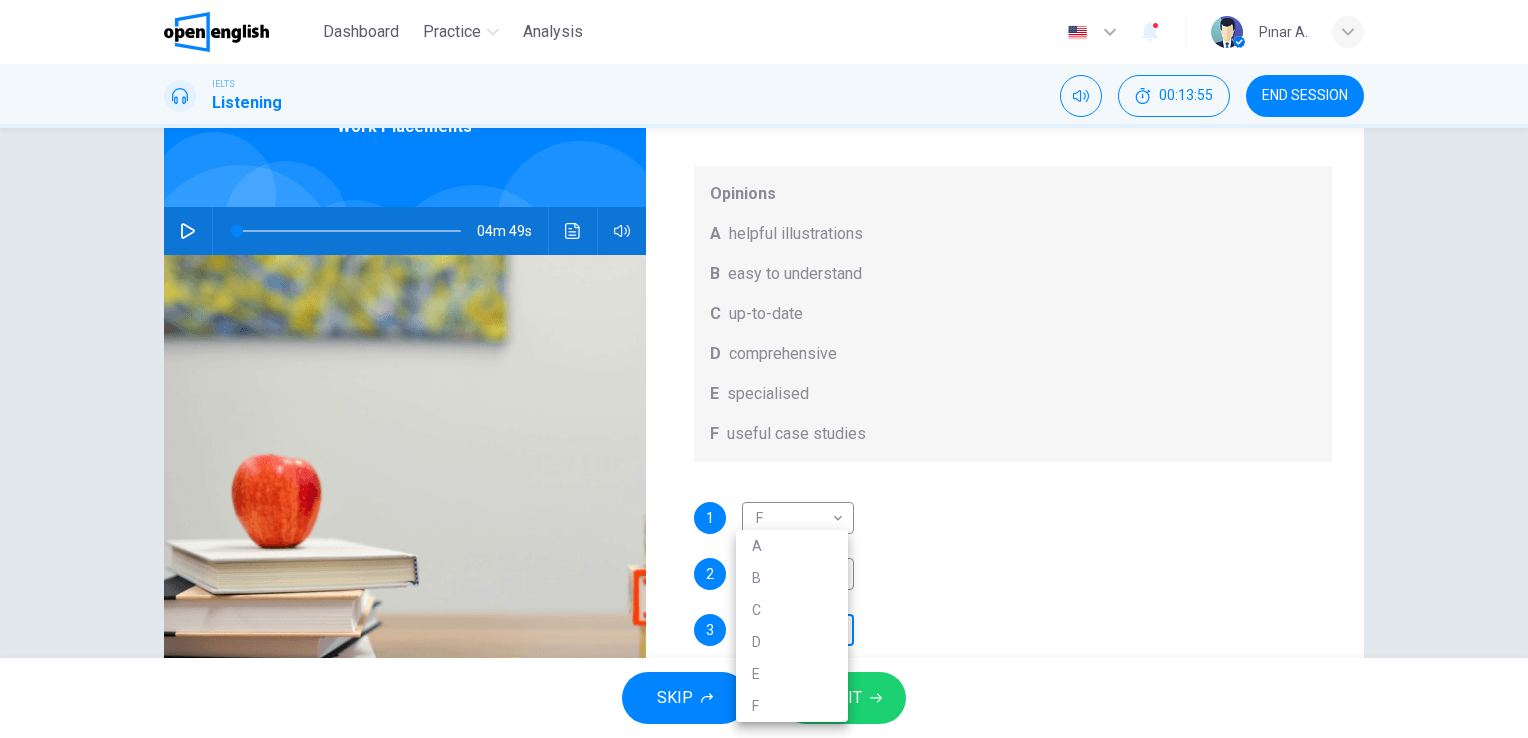 click on "This site uses cookies, as explained in our  Privacy Policy . If you agree to the use of cookies, please click the Accept button and continue to browse our site.   Privacy Policy Accept Dashboard Practice Analysis English ** ​ [PERSON] A. IELTS Listening 00:13:55 END SESSION Question 7 What does [PERSON] think about the books on [PERSON]’s reading list? Choose FOUR answers from the box and write the correct letter, A-F, next to the questions.
Opinions A helpful illustrations B easy to understand C up-to-date D comprehensive E specialised F useful case studies 1 F * ​ 2 A * ​ 3 ​ ​ 4 ​ ​ Work Placements 04m 49s SKIP SUBMIT Open English - Online English Dashboard Practice Analysis Notifications © Copyright  2025 A B C D E F" at bounding box center [764, 369] 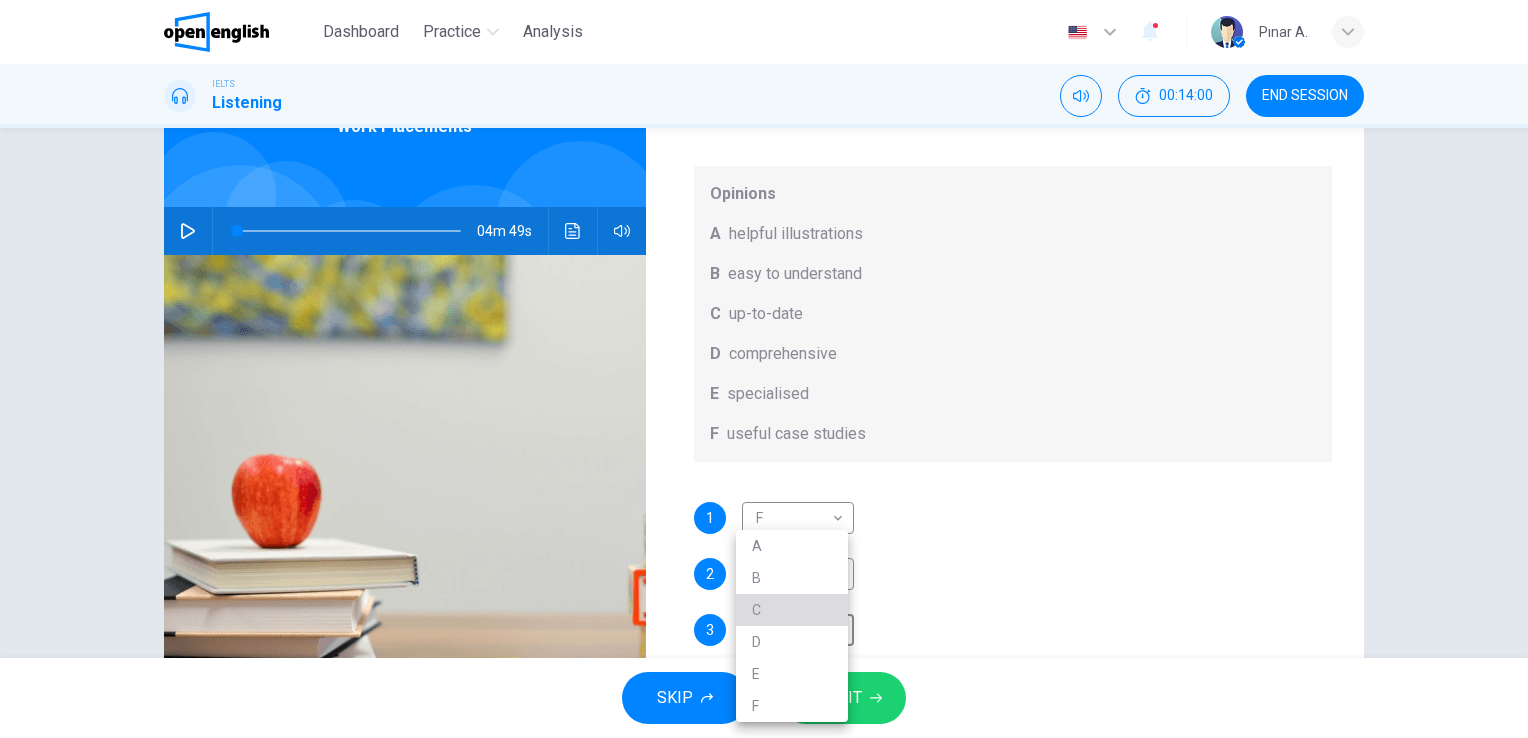 click on "C" at bounding box center [792, 610] 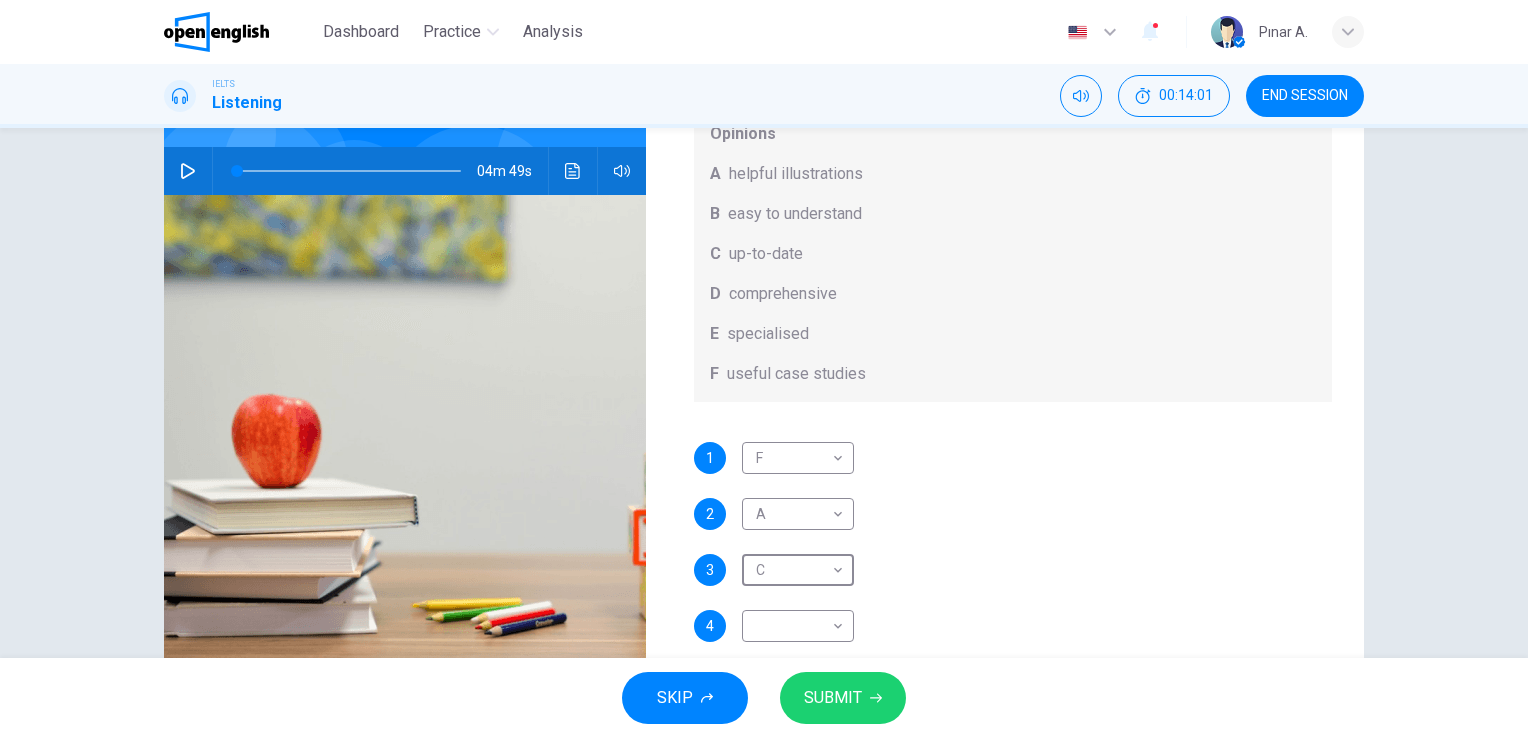 scroll, scrollTop: 221, scrollLeft: 0, axis: vertical 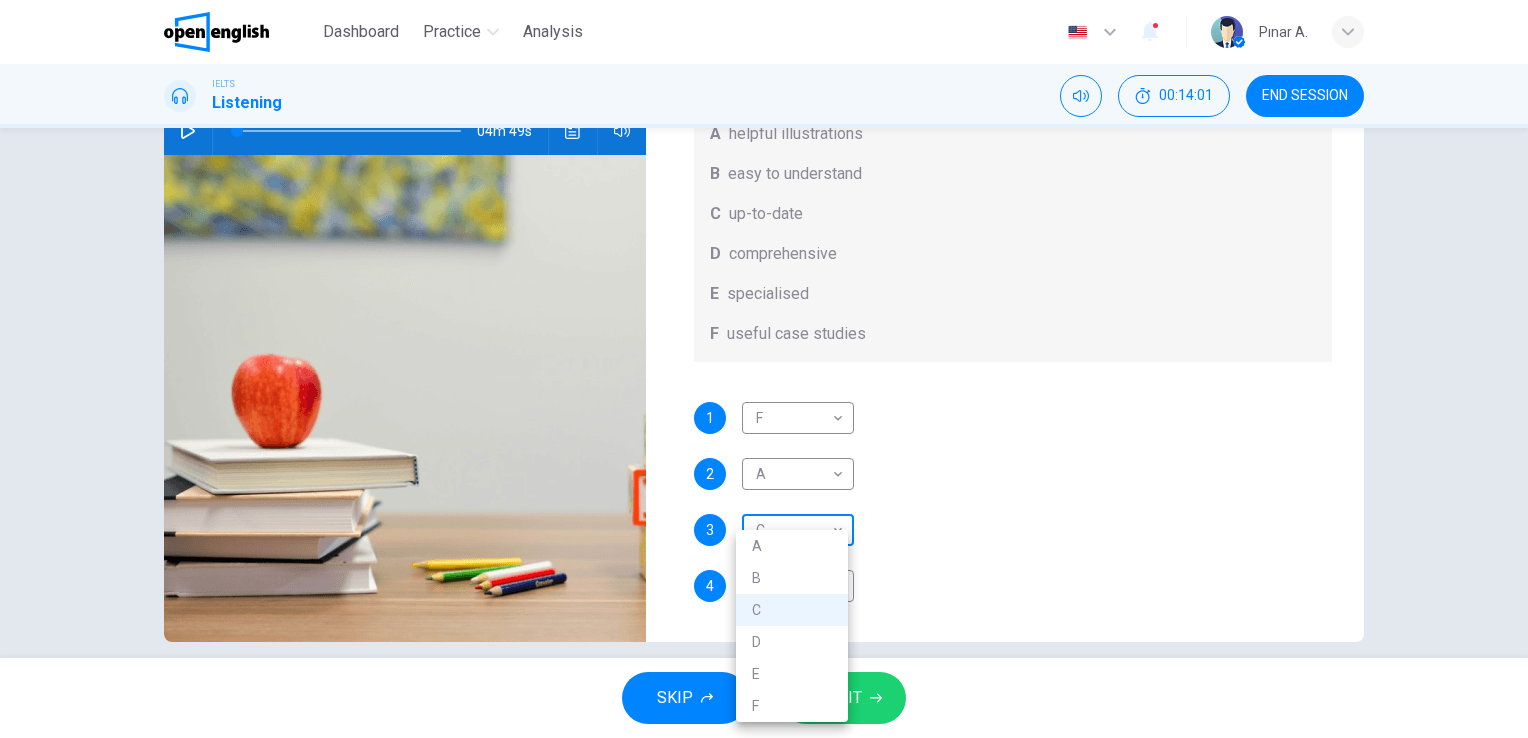 click on "This site uses cookies, as explained in our  Privacy Policy . If you agree to the use of cookies, please click the Accept button and continue to browse our site.   Privacy Policy Accept Dashboard Practice Analysis English ** ​ [PERSON] A. IELTS Listening 00:14:01 END SESSION Question 7 What does [PERSON] think about the books on [PERSON]’s reading list? Choose FOUR answers from the box and write the correct letter, A-F, next to the questions.
Opinions A helpful illustrations B easy to understand C up-to-date D comprehensive E specialised F useful case studies 1 F * ​ 2 A * ​ 3 C * ​ 4 ​ ​ Work Placements 04m 49s SKIP SUBMIT Open English - Online English Dashboard Practice Analysis Notifications © Copyright  2025 A B C D E F" at bounding box center (764, 369) 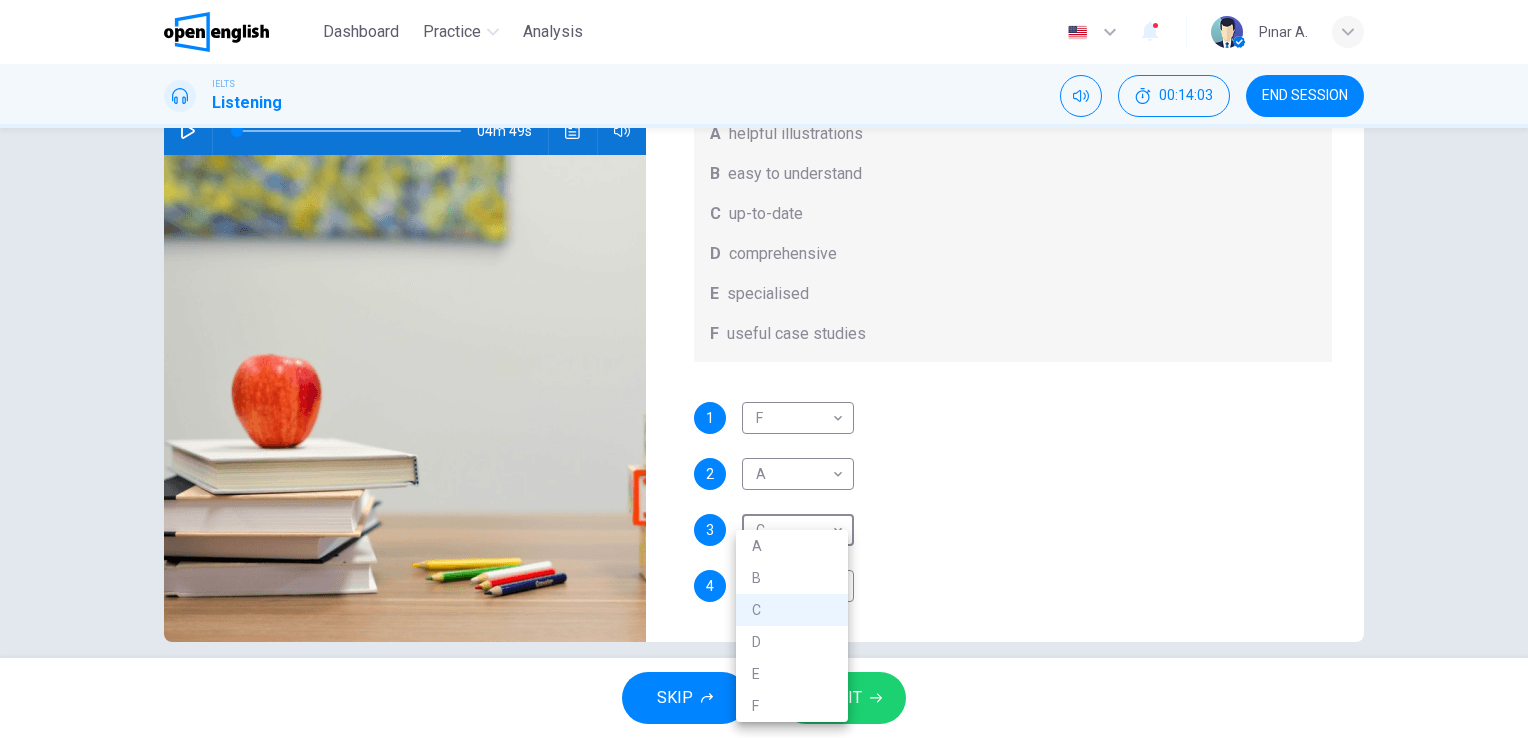 click on "B" at bounding box center (792, 578) 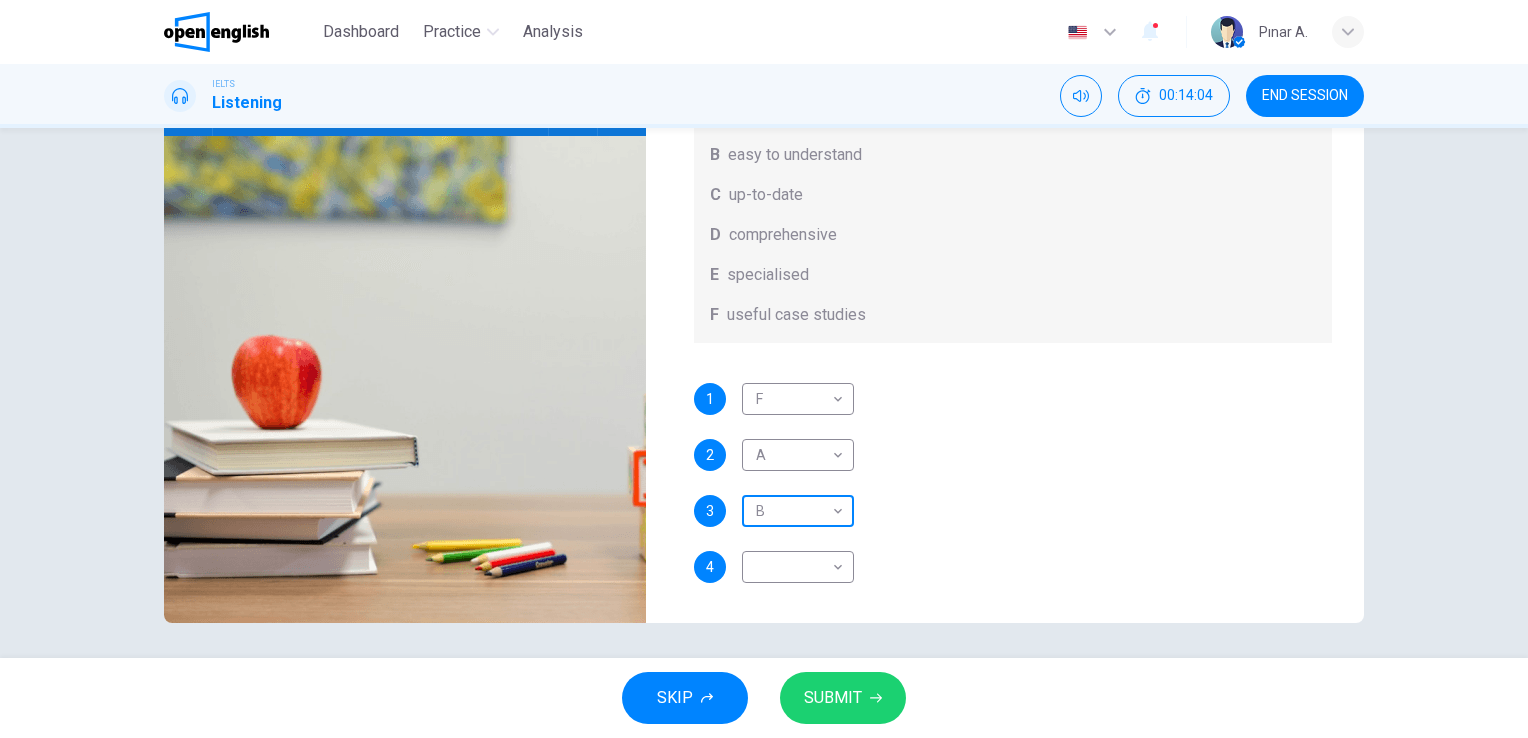 scroll, scrollTop: 244, scrollLeft: 0, axis: vertical 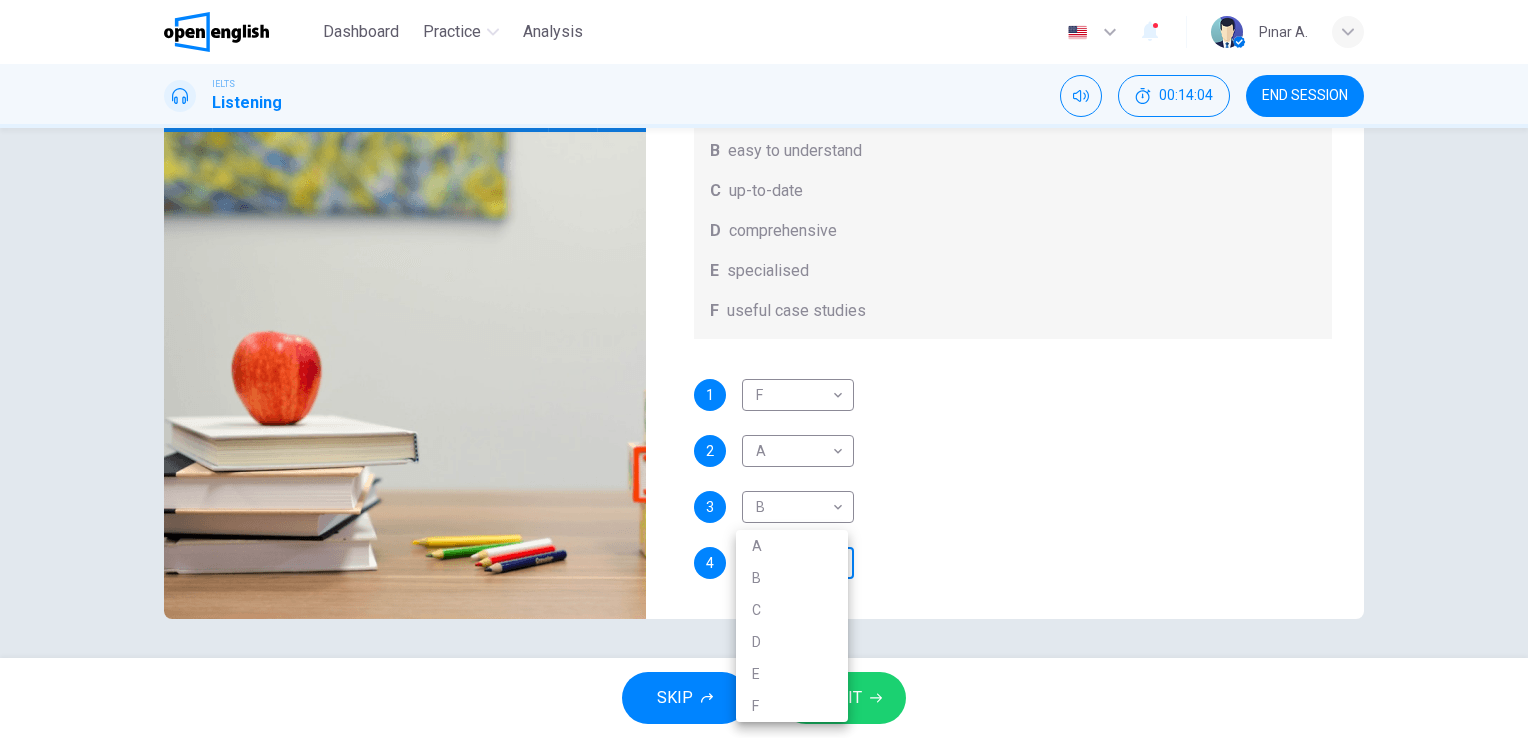 click on "This site uses cookies, as explained in our  Privacy Policy . If you agree to the use of cookies, please click the Accept button and continue to browse our site.   Privacy Policy Accept Dashboard Practice Analysis English ** ​ [PERSON] A. IELTS Listening 00:14:04 END SESSION Question 7 What does [PERSON] think about the books on [PERSON]’s reading list? Choose FOUR answers from the box and write the correct letter, A-F, next to the questions.
Opinions A helpful illustrations B easy to understand C up-to-date D comprehensive E specialised F useful case studies 1 F * ​ 2 A * ​ 3 B * ​ 4 ​ ​ Work Placements 04m 49s SKIP SUBMIT Open English - Online English Dashboard Practice Analysis Notifications © Copyright  2025 A B C D E F" at bounding box center (764, 369) 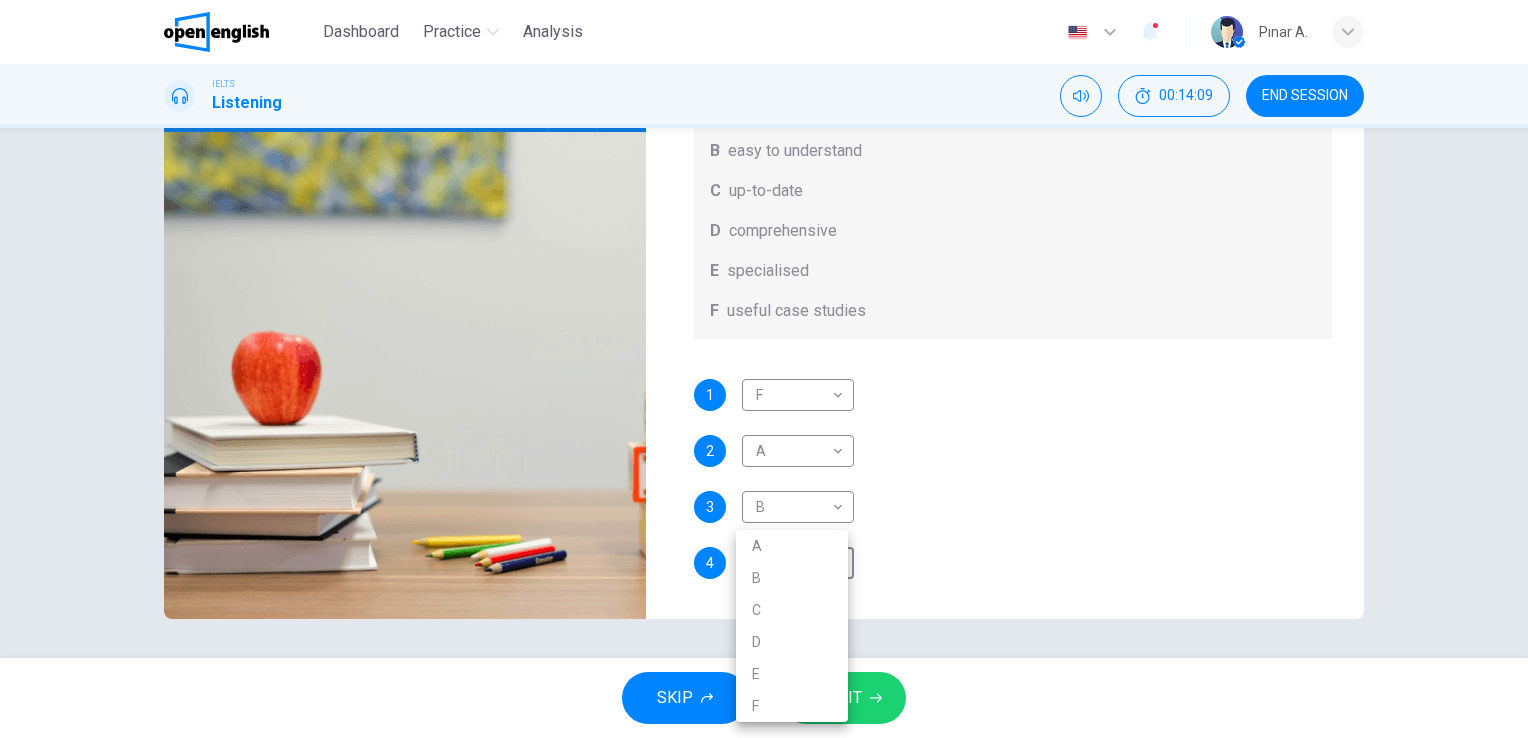 click on "C" at bounding box center (792, 610) 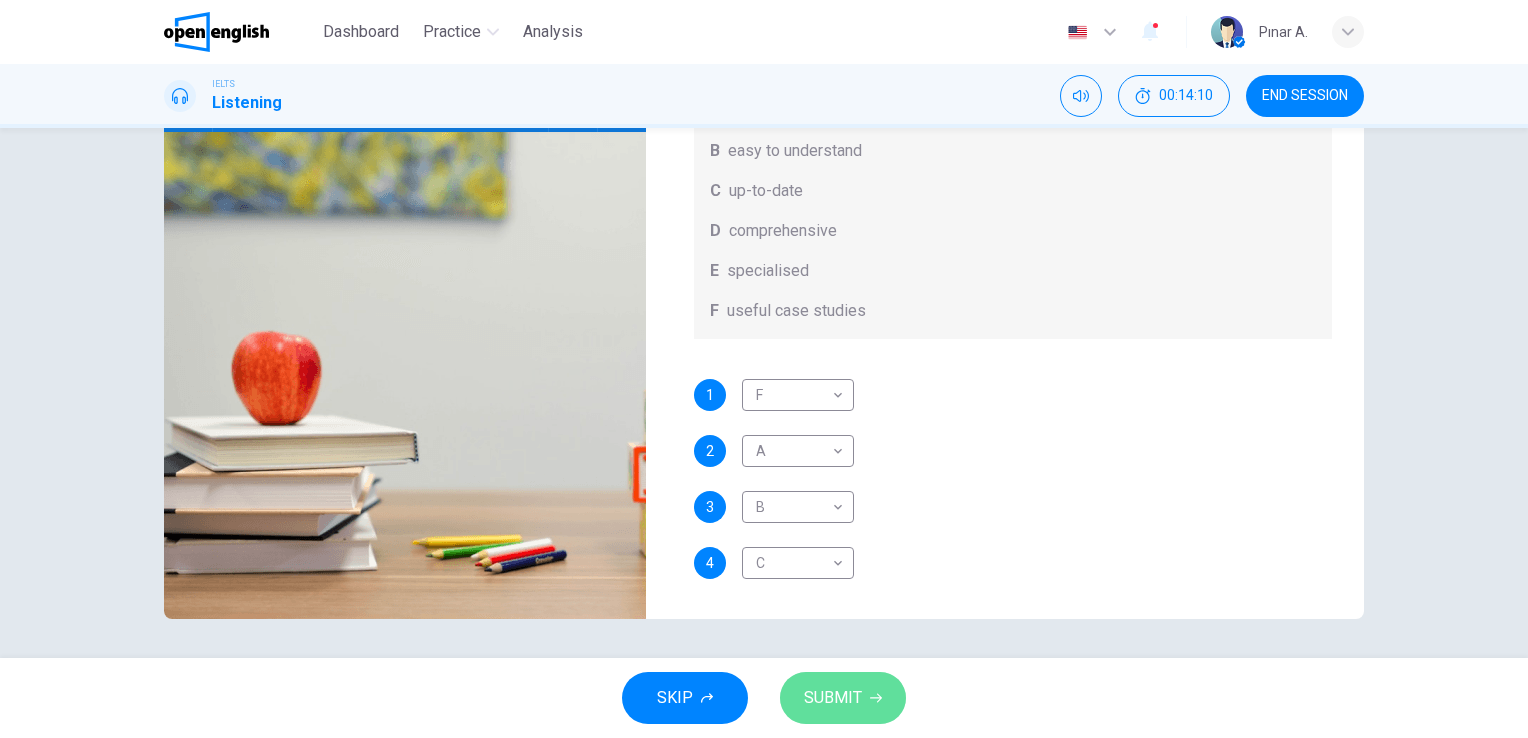 click on "SUBMIT" at bounding box center [833, 698] 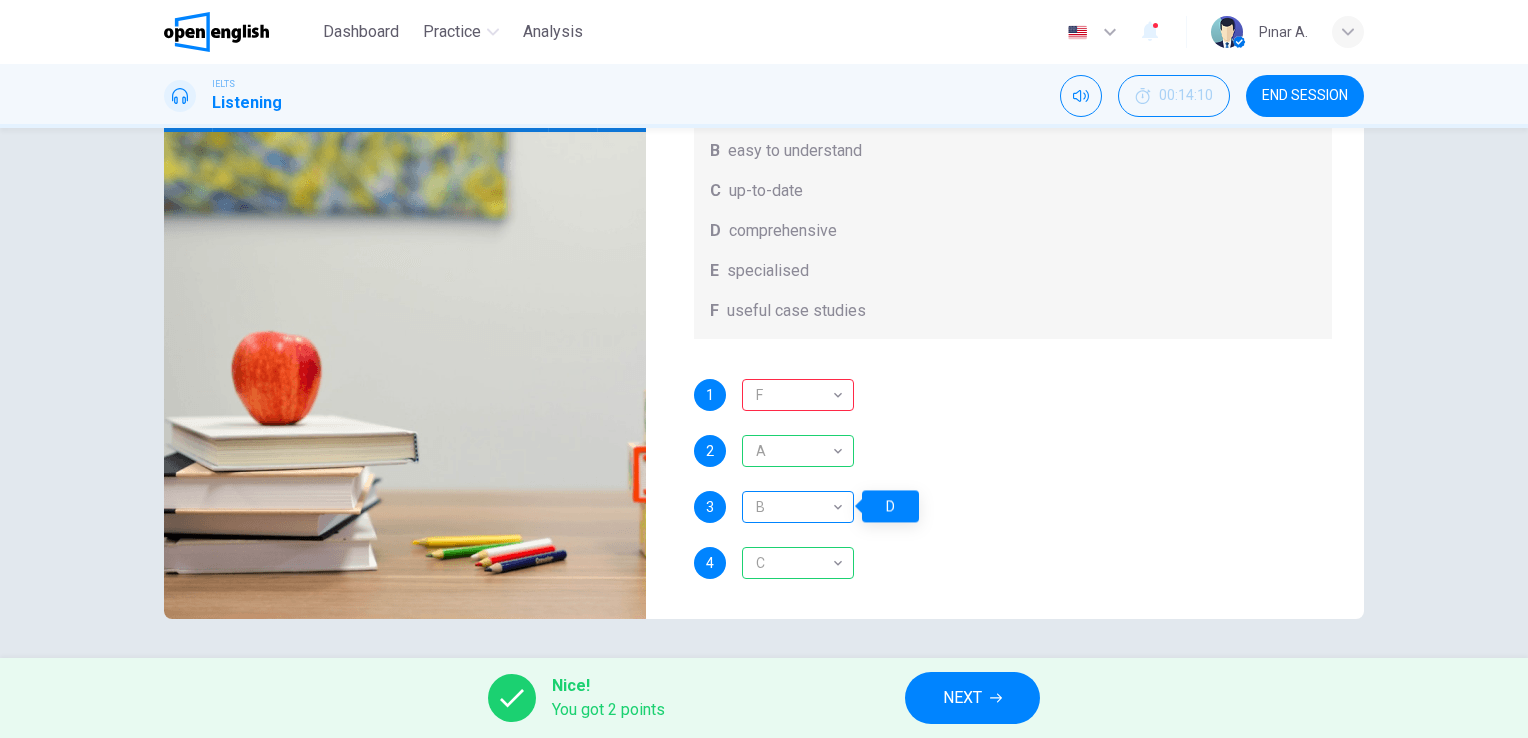 click on "B" at bounding box center (794, 507) 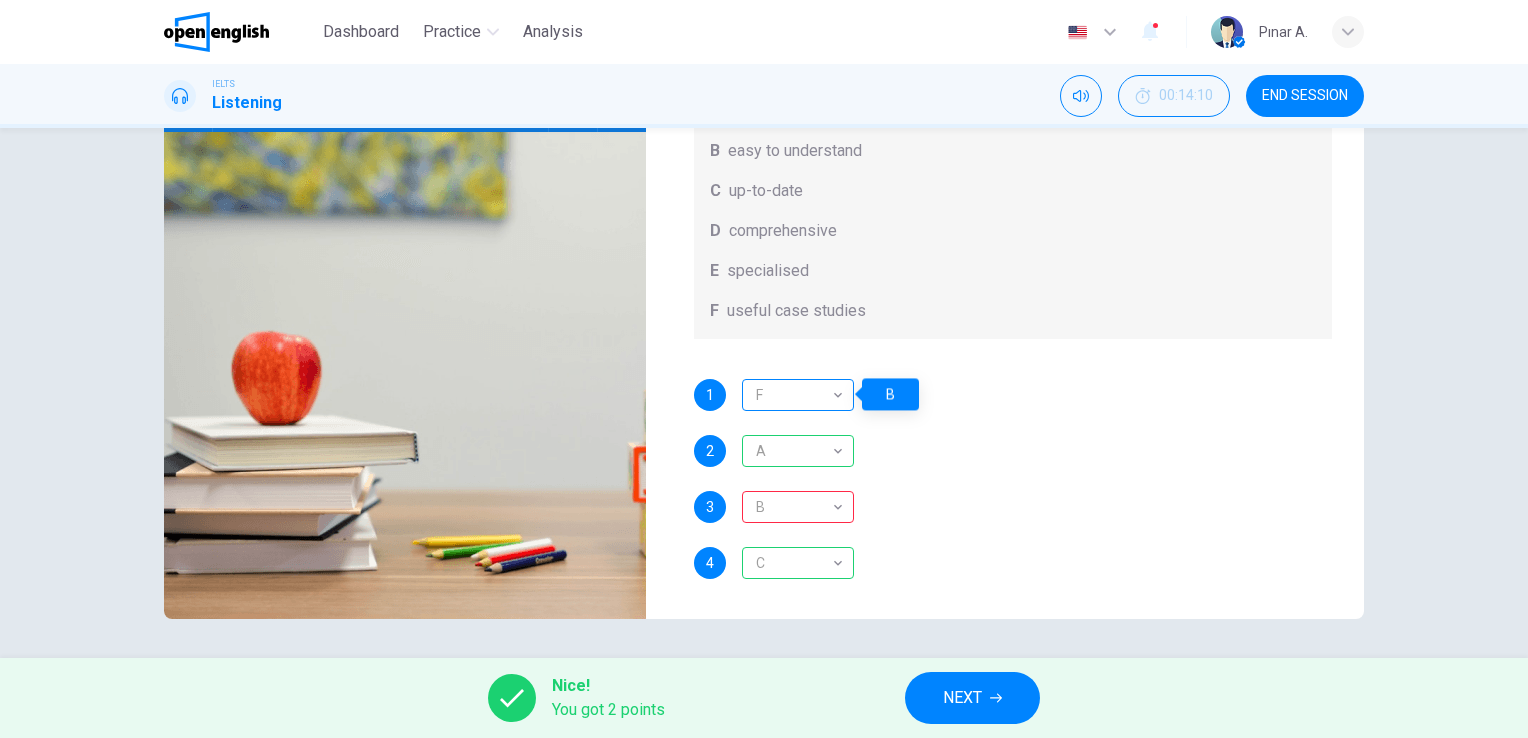 click on "F" at bounding box center [794, 395] 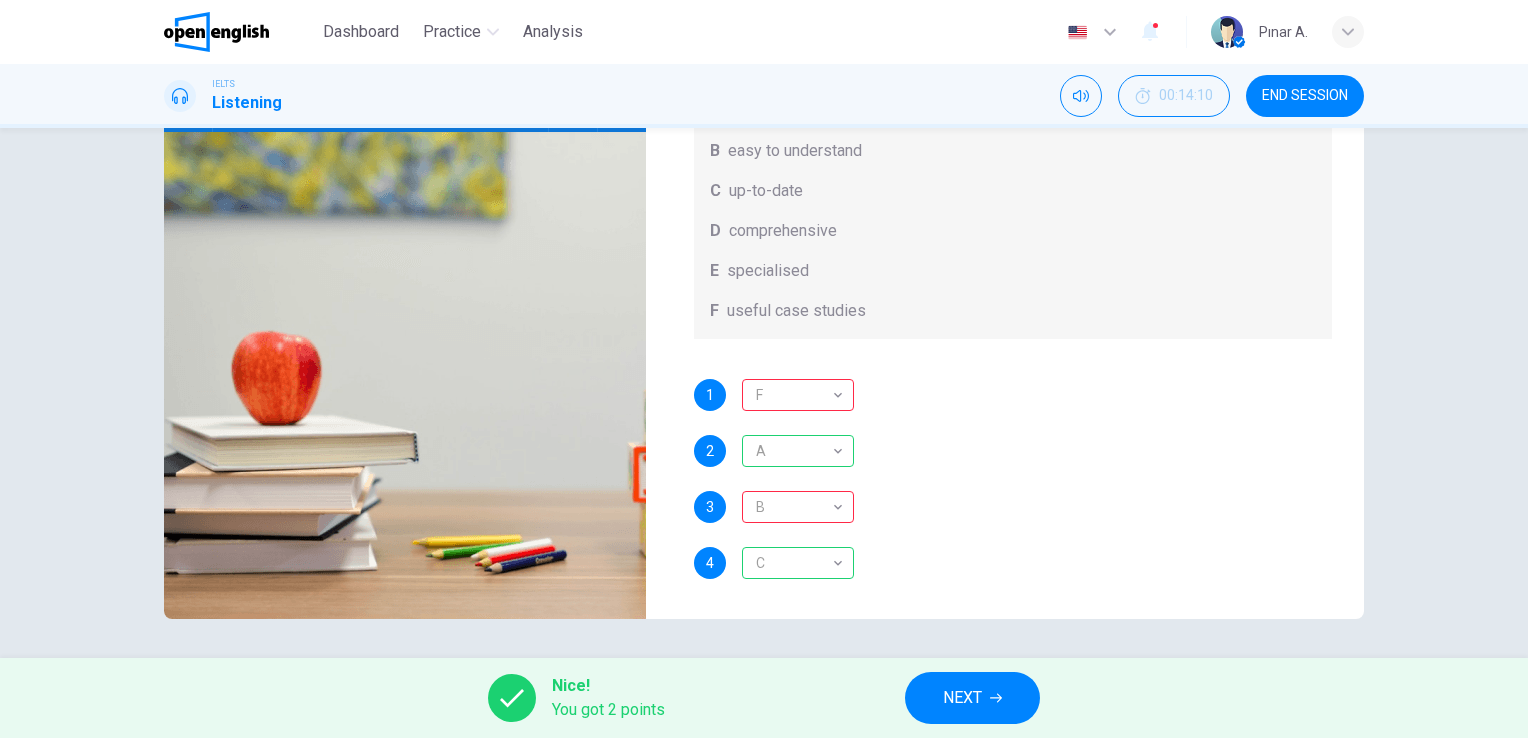 click on "NEXT" at bounding box center (972, 698) 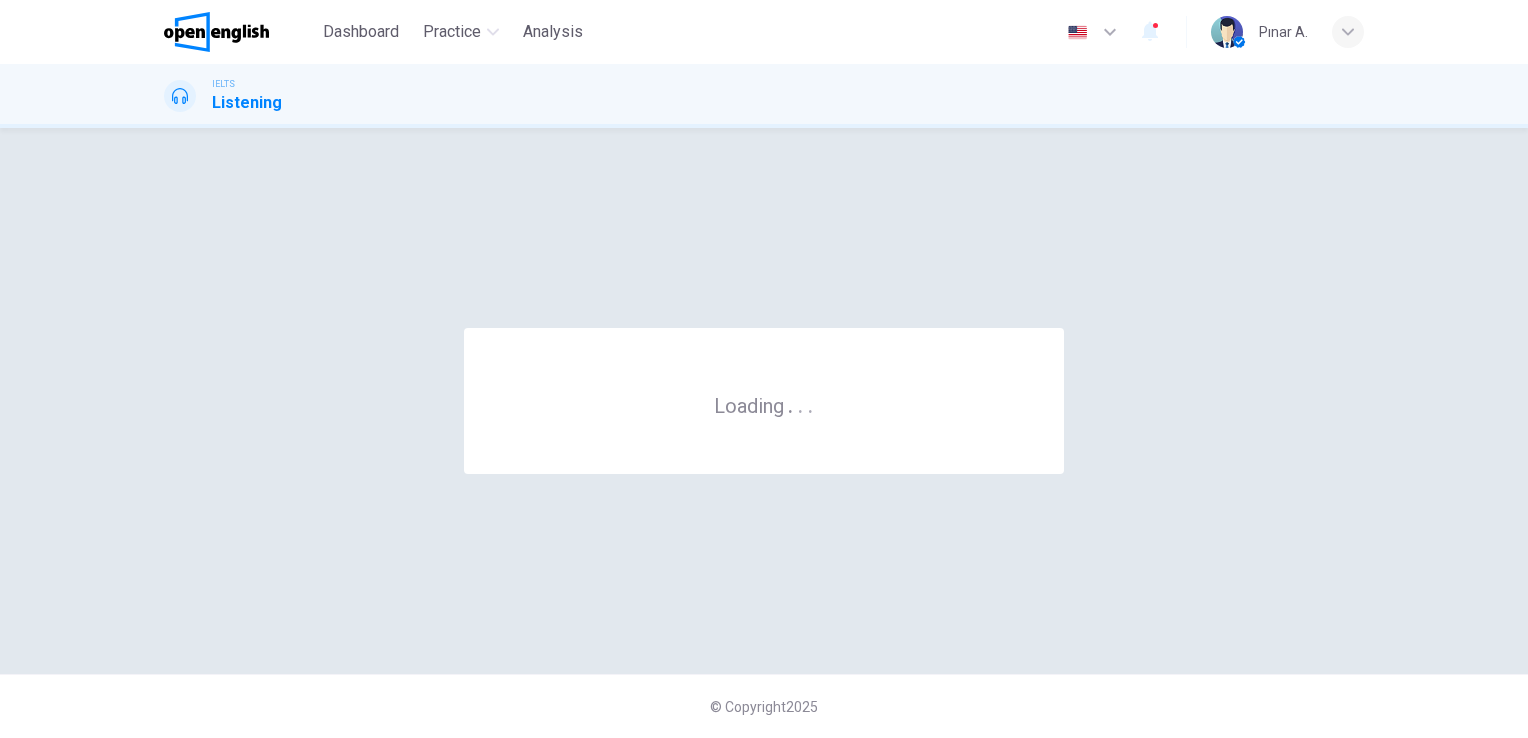 scroll, scrollTop: 0, scrollLeft: 0, axis: both 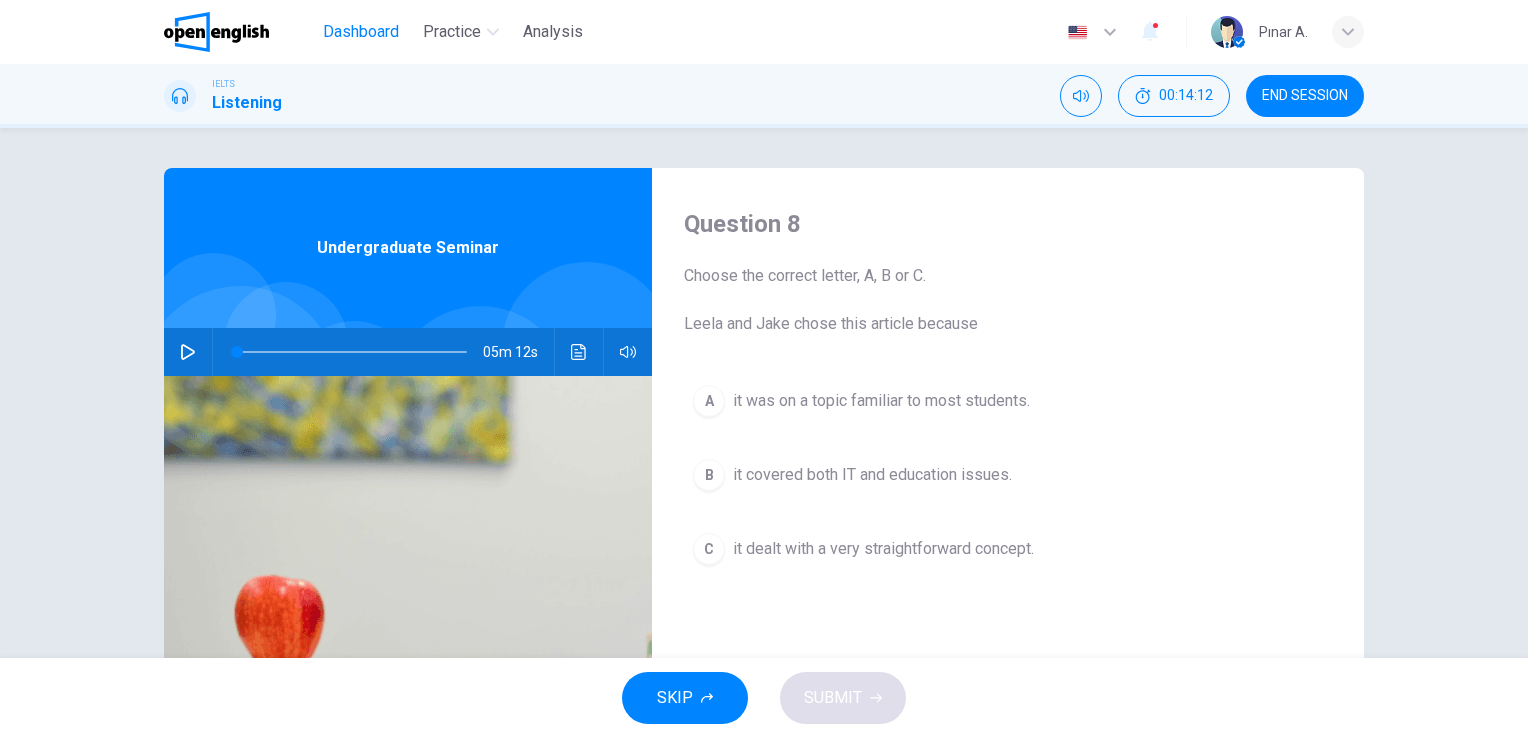 click on "Dashboard" at bounding box center [361, 32] 